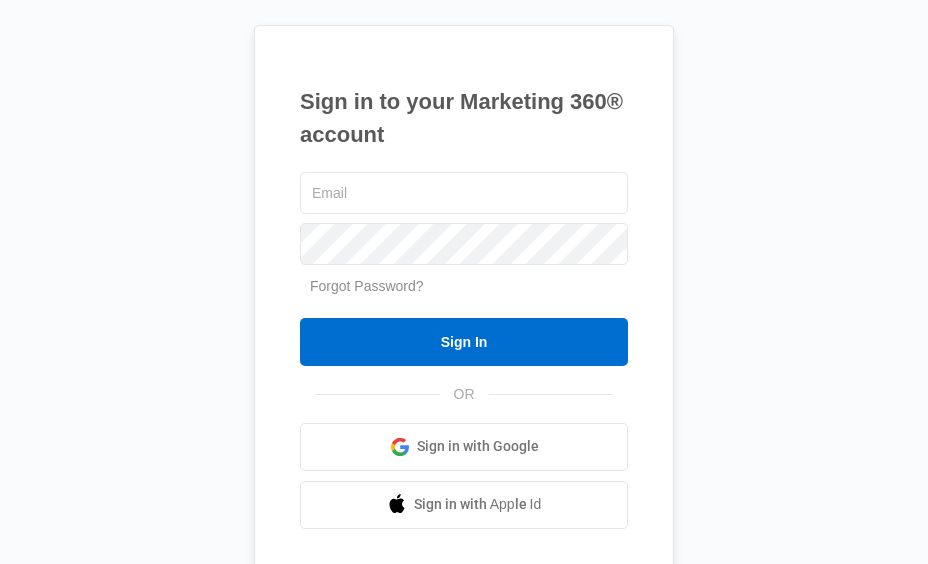scroll, scrollTop: 0, scrollLeft: 0, axis: both 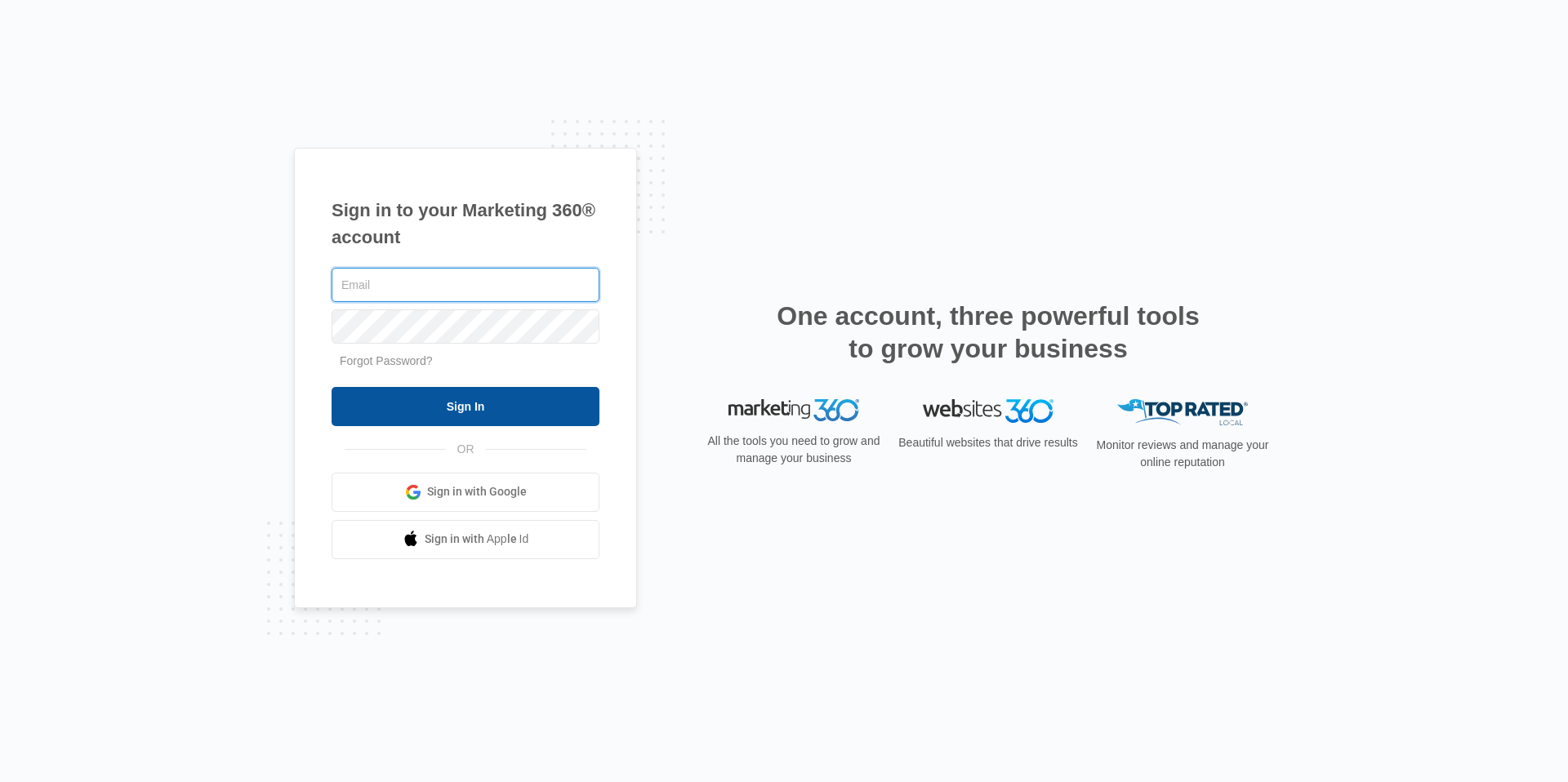 type on "[USERNAME]@example.com" 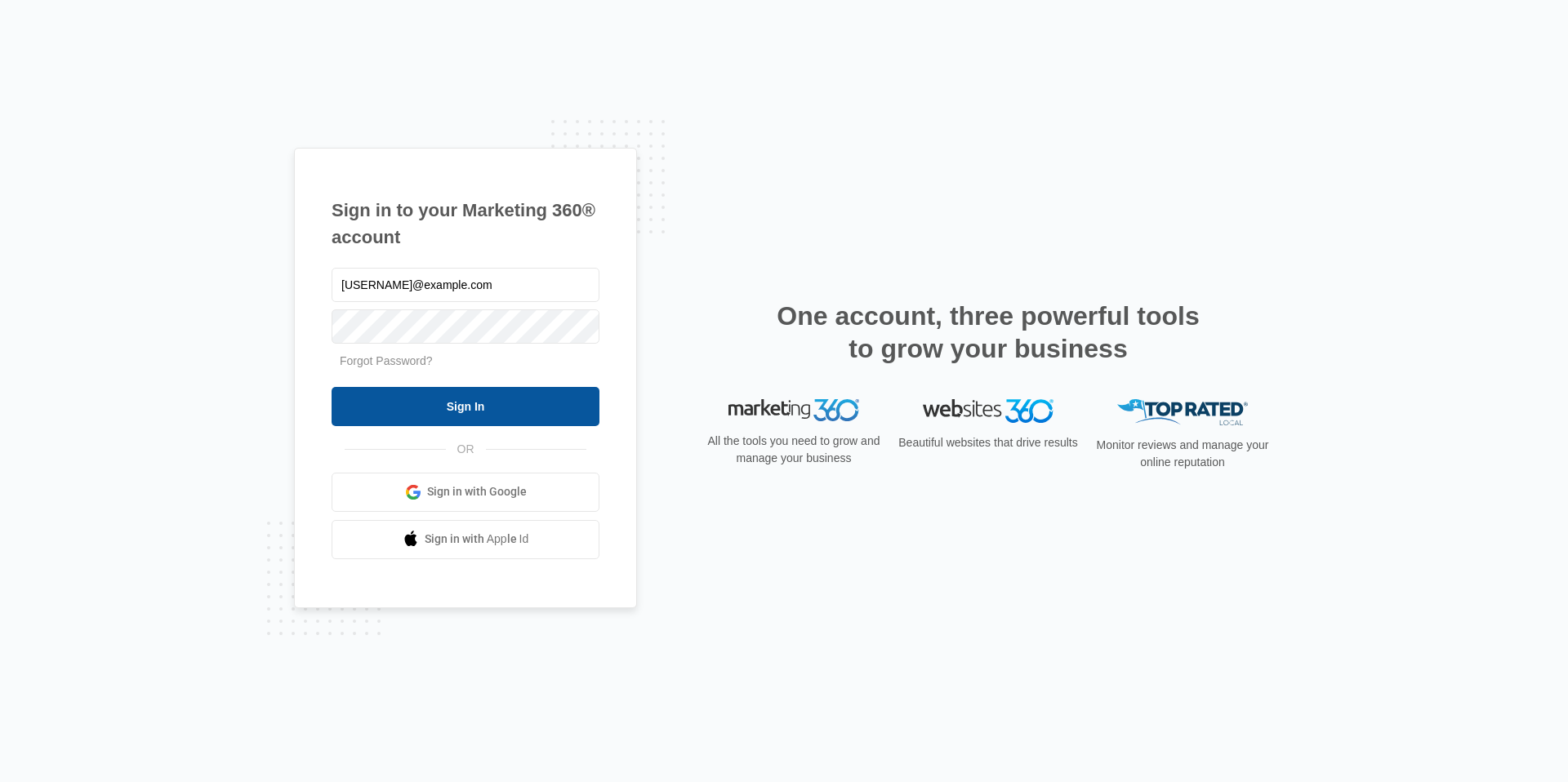click on "Sign In" at bounding box center (466, 407) 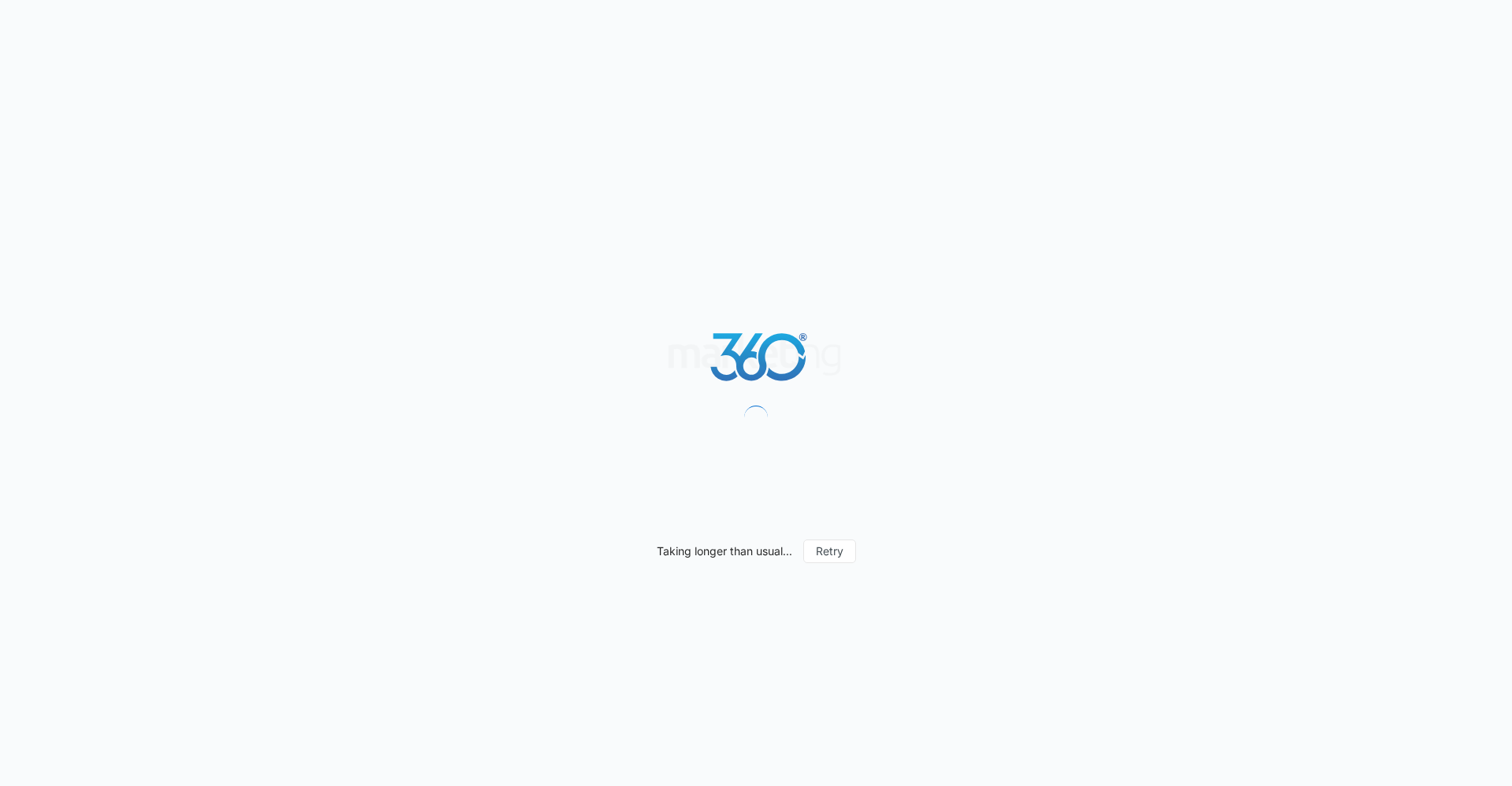scroll, scrollTop: 0, scrollLeft: 0, axis: both 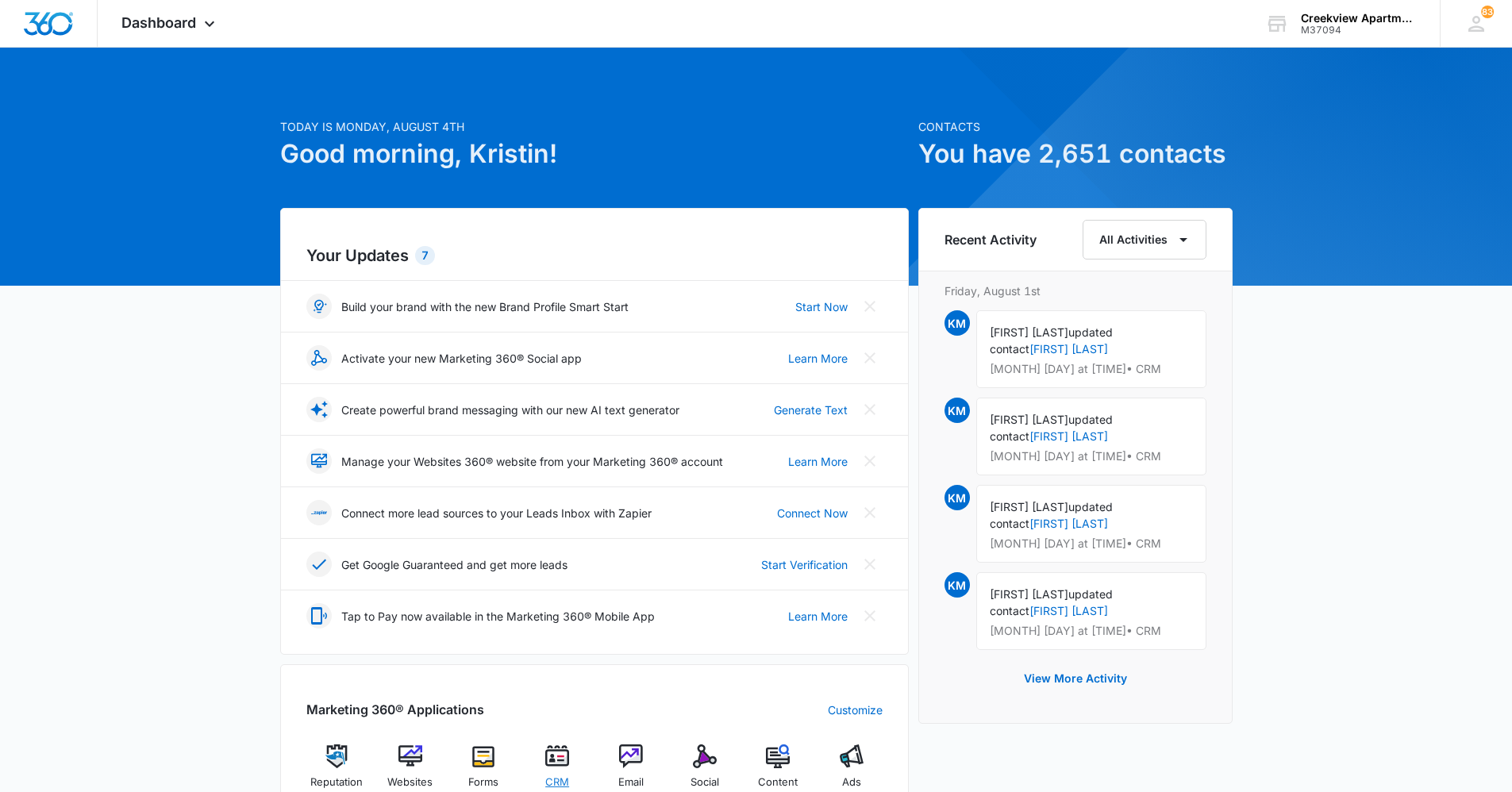 click on "CRM" at bounding box center [557, 772] 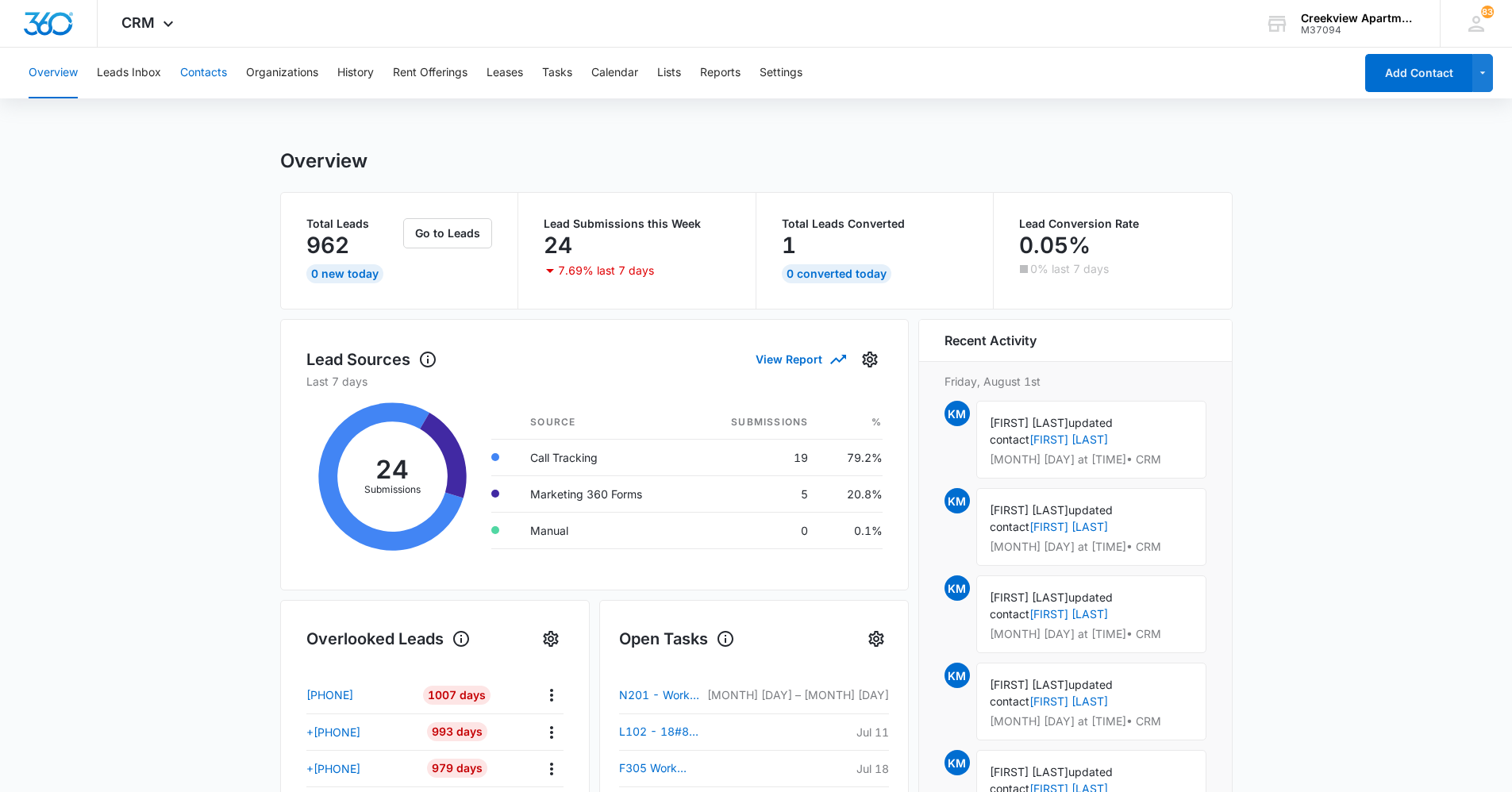 click on "Contacts" at bounding box center [203, 73] 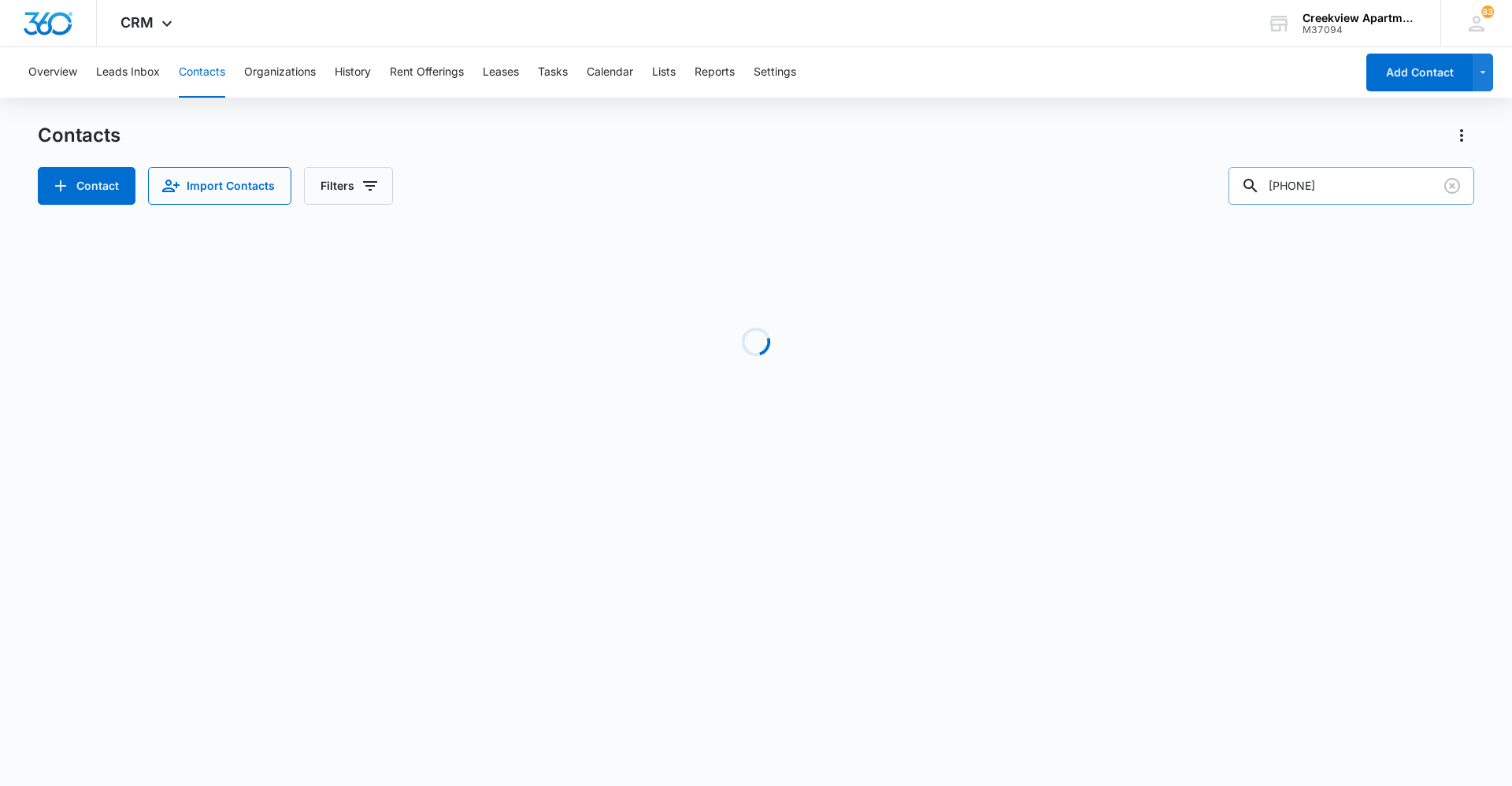 drag, startPoint x: 1377, startPoint y: 186, endPoint x: 1249, endPoint y: 195, distance: 128.31602 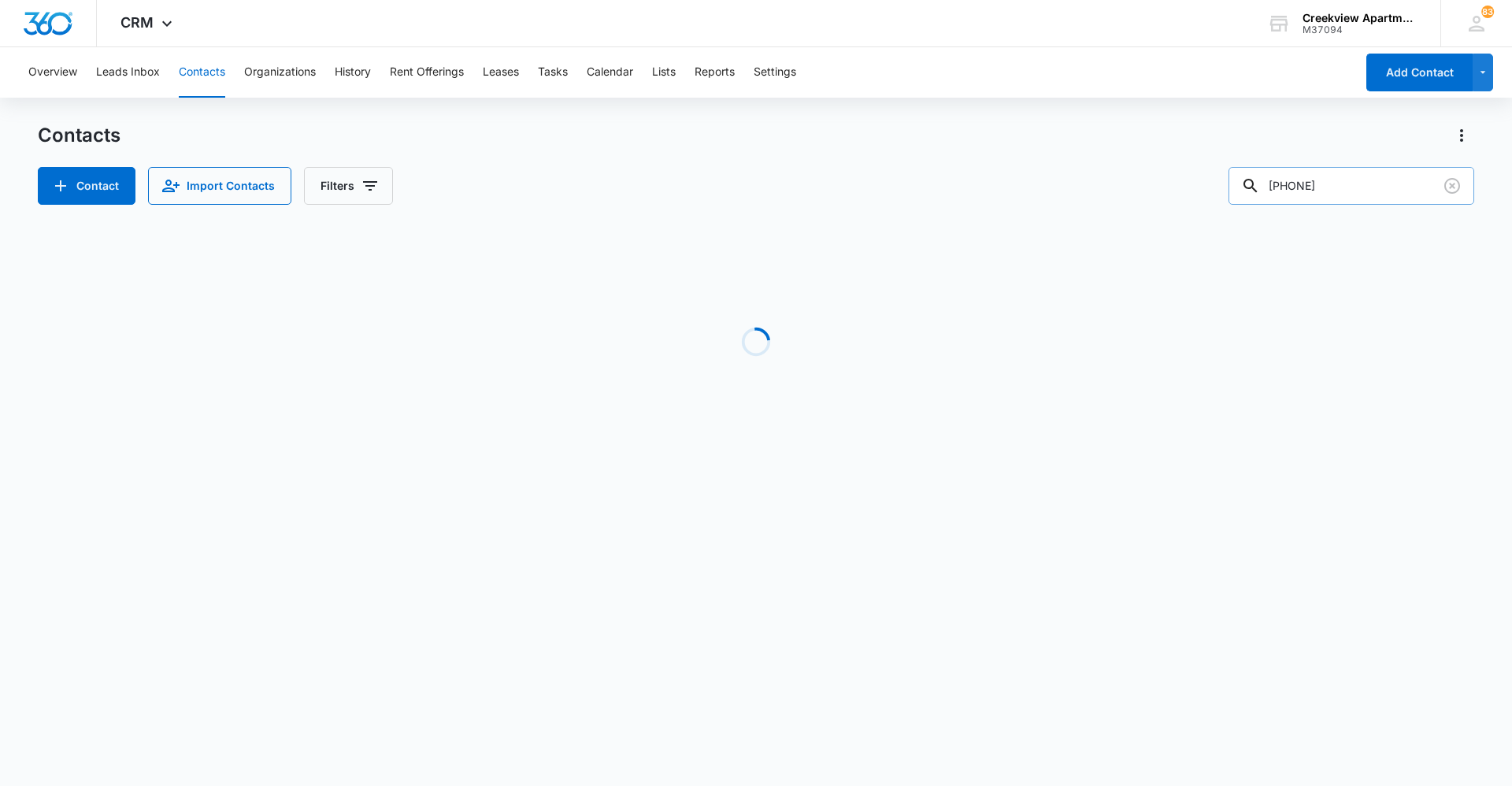 click on "[PHONE]" at bounding box center [1351, 186] 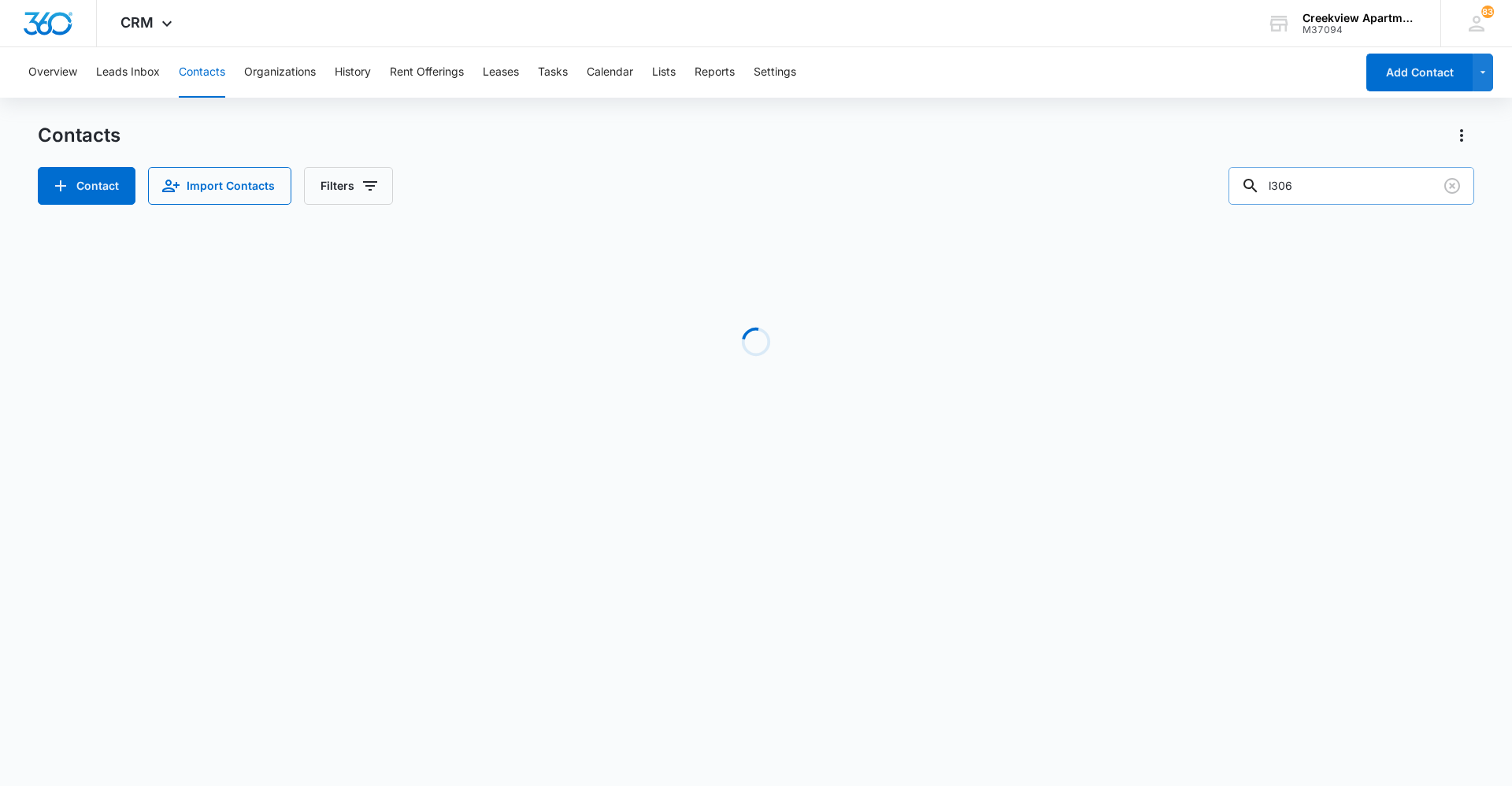 type on "l306" 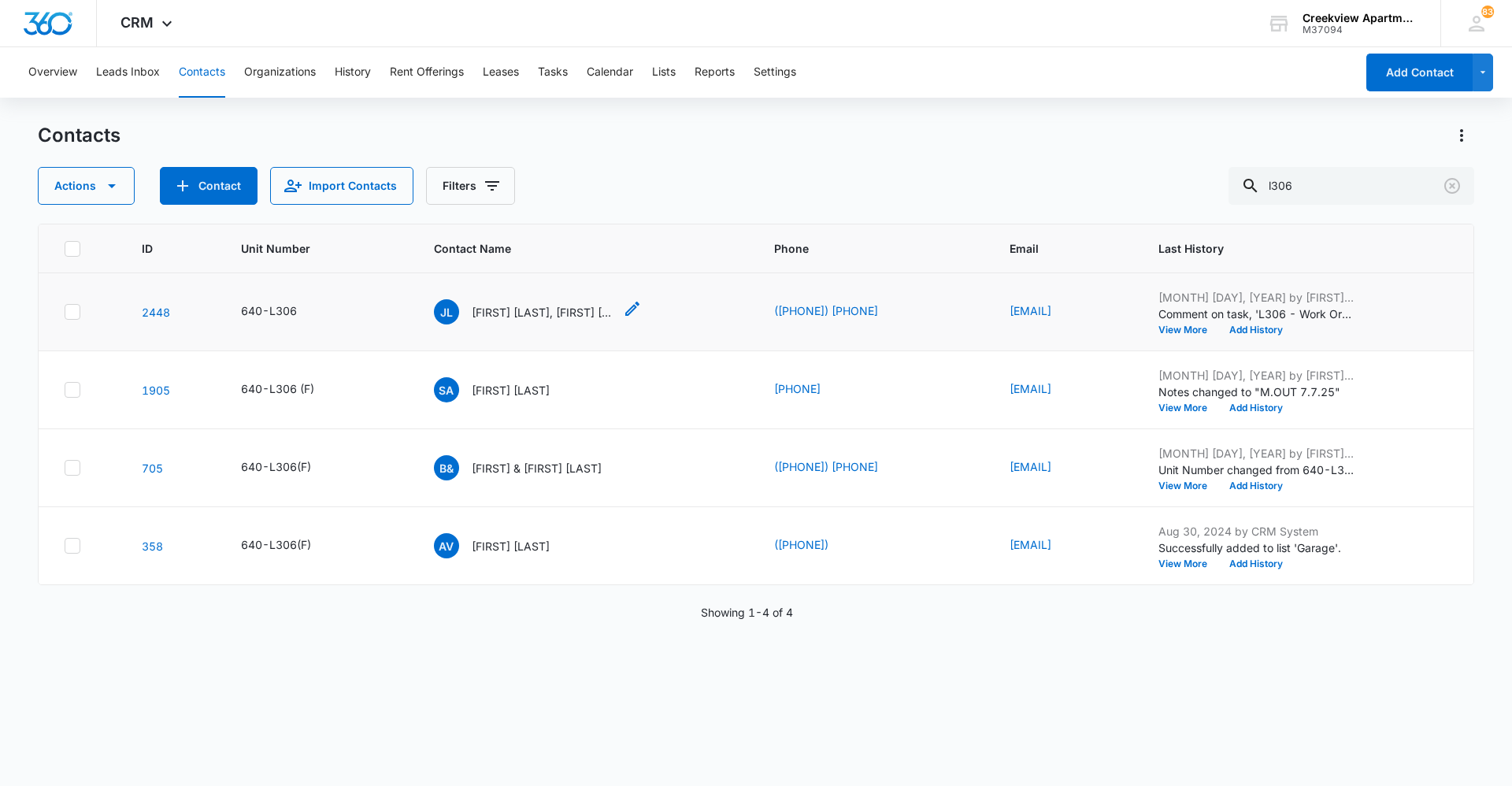 click on "[FIRST] [LAST], [FIRST] [LAST], [FIRST] [LAST]" at bounding box center [543, 312] 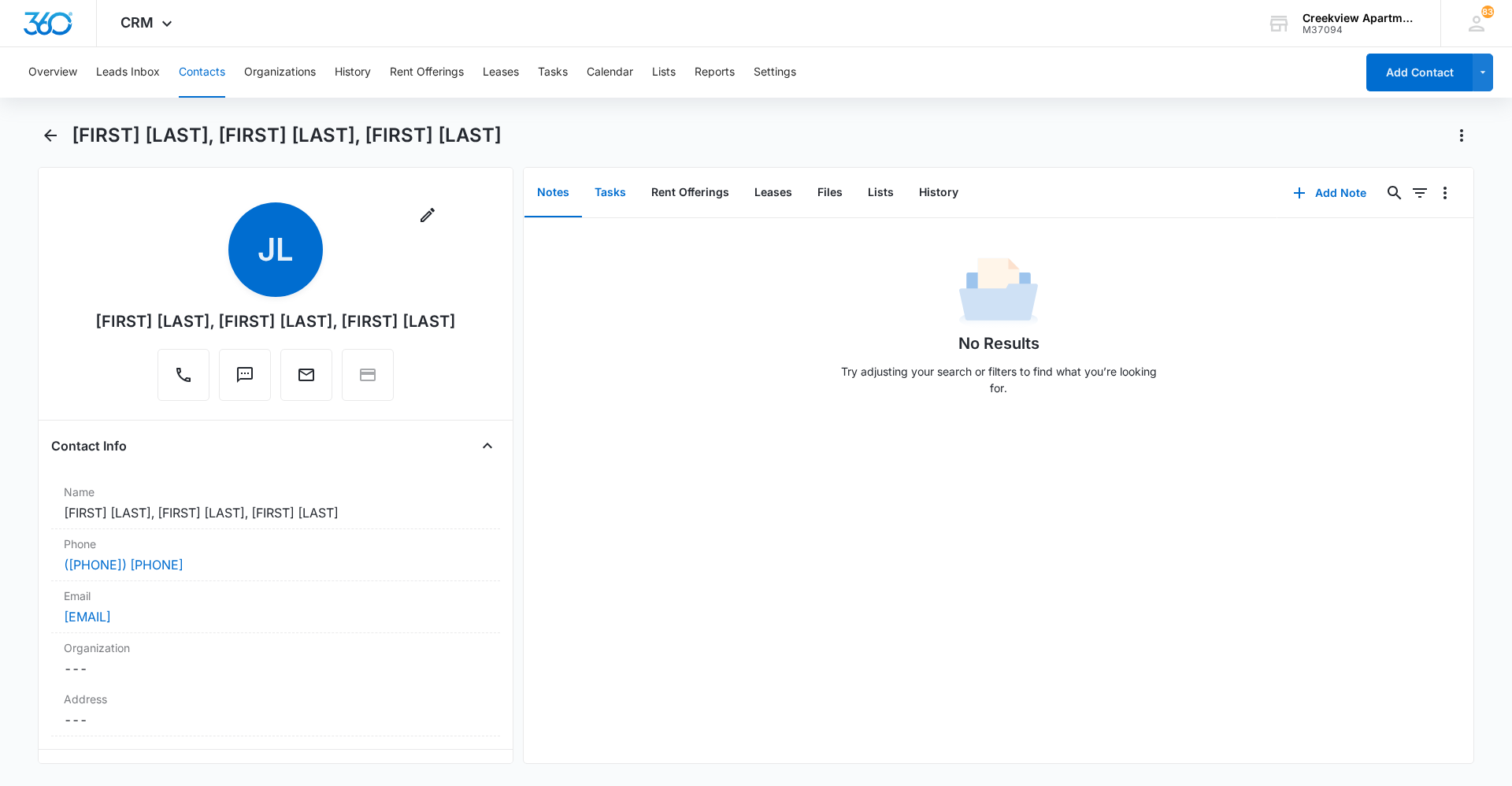 click on "Tasks" at bounding box center (610, 193) 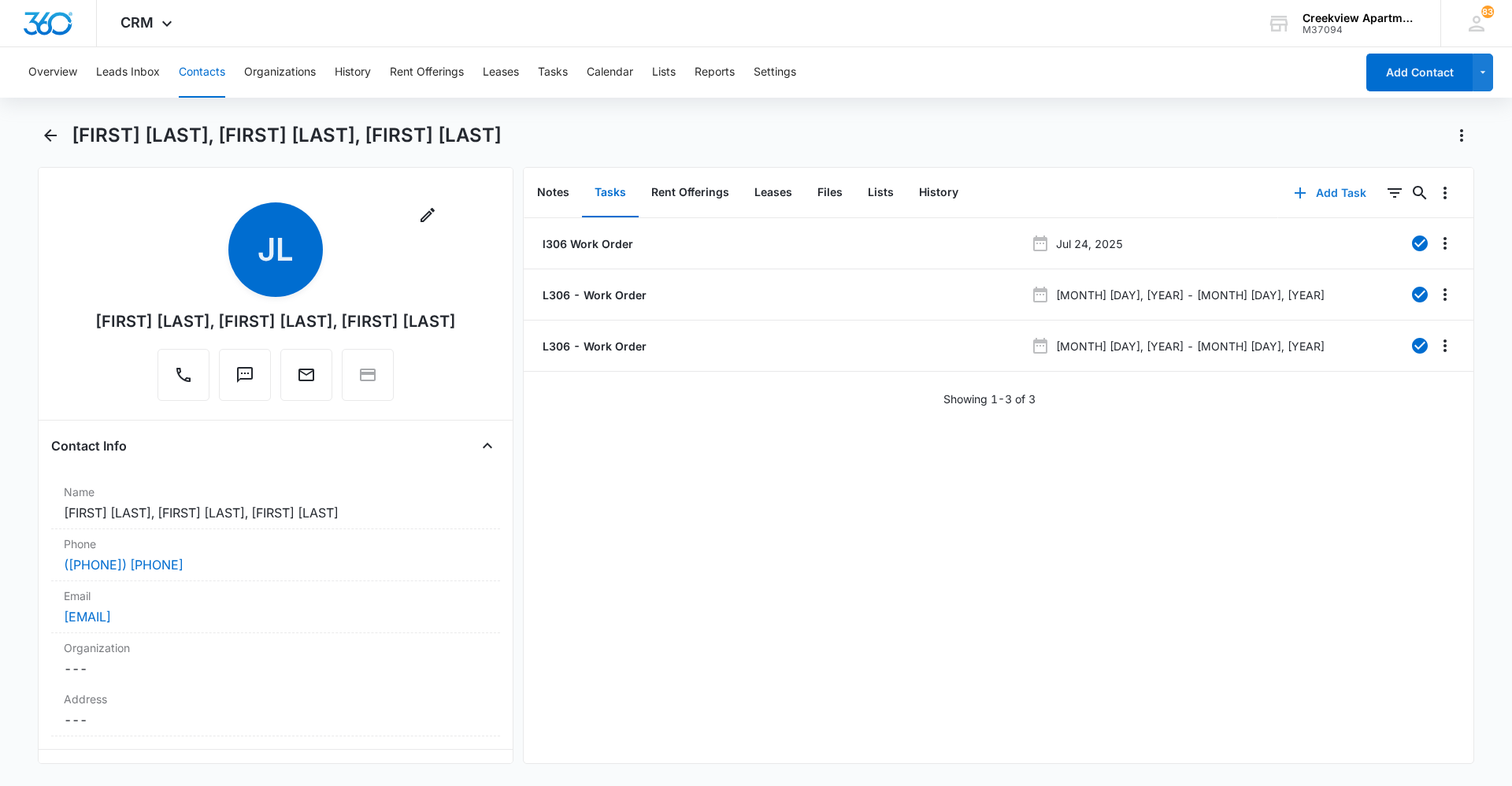 click on "Add Task" at bounding box center [1330, 193] 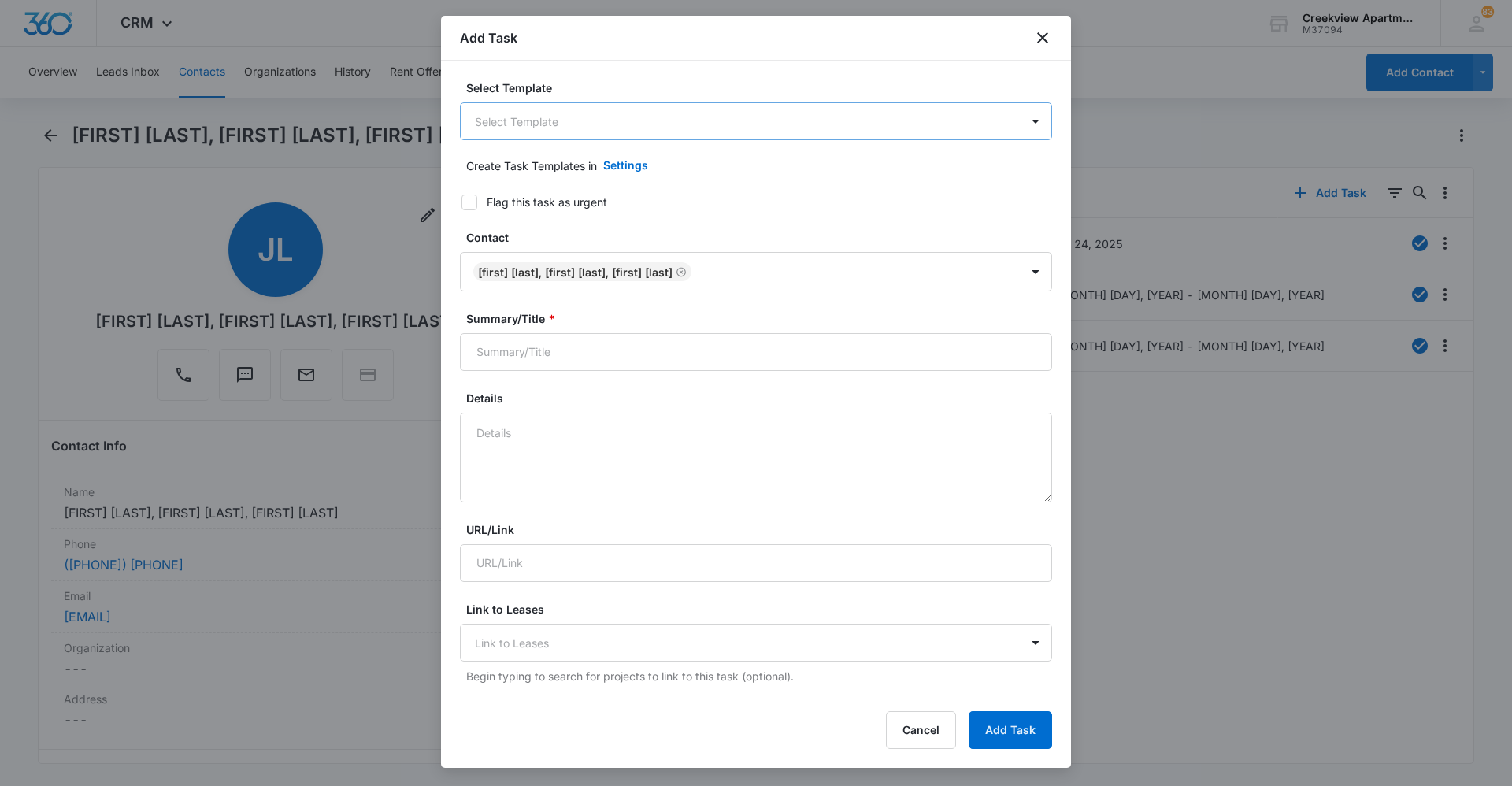 click on "CRM Apps Reputation Websites Forms CRM Email Social Content Ads Intelligence Files Brand Settings Creekview Apartments M37094 Your Accounts View All 83 KM [FIRST] [LAST] cvmanager@vintage-corp.com My Profile 83 Notifications Support Logout Terms & Conditions   •   Privacy Policy Overview Leads Inbox Contacts Organizations History Rent Offerings Leases Tasks Calendar Lists Reports Settings Add Contact [FIRST] [LAST], [FIRST] [LAST], [FIRST] [LAST] Remove JL [FIRST] [LAST], [FIRST] [LAST], [FIRST] [LAST] Contact Info Name Cancel Save Changes [FIRST] [LAST], [FIRST] [LAST], [FIRST] [LAST] Phone Cancel Save Changes [PHONE] Email Cancel Save Changes [EMAIL] Organization Cancel Save Changes --- Address Cancel Save Changes --- Details Lead Source Cancel Save Changes Contact Form Contact Type Cancel Save Changes Lead / Applicant Contact Status Cancel Save Changes Other Assigned To Cancel Save Changes --- Tags Cancel Save Changes --- Next Contact Date Cancel Save Changes --- Color Tag Cancel ID 0" at bounding box center (756, 393) 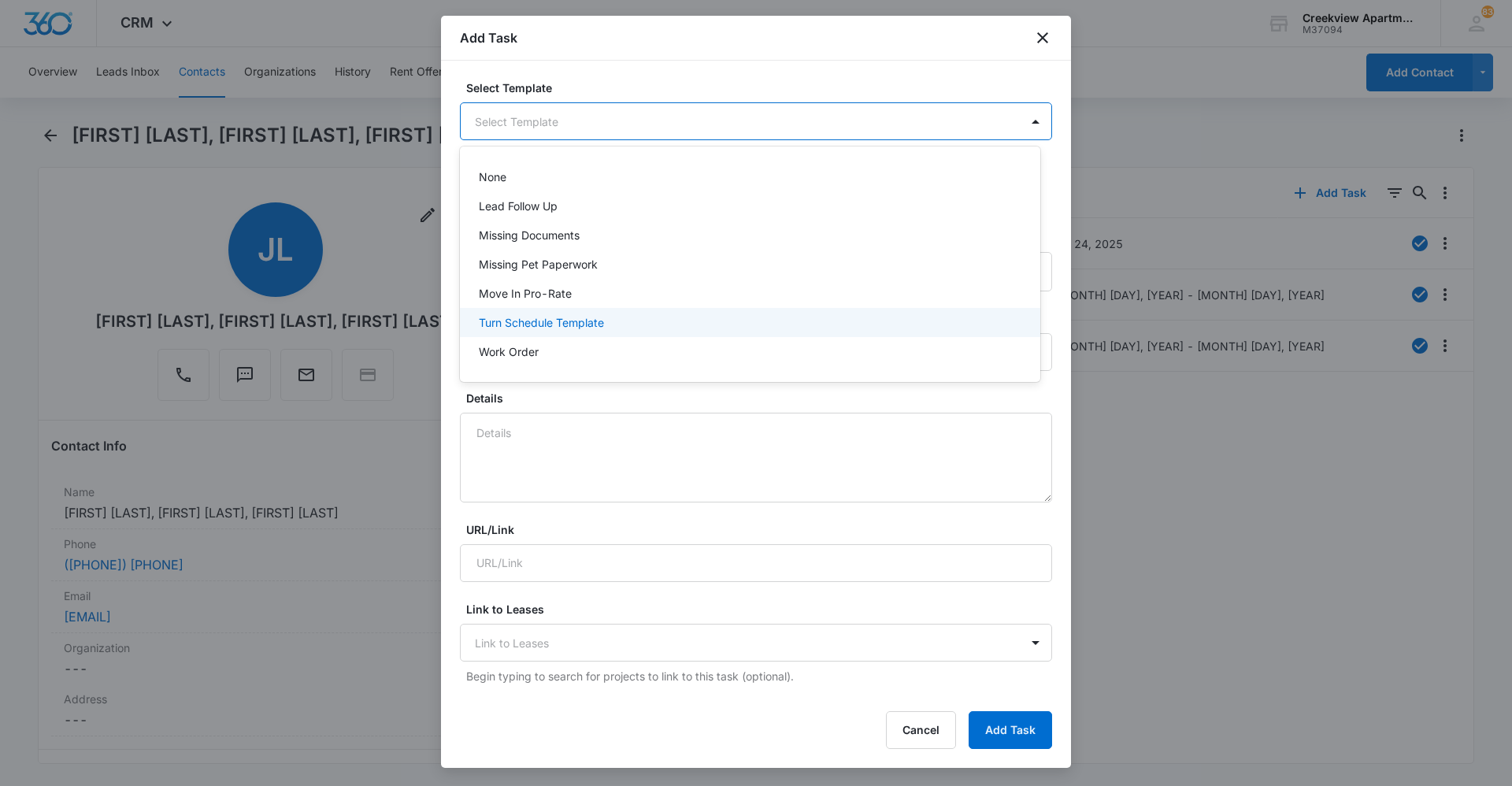 click on "Work Order" at bounding box center [748, 351] 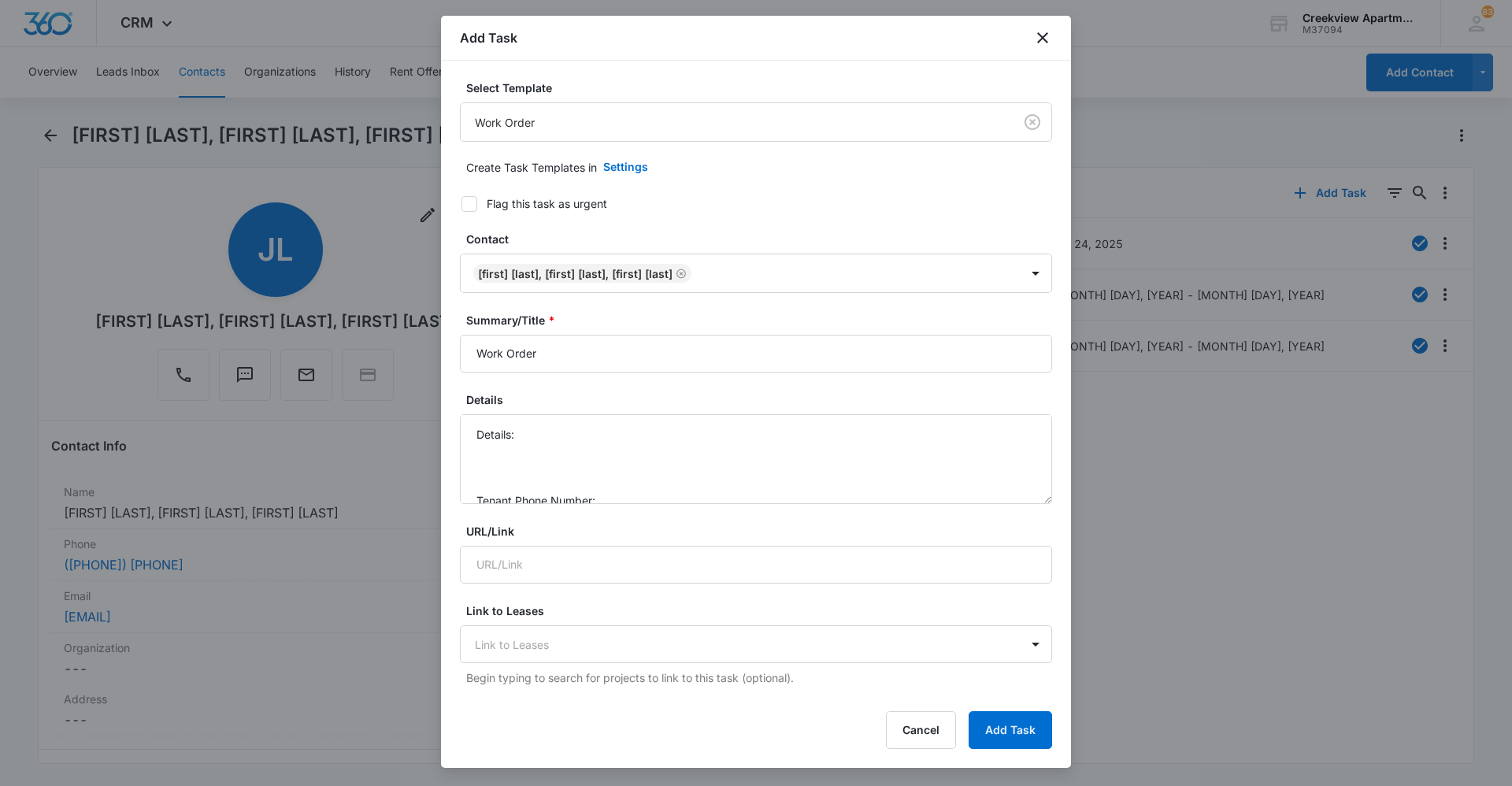 click on "Select Template Work Order Create Task Templates in   Settings Flag this task as urgent Contact [FIRST] [LAST], [FIRST] [LAST], [FIRST] [LAST] Summary/Title * Work Order Details Details:
Tenant Phone Number:
Call Before:   URL/Link Link to Leases Link to Leases Begin typing to search for projects to link to this task (optional). Link to Rent Offerings Link to Rent Offerings Begin typing to search for deals to link to this task (optional). Assign a specific color to this task for the Calendar view Color Tag Current Color: Attachments Click or drag files to this area to upload Max upload size: 30.0   MB; Must be a file with the extension: .txt, .csv, .png, .jpg, .jpeg, .pdf, .svg.     Assigned to * Assigned to Time span * [MONTH] [DAY], [YEAR] [MONTH] [DAY], [YEAR] This is an all day event Repeat every Frequency Day Repeating Ends On Day of the Week Day of the Week Repeat by   Day of the month   Day of the week Keep Task Private (no other team member will be able to see this task) Remind me 1 Days Before Task Starts" at bounding box center [756, 769] 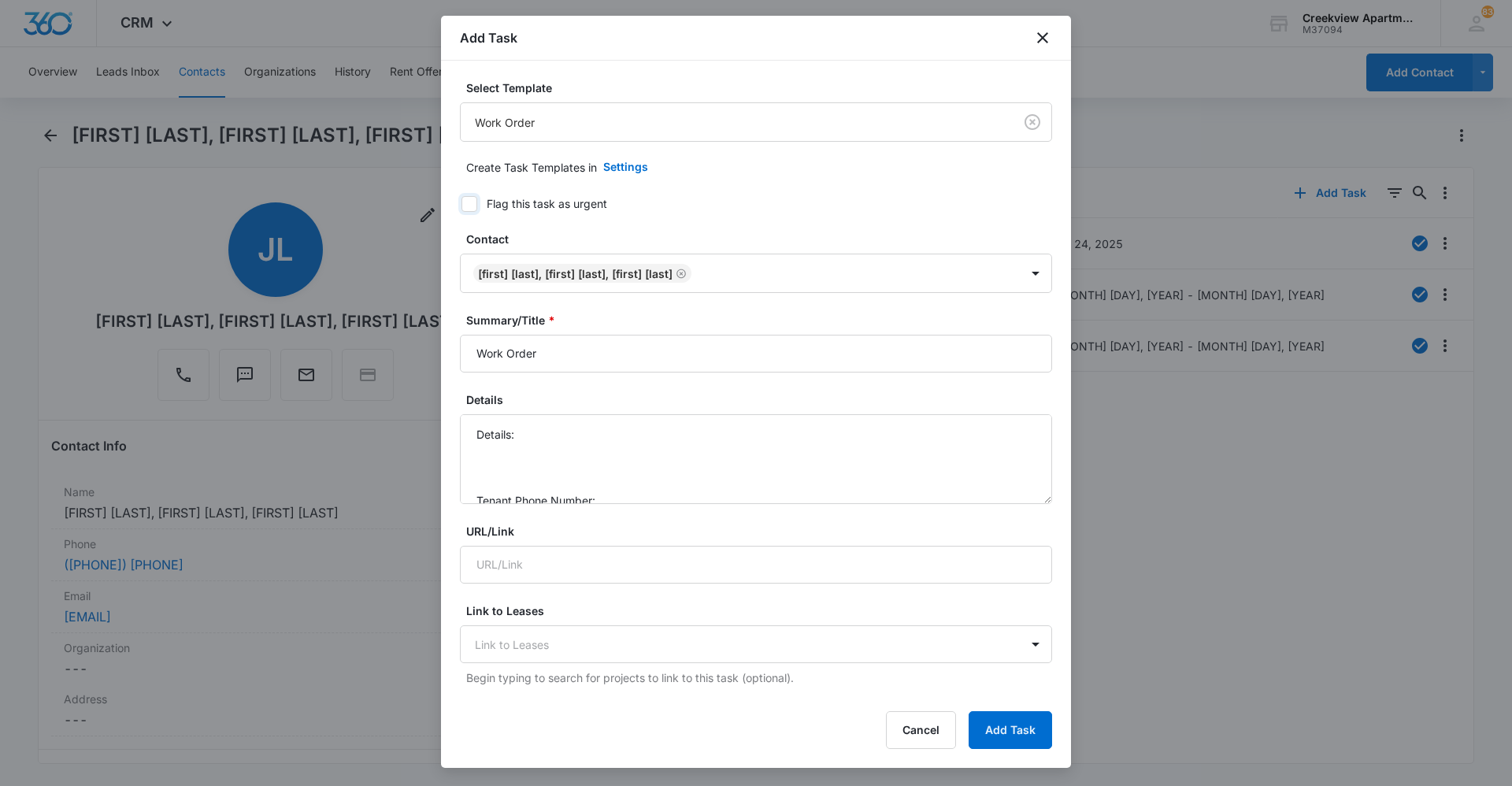 click on "Flag this task as urgent" at bounding box center (456, 204) 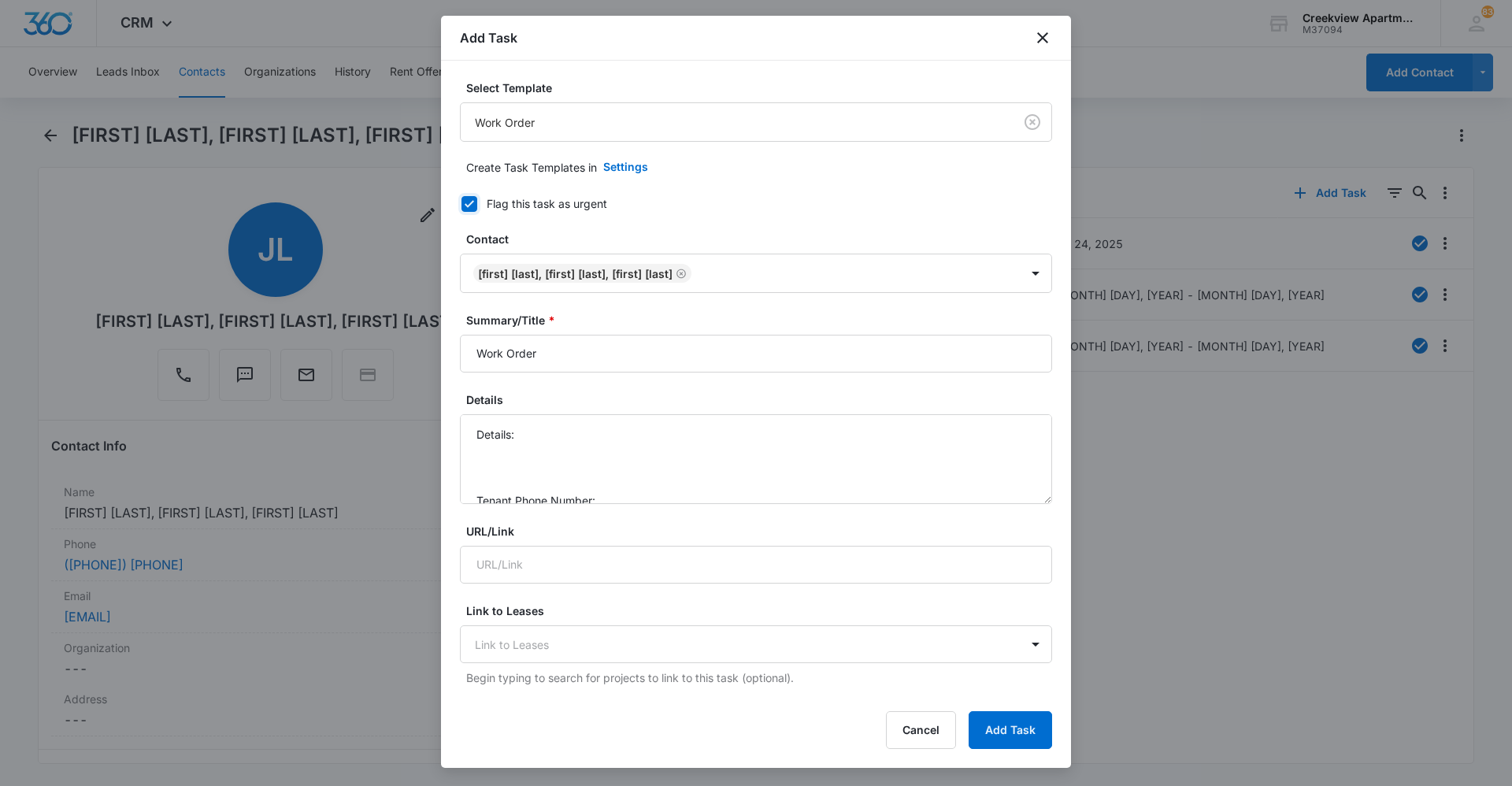 checkbox on "true" 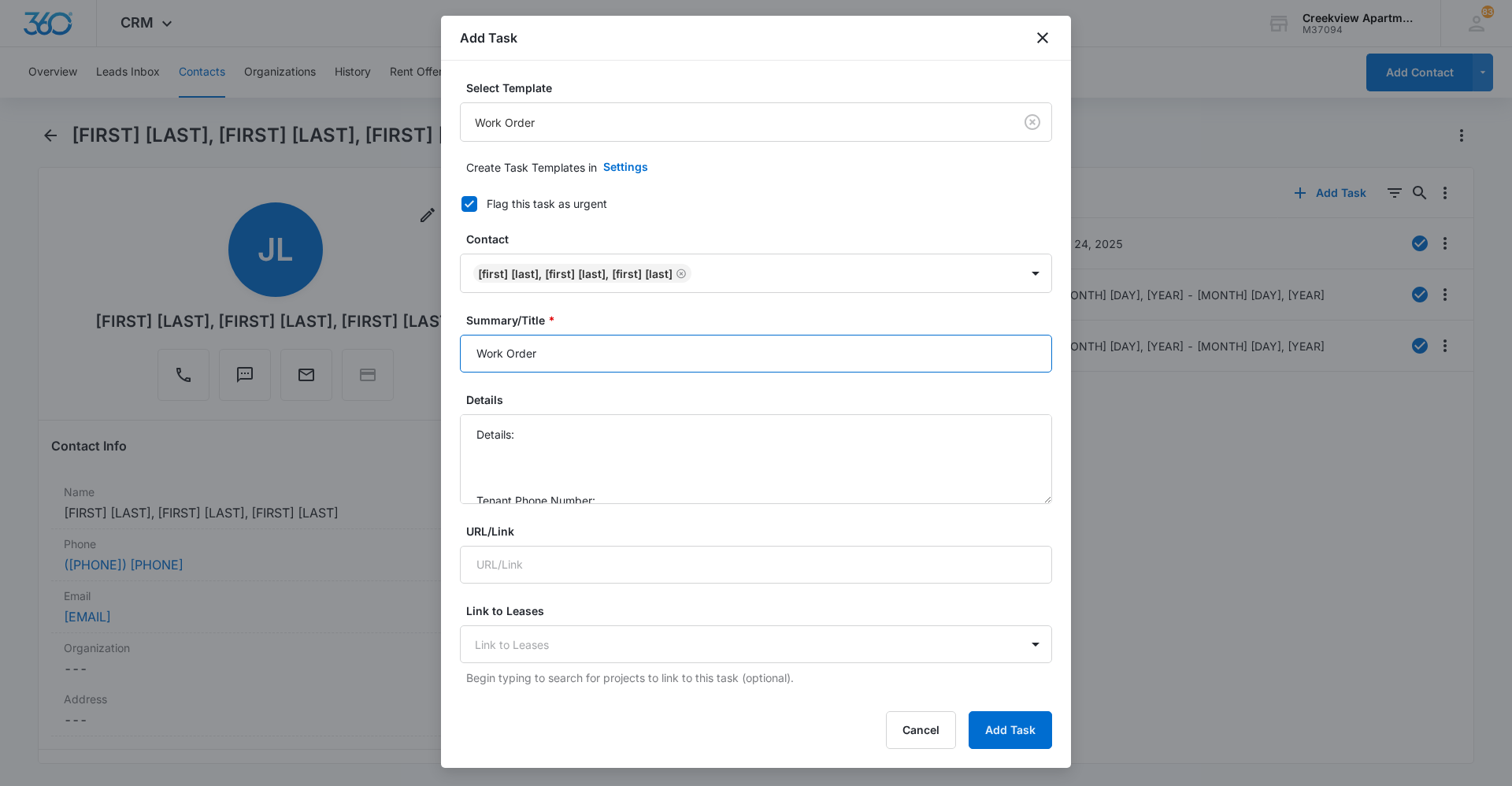 click on "Work Order" at bounding box center [756, 354] 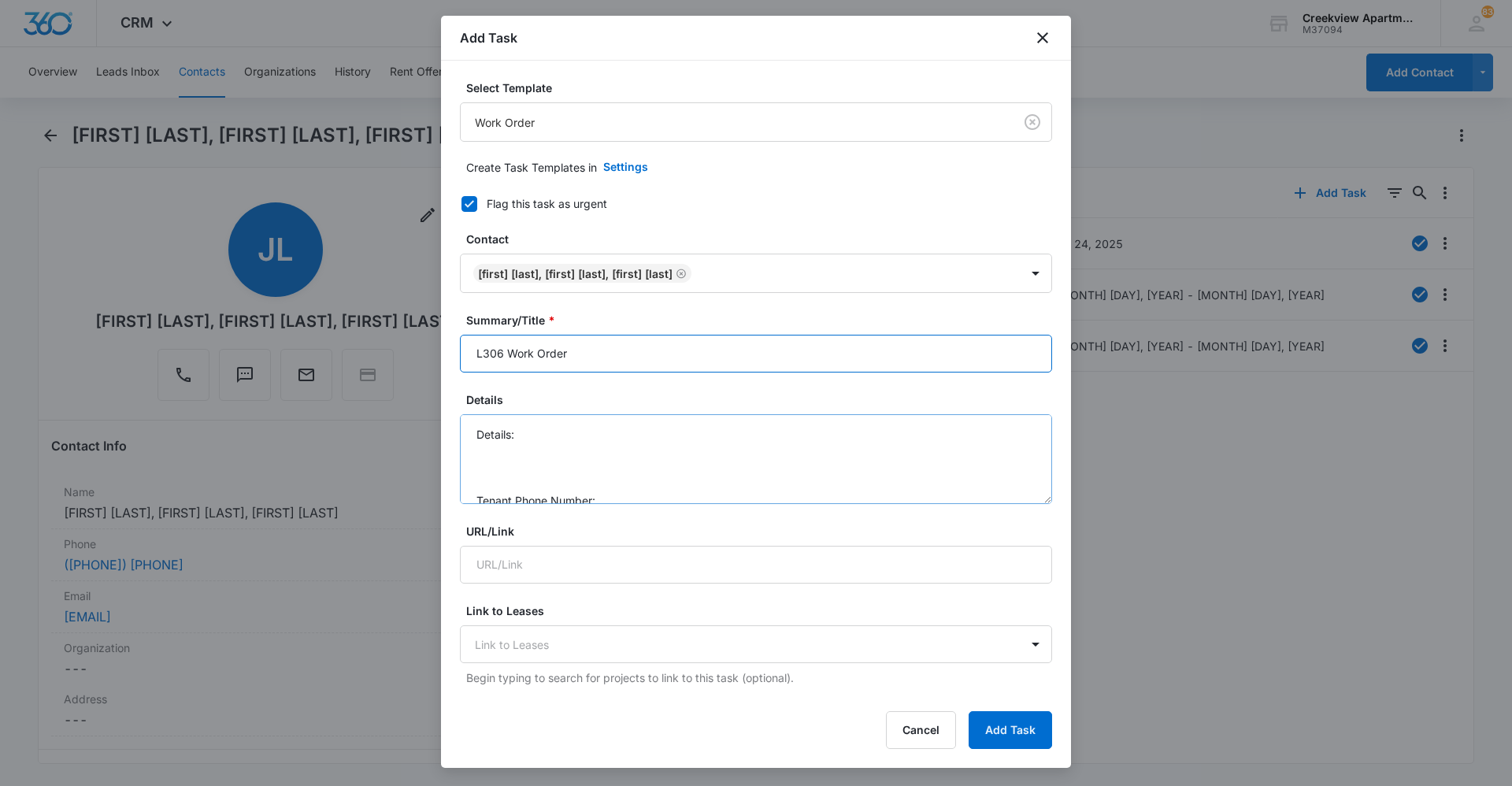 type on "L306 Work Order" 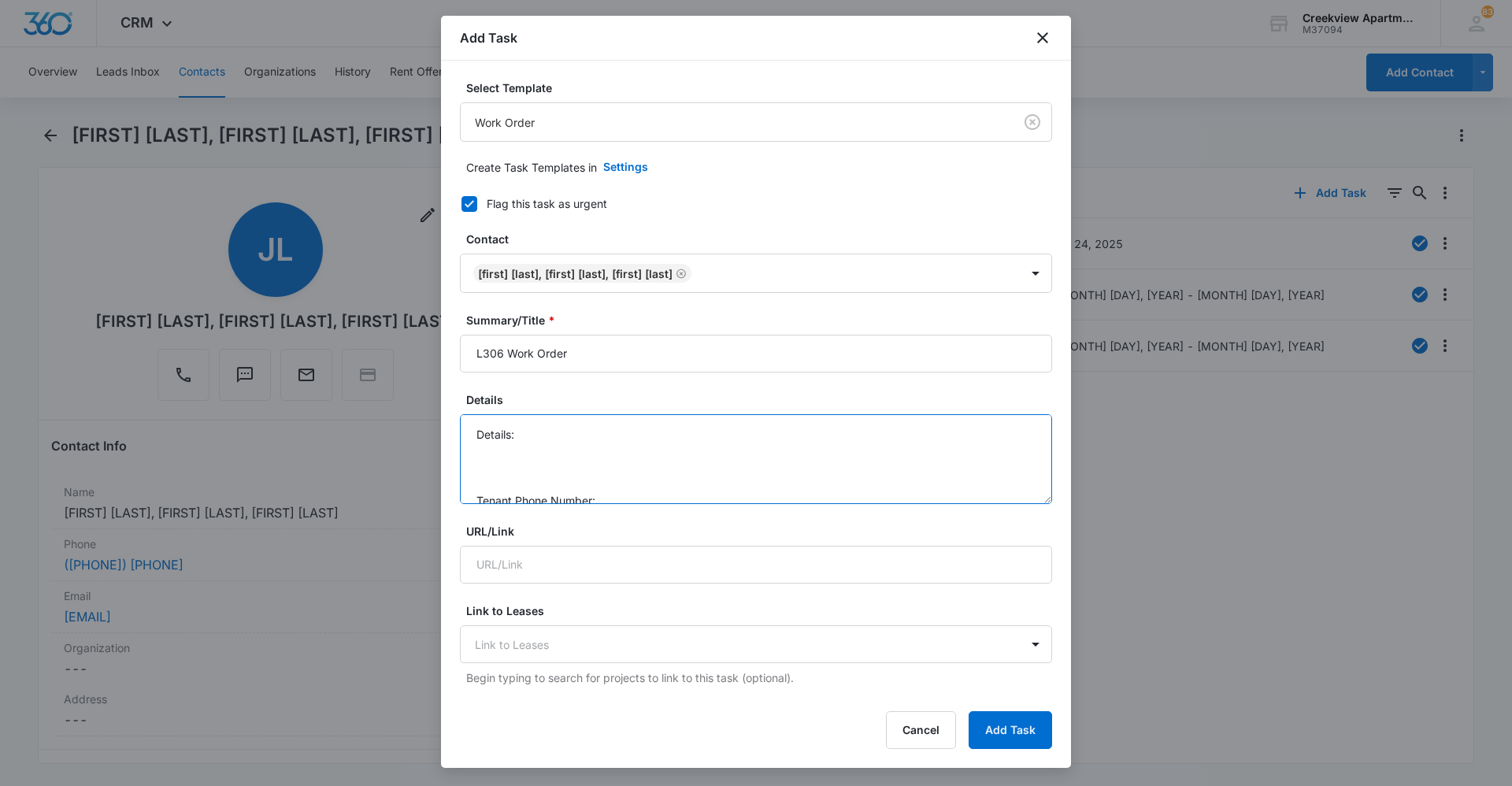 click on "Details:
Tenant Phone Number:
Call Before:" at bounding box center (756, 459) 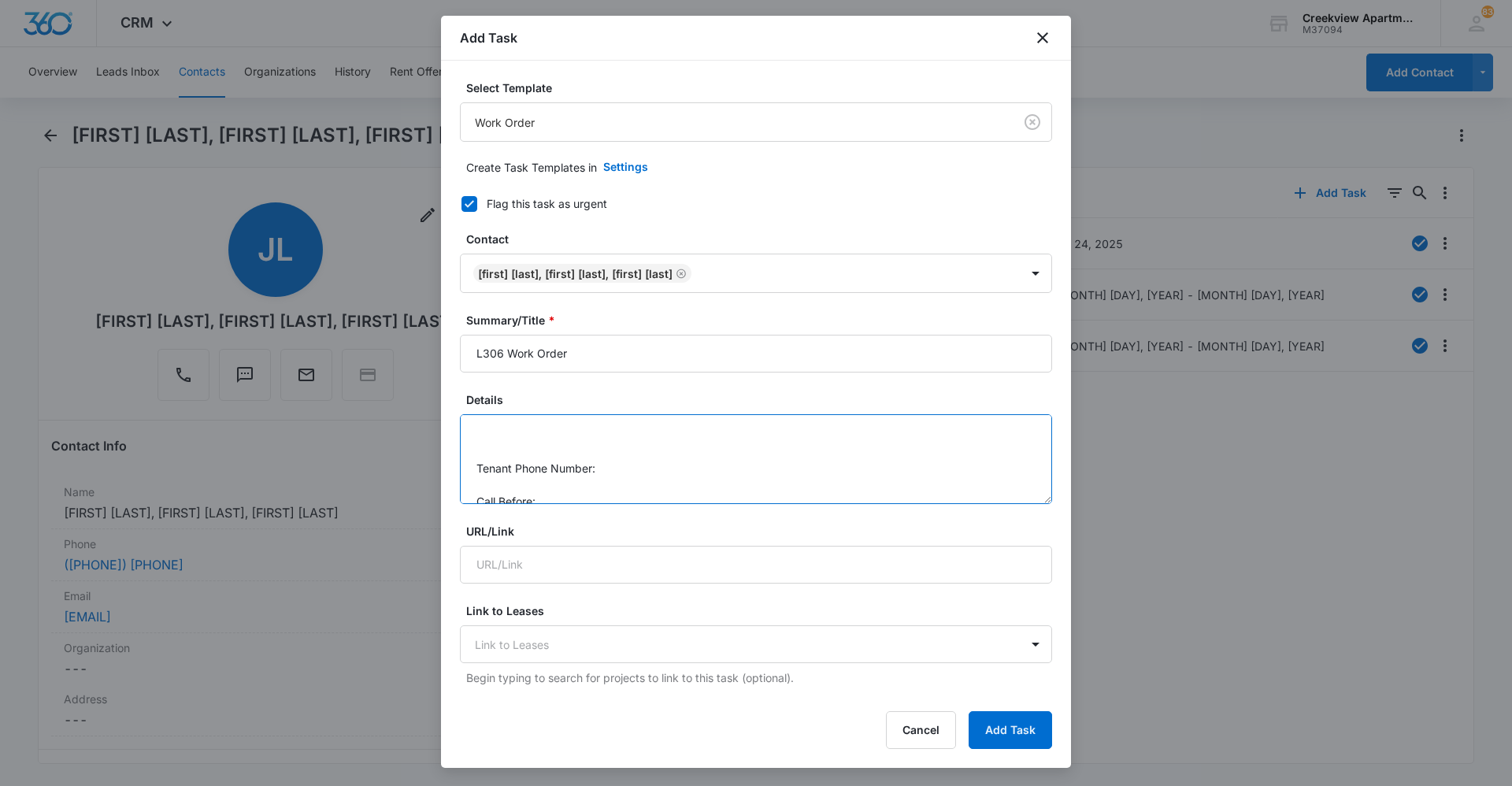 scroll, scrollTop: 50, scrollLeft: 0, axis: vertical 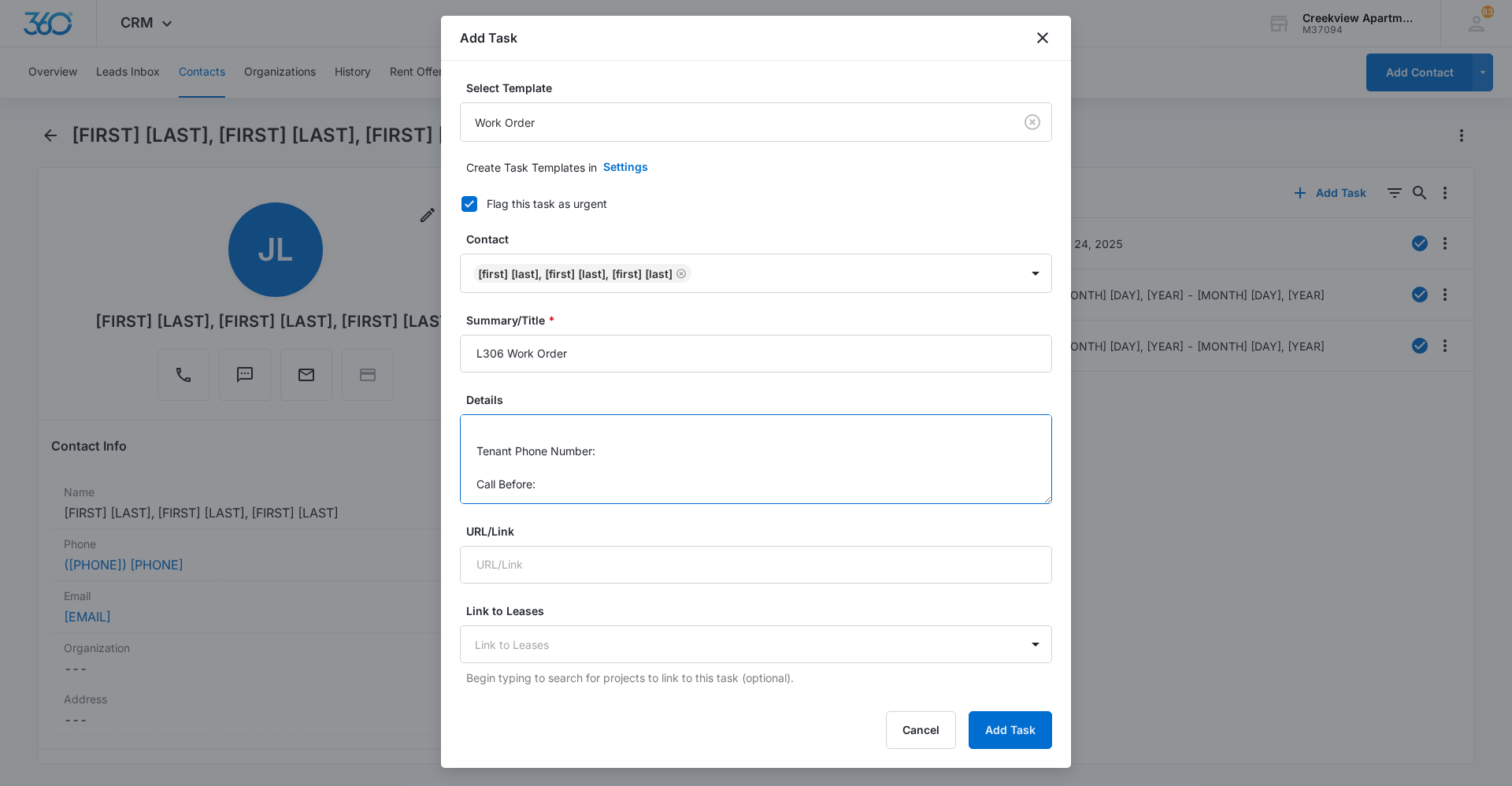 click on "Details: hallways smoke detector beeping
Tenant Phone Number:
Call Before:" at bounding box center [756, 459] 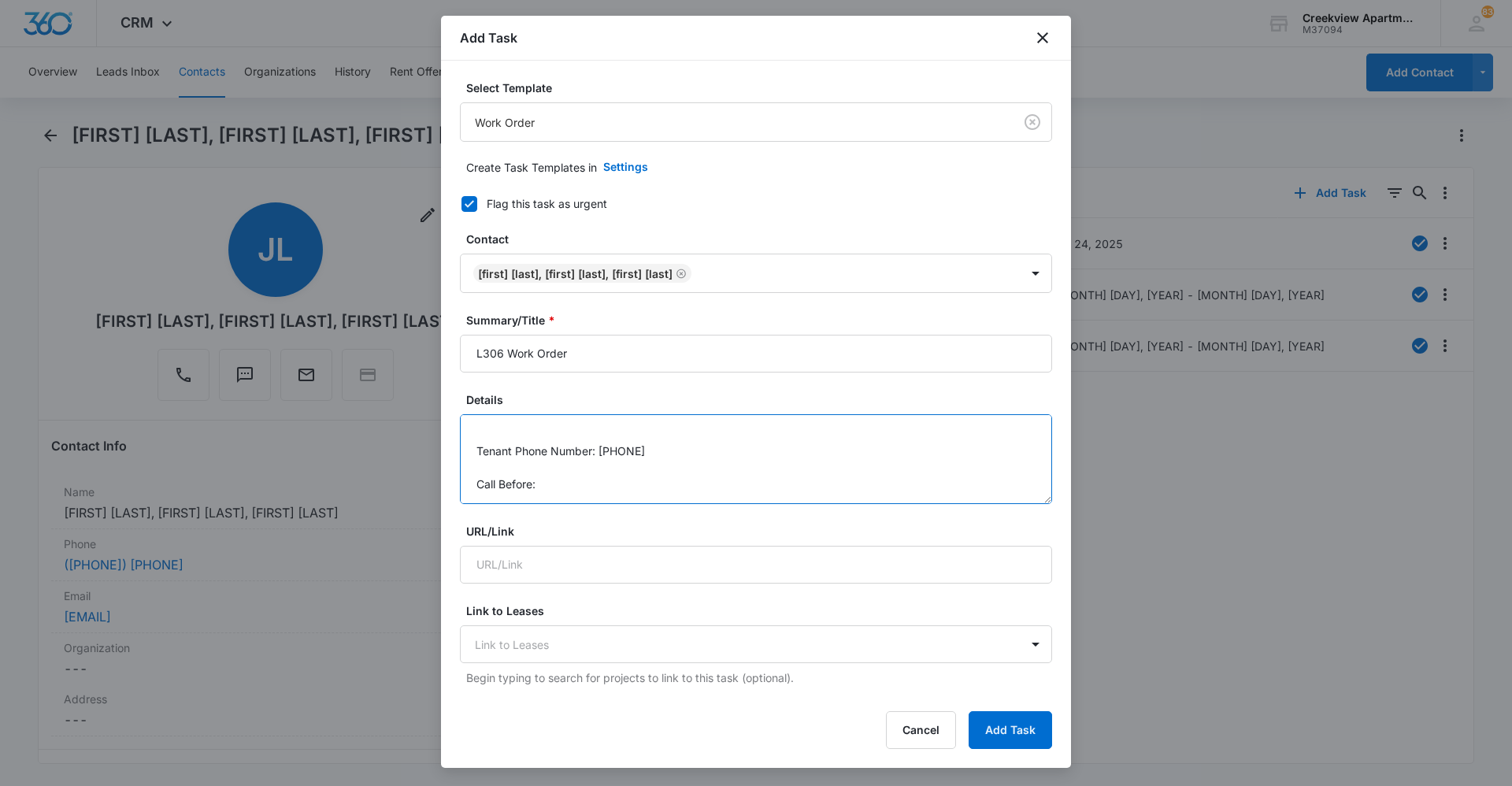 click on "Details: hallways smoke detector beeping
Tenant Phone Number: [PHONE]
Call Before:" at bounding box center [756, 459] 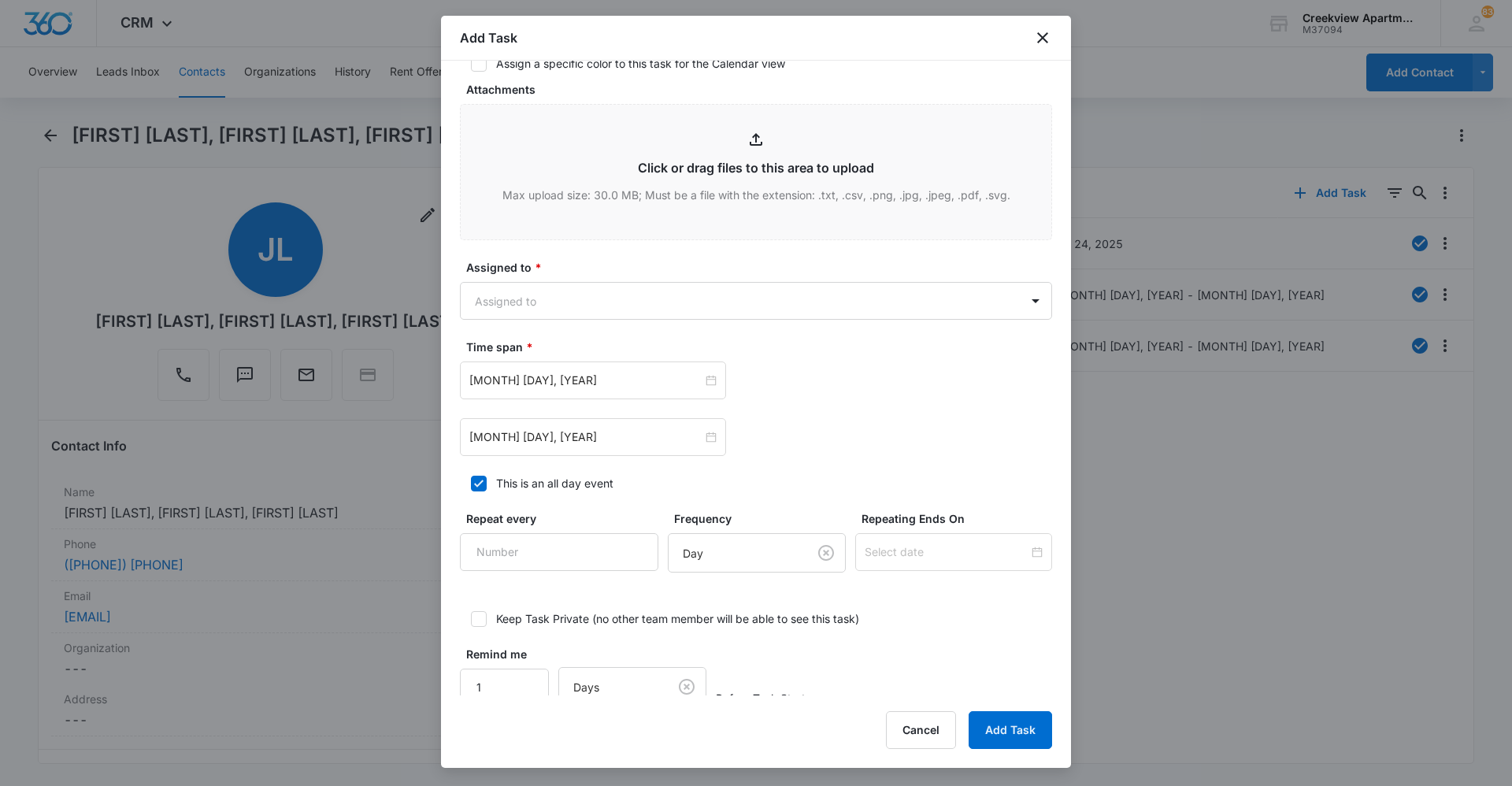 scroll, scrollTop: 782, scrollLeft: 0, axis: vertical 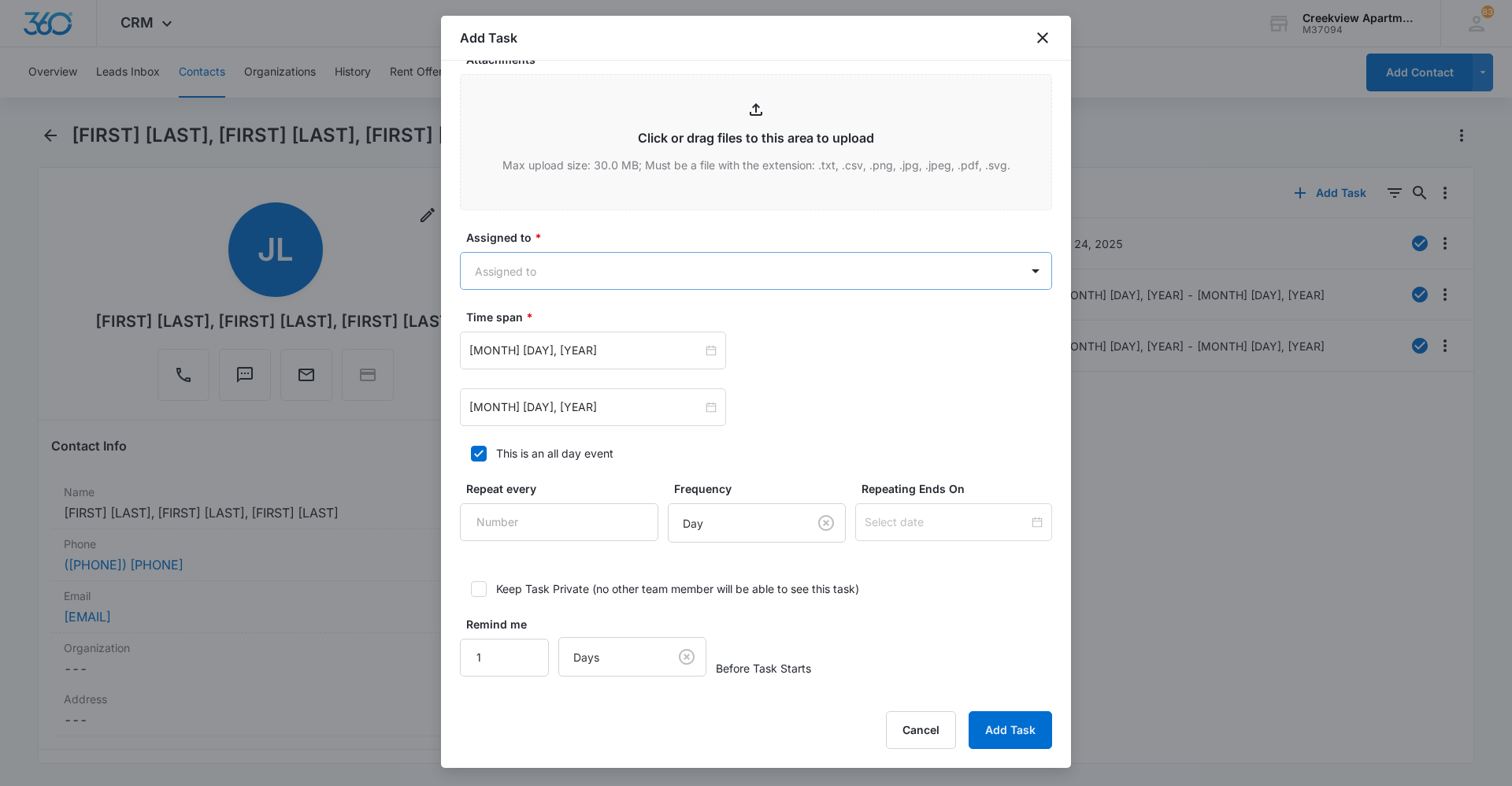 type on "Details: hallways smoke detector beeping
Tenant Phone Number: [PHONE]
Call Before: No" 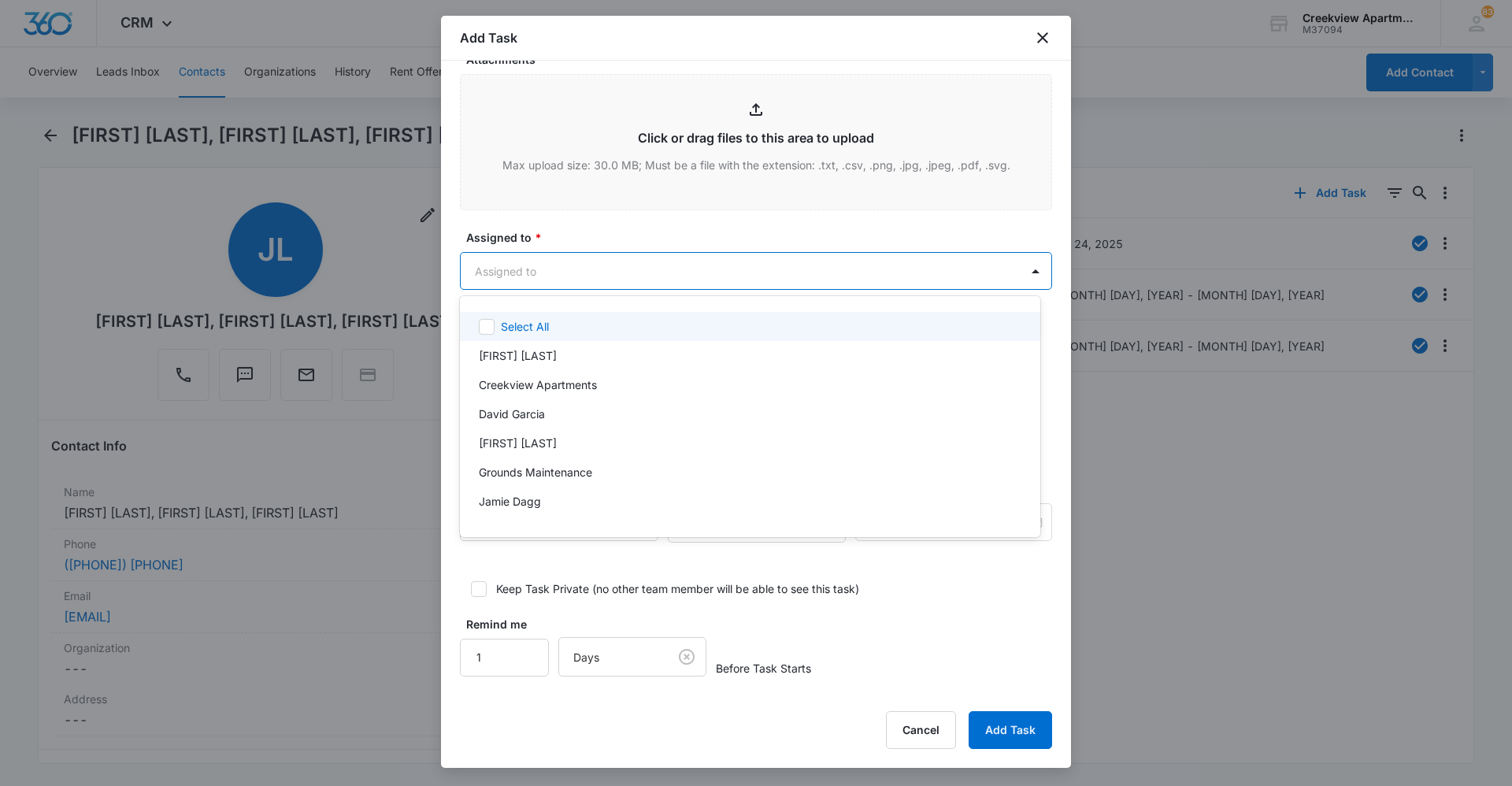click on "CRM Apps Reputation Websites Forms CRM Email Social Content Ads Intelligence Files Brand Settings Creekview Apartments M37094 Your Accounts View All 83 KM [FIRST] [LAST] cvmanager@vintage-corp.com My Profile 83 Notifications Support Logout Terms & Conditions   •   Privacy Policy Overview Leads Inbox Contacts Organizations History Rent Offerings Leases Tasks Calendar Lists Reports Settings Add Contact [FIRST] [LAST], [FIRST] [LAST], [FIRST] [LAST] Remove JL [FIRST] [LAST], [FIRST] [LAST], [FIRST] [LAST] Contact Info Name Cancel Save Changes [FIRST] [LAST], [FIRST] [LAST], [FIRST] [LAST] Phone Cancel Save Changes [PHONE] Email Cancel Save Changes [EMAIL] Organization Cancel Save Changes --- Address Cancel Save Changes --- Details Lead Source Cancel Save Changes Contact Form Contact Type Cancel Save Changes Lead / Applicant Contact Status Cancel Save Changes Other Assigned To Cancel Save Changes --- Tags Cancel Save Changes --- Next Contact Date Cancel Save Changes --- Color Tag Cancel ID 0" at bounding box center [756, 393] 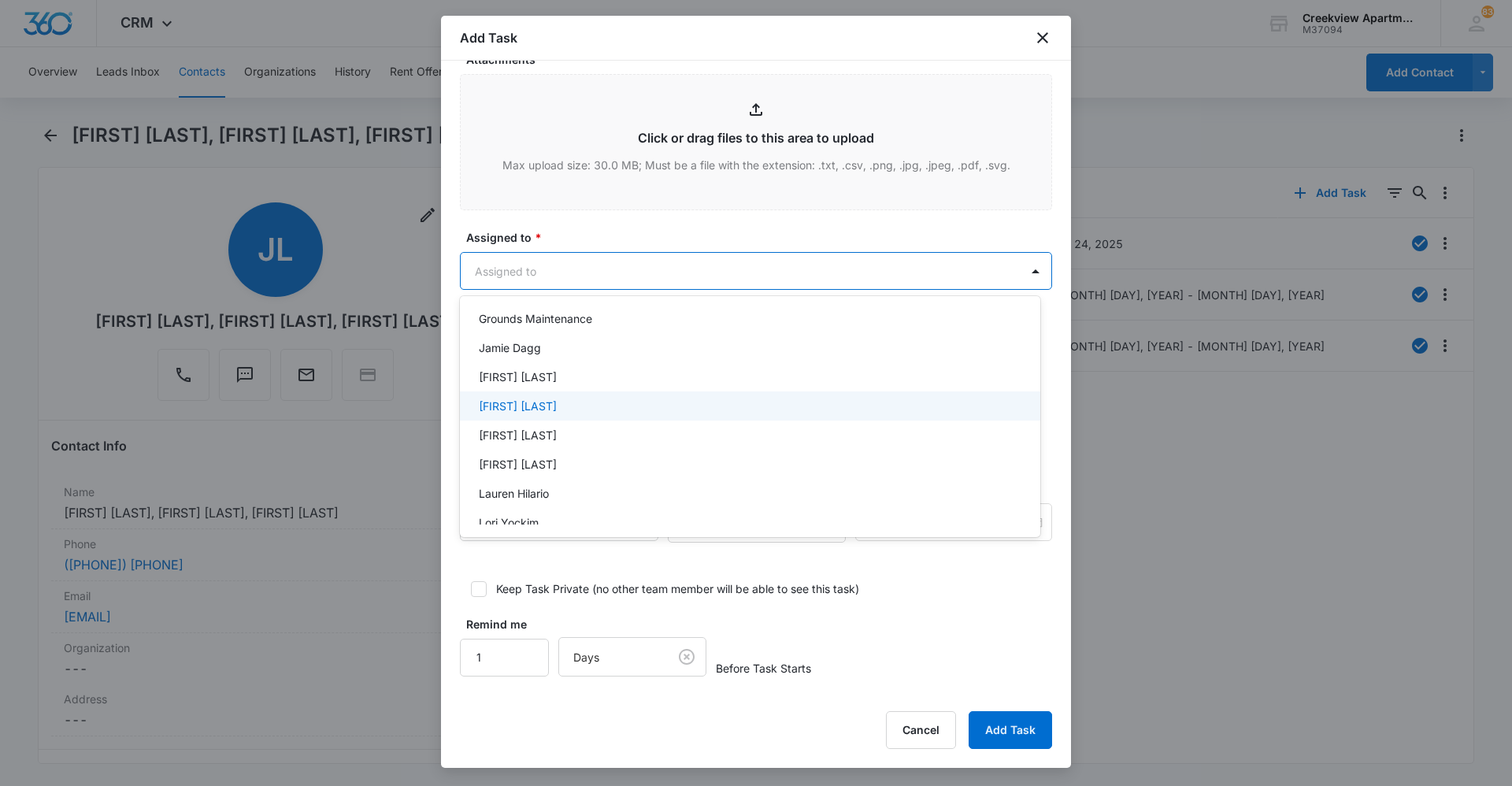 scroll, scrollTop: 158, scrollLeft: 0, axis: vertical 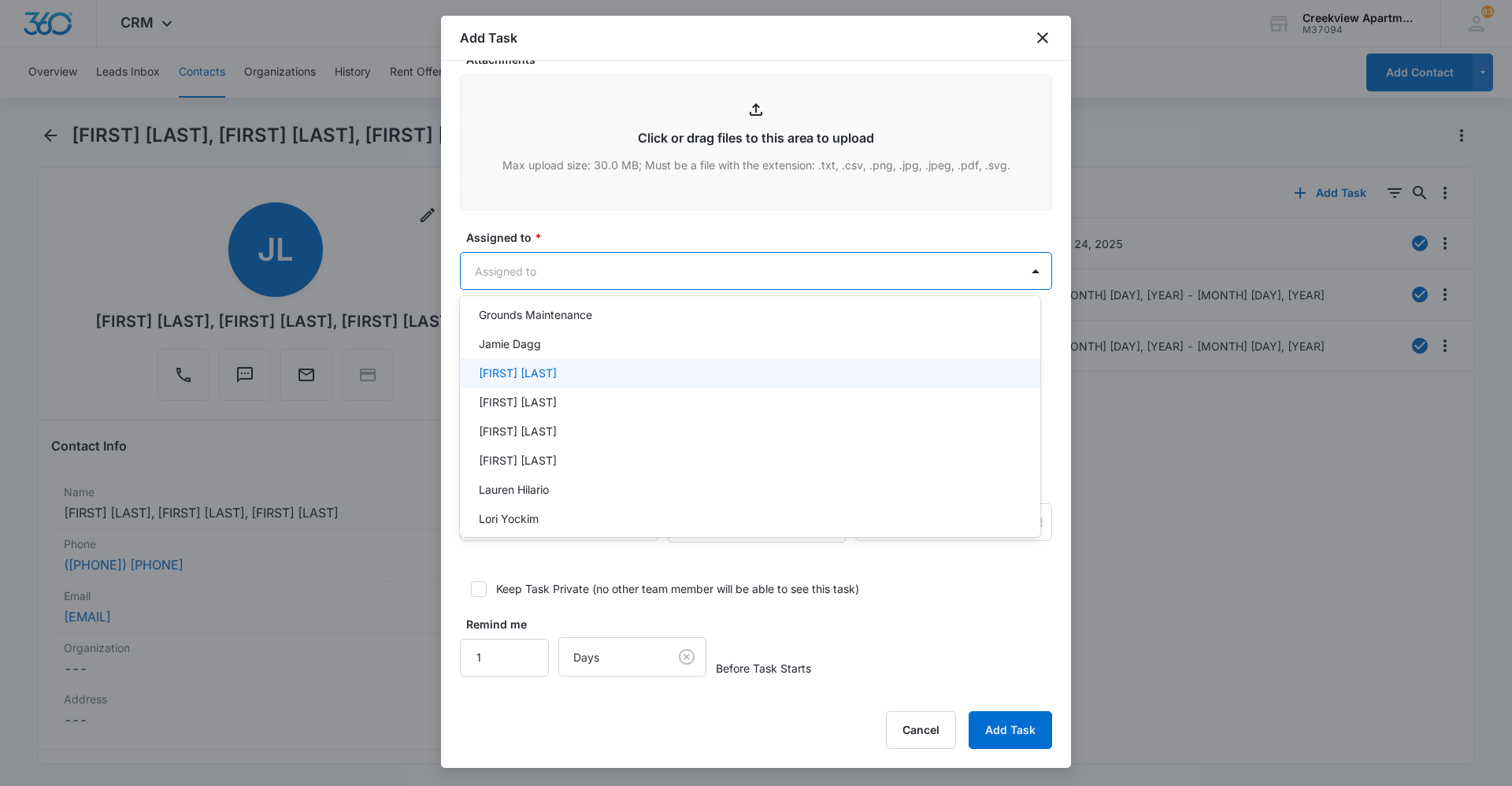 click on "[FIRST] [LAST]" at bounding box center [748, 373] 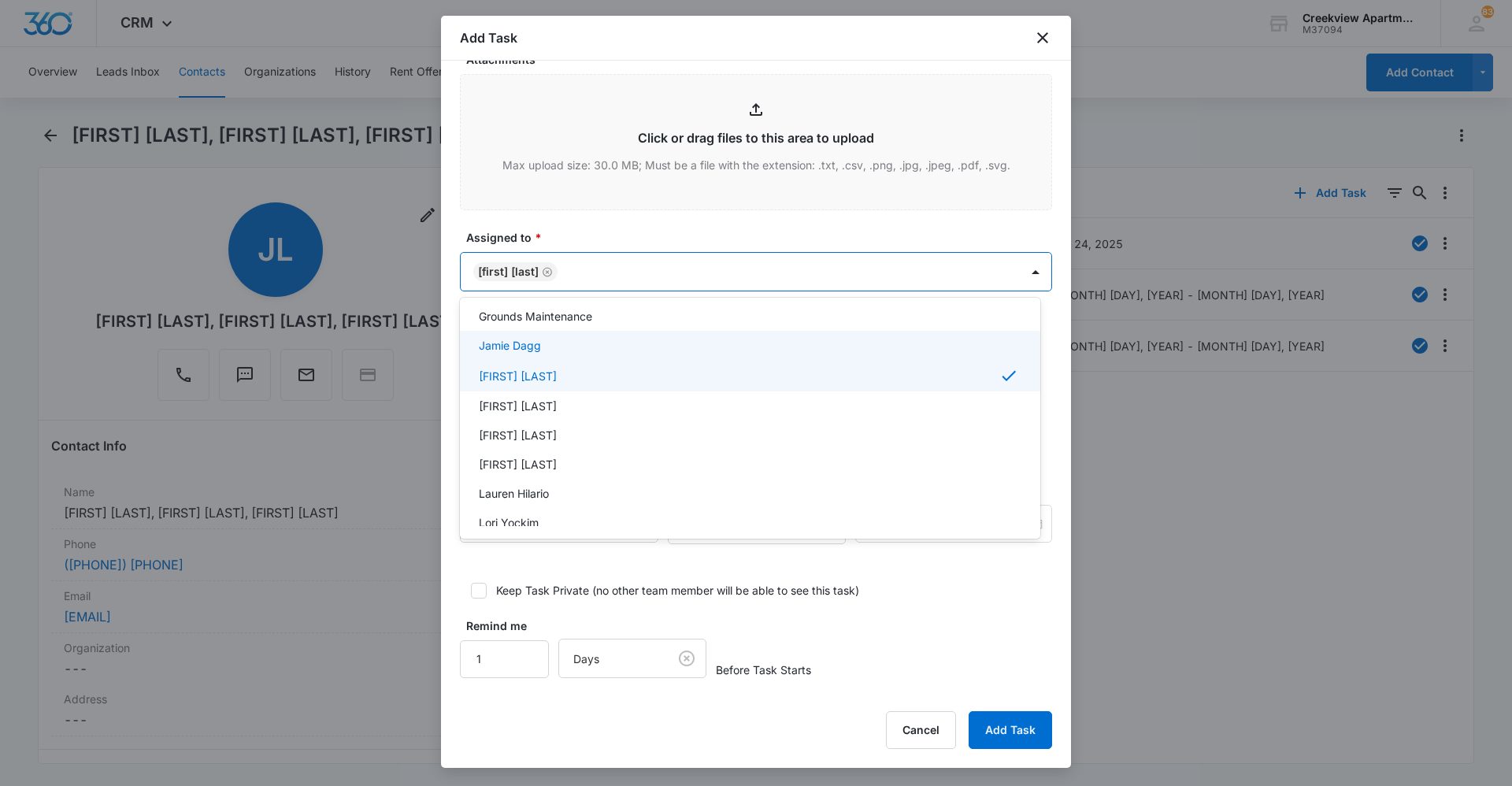 click at bounding box center (756, 393) 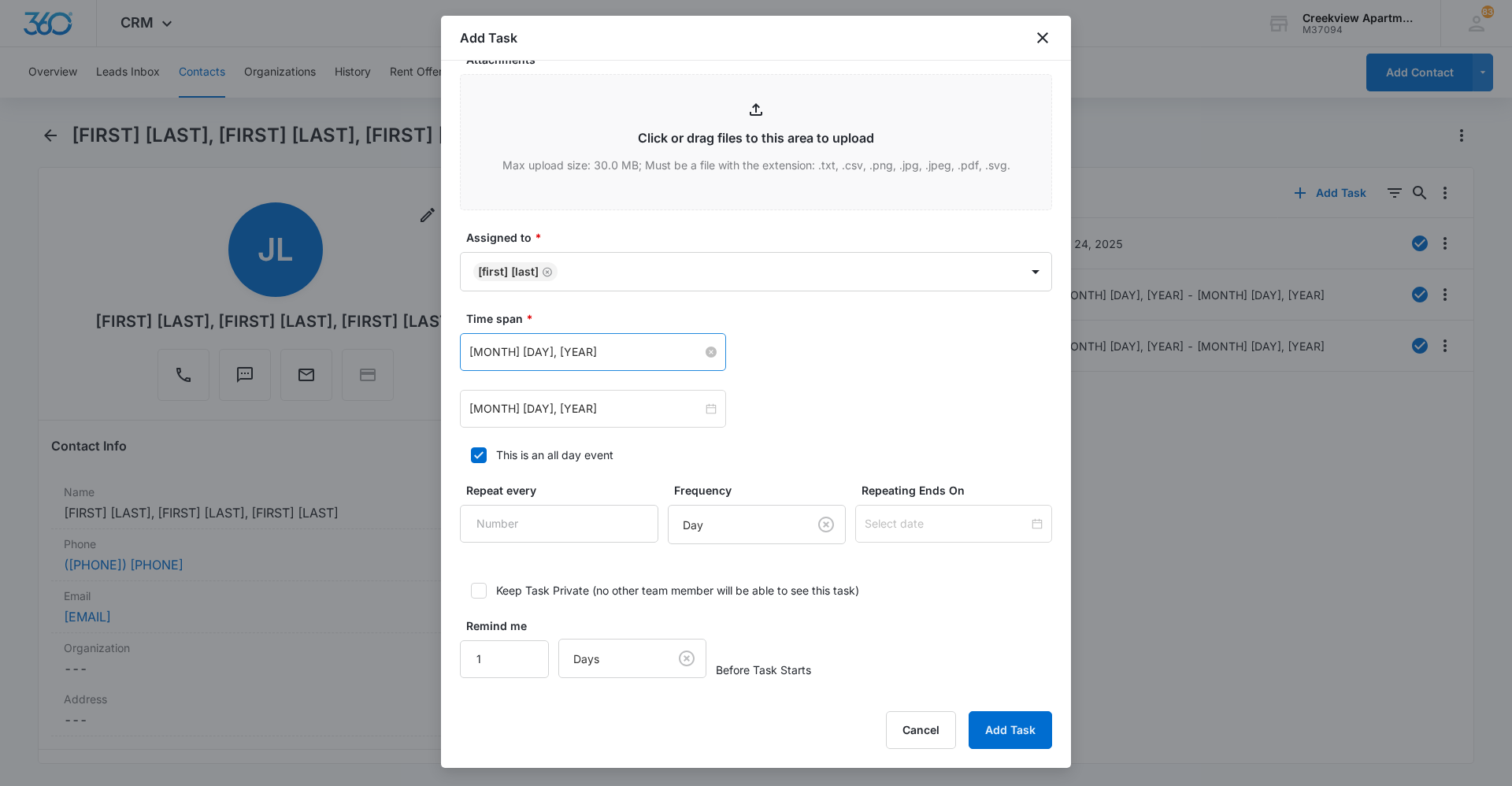 click on "[MONTH] [DAY], [YEAR]" at bounding box center [593, 352] 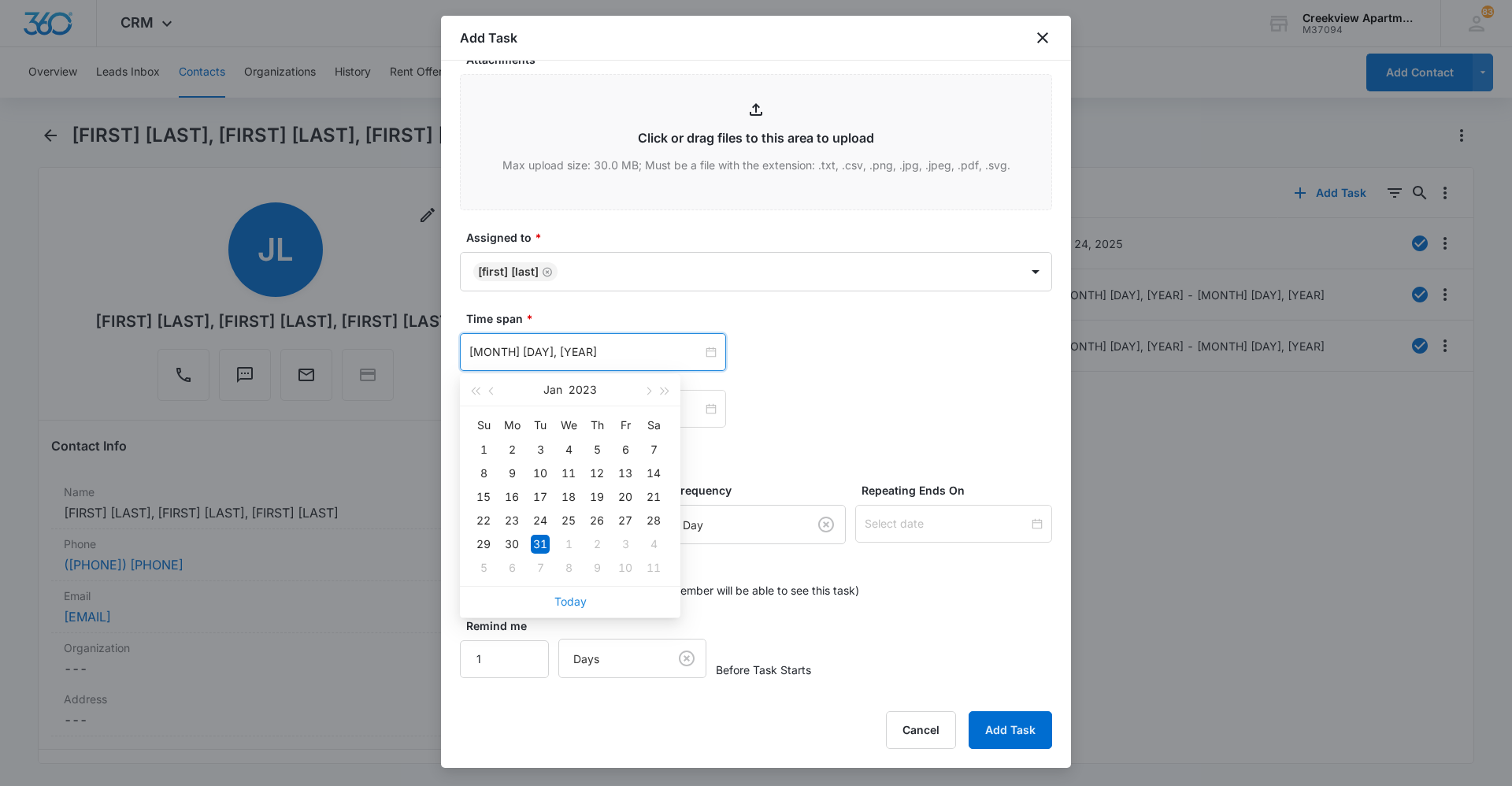 click on "Today" at bounding box center (570, 601) 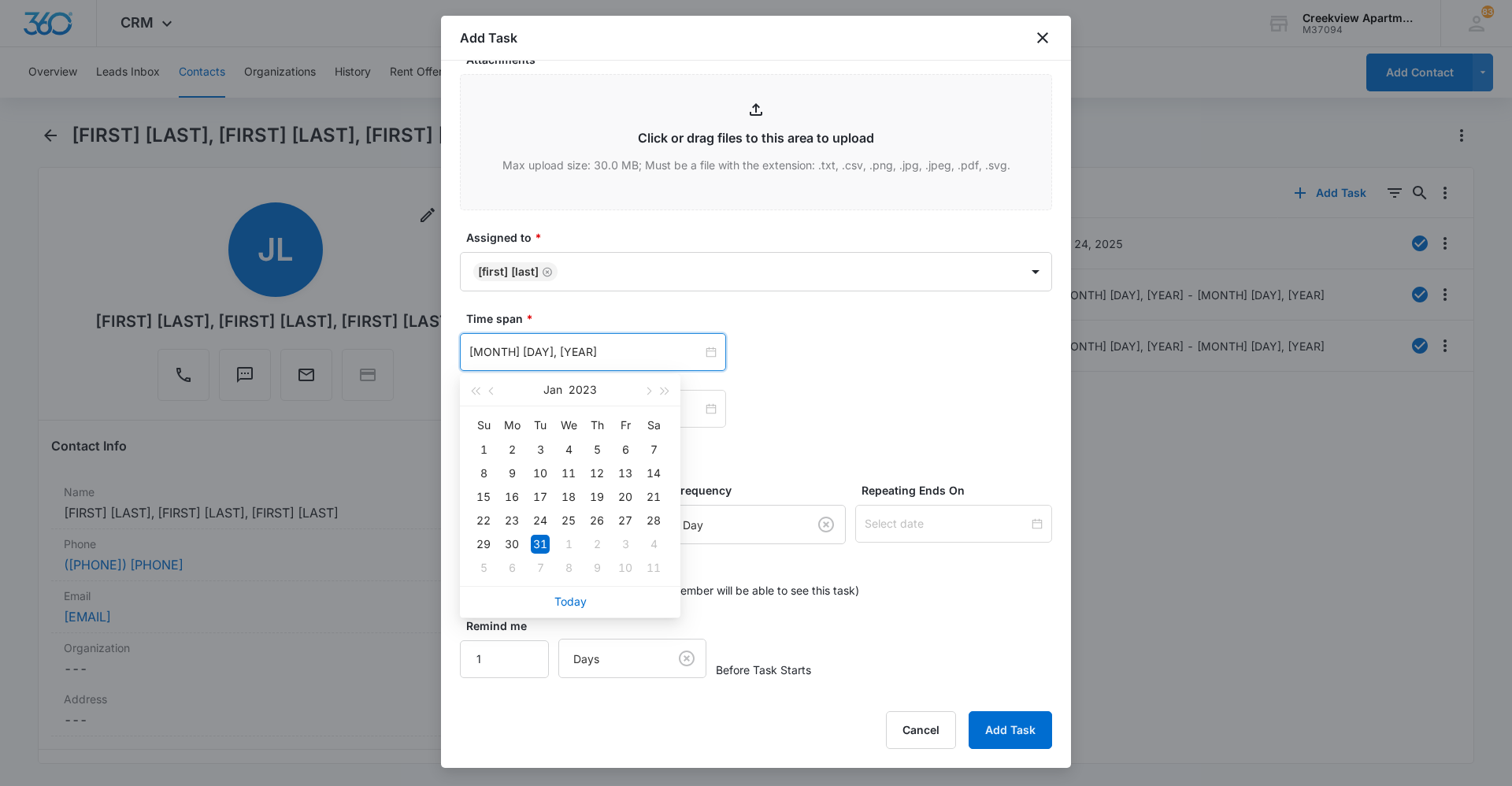 type on "Aug 4, 2025" 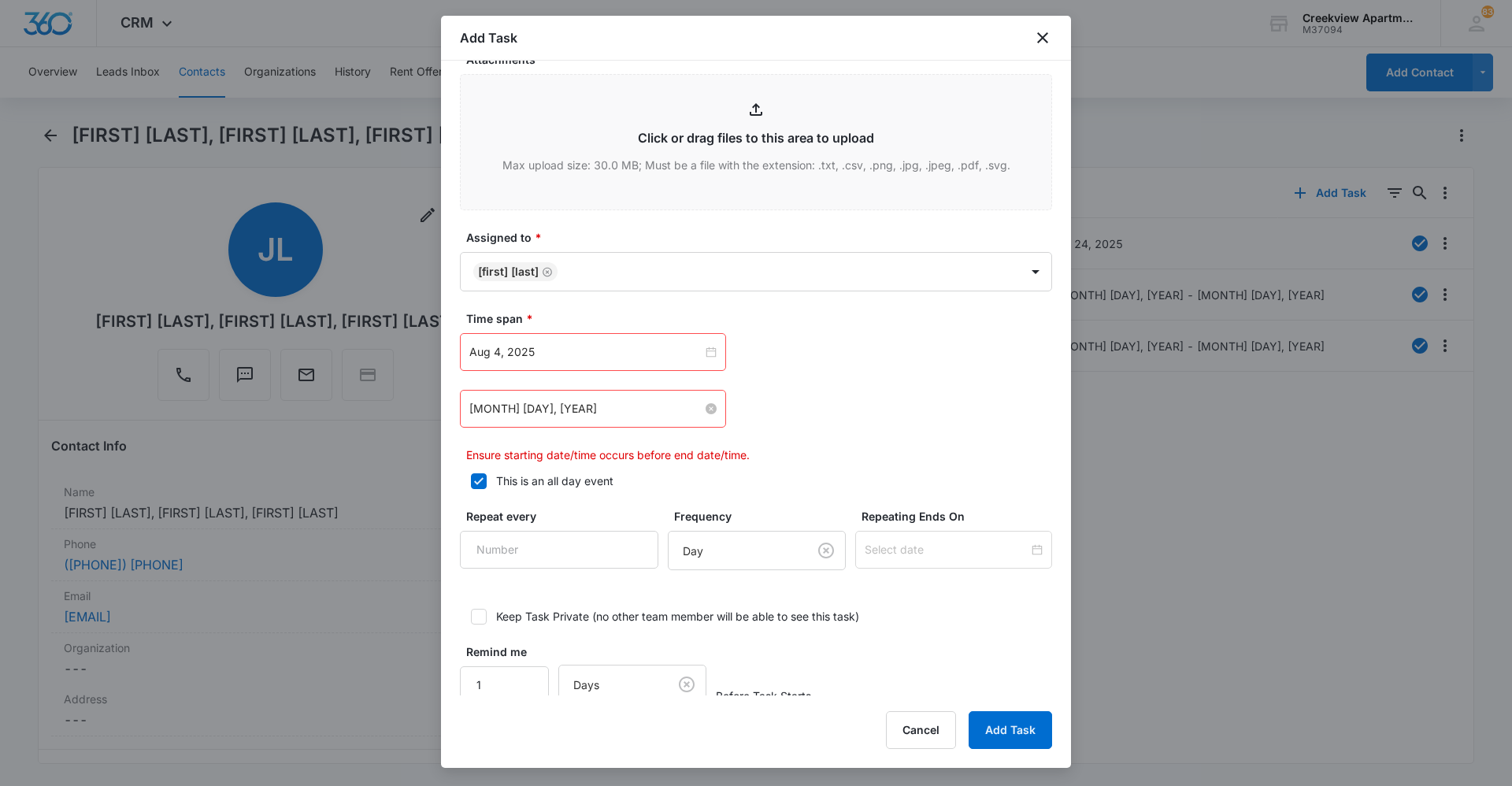 click on "[MONTH] [DAY], [YEAR]" at bounding box center [593, 409] 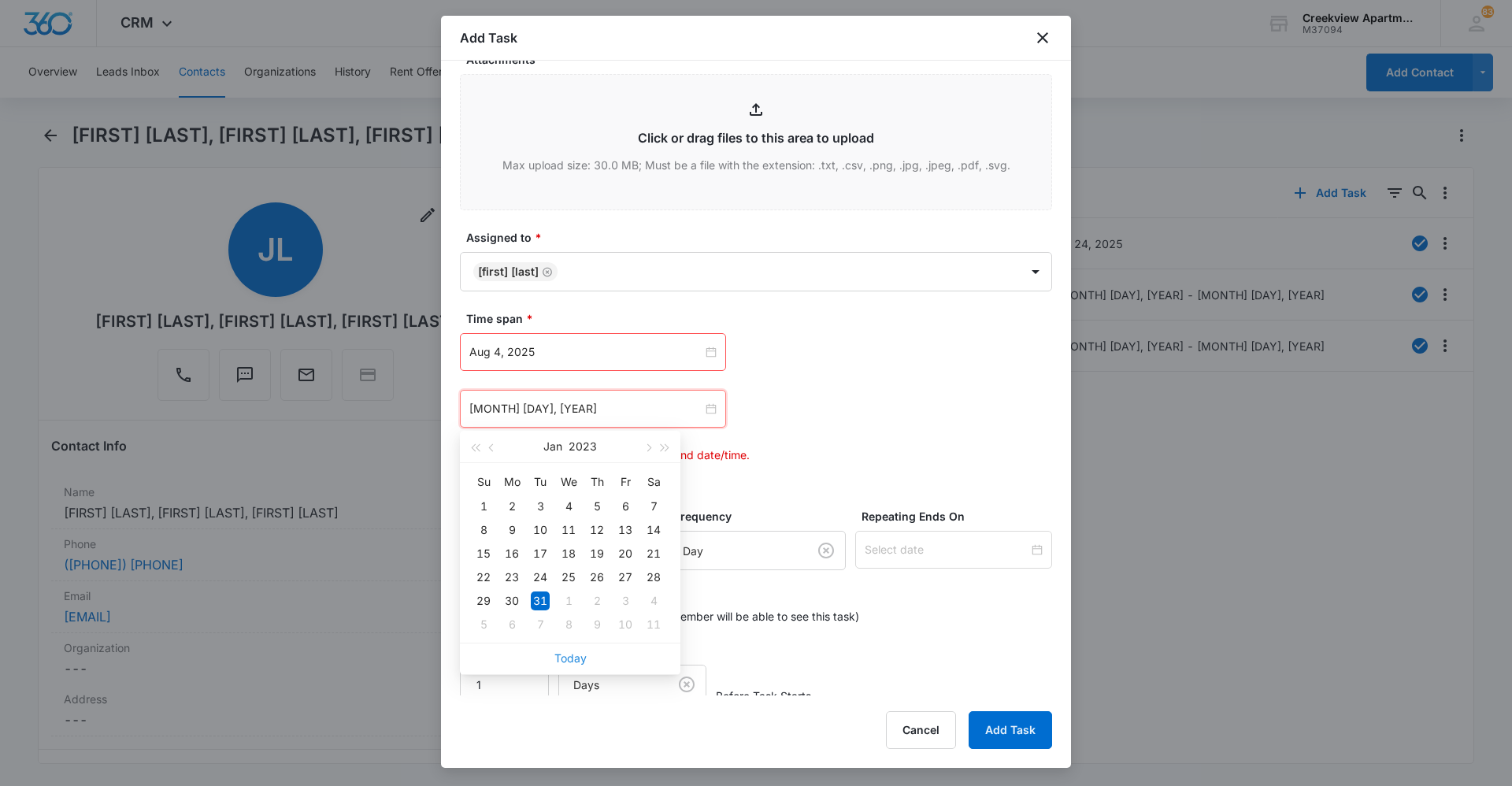 click on "Today" at bounding box center [570, 658] 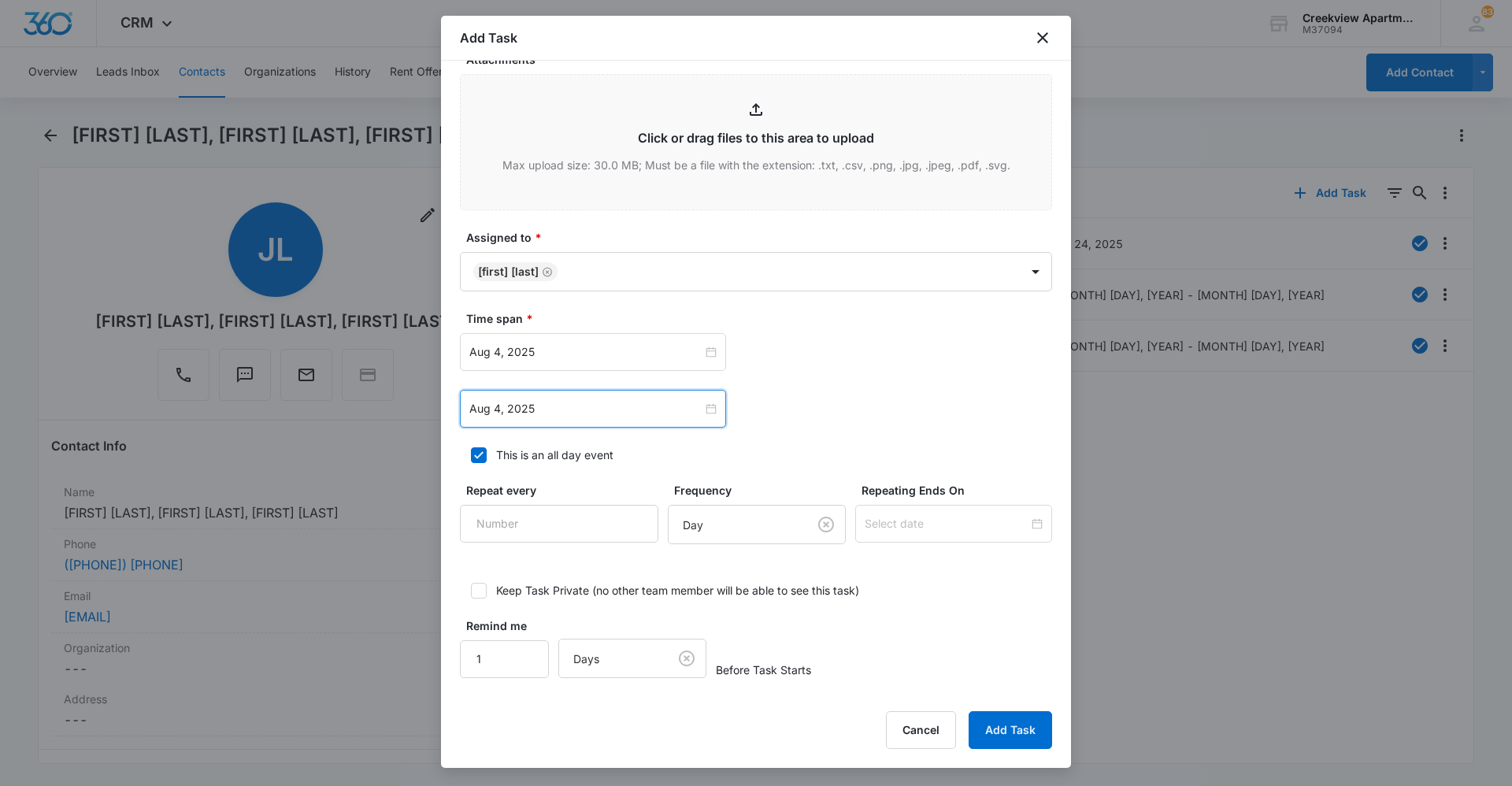 scroll, scrollTop: 784, scrollLeft: 0, axis: vertical 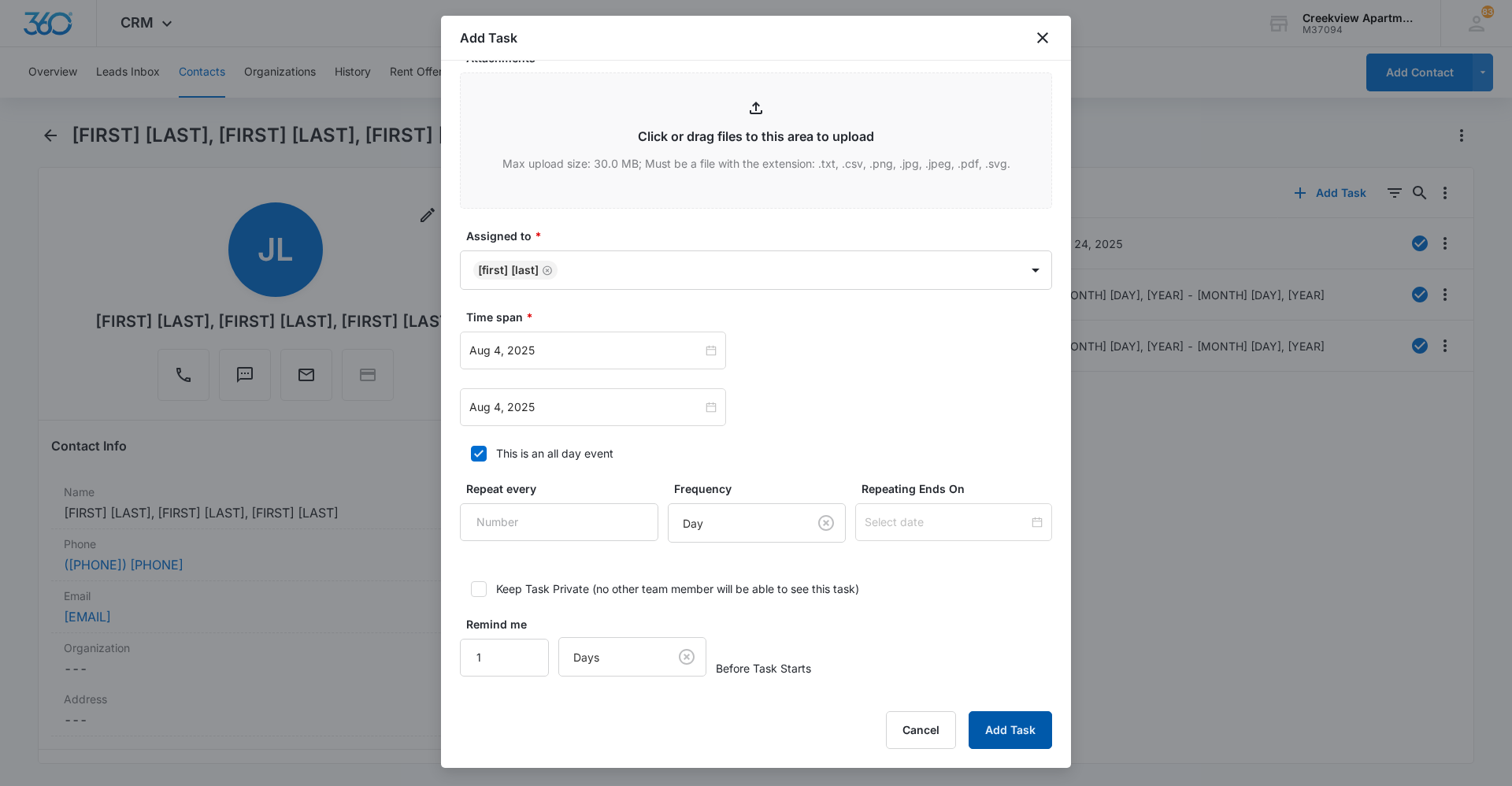 click on "Add Task" at bounding box center [1010, 730] 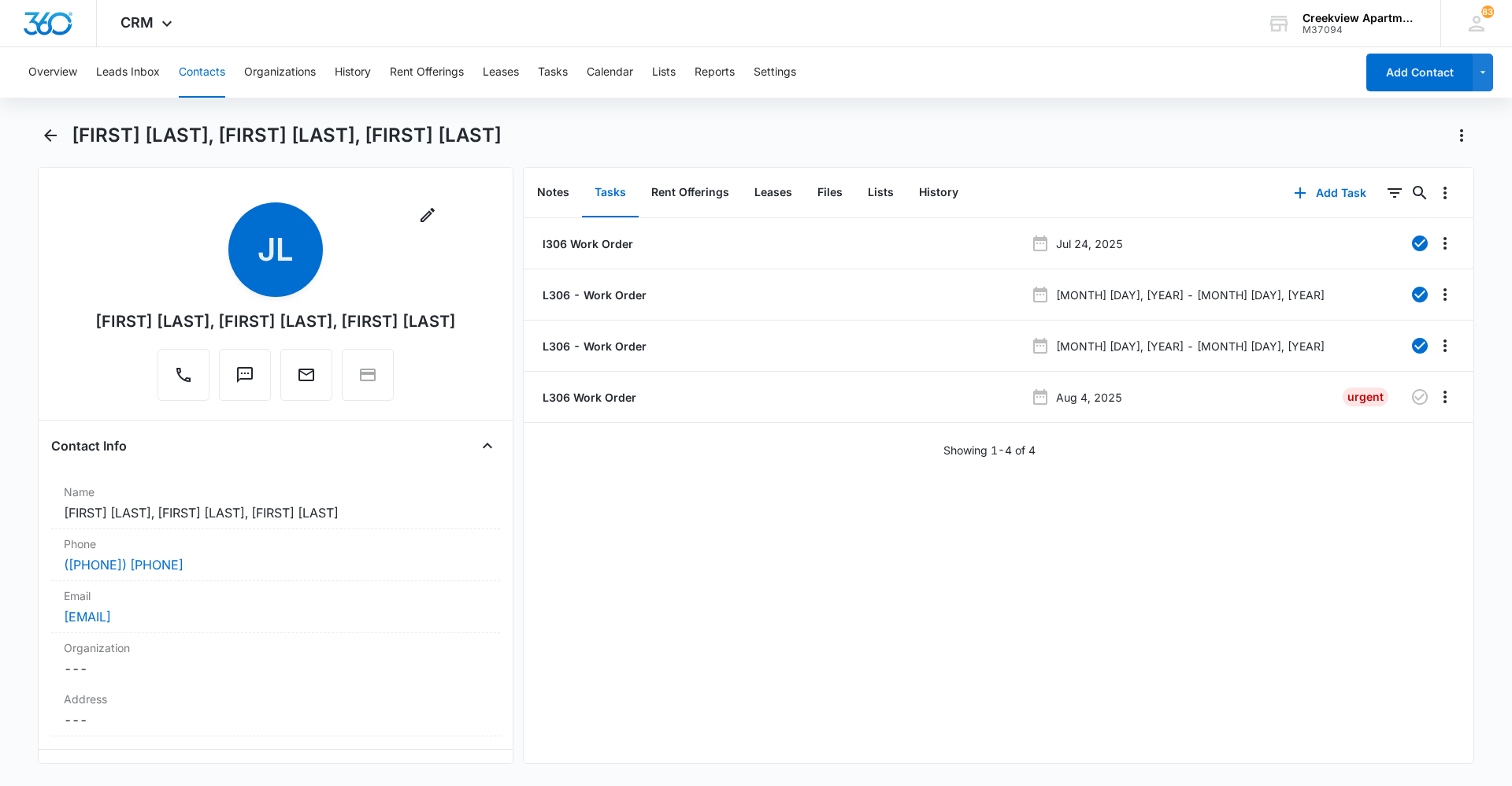 click on "Contacts" at bounding box center [202, 72] 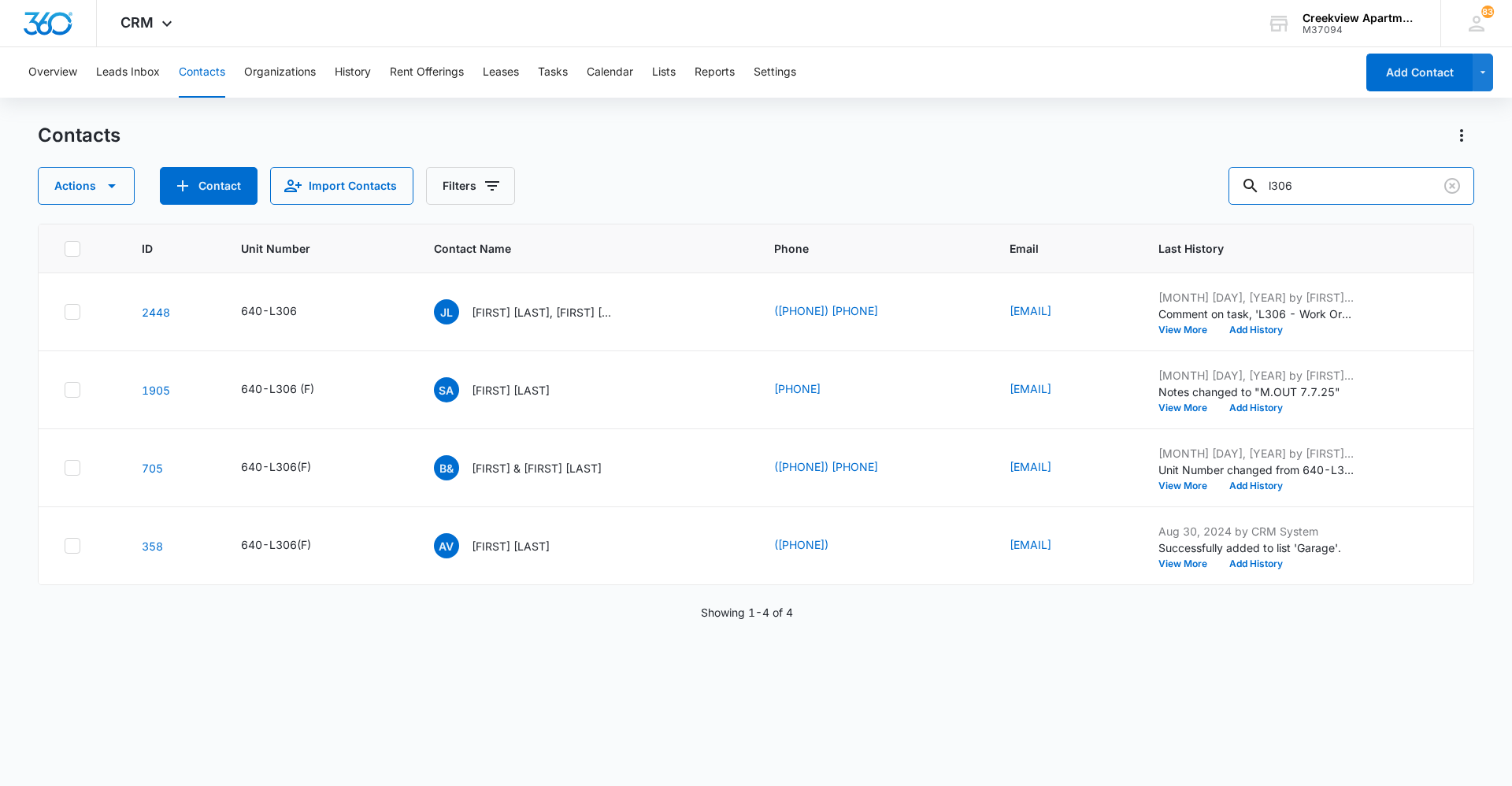 drag, startPoint x: 1257, startPoint y: 194, endPoint x: 1234, endPoint y: 196, distance: 23.08679 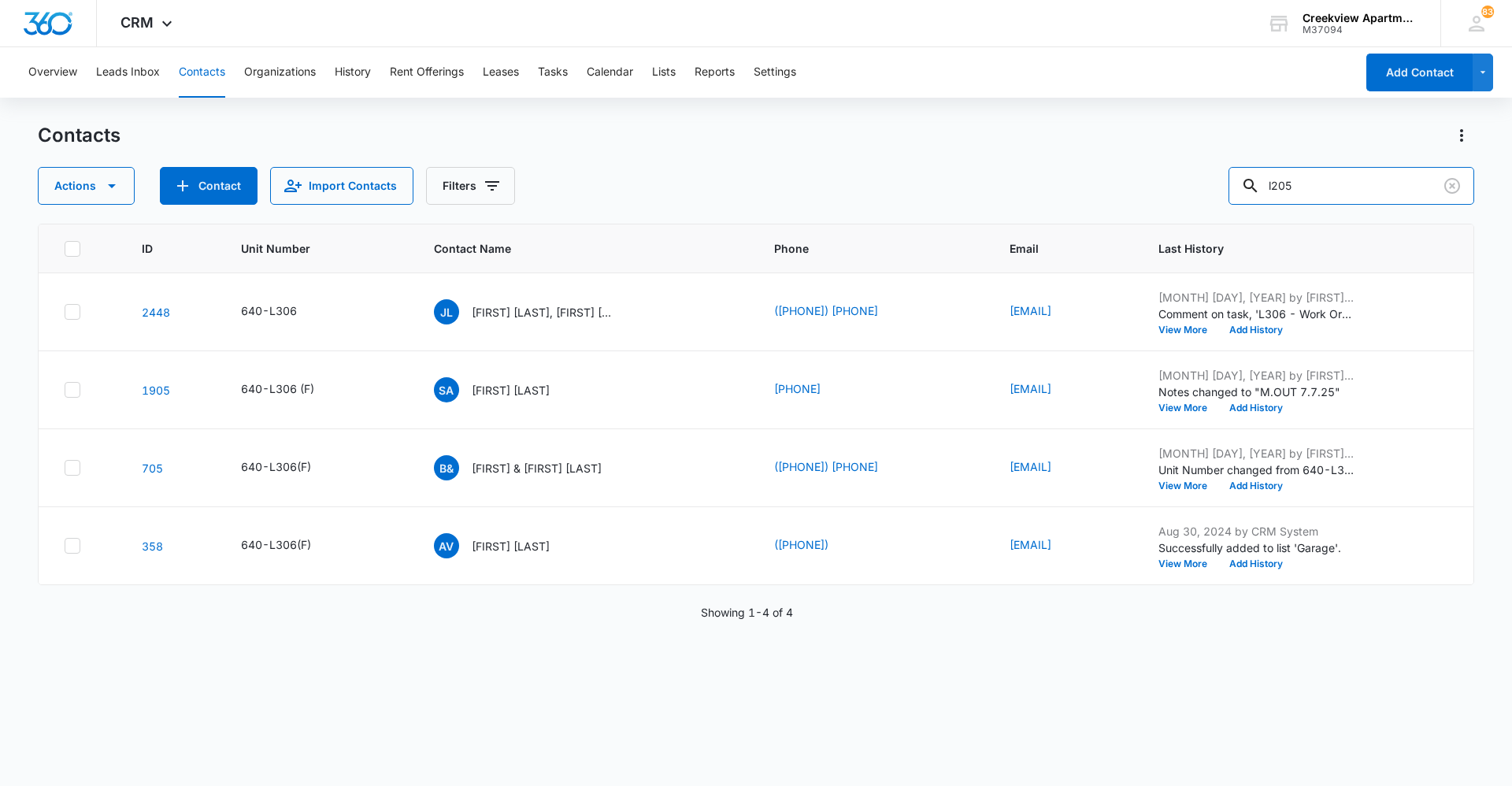 type on "l205" 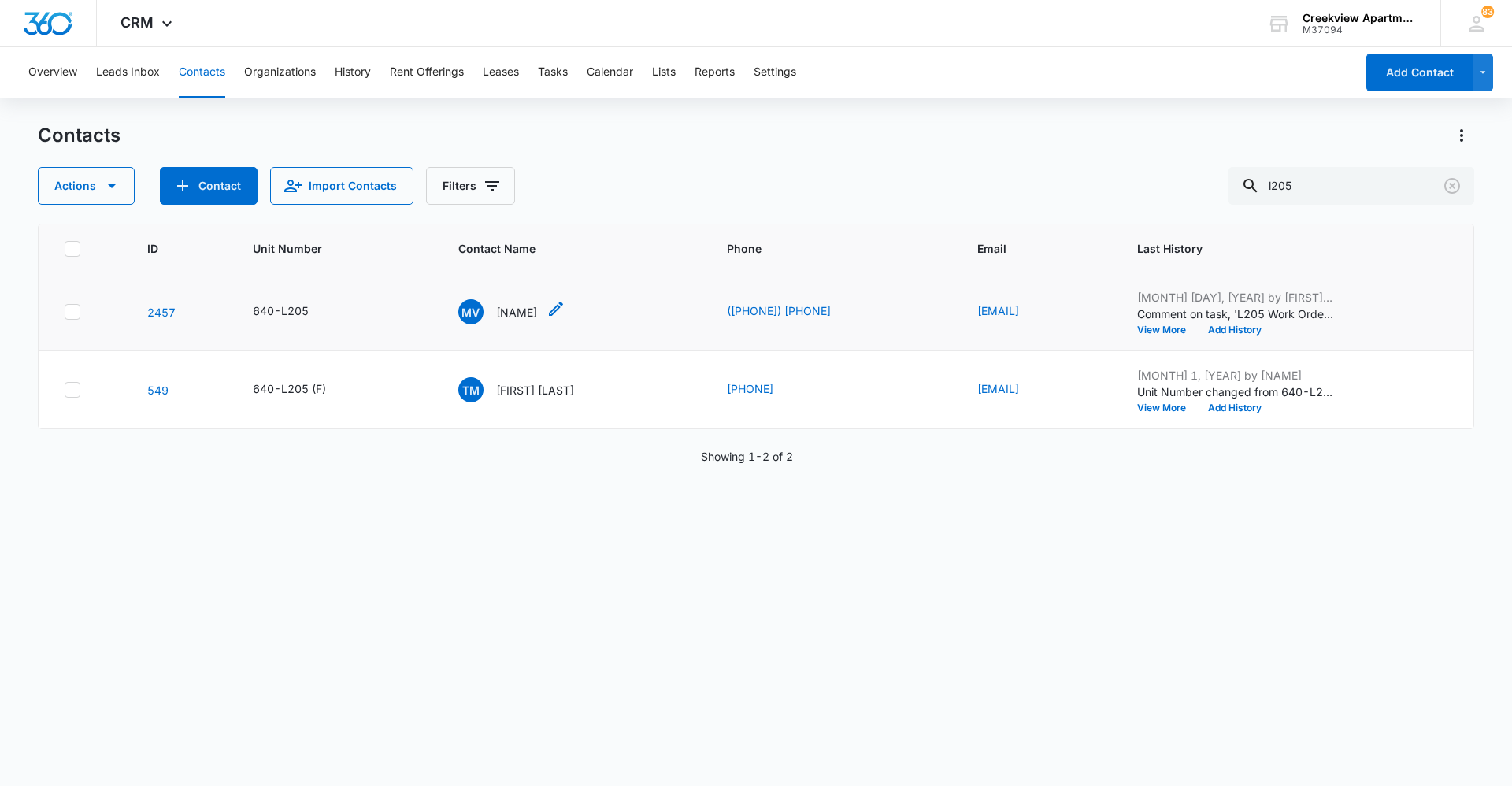 click on "[INITIALS] [FIRST] [LAST]" at bounding box center [573, 312] 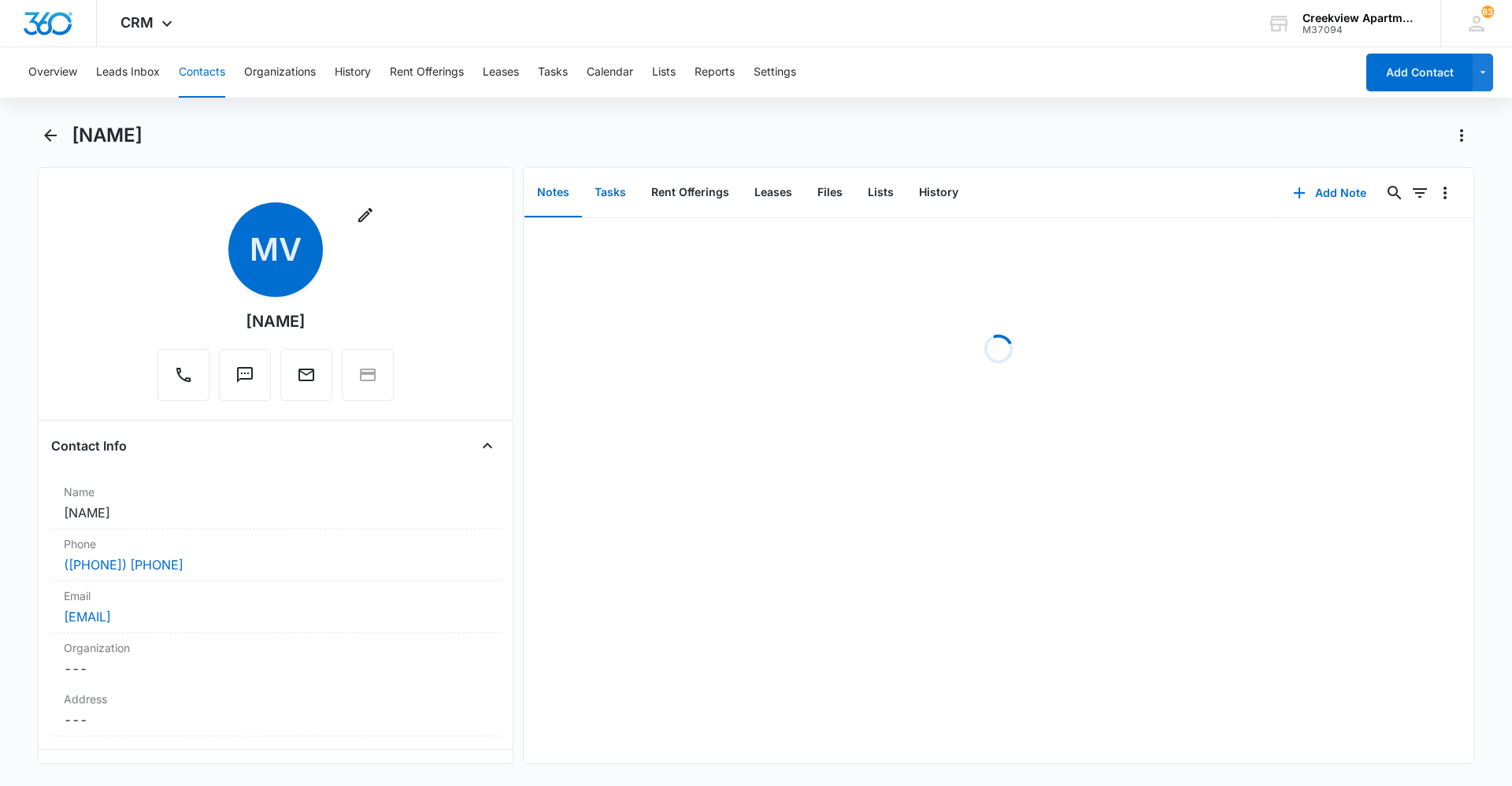 click on "Tasks" at bounding box center (610, 193) 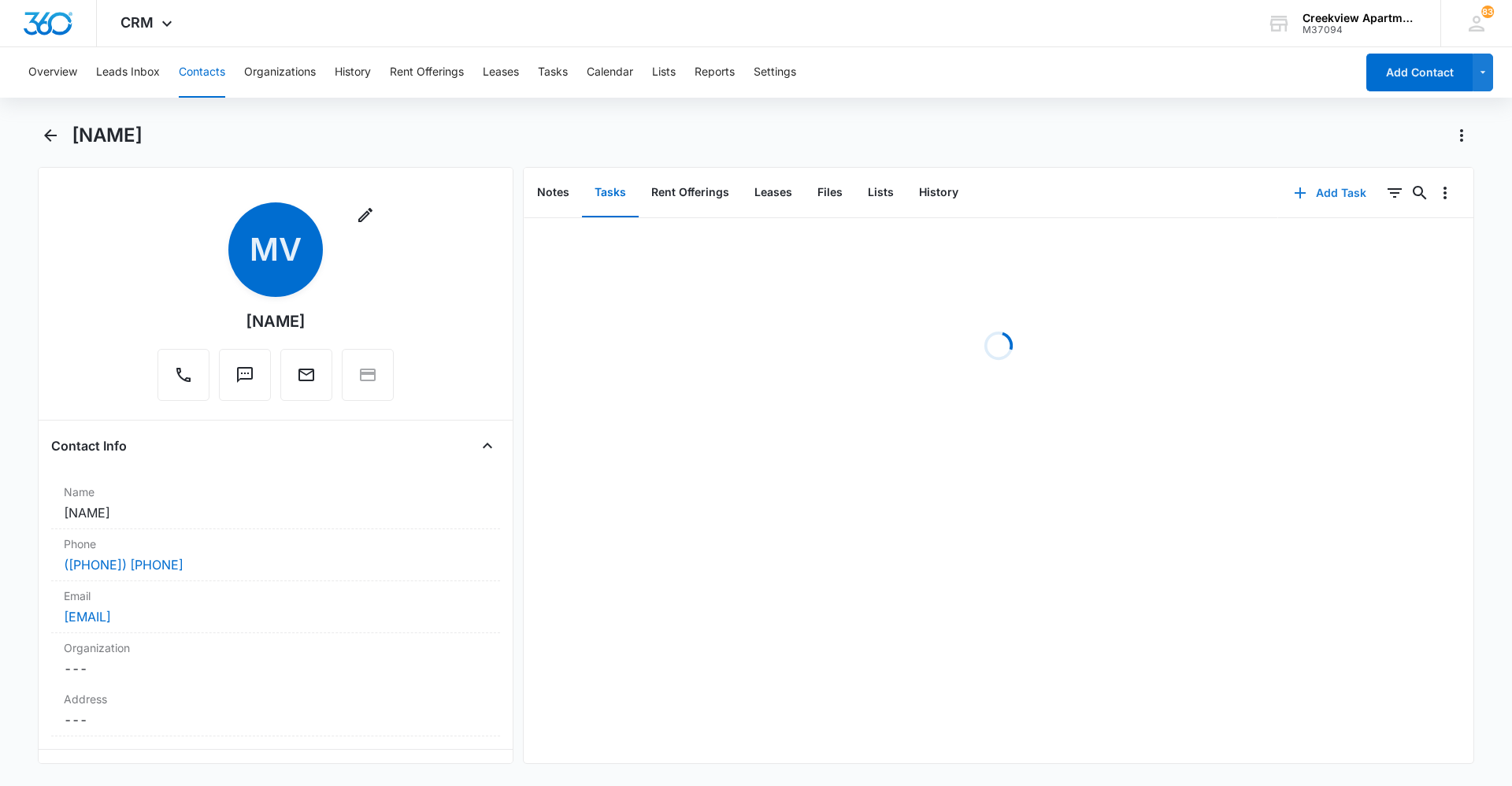 click on "Add Task" at bounding box center [1330, 193] 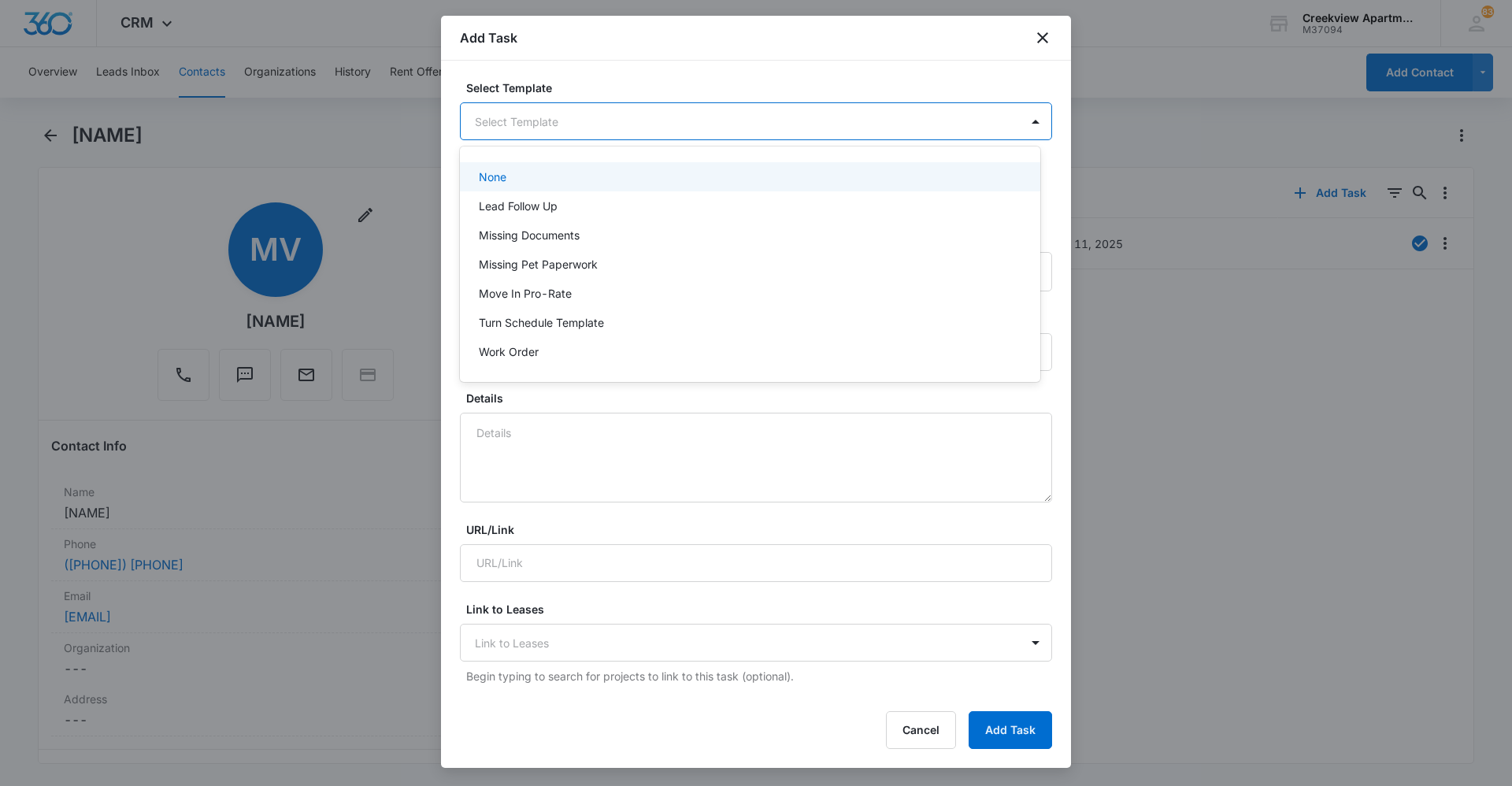 click on "CRM Apps Reputation Websites Forms CRM Email Social Content Ads Intelligence Files Brand Settings Creekview Apartments M37094 Your Accounts View All 83 KM [FIRST] [LAST] [EMAIL] My Profile 83 Notifications Support Logout Terms & Conditions   •   Privacy Policy Overview Leads Inbox Contacts Organizations History Rent Offerings Leases Tasks Calendar Lists Reports Settings Add Contact [FIRST] [LAST] Remove [INITIALS] [FIRST] [LAST] Contact Info Name Cancel Save Changes [FIRST] [LAST] Phone Cancel Save Changes ([PHONE]) Email Cancel Save Changes [EMAIL] Organization Cancel Save Changes ---
Address Cancel Save Changes ---
Details Source Cancel Save Changes Default Contact Type Cancel Save Changes None Contact Status Cancel Save Changes None Assigned To Cancel Save Changes ---
Tags Cancel Save Changes ---
Next Contact Date Cancel Save Changes ---
Color Tag Current Color: Cancel Save Changes Payments ID ID [NUMBER] Created [MONTH] [DAY], [YEAR] at [HH]:[MM]pm Additional Contact Info Notes Cancel ---" at bounding box center (756, 393) 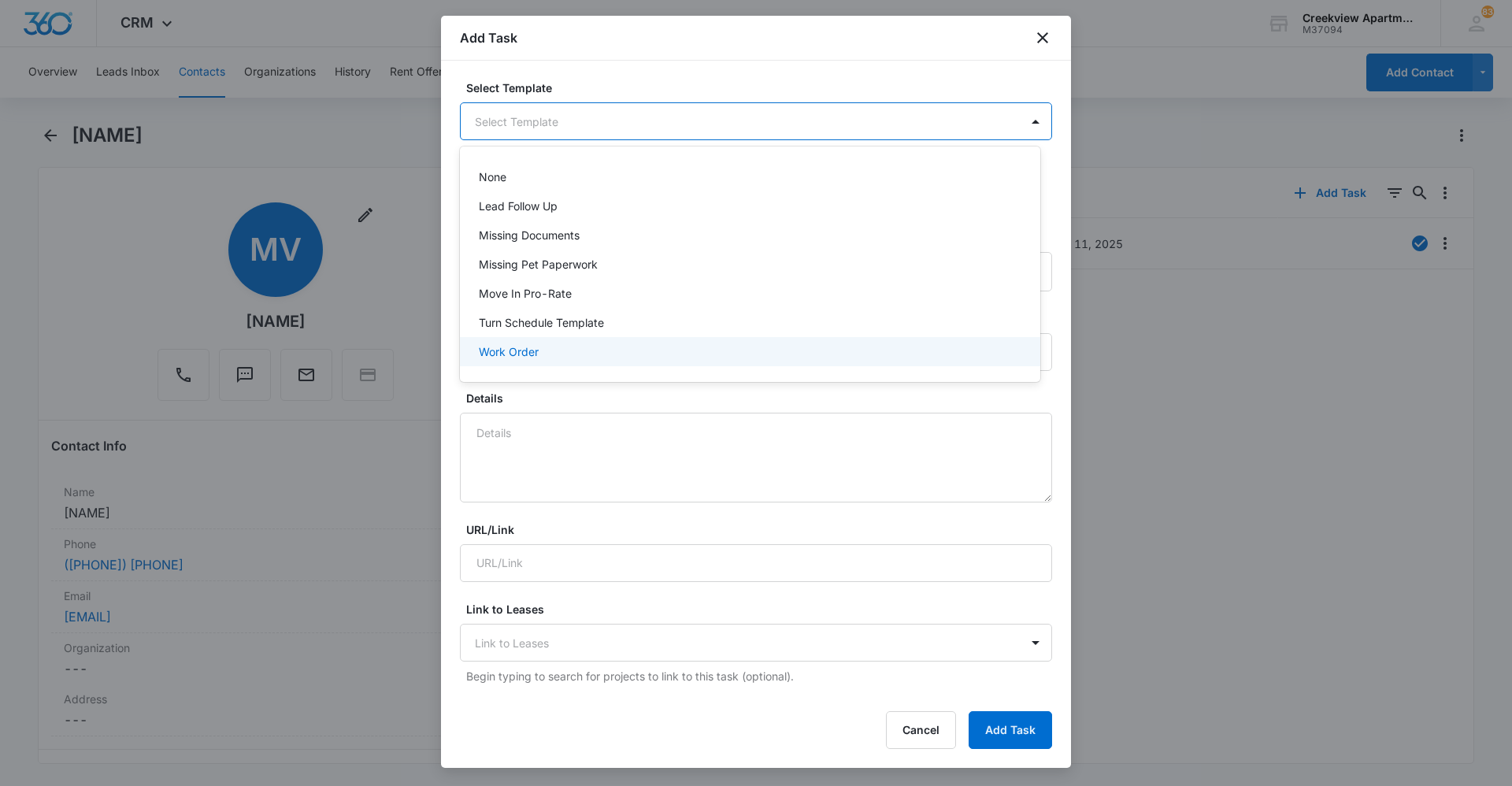 click on "Work Order" at bounding box center [748, 351] 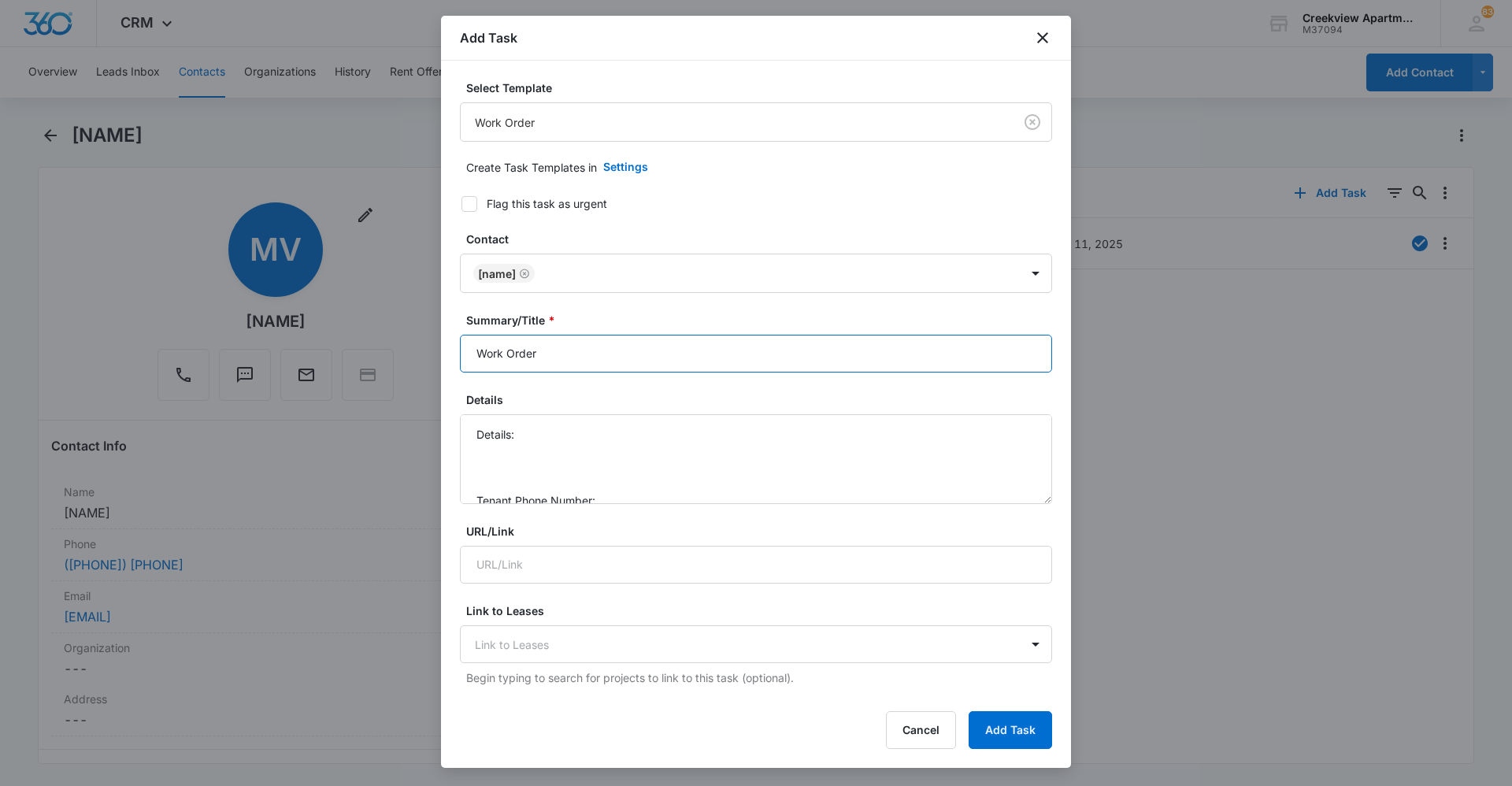 click on "Work Order" at bounding box center (756, 354) 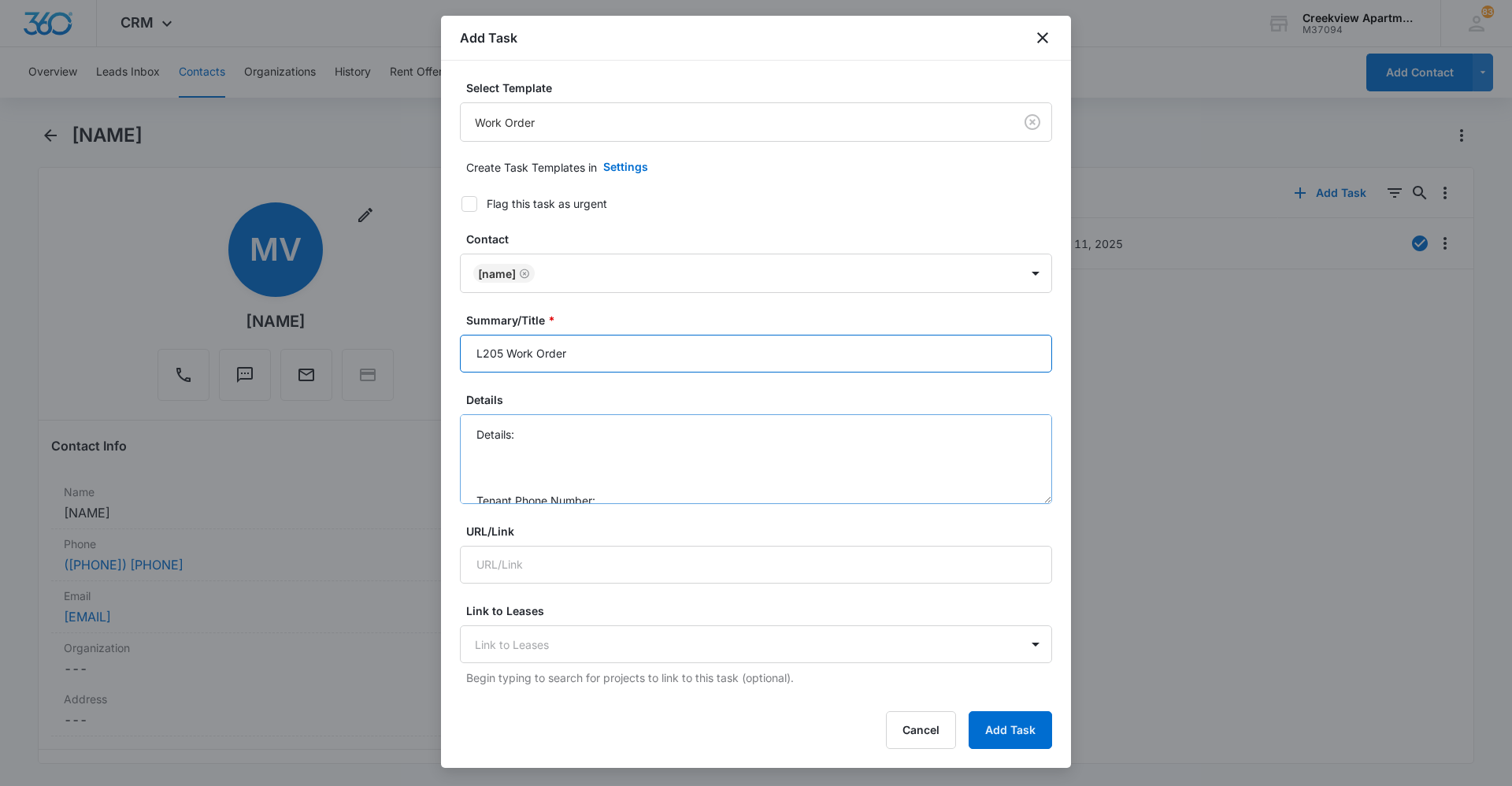 type on "L205 Work Order" 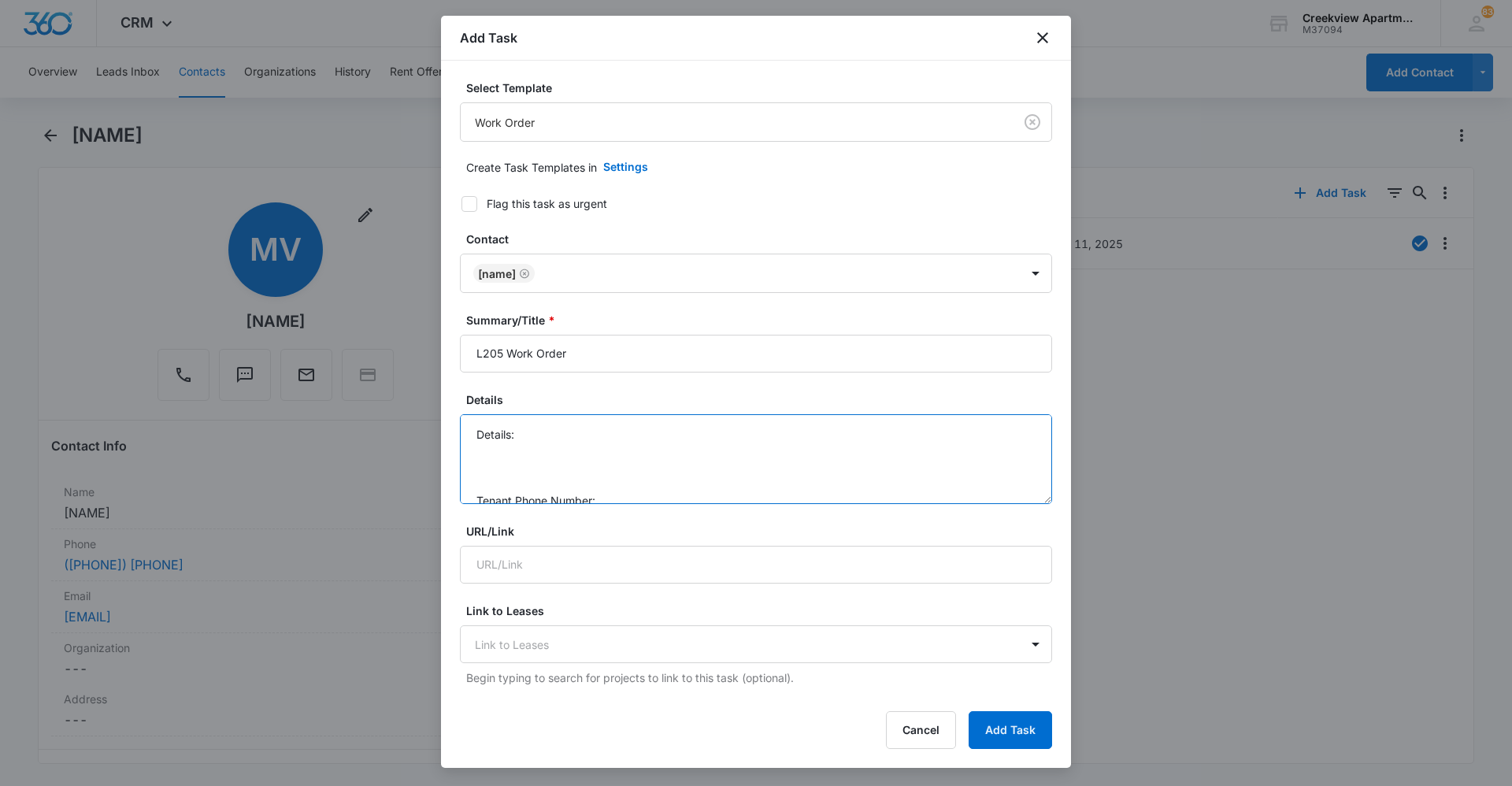 drag, startPoint x: 558, startPoint y: 414, endPoint x: 569, endPoint y: 433, distance: 21.954498 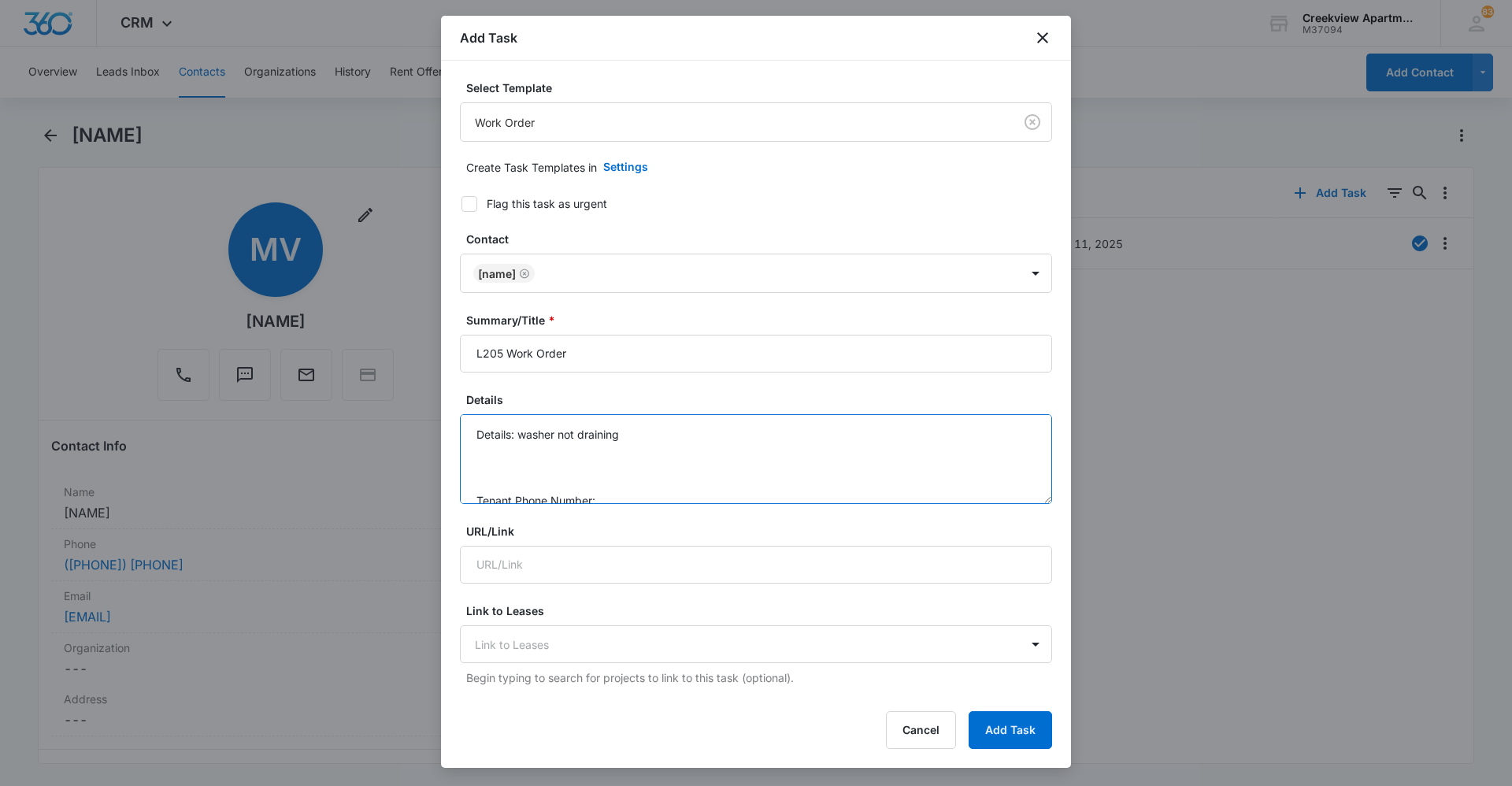 scroll, scrollTop: 50, scrollLeft: 0, axis: vertical 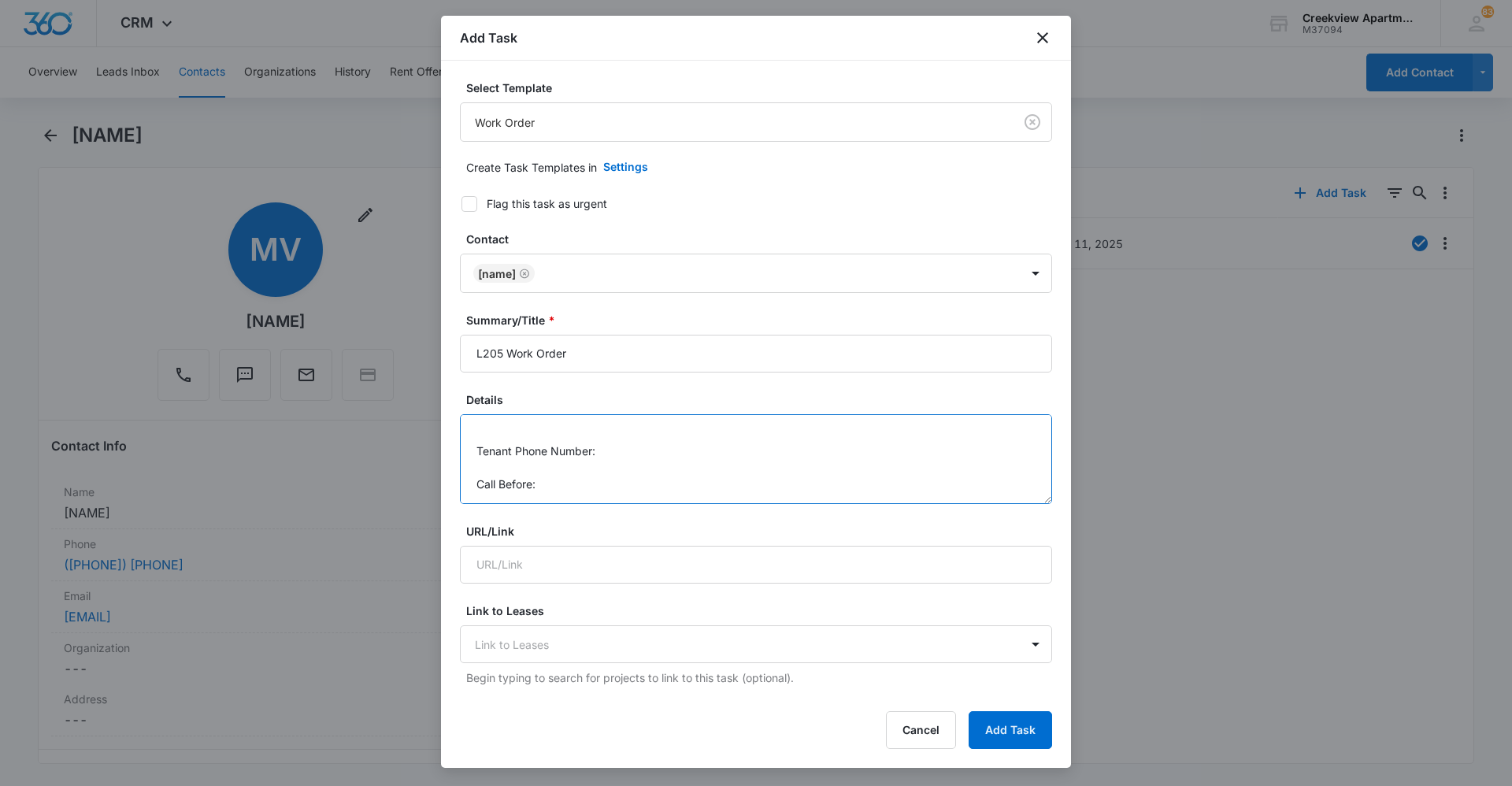 click on "Details: washer not draining
Tenant Phone Number:
Call Before:" at bounding box center (756, 459) 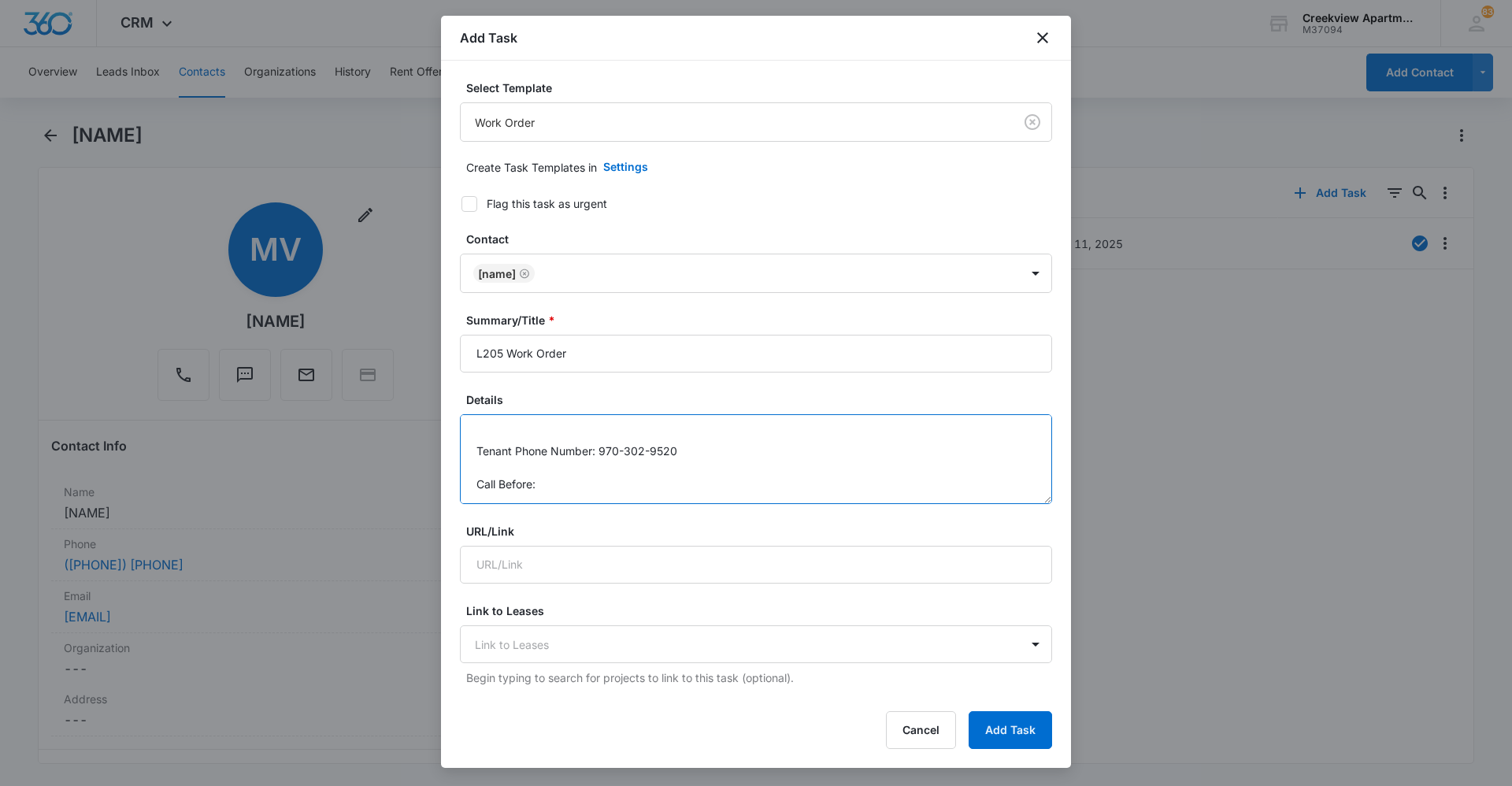 click on "Details: washer not draining
Tenant Phone Number: 970-302-9520
Call Before:" at bounding box center (756, 459) 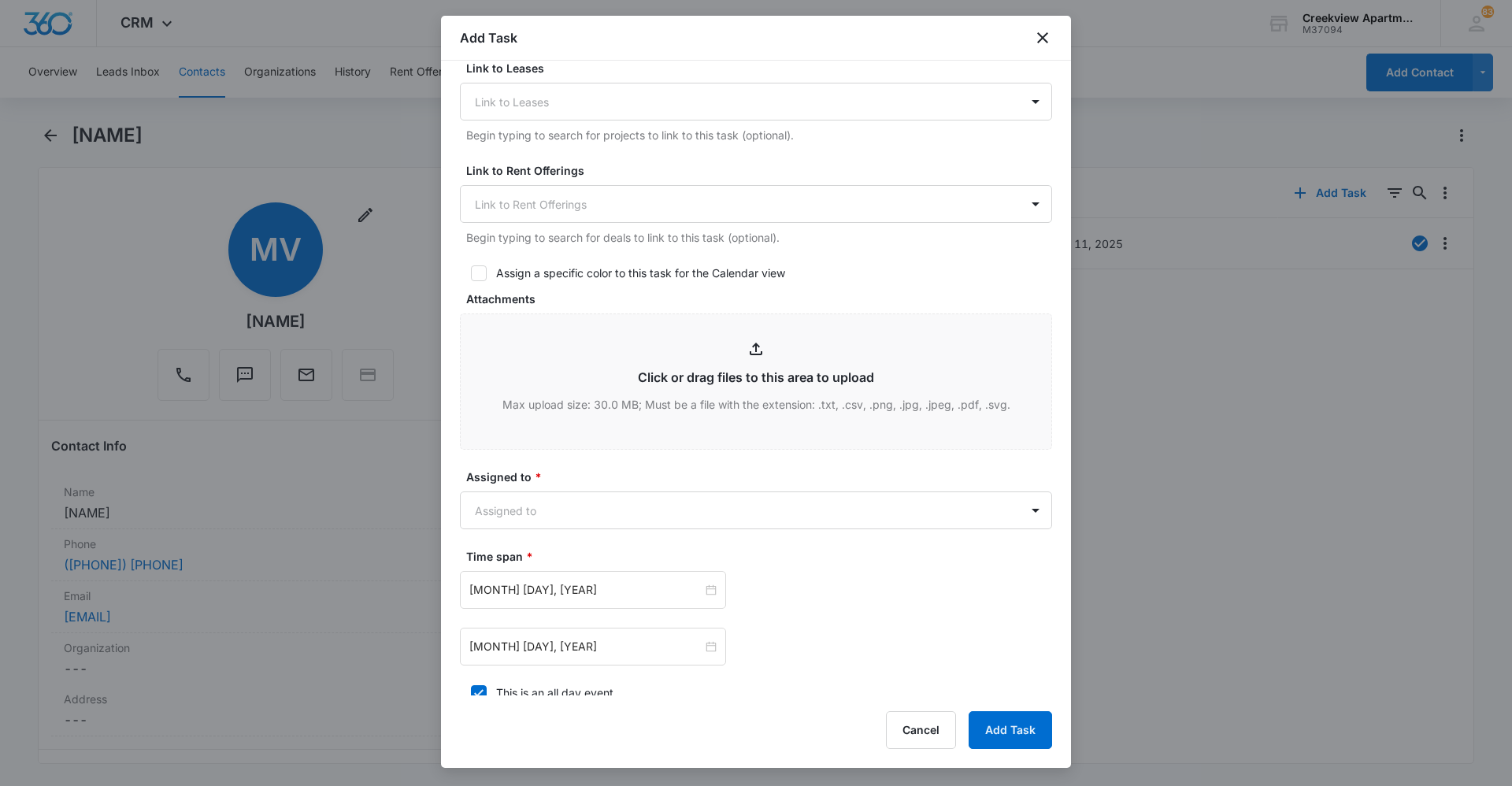 scroll, scrollTop: 630, scrollLeft: 0, axis: vertical 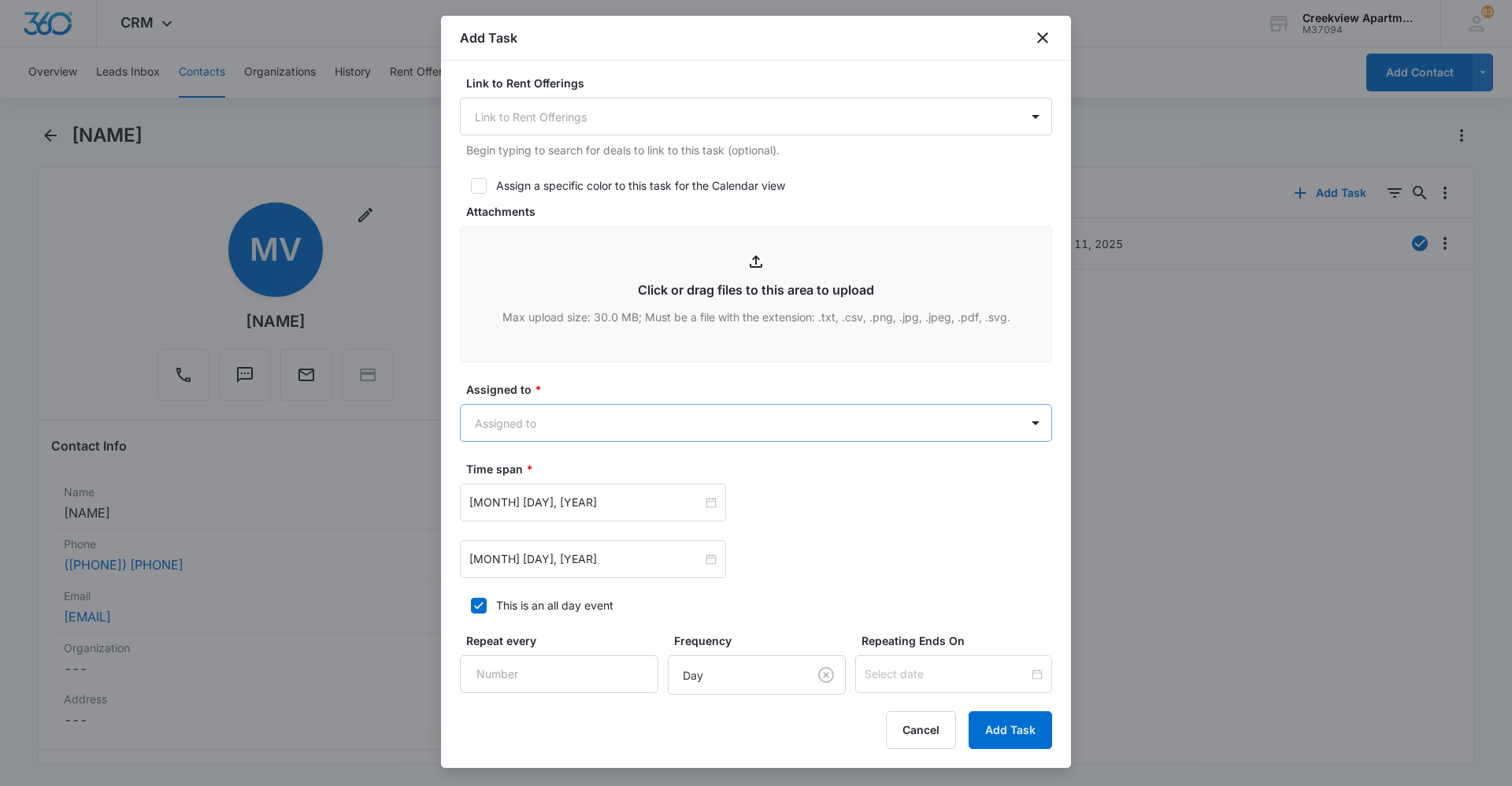 type on "Details: washer not draining
Tenant Phone Number: [PHONE]
Call Before: No" 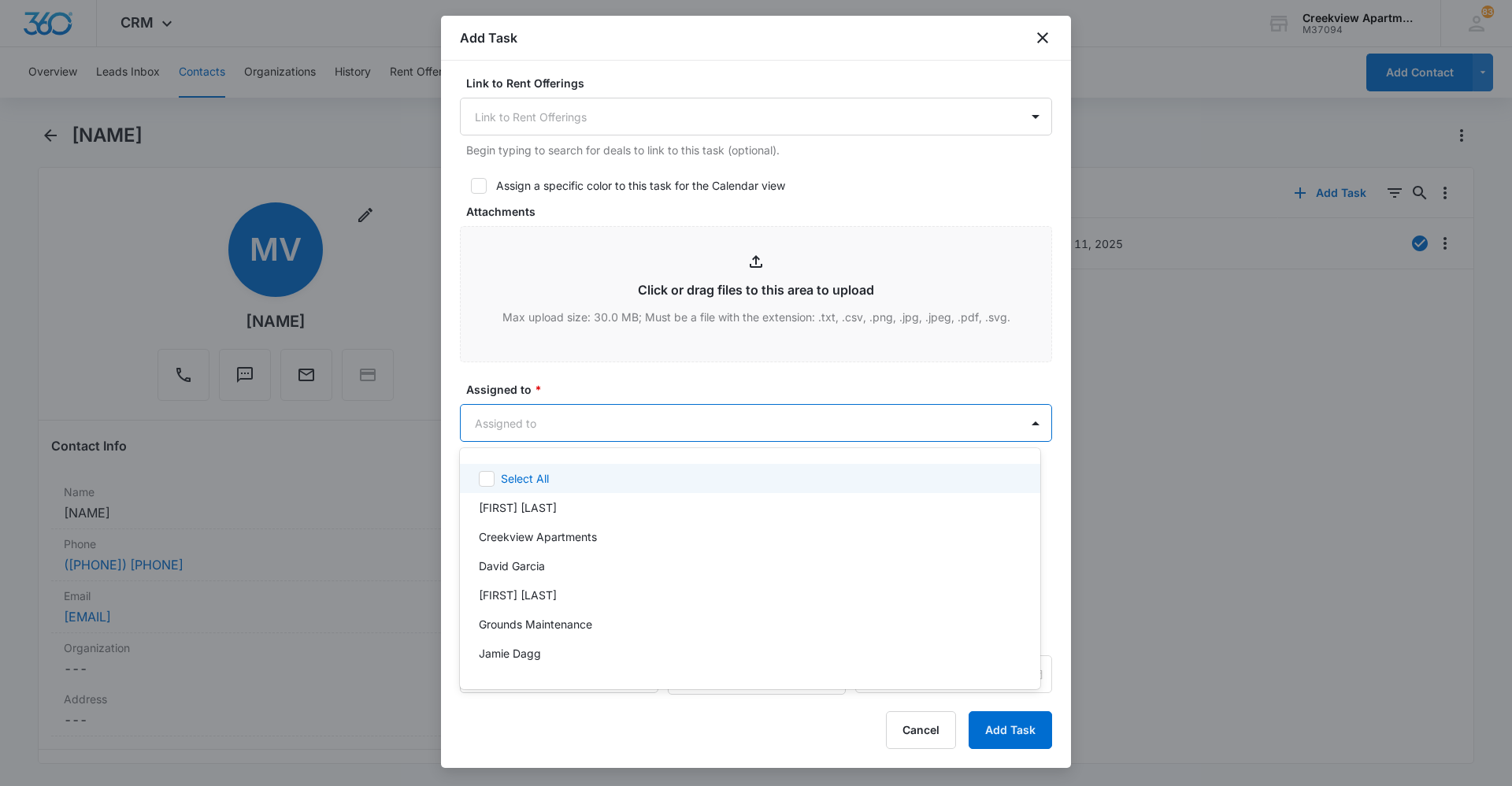 click on "CRM Apps Reputation Websites Forms CRM Email Social Content Ads Intelligence Files Brand Settings Creekview Apartments M37094 Your Accounts View All 83 KM [FIRST] [LAST] [EMAIL] My Profile 83 Notifications Support Logout Terms & Conditions   •   Privacy Policy Overview Leads Inbox Contacts Organizations History Rent Offerings Leases Tasks Calendar Lists Reports Settings Add Contact [FIRST] [LAST] Remove [INITIALS] [FIRST] [LAST] Contact Info Name Cancel Save Changes [FIRST] [LAST] Phone Cancel Save Changes ([PHONE]) Email Cancel Save Changes [EMAIL] Organization Cancel Save Changes ---
Address Cancel Save Changes ---
Details Source Cancel Save Changes Default Contact Type Cancel Save Changes None Contact Status Cancel Save Changes None Assigned To Cancel Save Changes ---
Tags Cancel Save Changes ---
Next Contact Date Cancel Save Changes ---
Color Tag Current Color: Cancel Save Changes Payments ID ID [NUMBER] Created [MONTH] [DAY], [YEAR] at [HH]:[MM]pm Additional Contact Info Notes Cancel ---" at bounding box center [756, 393] 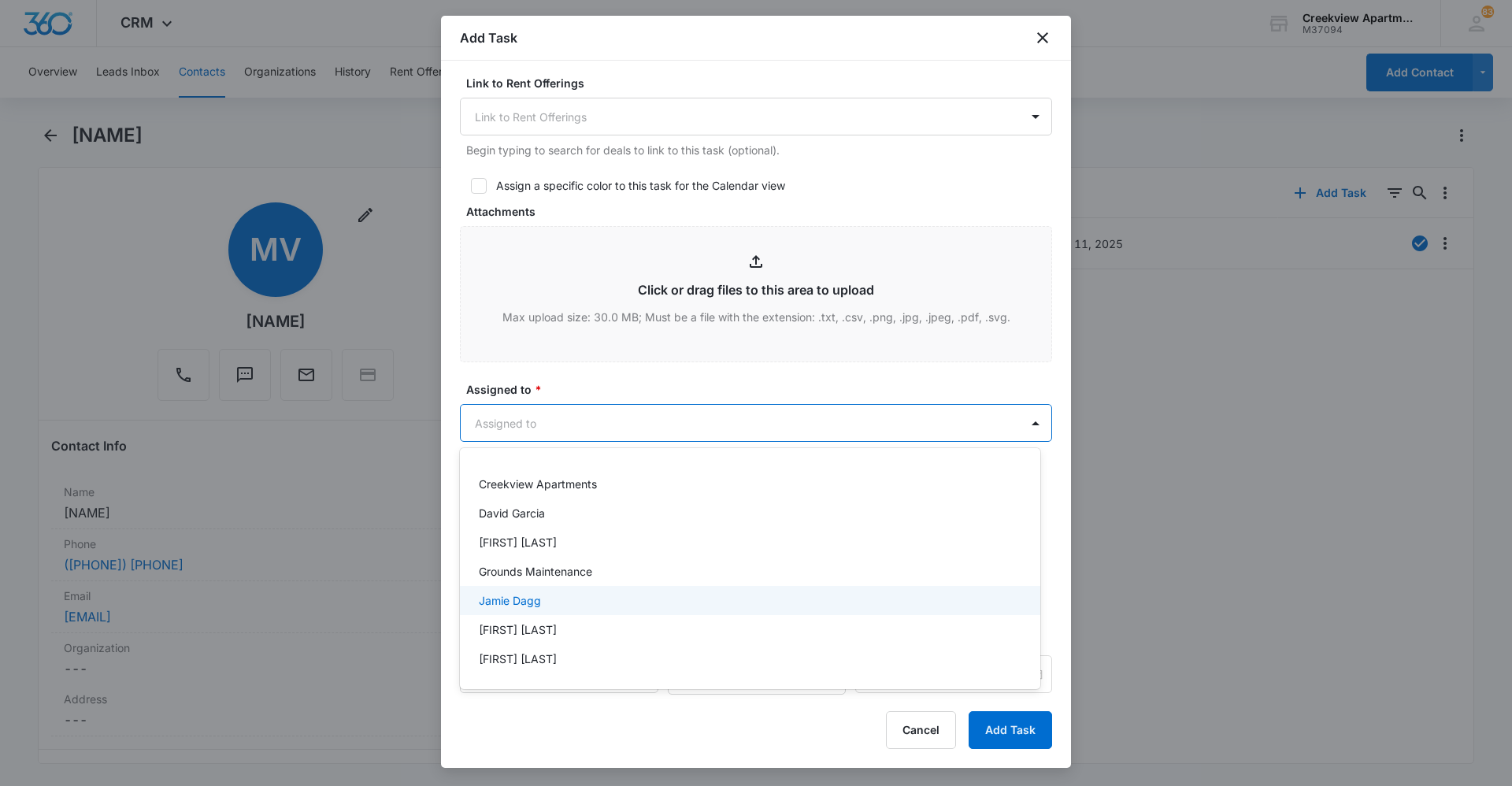 scroll, scrollTop: 79, scrollLeft: 0, axis: vertical 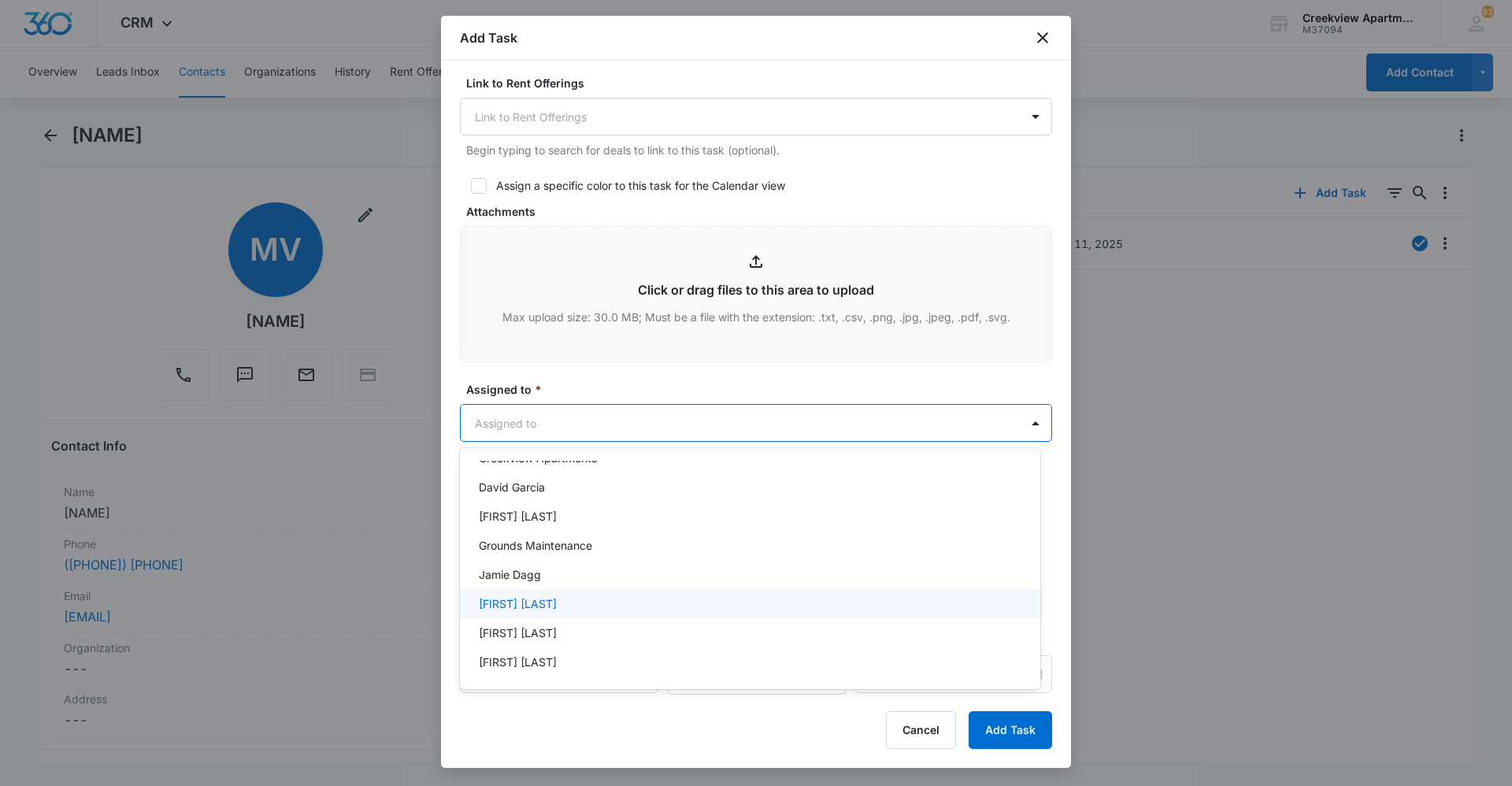 click on "[FIRST] [LAST]" at bounding box center (748, 603) 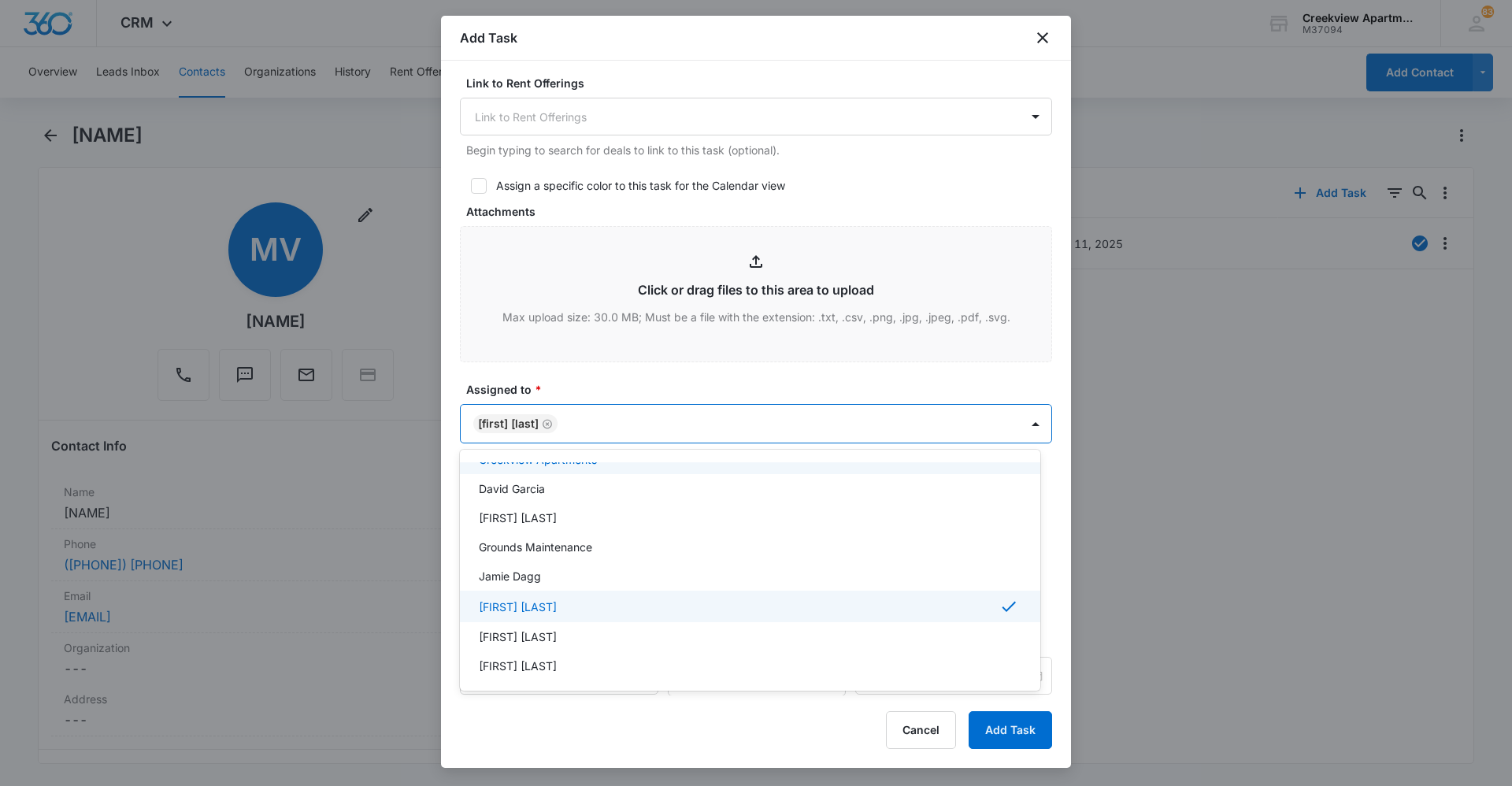 click at bounding box center [756, 393] 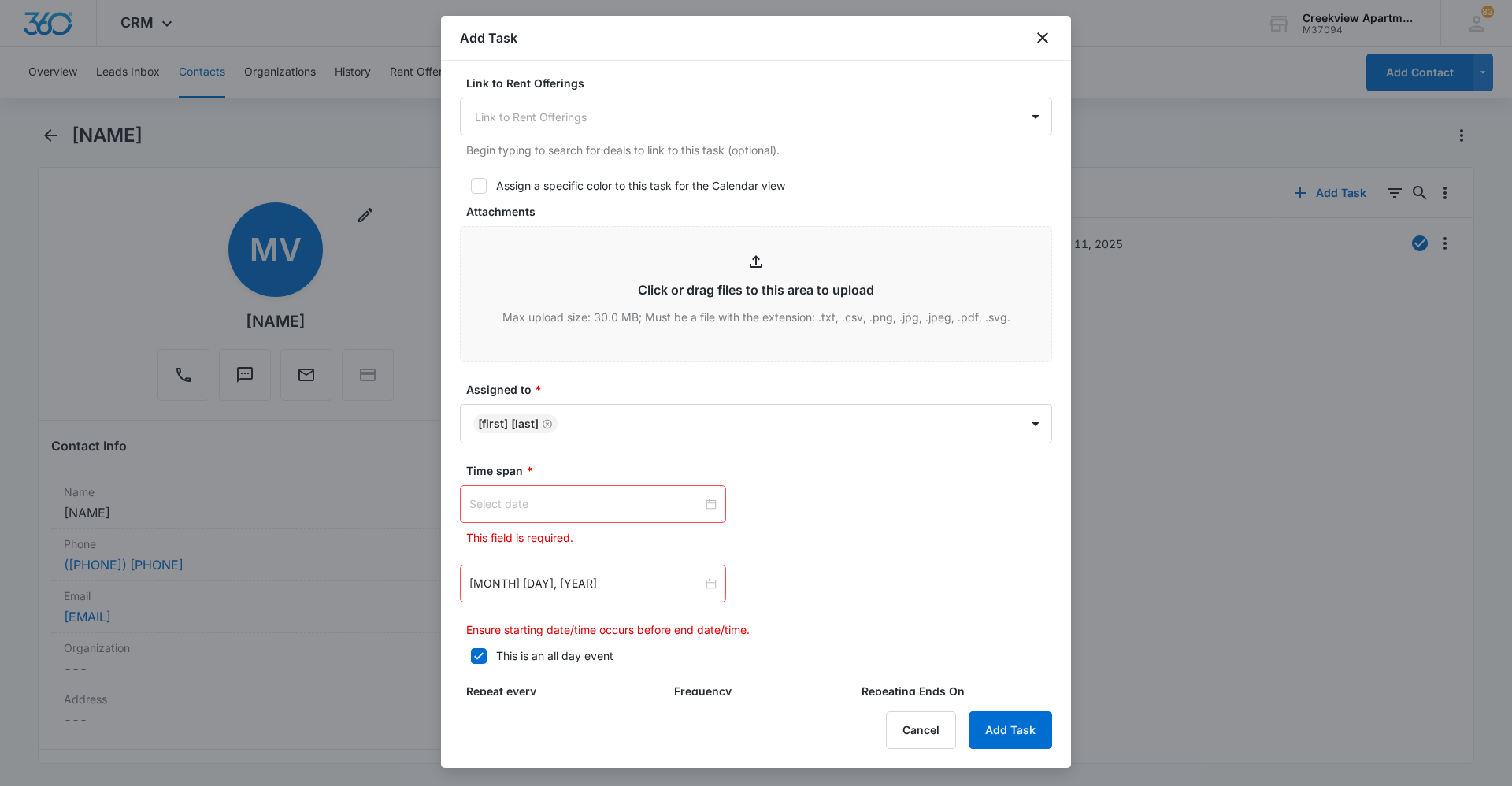 click at bounding box center (586, 504) 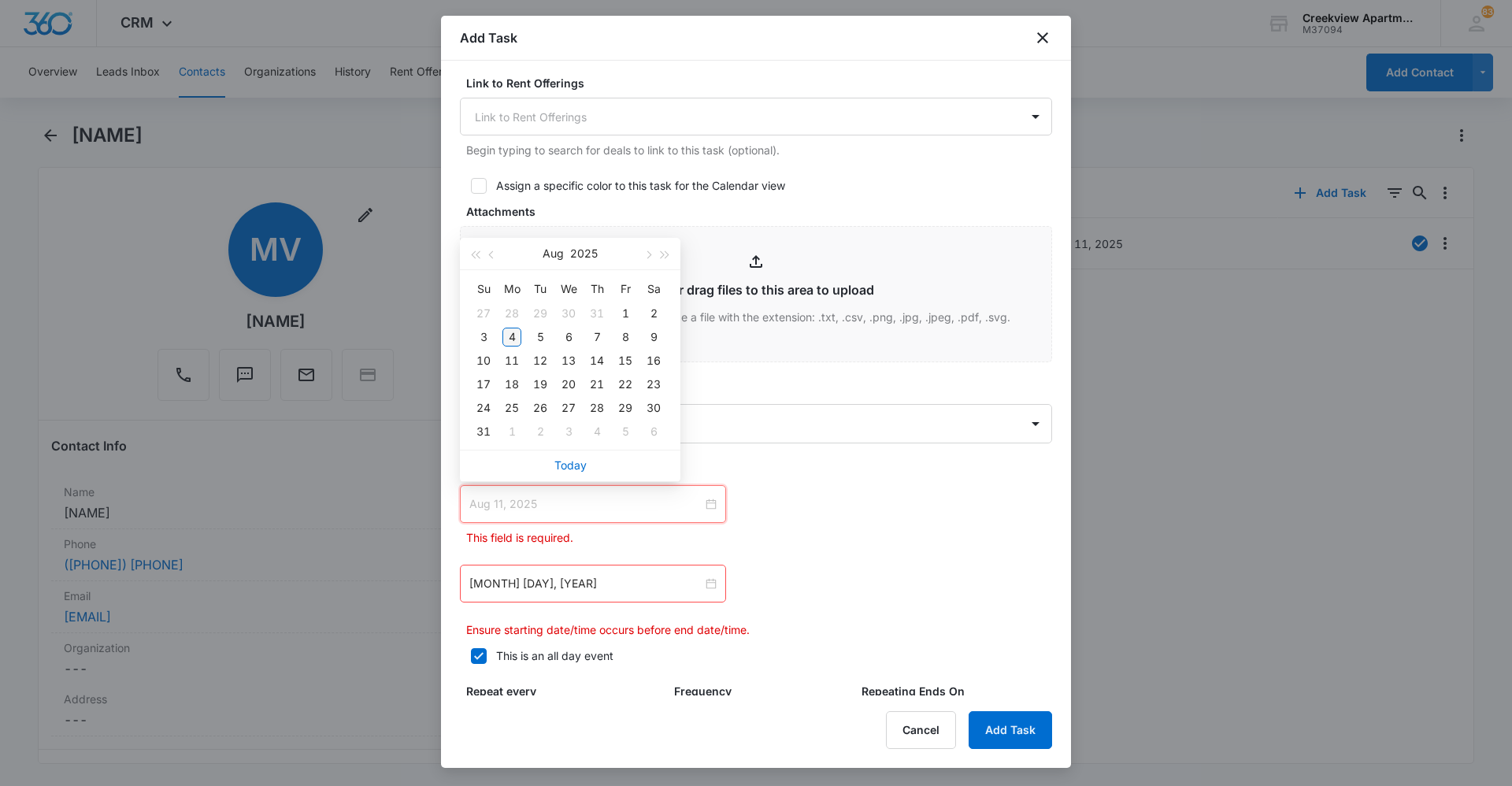 type on "Aug 4, 2025" 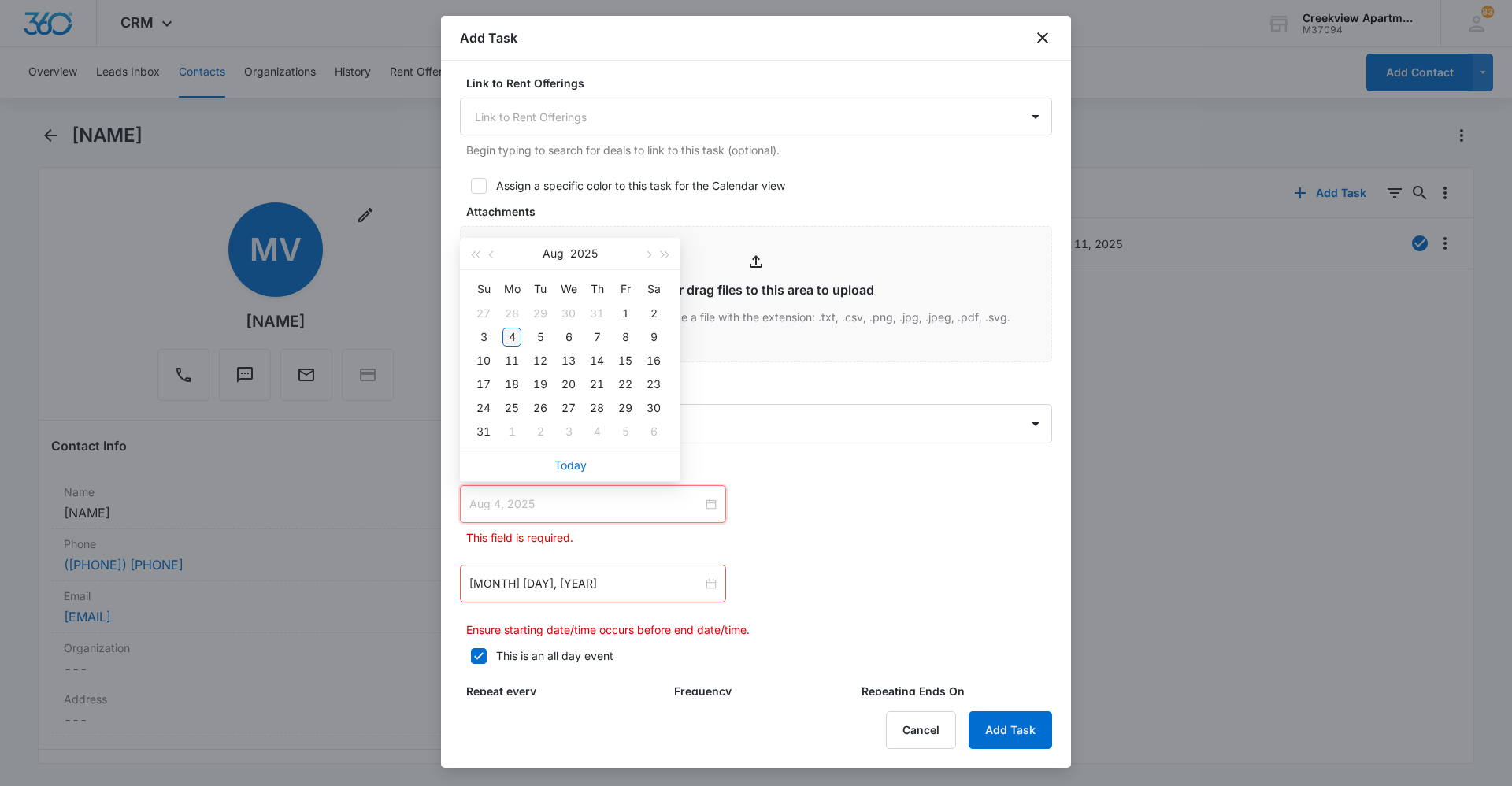 click on "4" at bounding box center [512, 337] 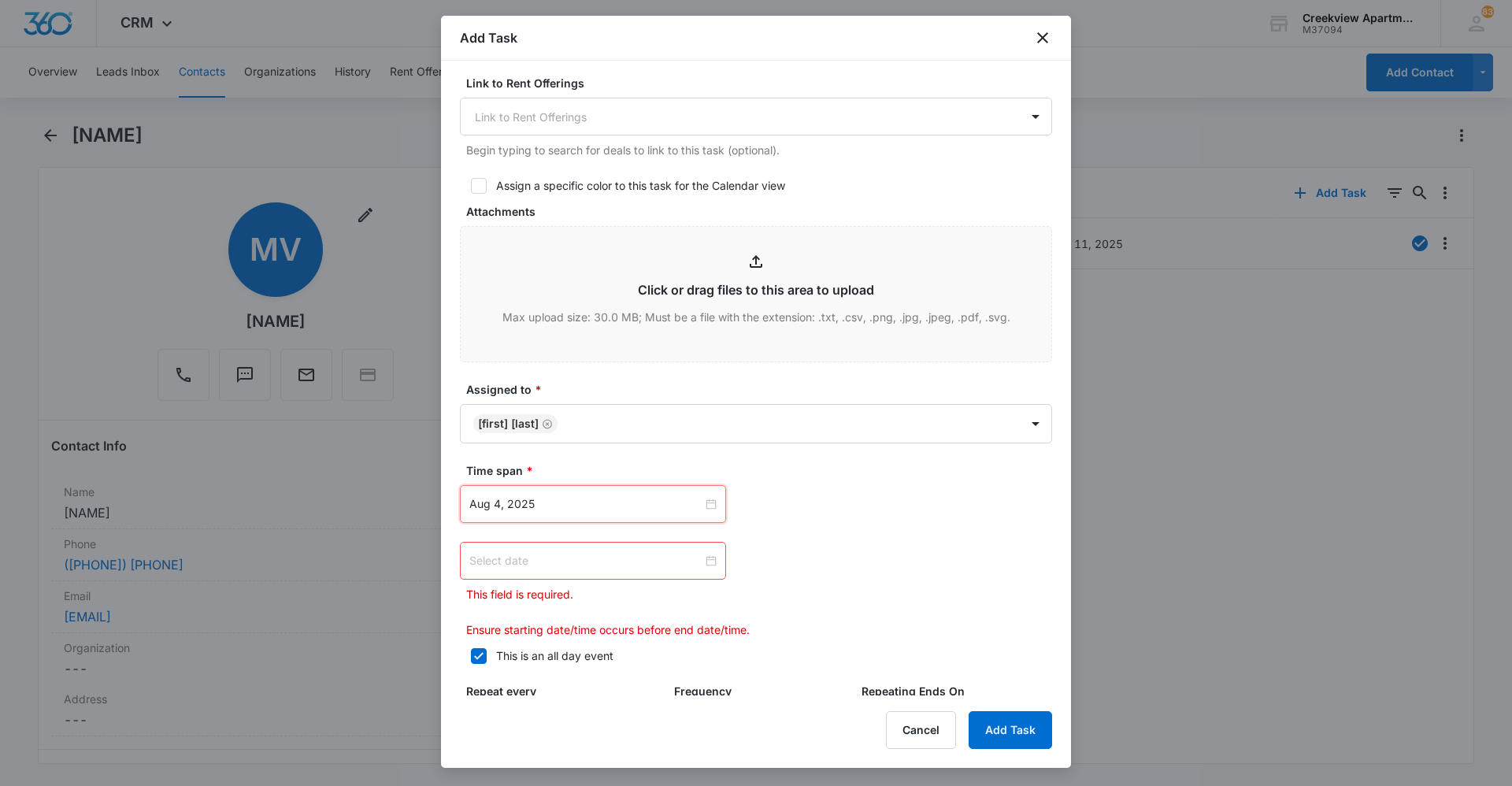 click at bounding box center (586, 561) 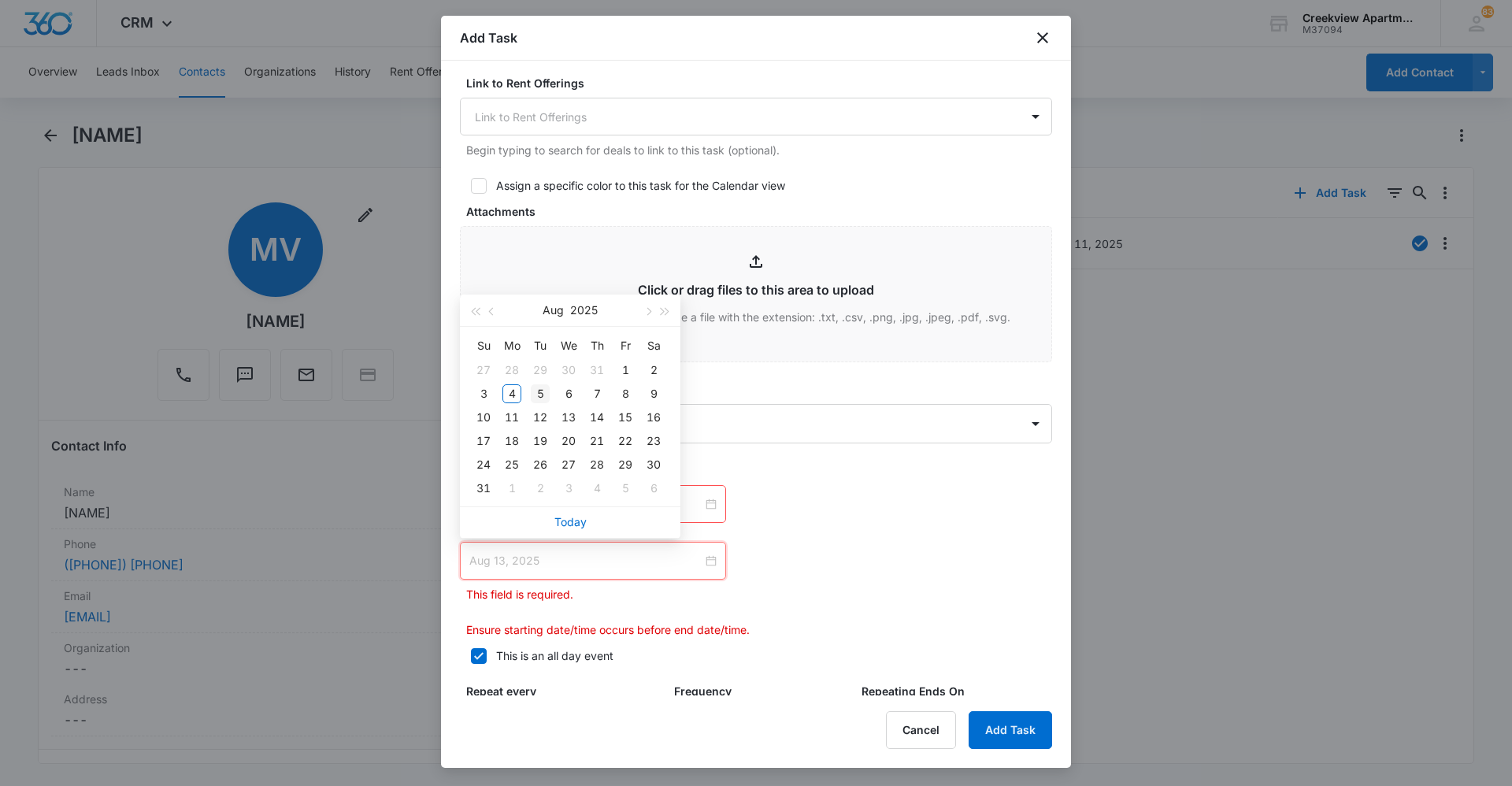 type on "Aug 5, 2025" 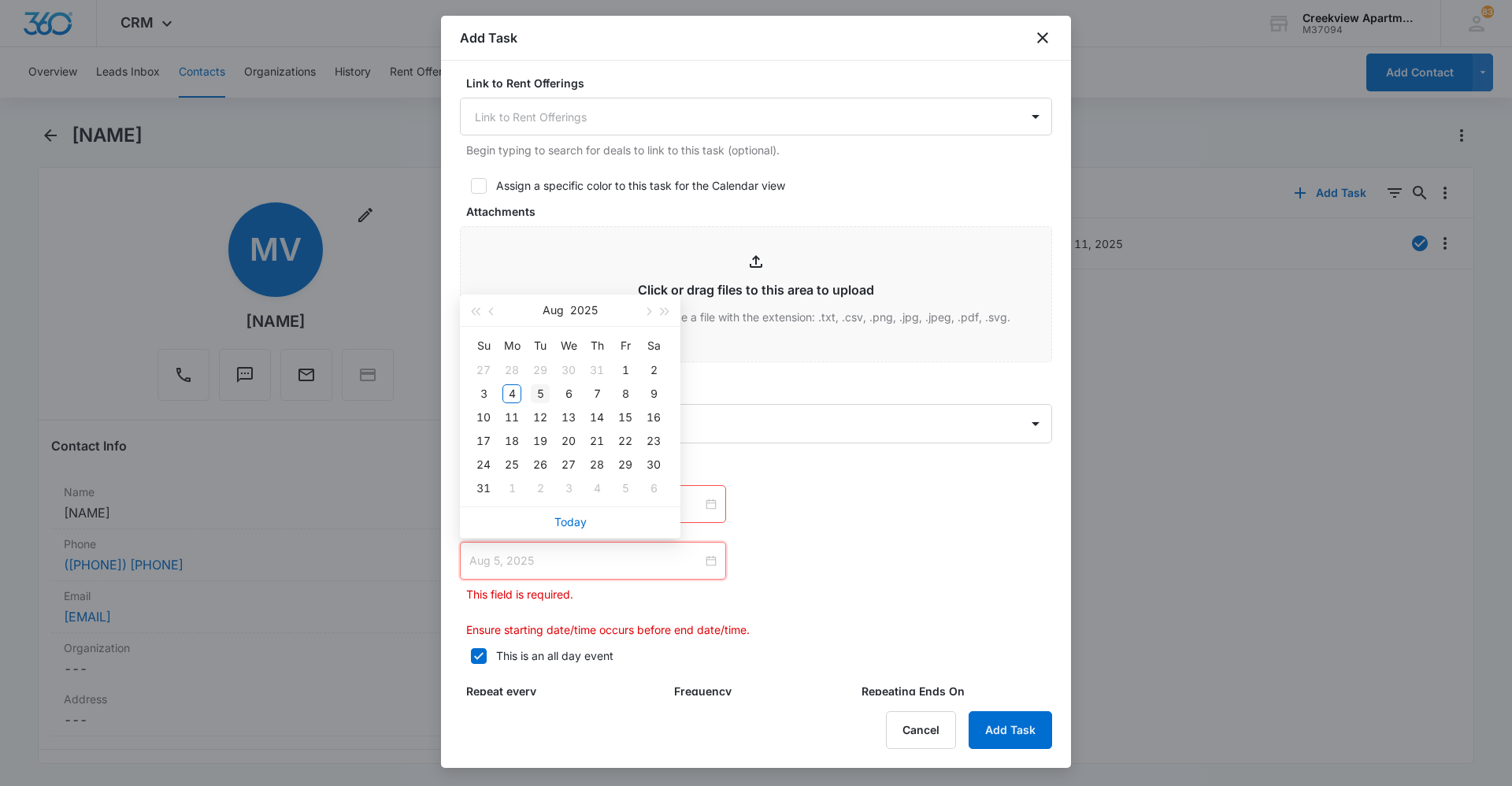 click on "5" at bounding box center (540, 394) 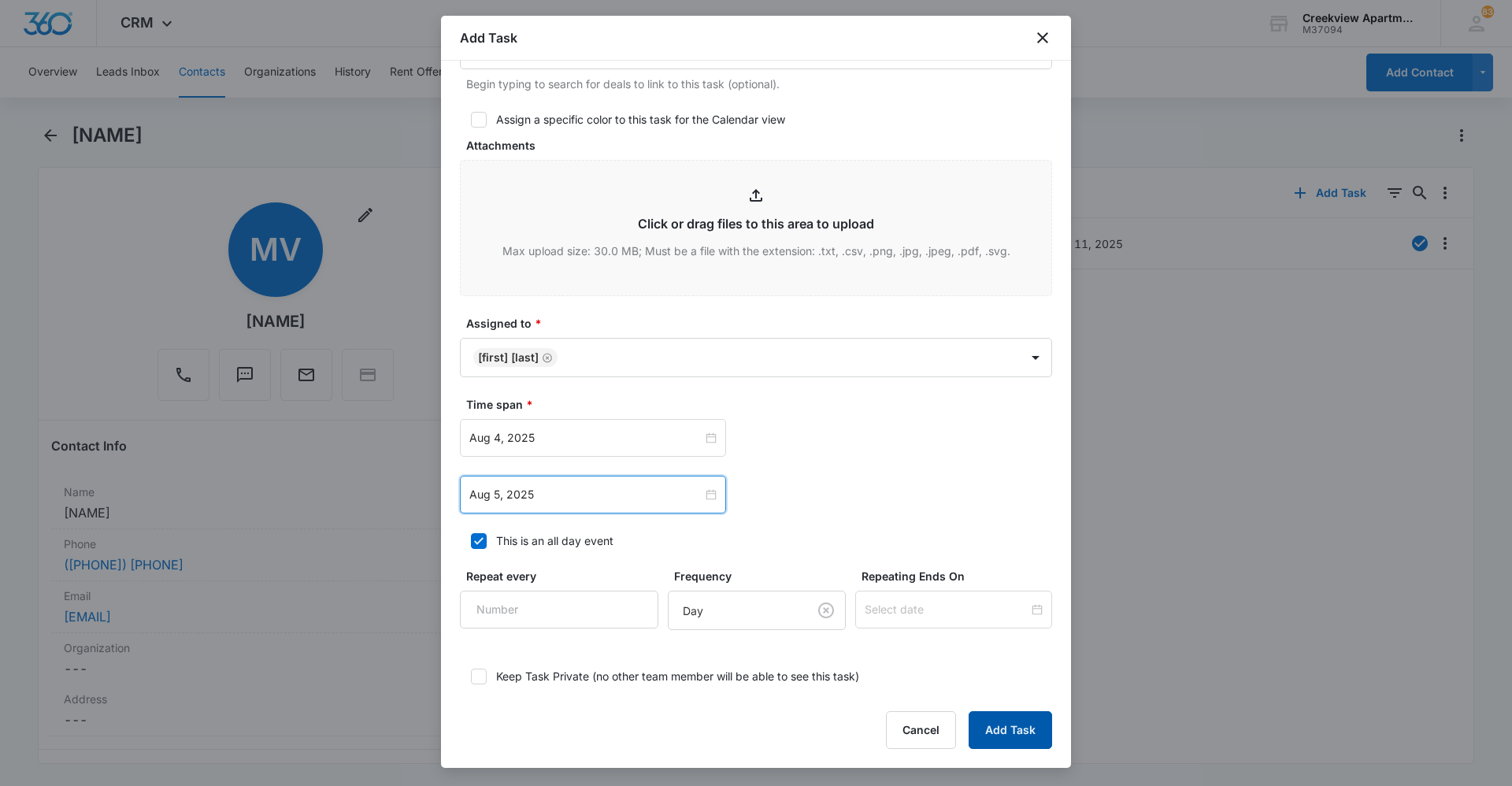 scroll, scrollTop: 784, scrollLeft: 0, axis: vertical 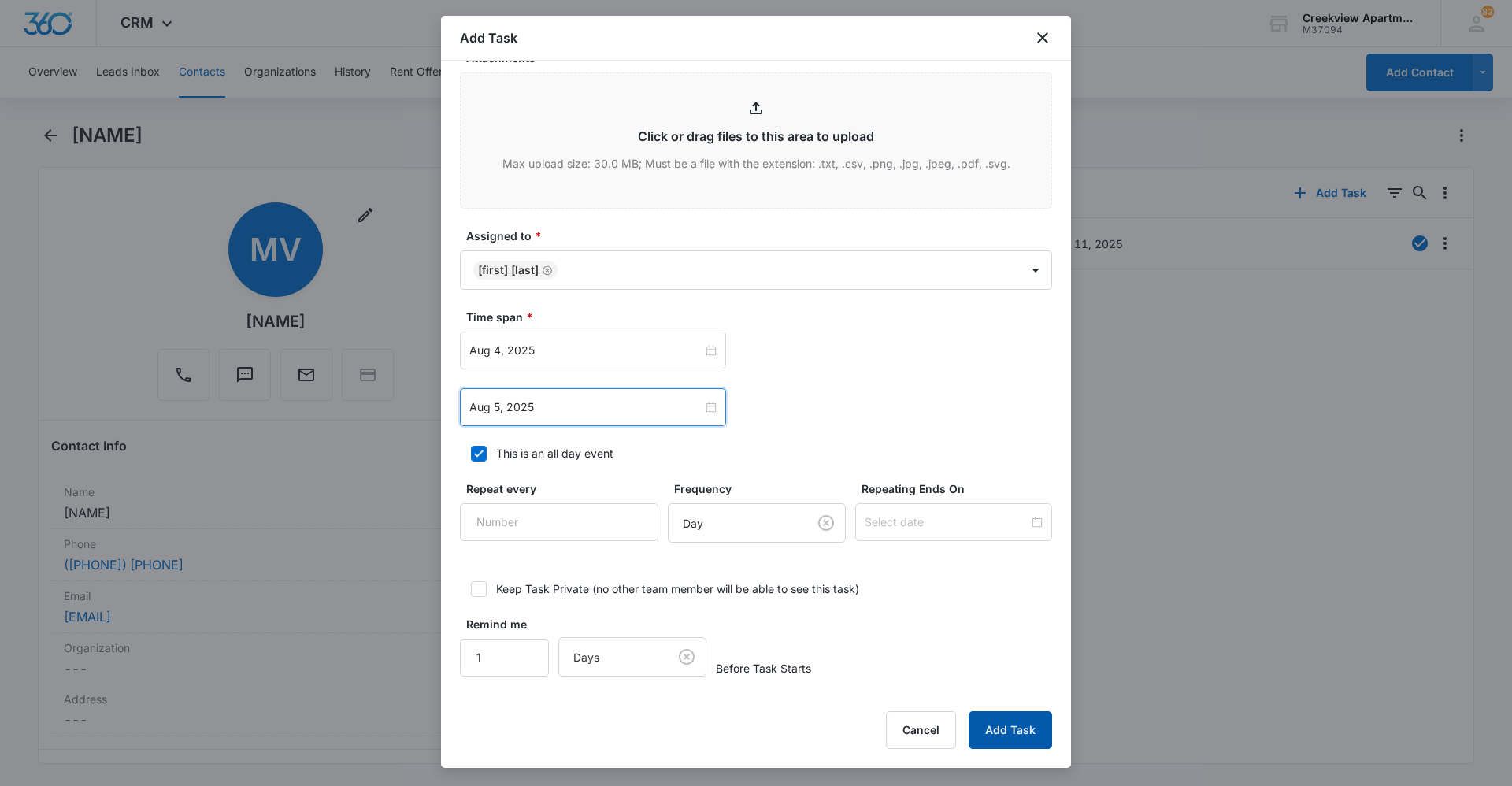 click on "Add Task" at bounding box center (1010, 730) 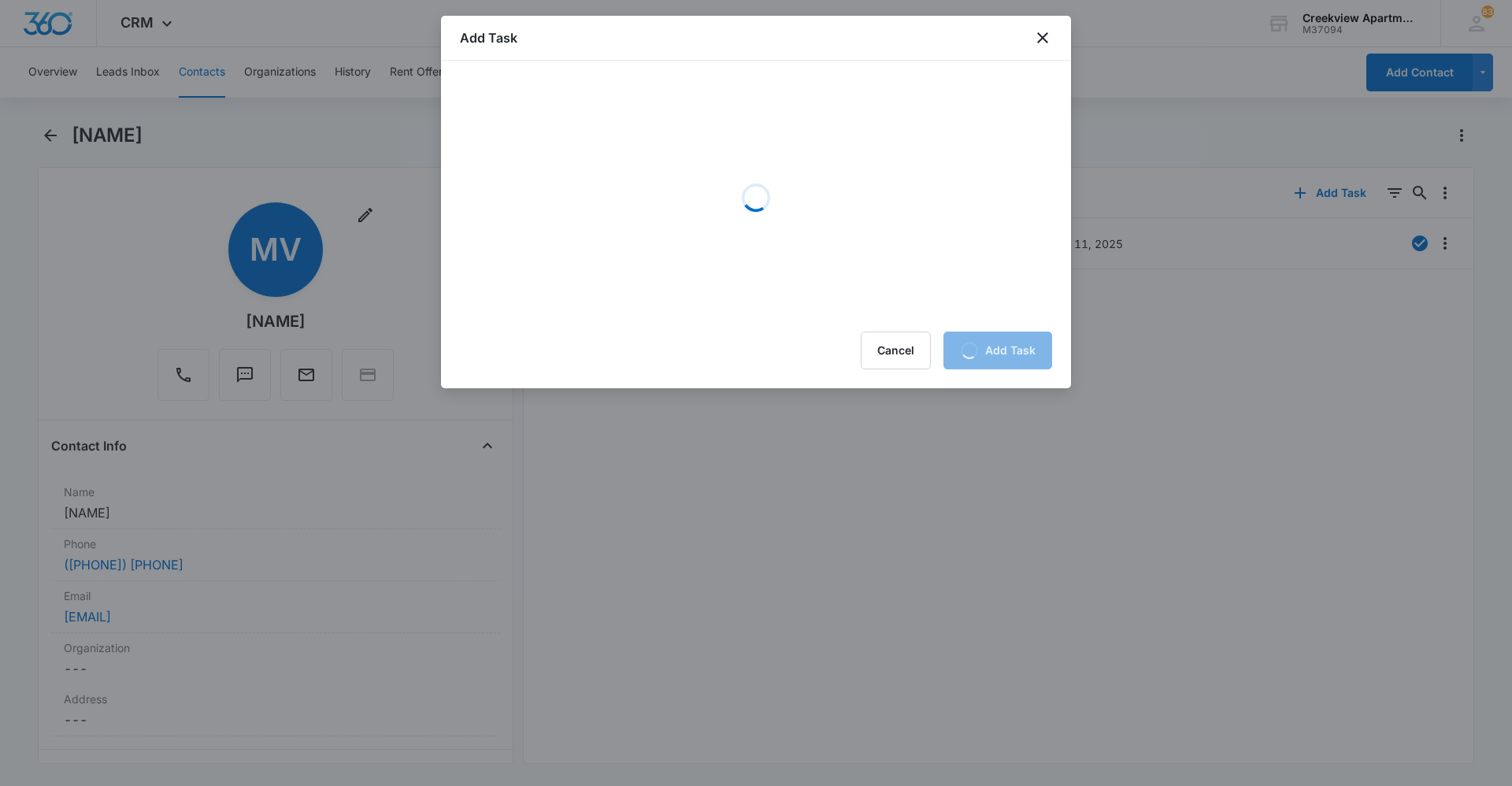 scroll, scrollTop: 0, scrollLeft: 0, axis: both 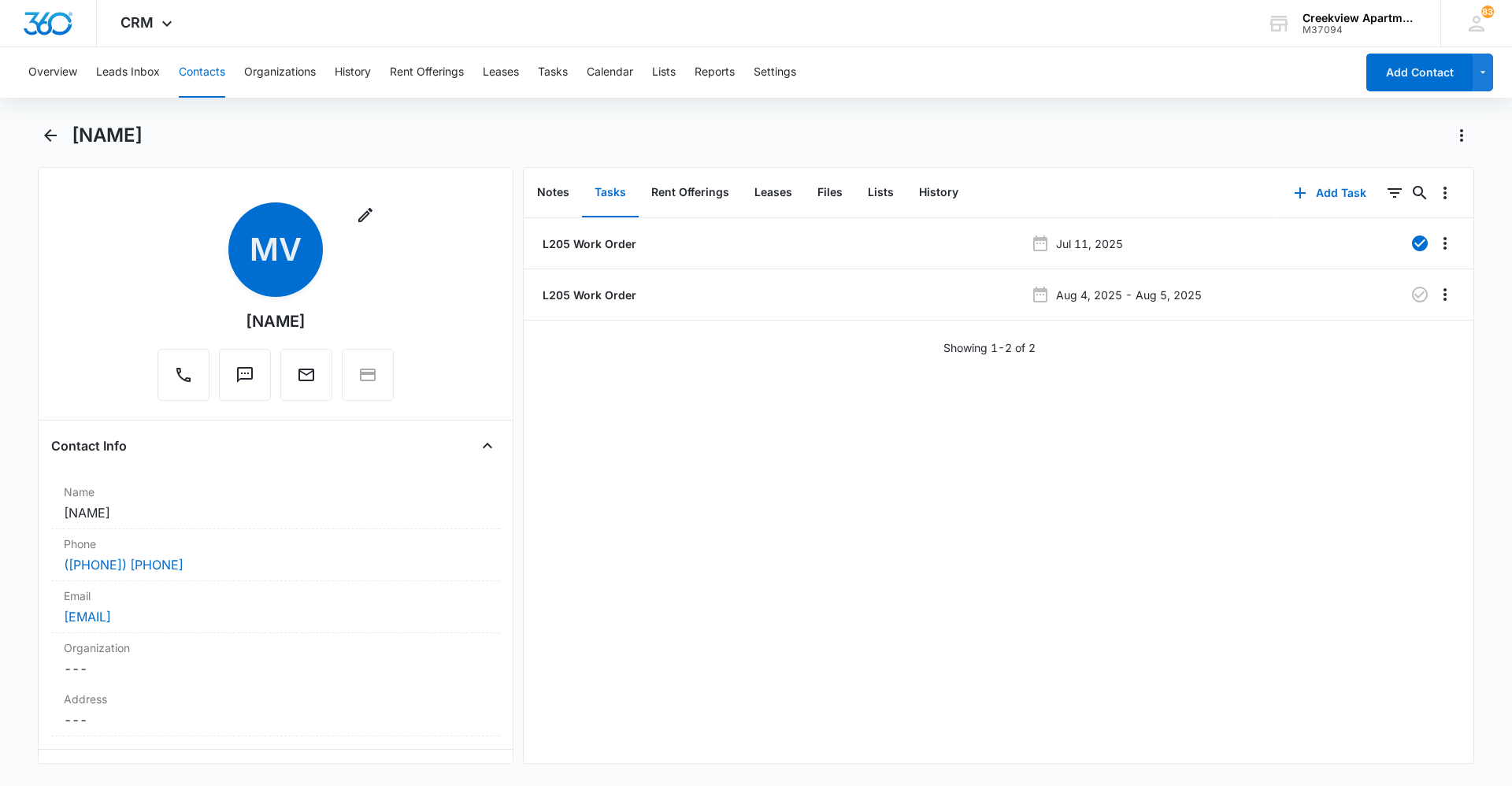 click on "L205 Work Order [MONTH] [DAY], [YEAR] L205 Work Order [MONTH] [DAY], [YEAR] - [MONTH] [DAY], [YEAR] Showing   1-2   of   2" at bounding box center [999, 491] 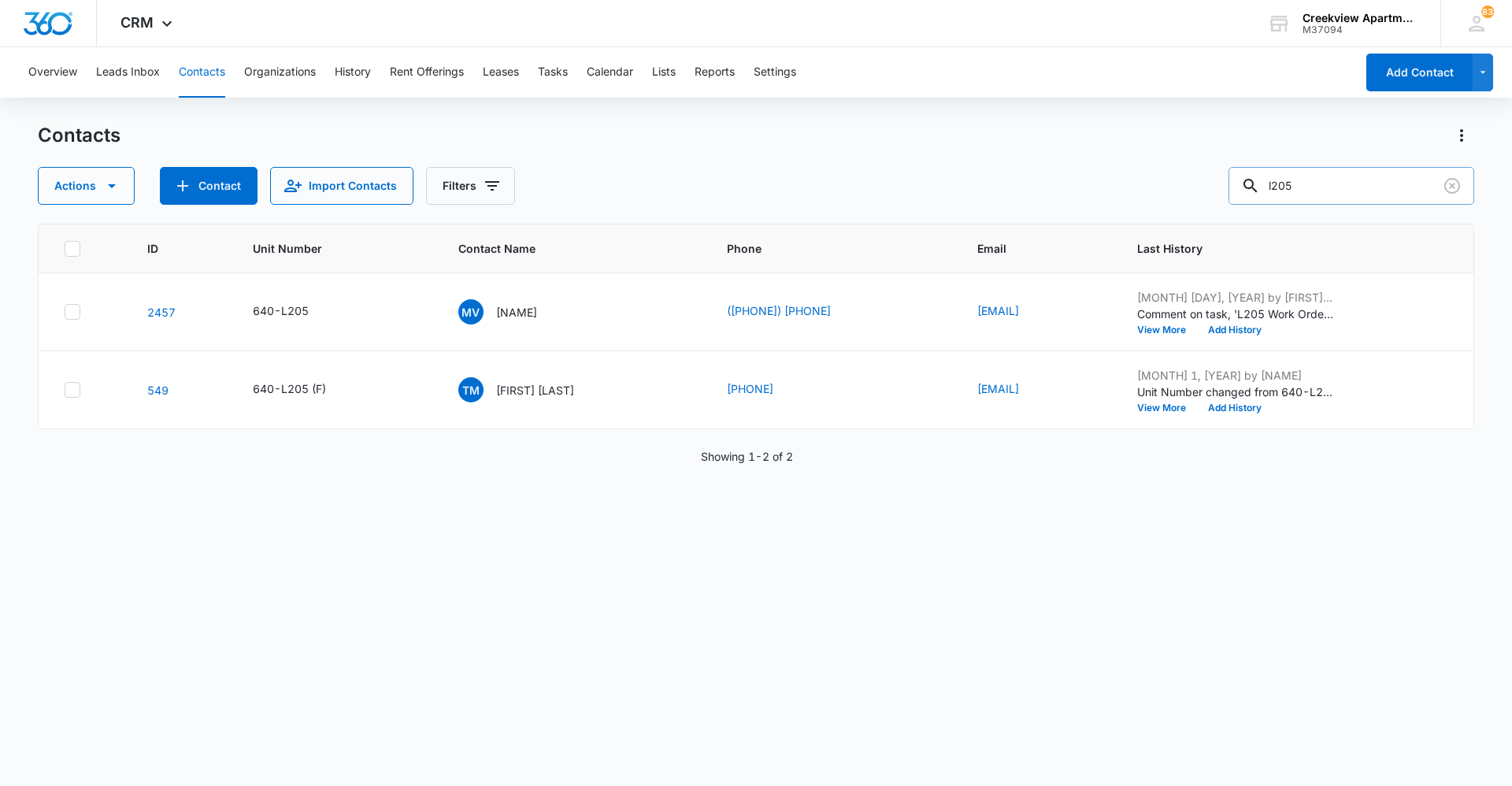 drag, startPoint x: 1332, startPoint y: 180, endPoint x: 1258, endPoint y: 196, distance: 75.709973 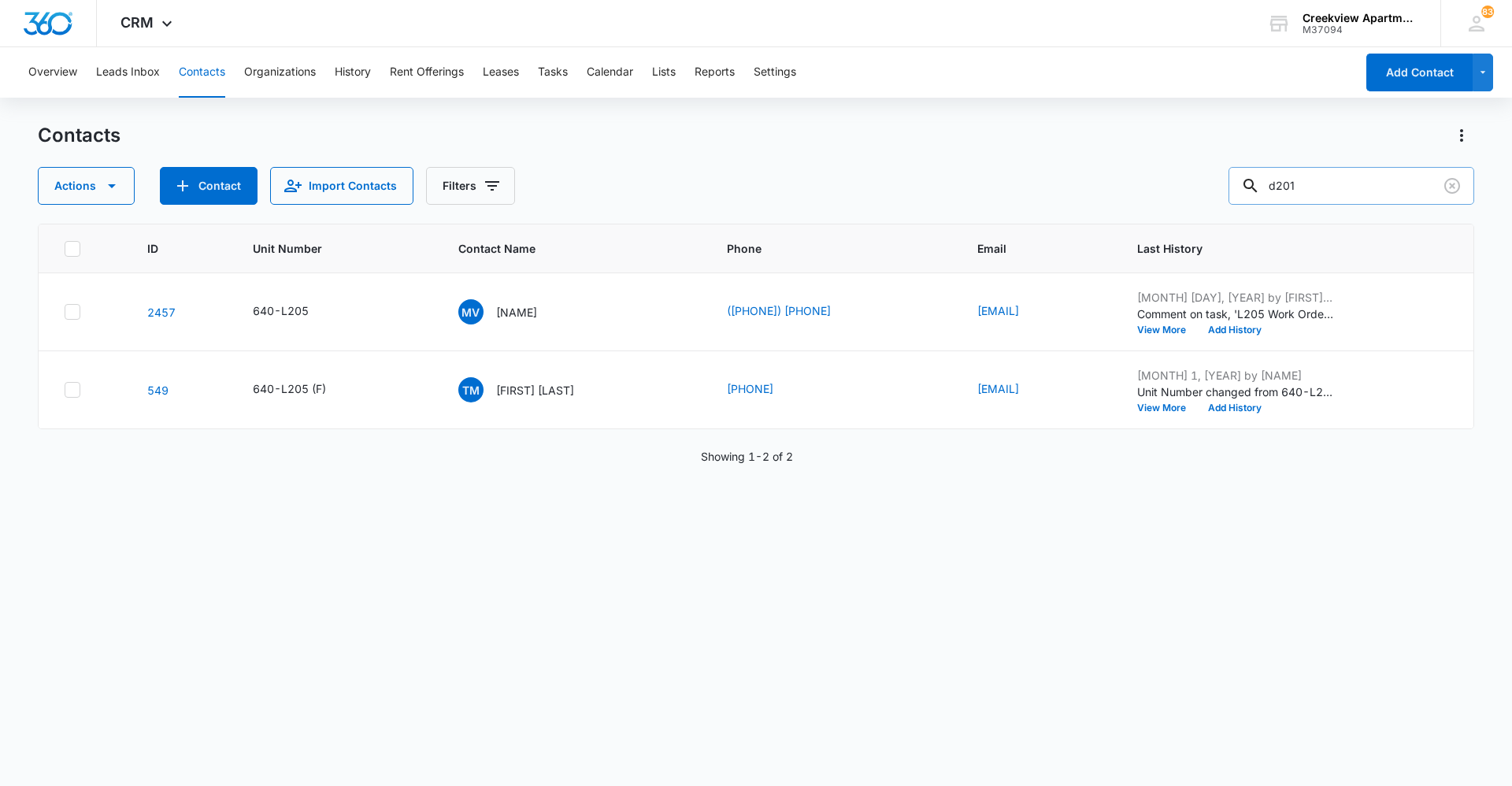 type on "d201" 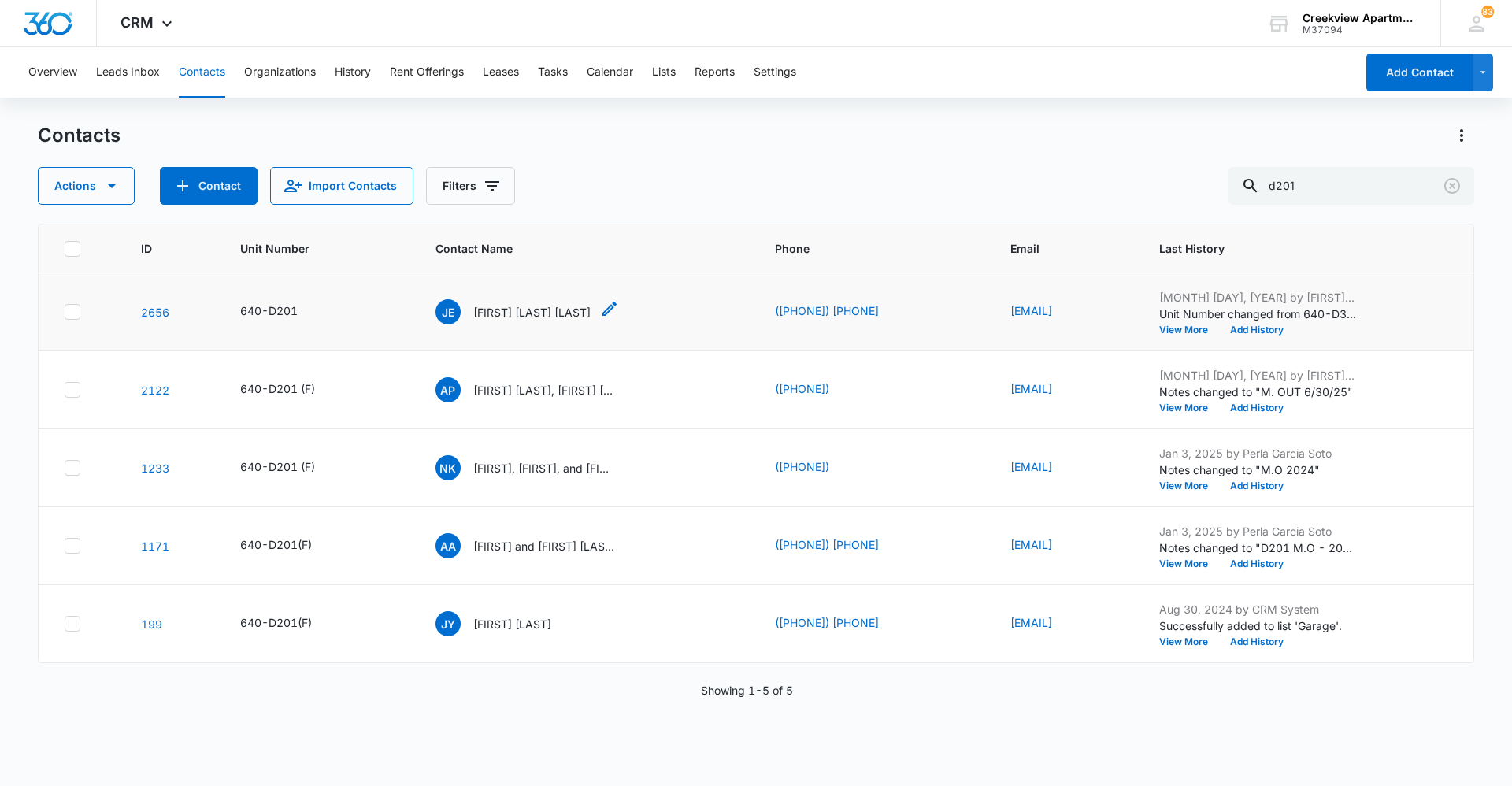click on "[FIRST] [LAST] [LAST]" at bounding box center (532, 312) 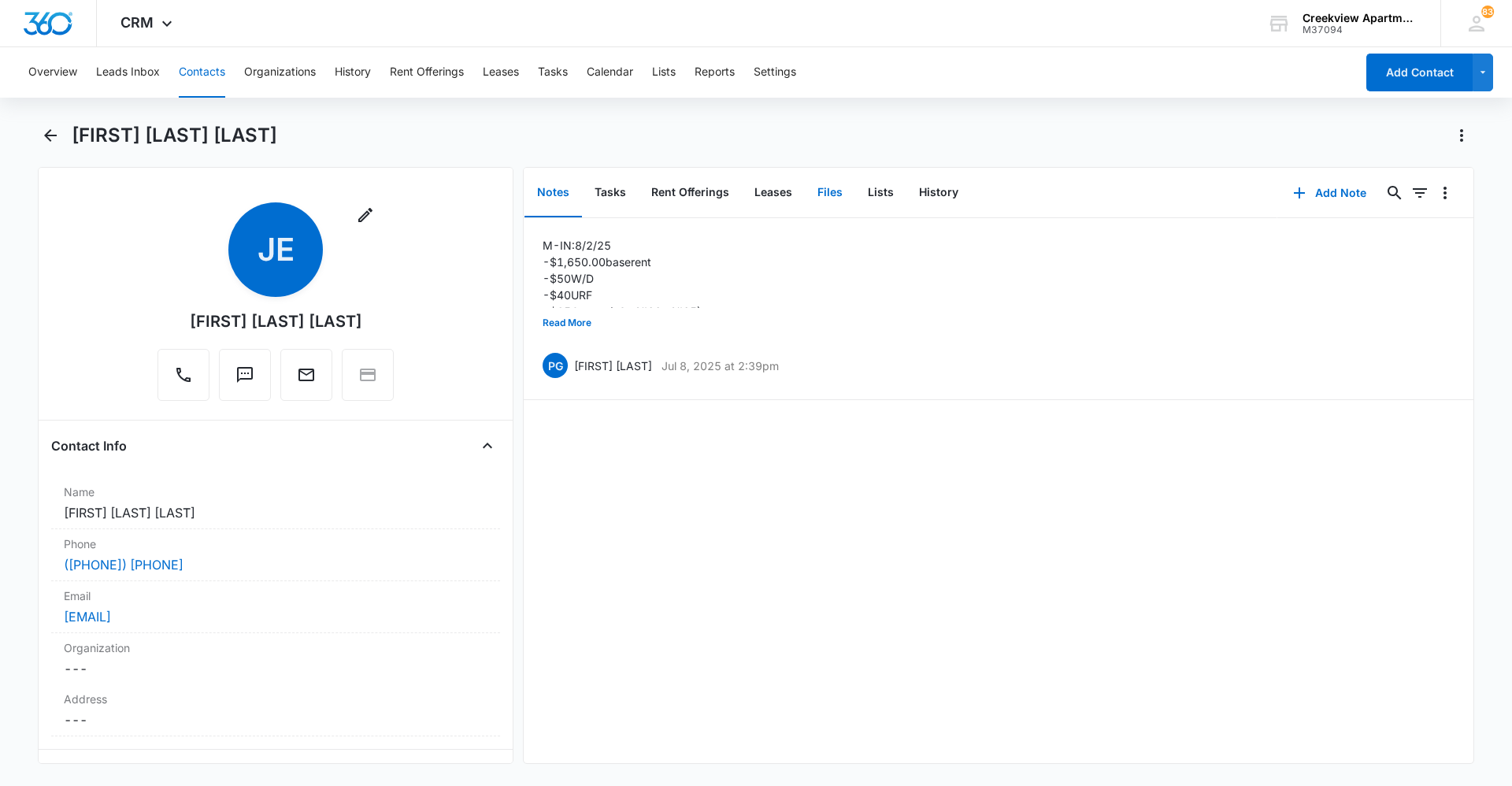 click on "Files" at bounding box center [830, 193] 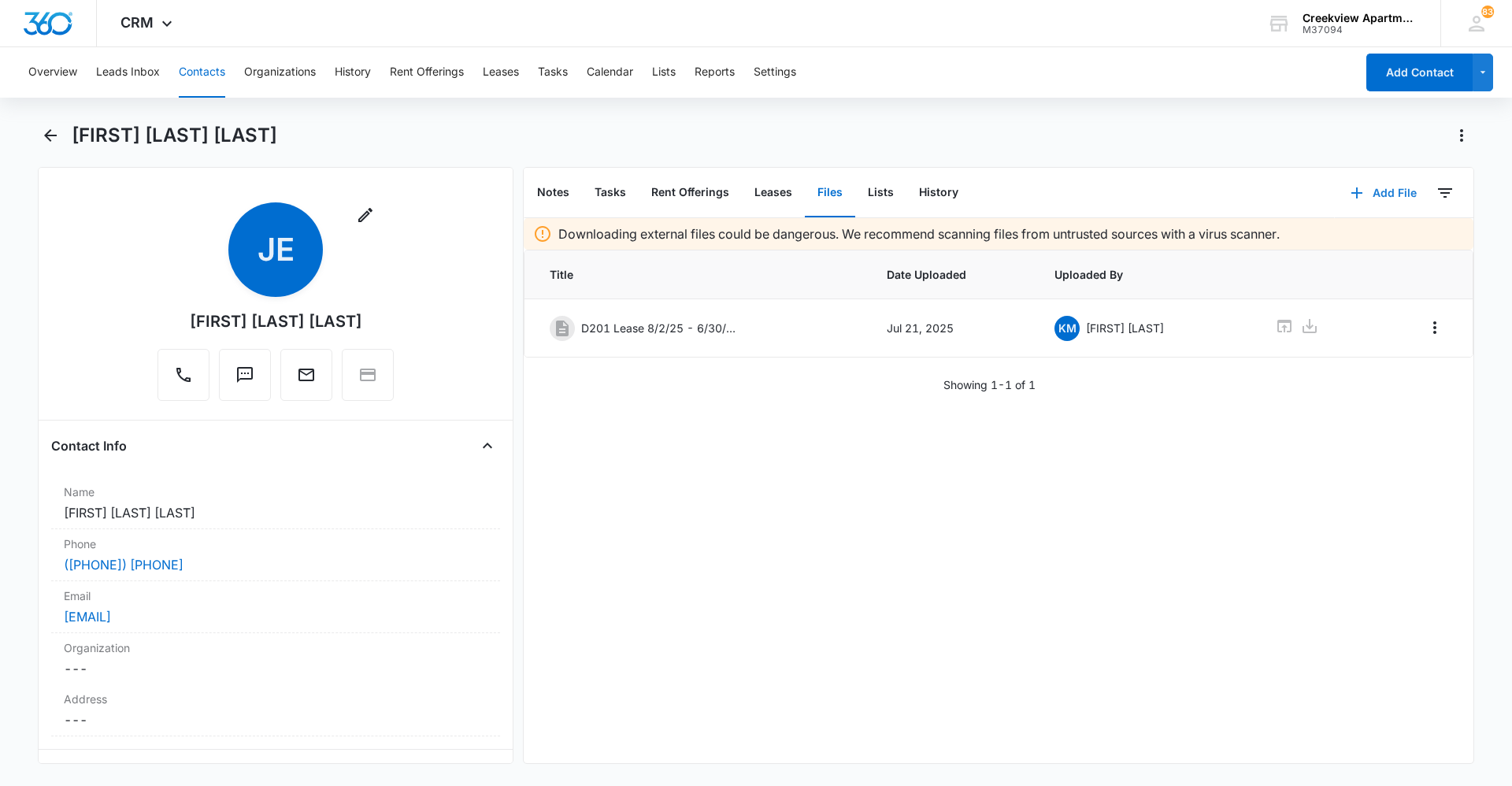 click on "Add File" at bounding box center [1384, 193] 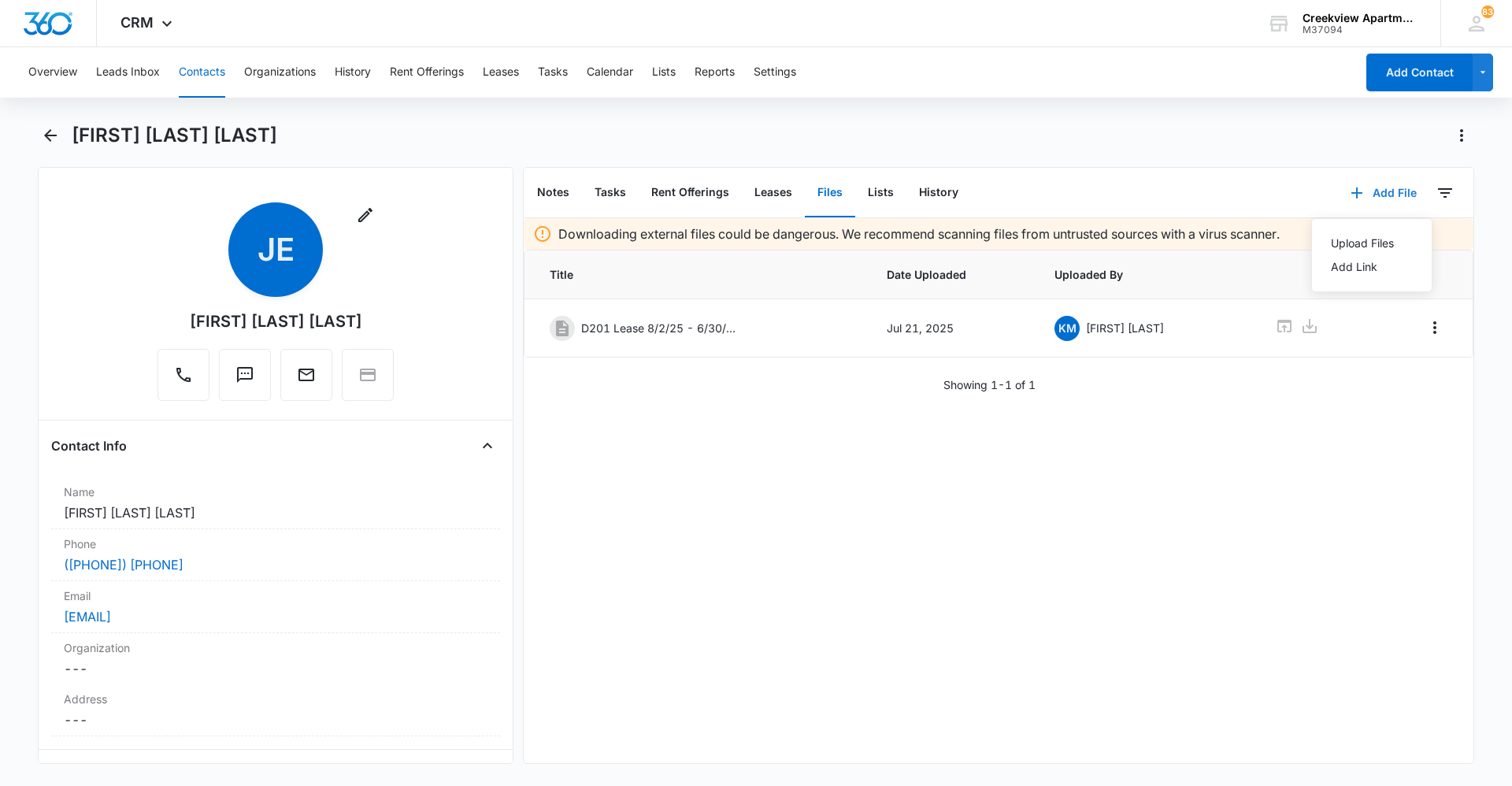 click 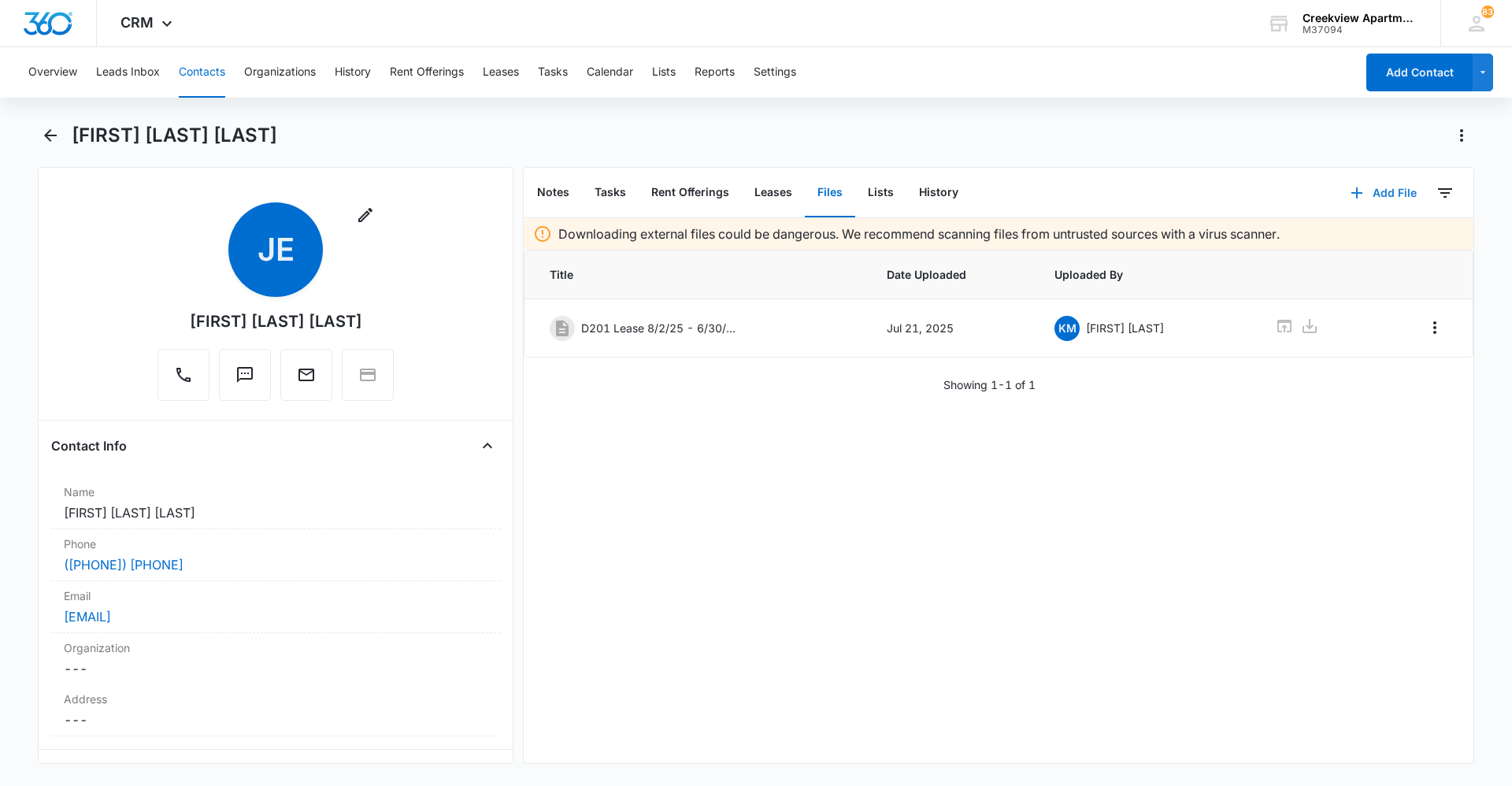 click 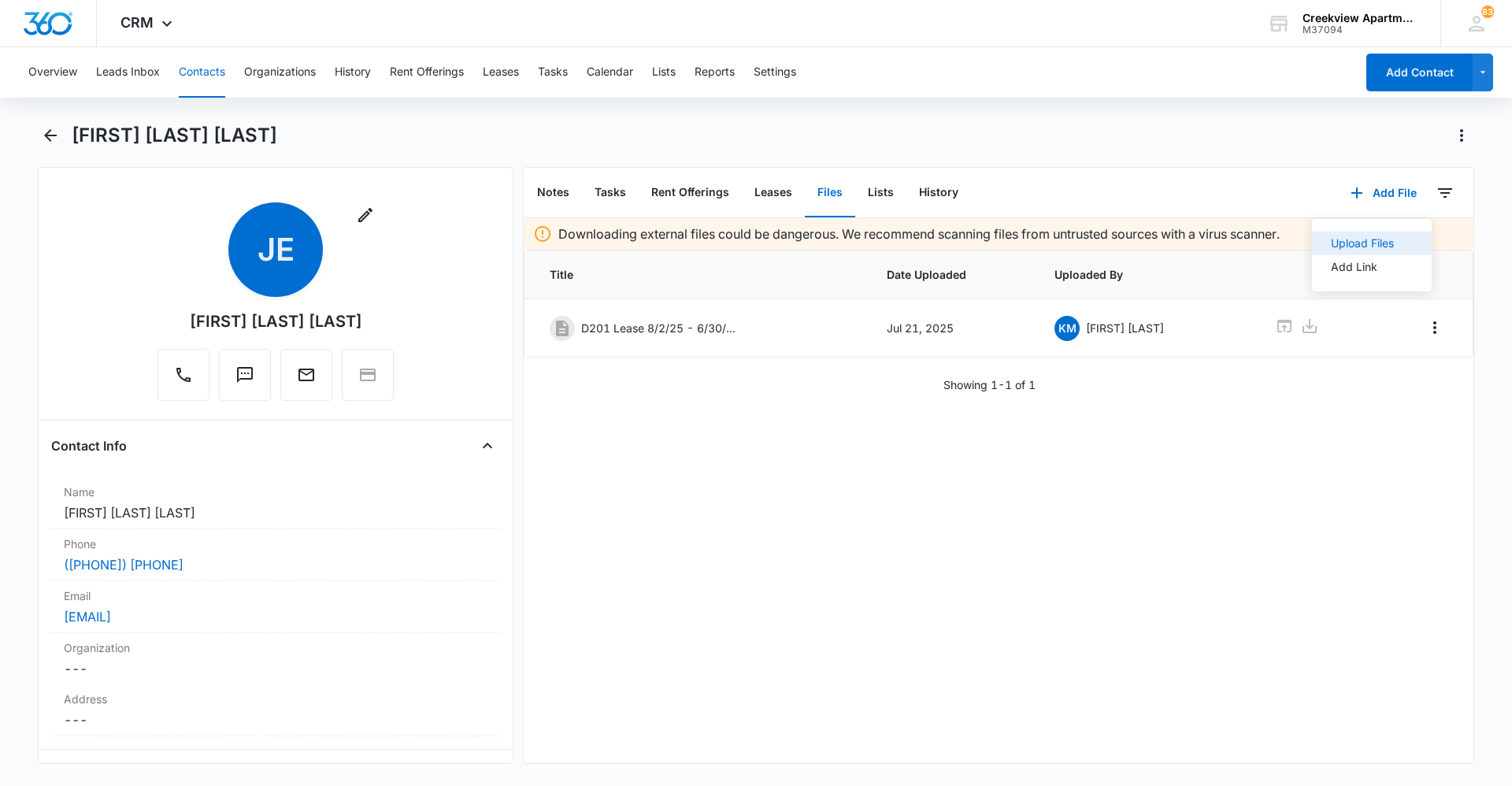 click on "Upload Files" at bounding box center [1372, 243] 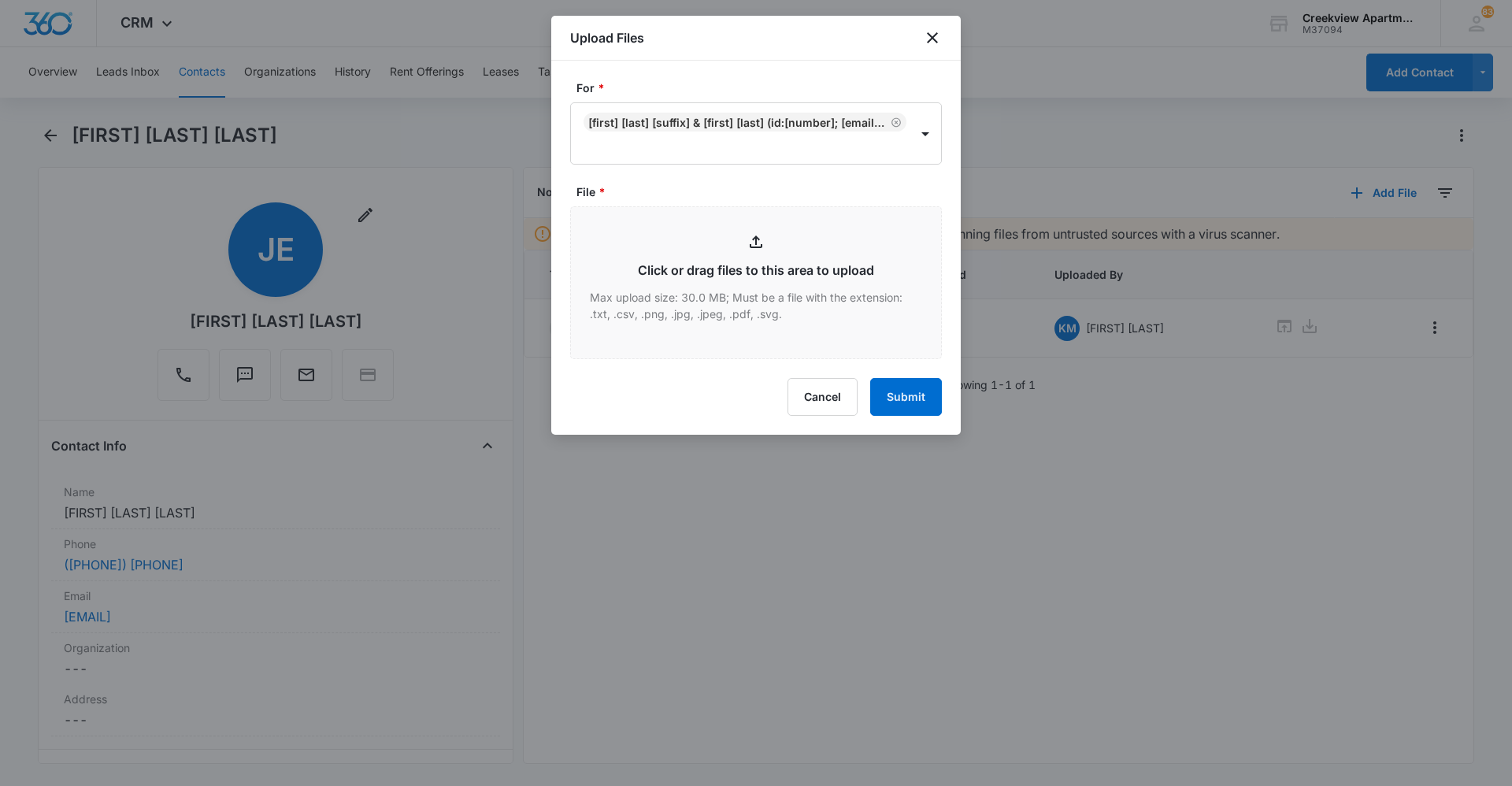 type on "C:\fakepath\D201 Insurance.pdf" 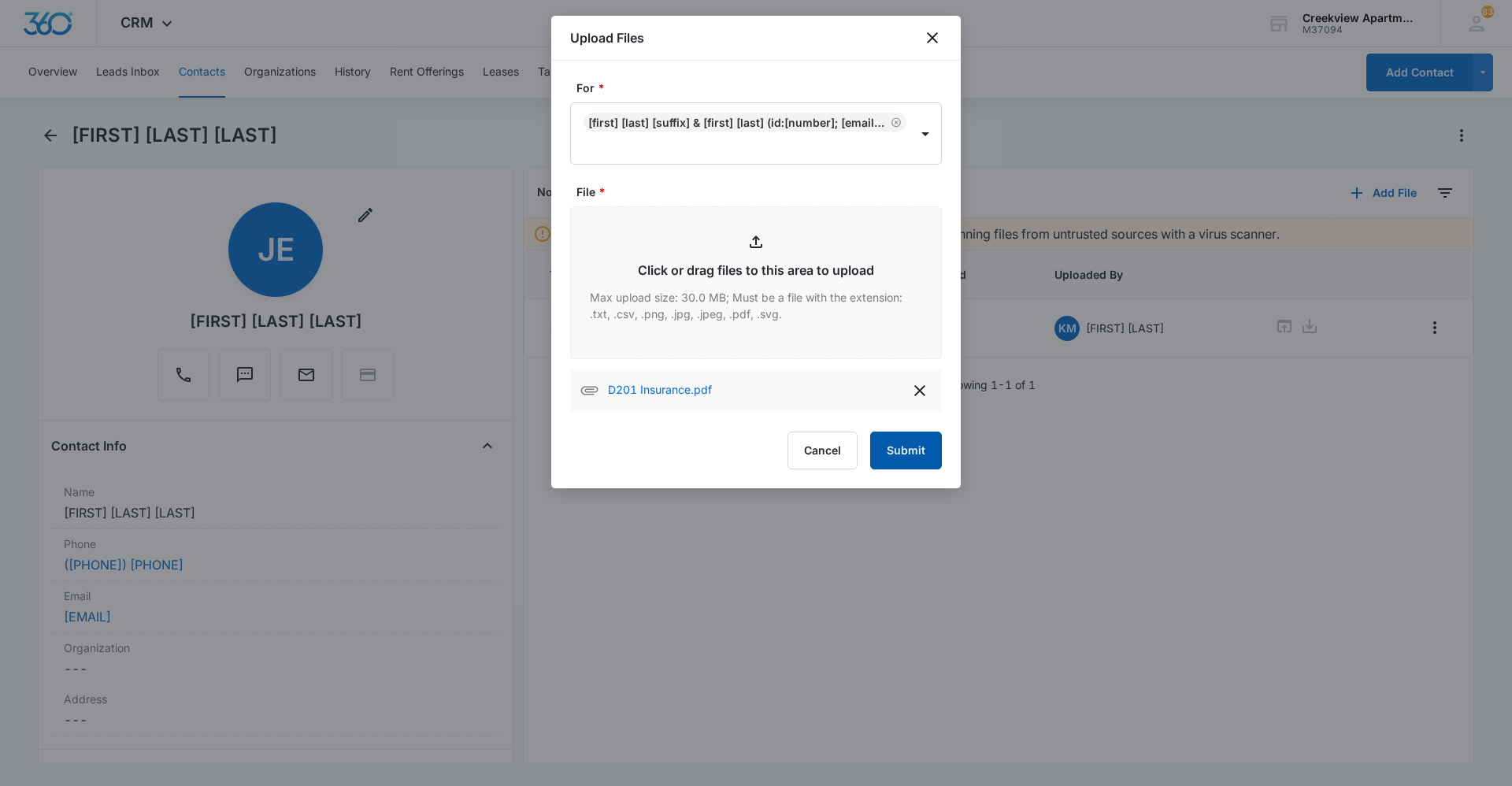 click on "Submit" at bounding box center [906, 450] 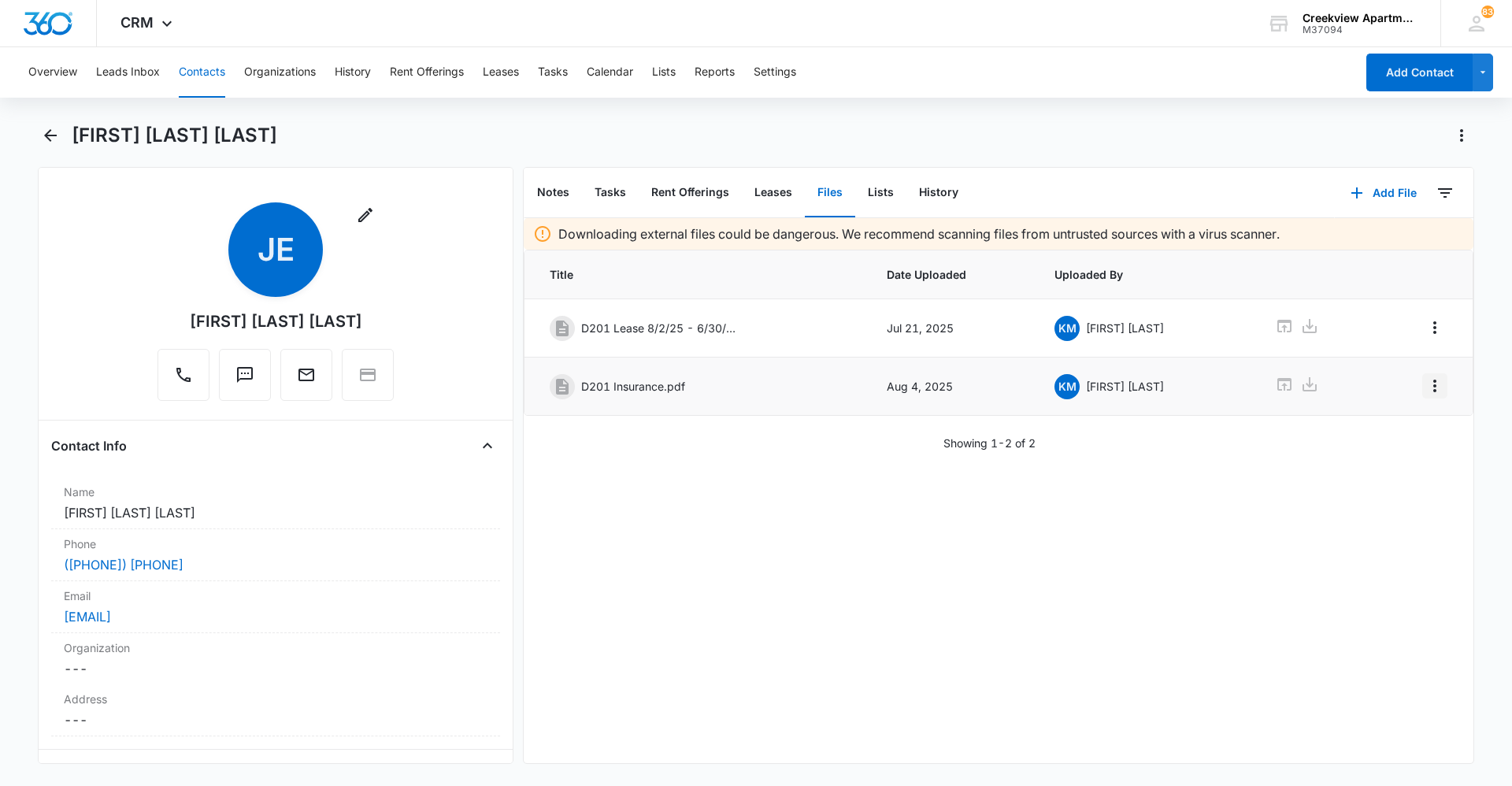 click at bounding box center [1435, 386] 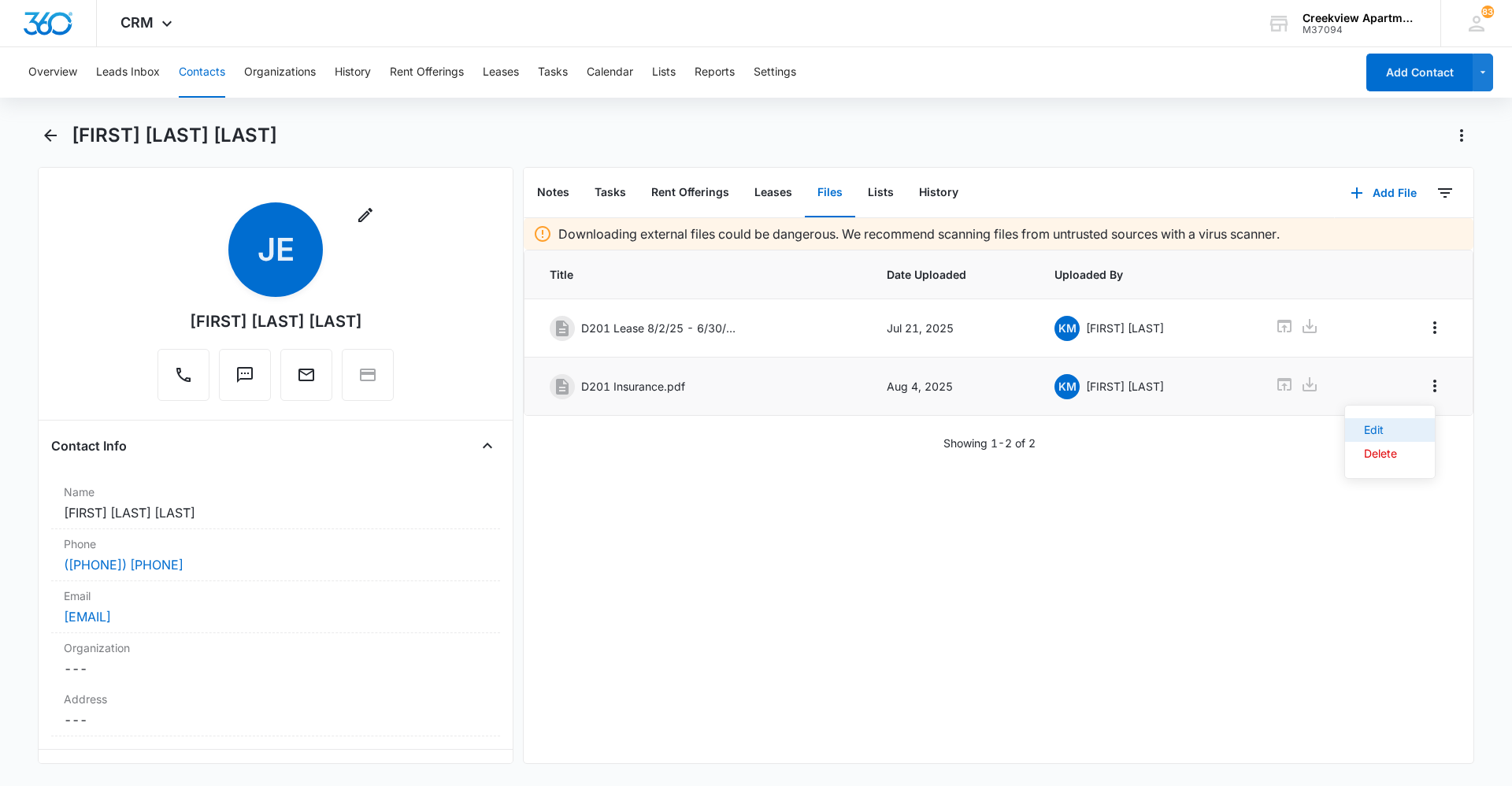 click on "Edit" at bounding box center [1390, 430] 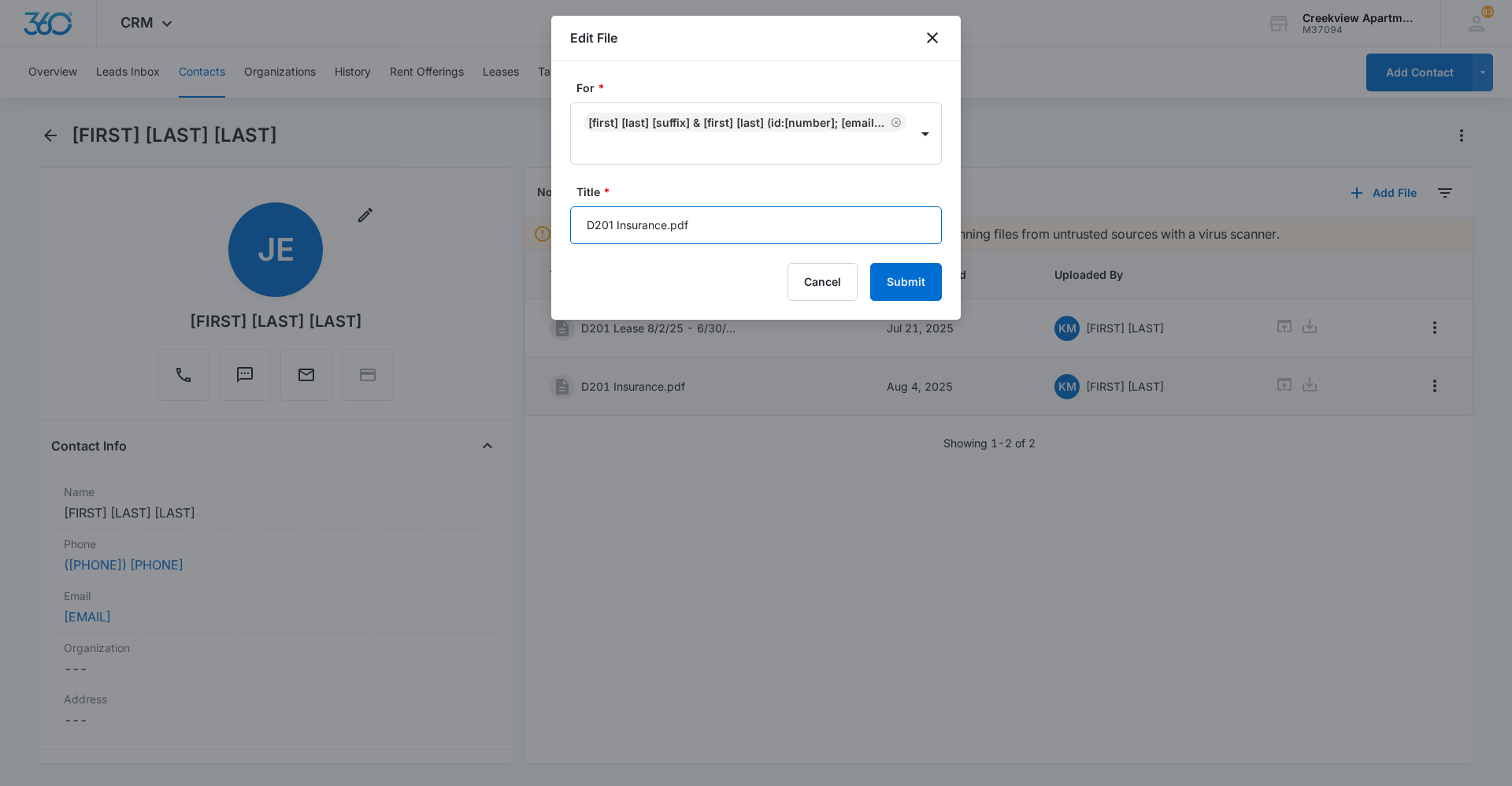 click on "D201 Insurance.pdf" at bounding box center [756, 225] 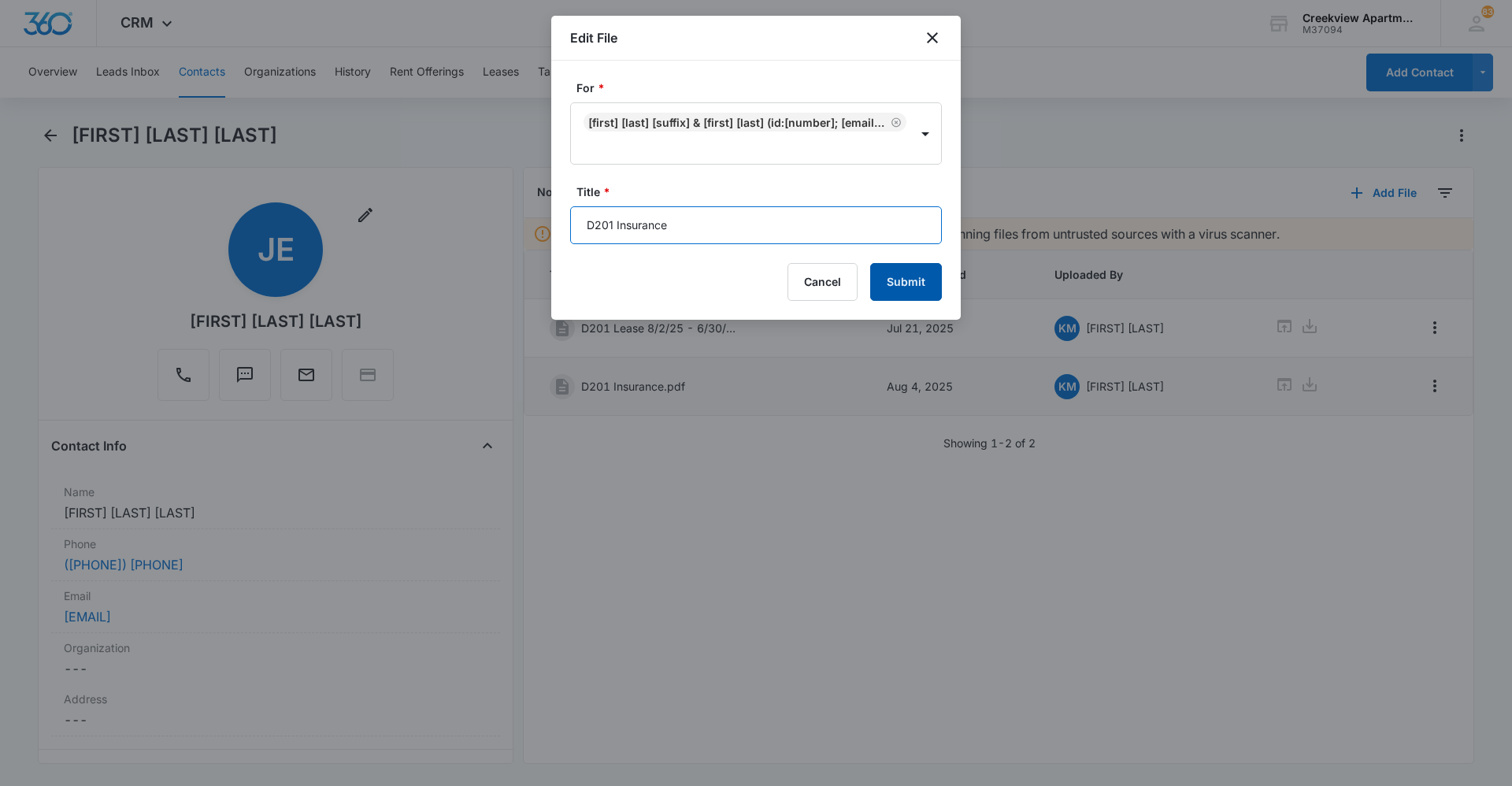 type on "D201 Insurance" 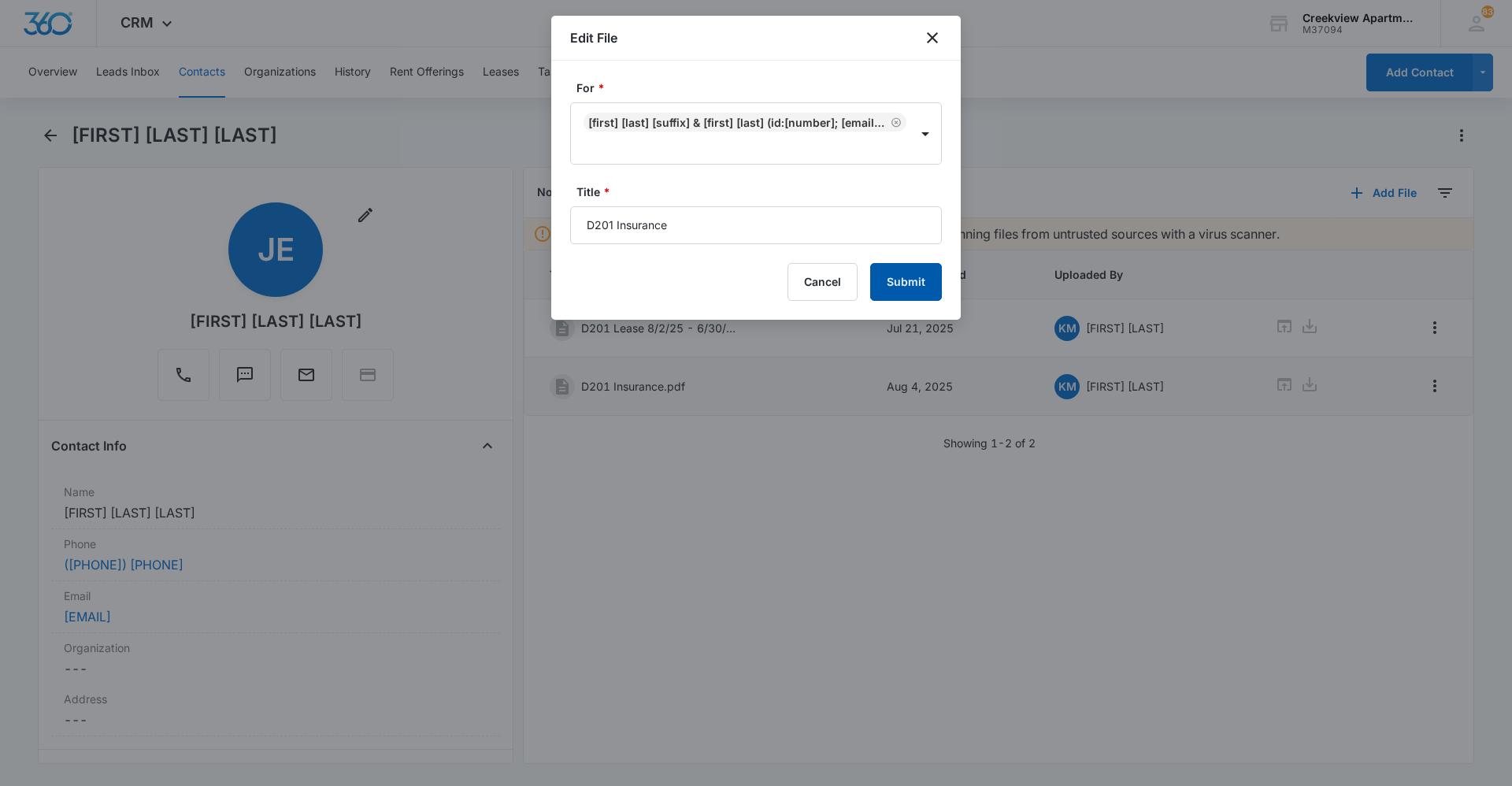 click on "Submit" at bounding box center [906, 282] 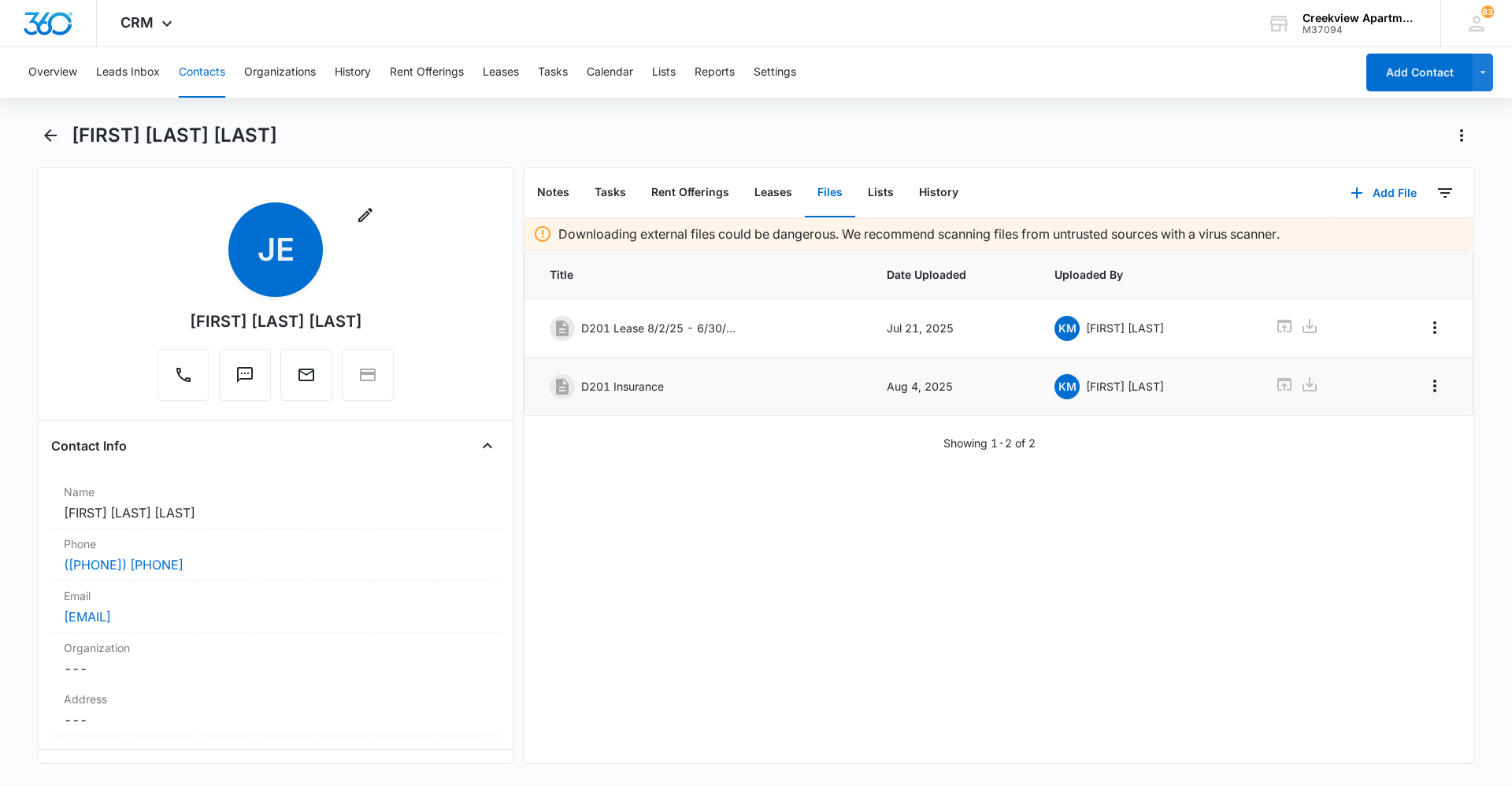 click on "Contacts" at bounding box center [202, 72] 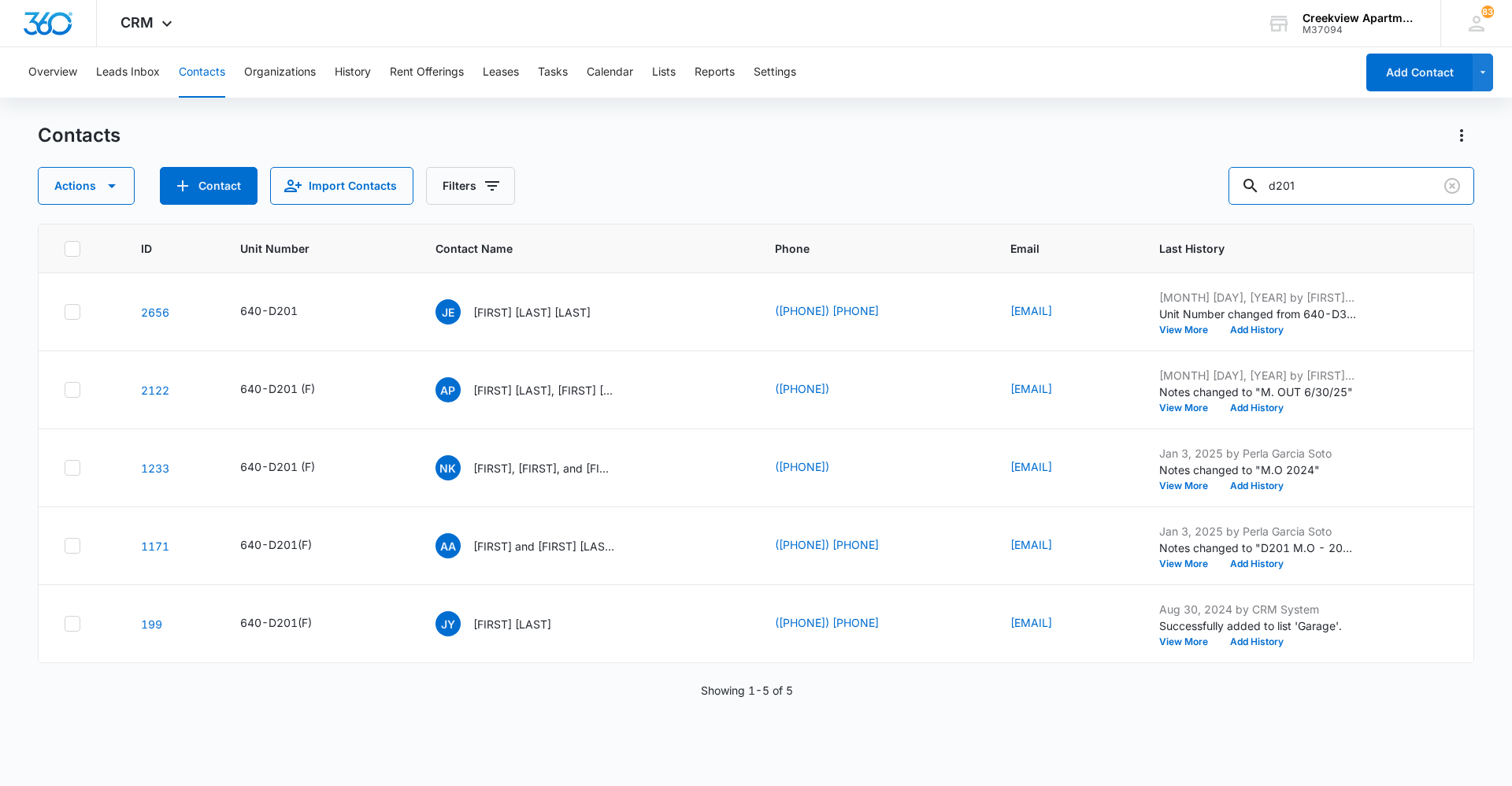drag, startPoint x: 1377, startPoint y: 185, endPoint x: 1241, endPoint y: 200, distance: 136.82471 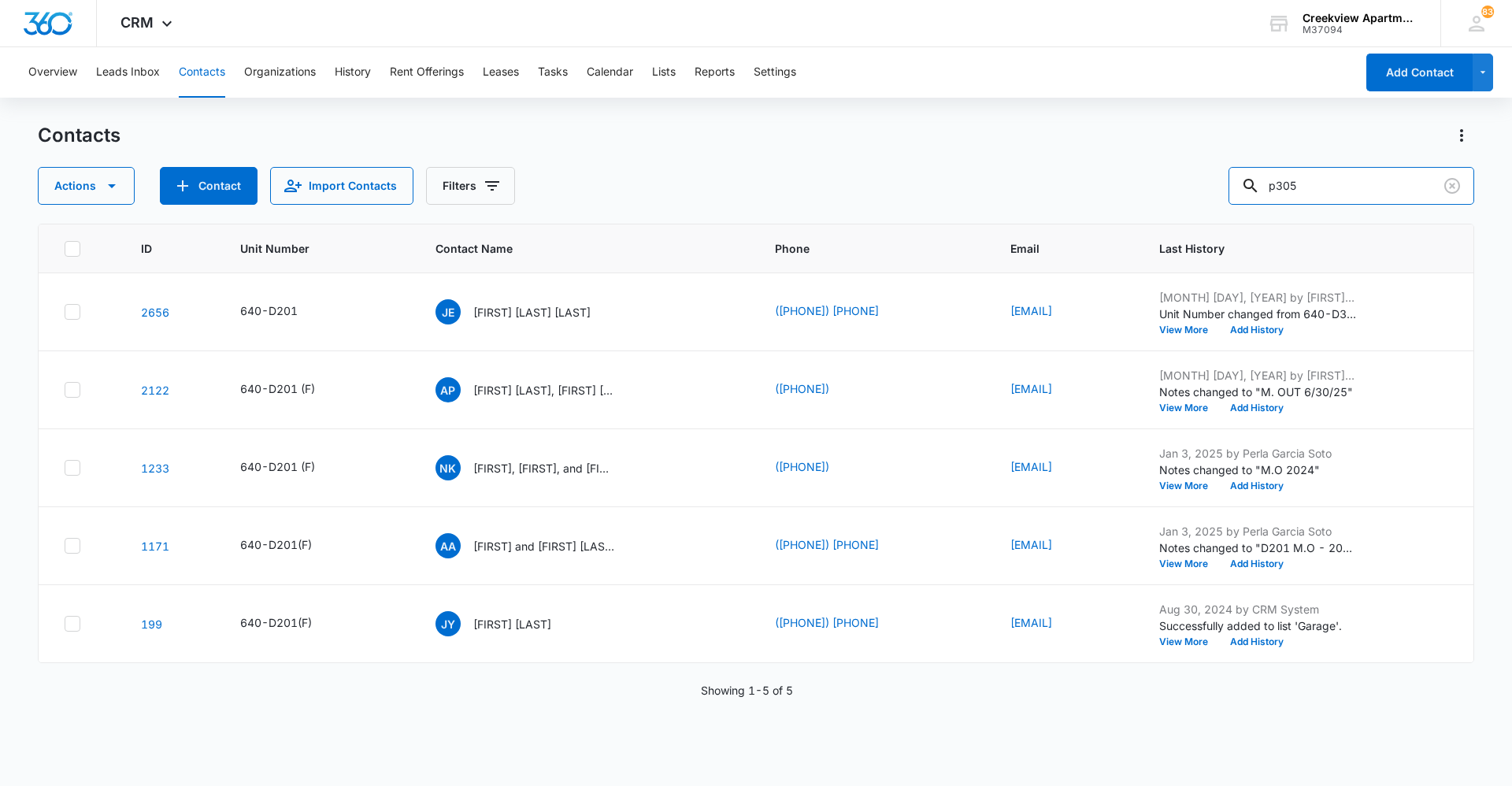 type on "p305" 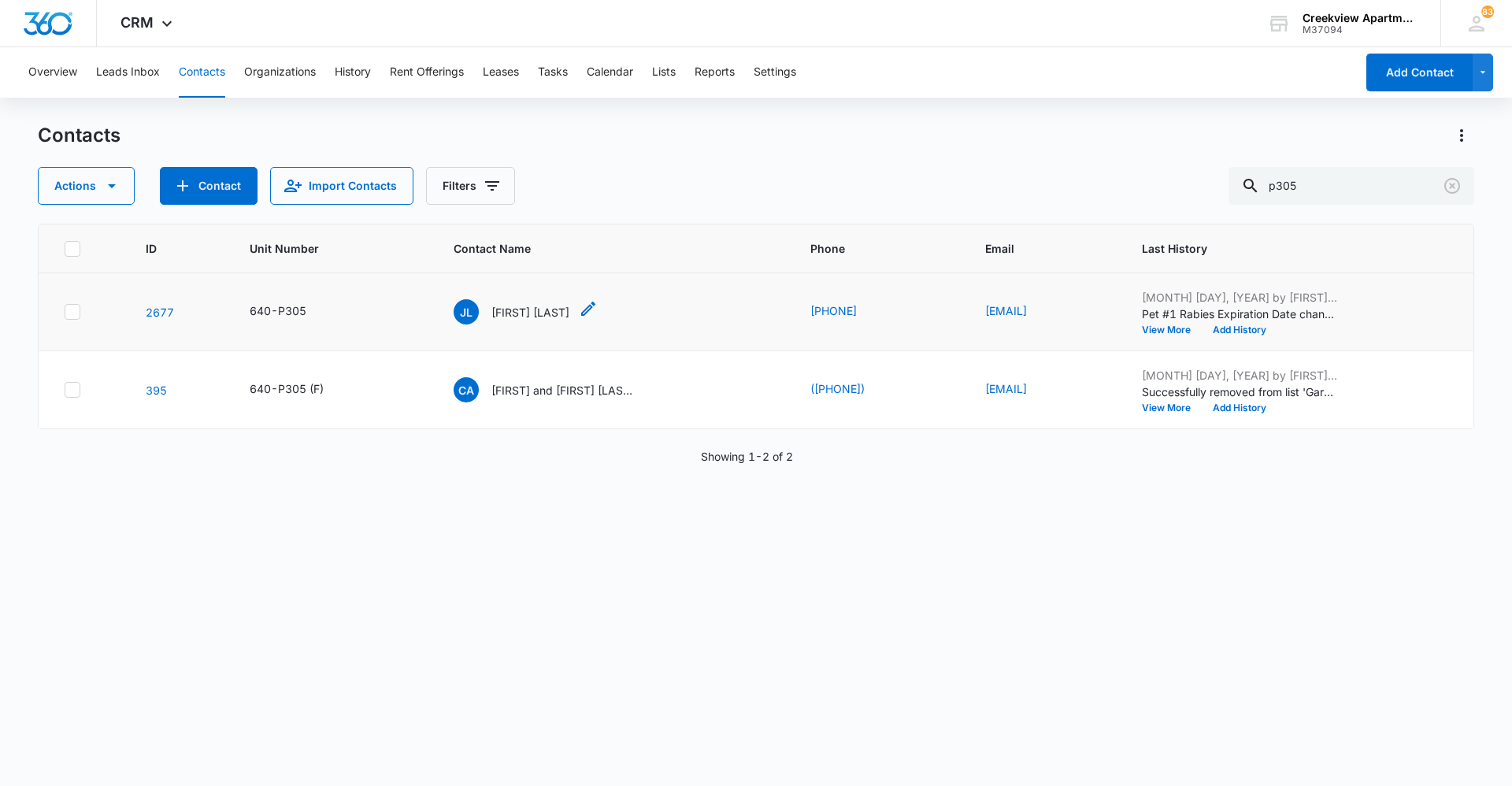 click on "[FIRST] [LAST]" at bounding box center (530, 312) 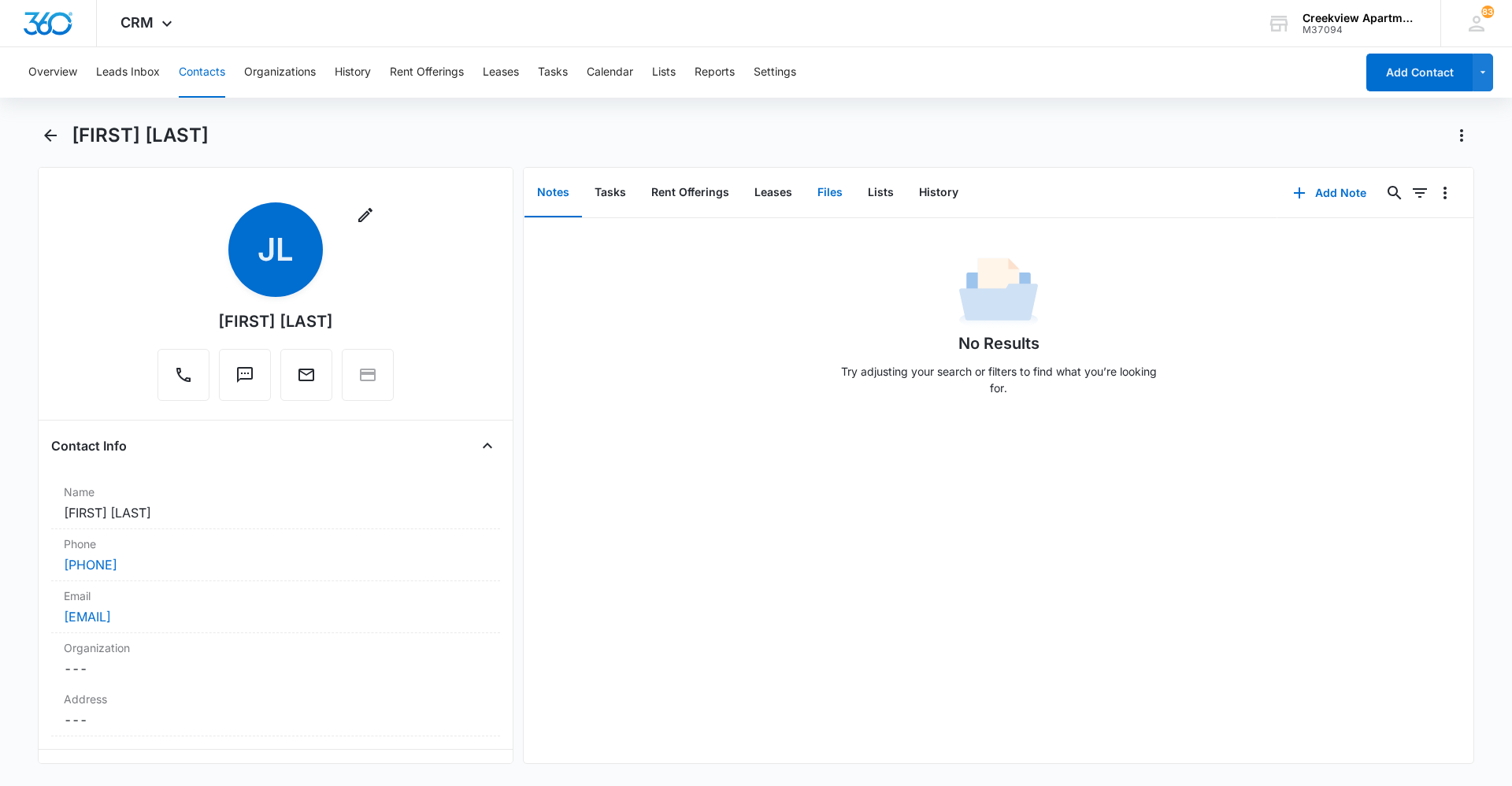 click on "Files" at bounding box center (830, 193) 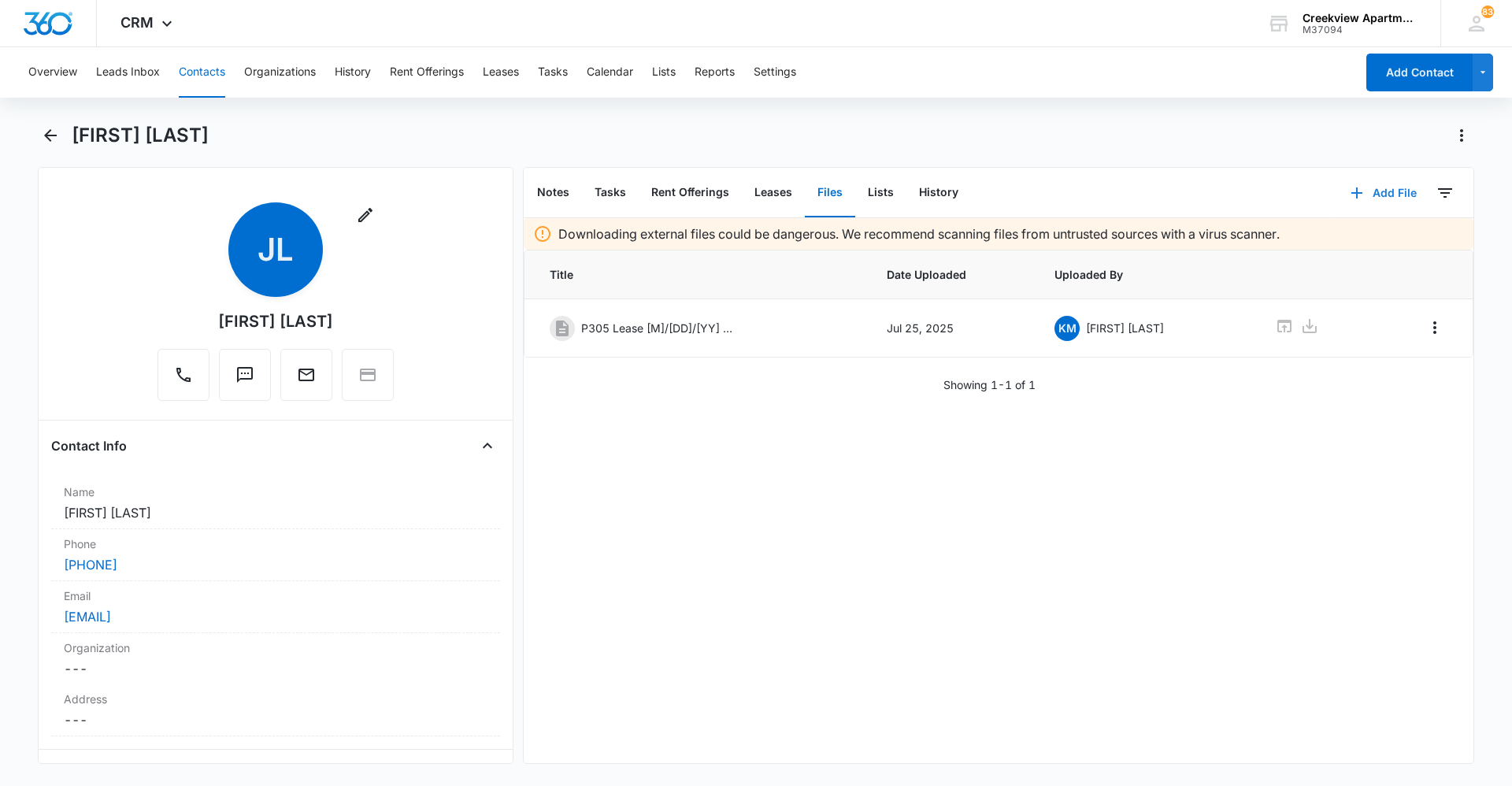 click on "Add File" at bounding box center [1384, 193] 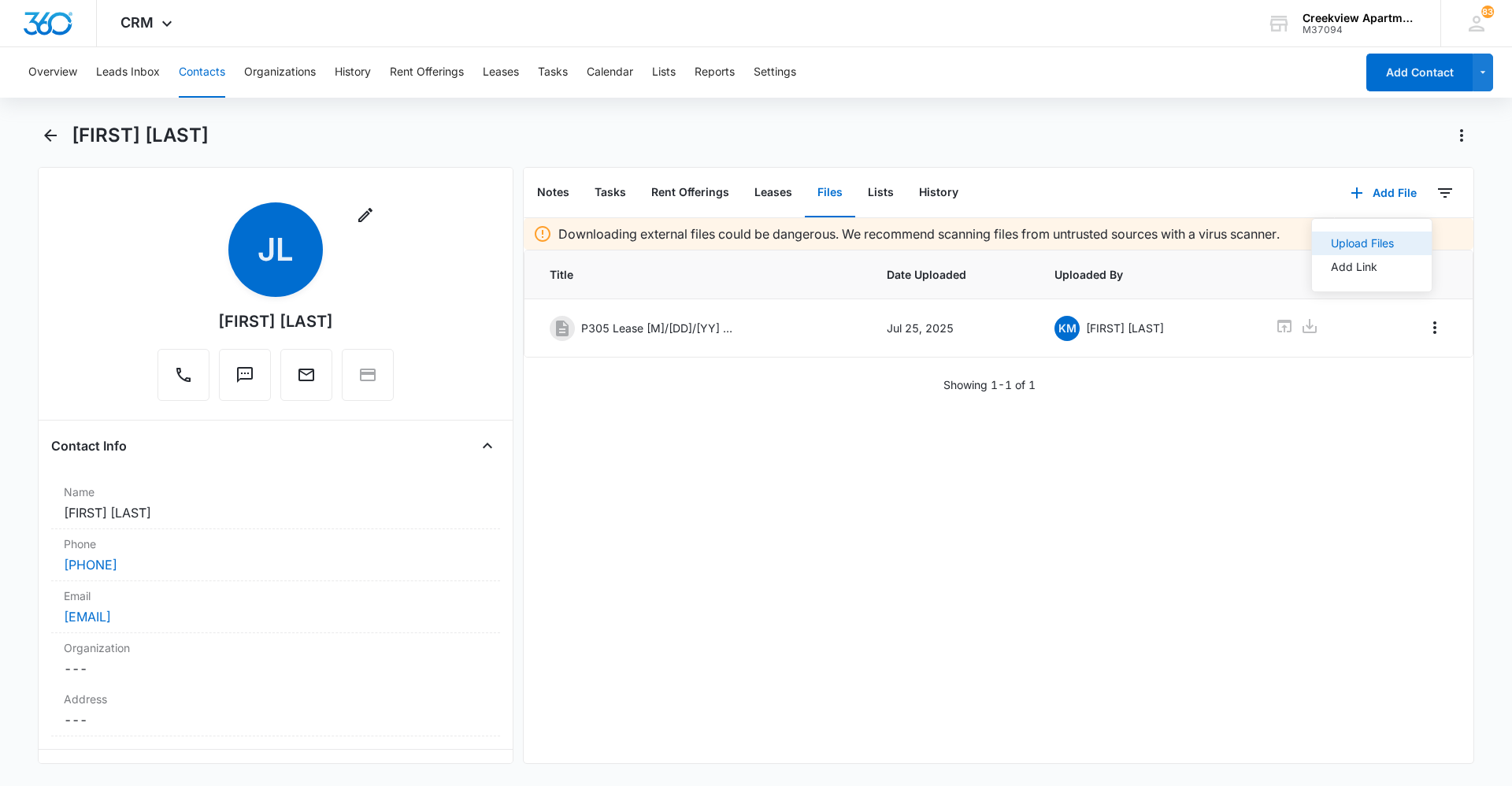 click on "Upload Files" at bounding box center [1362, 243] 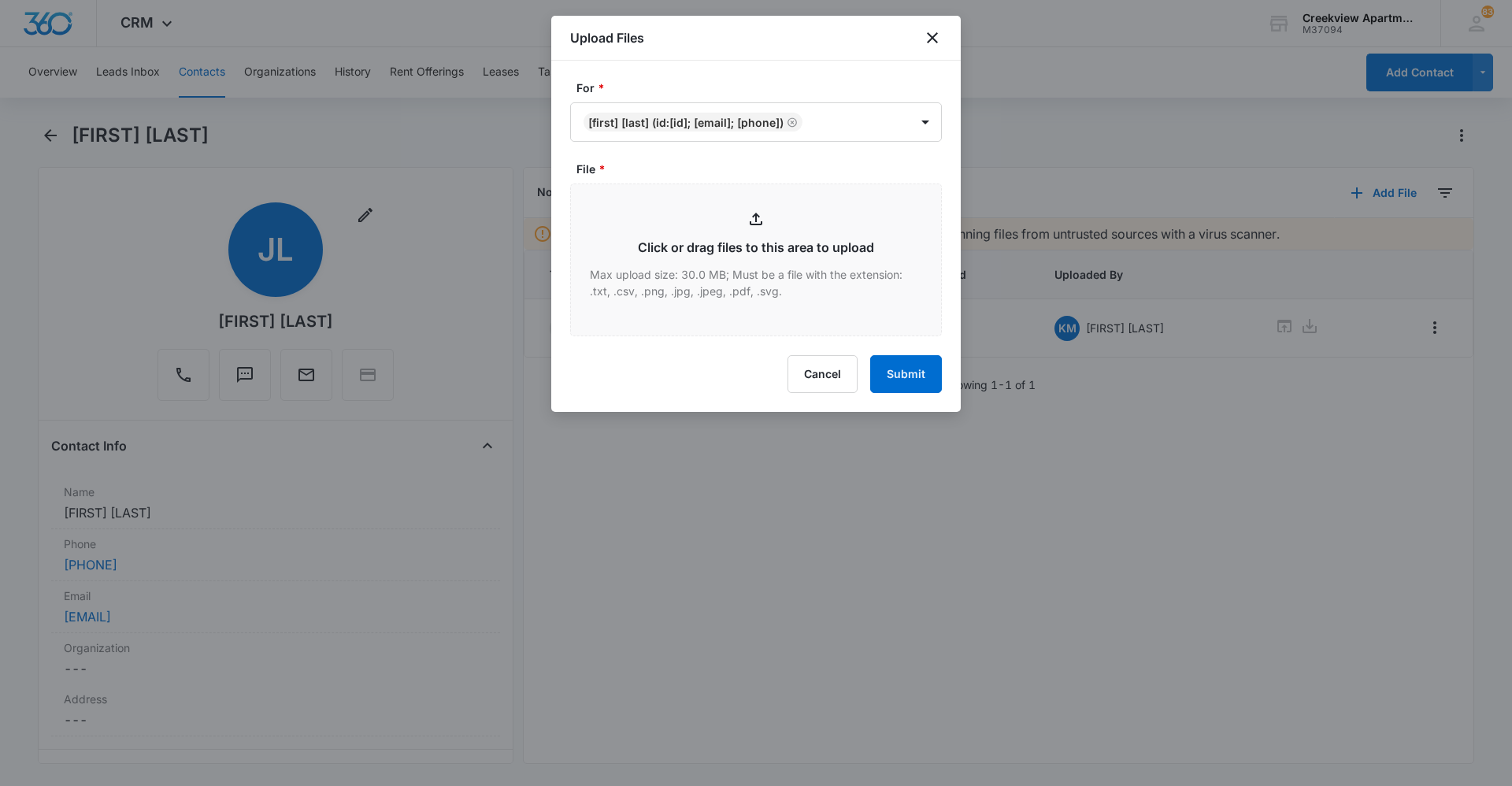 type on "C:\fakepath\P305 Insurance.pdf" 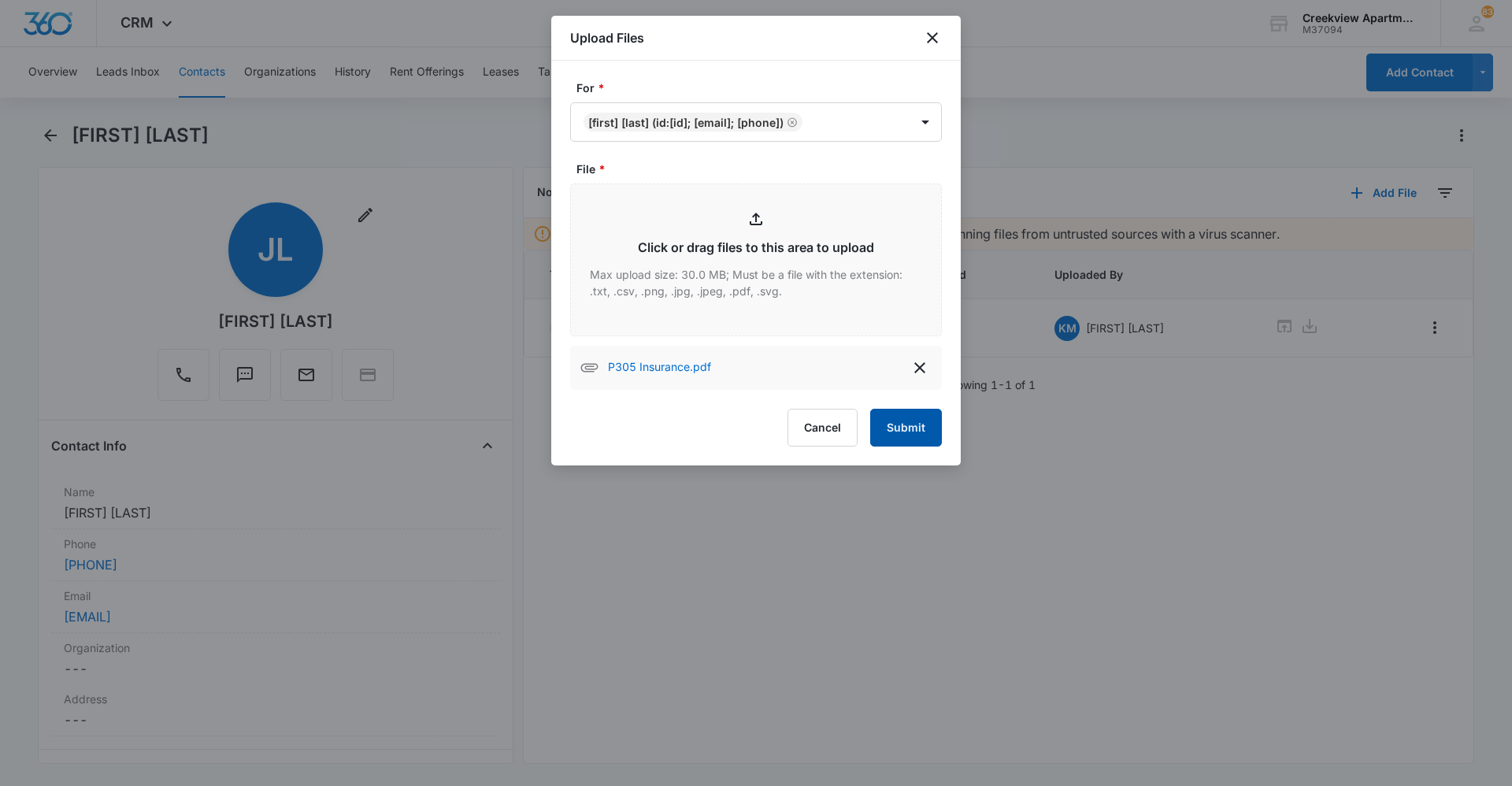 click on "Submit" at bounding box center (906, 428) 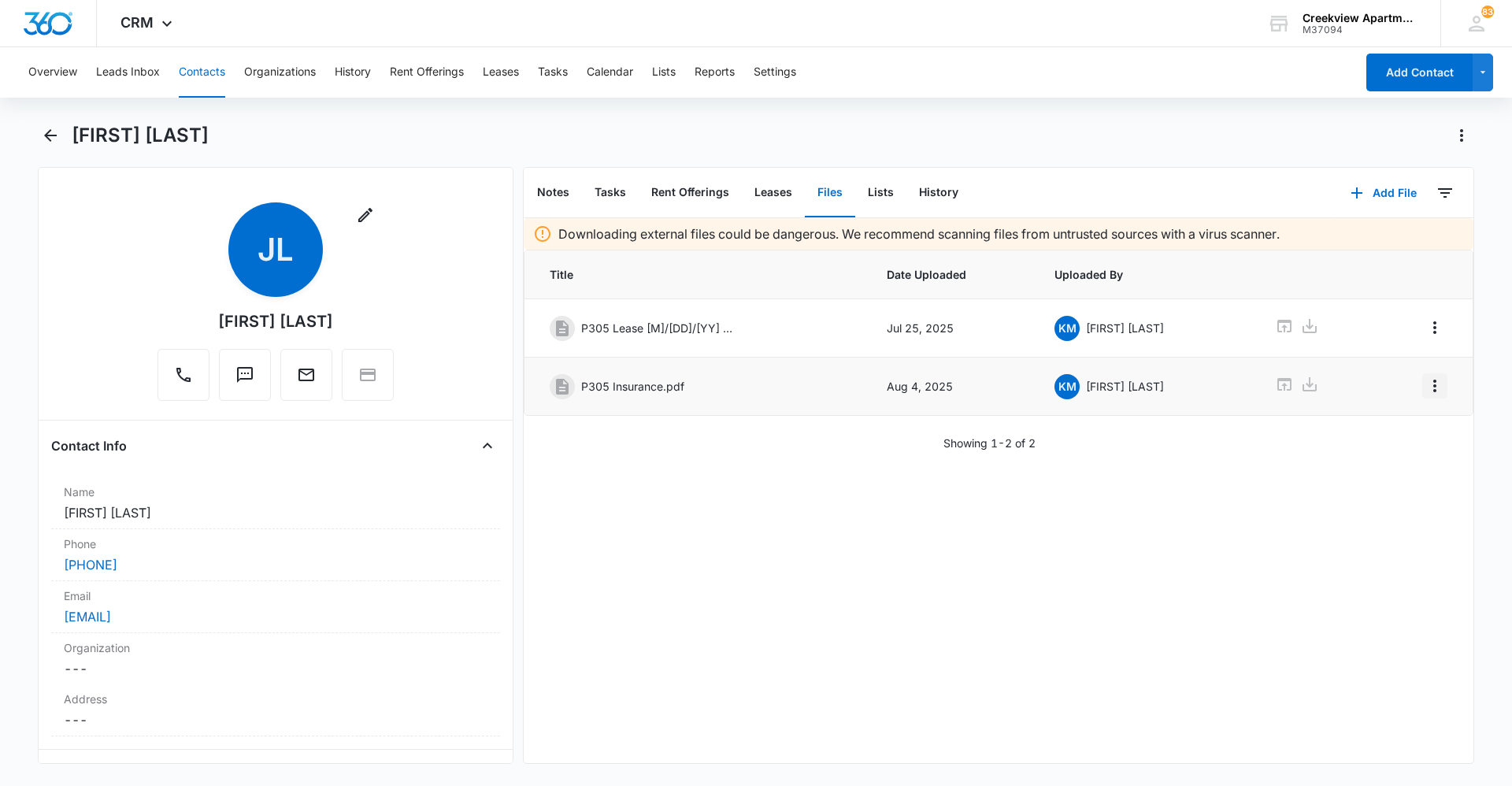 click 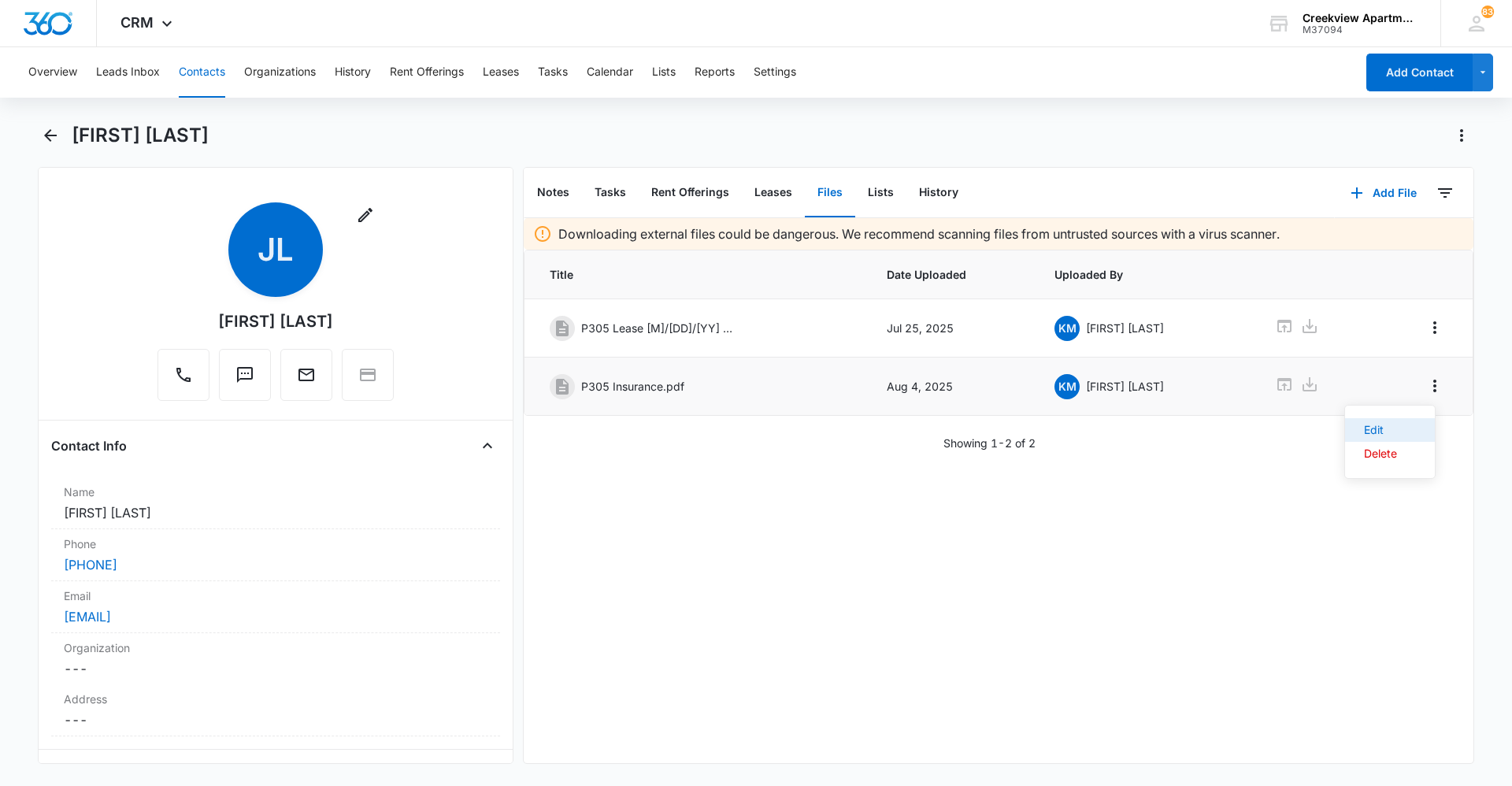 click on "Edit" at bounding box center (1390, 430) 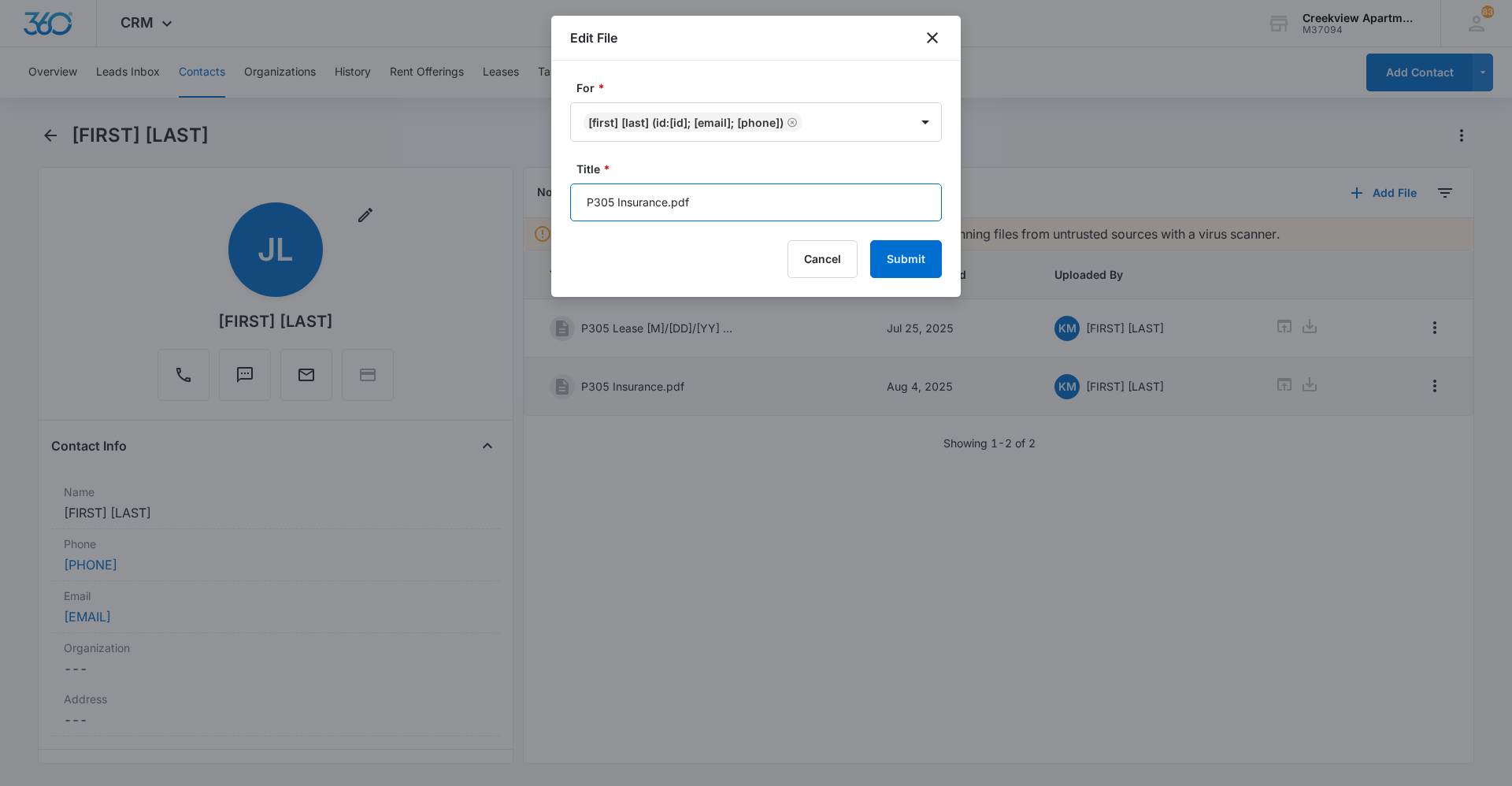 click on "P305 Insurance.pdf" at bounding box center [756, 202] 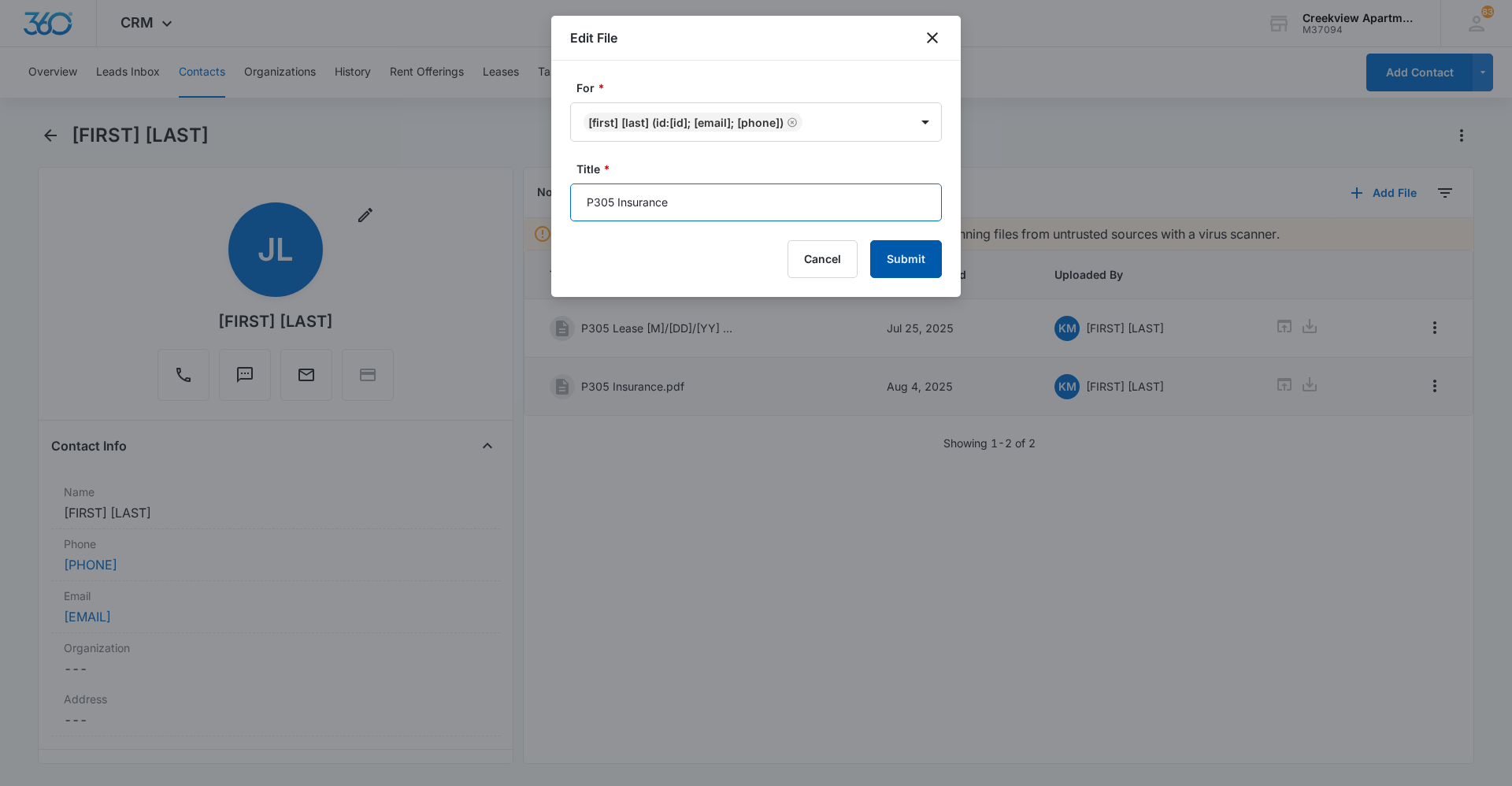 type on "P305 Insurance" 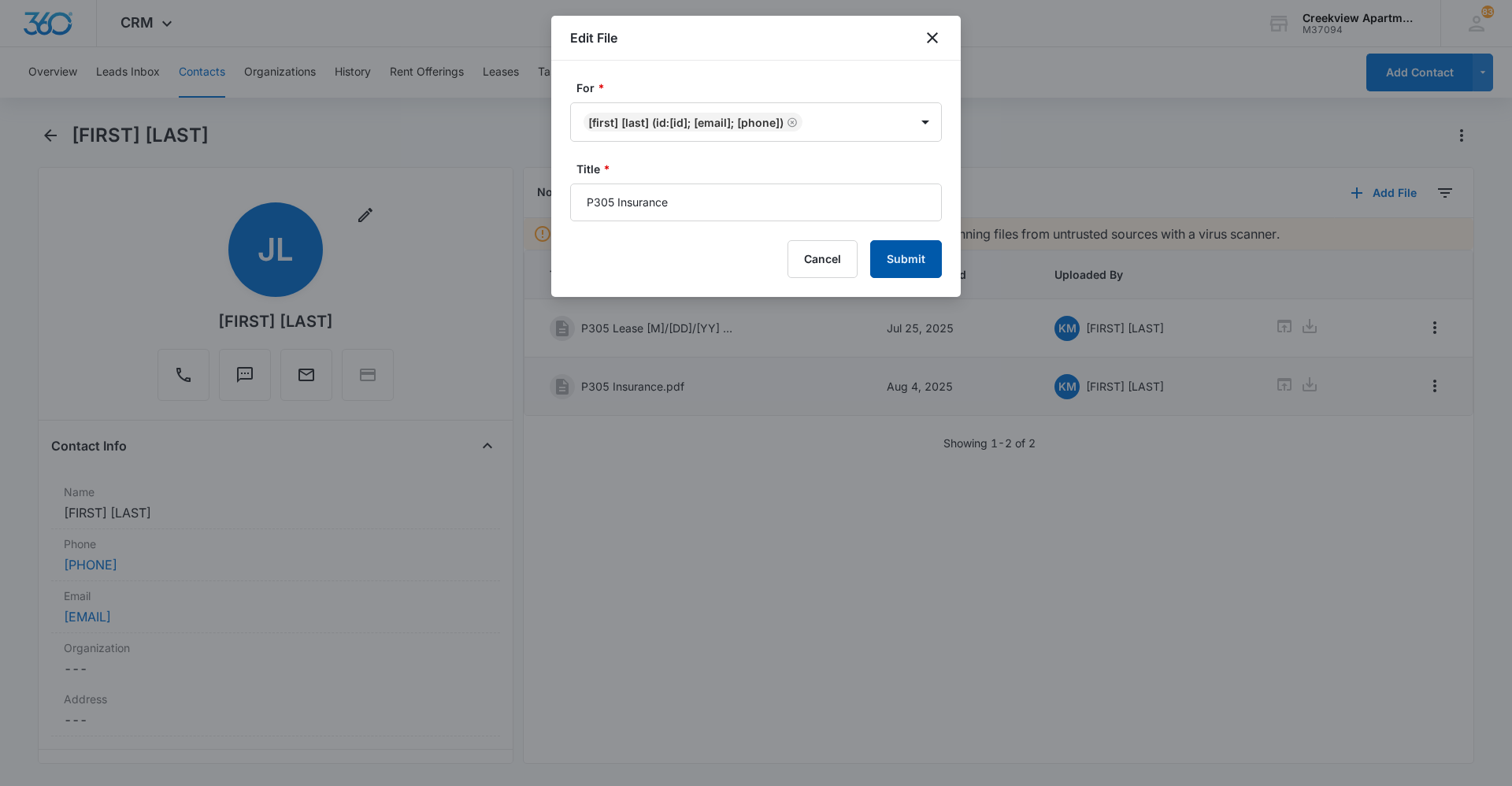 click on "Submit" at bounding box center [906, 259] 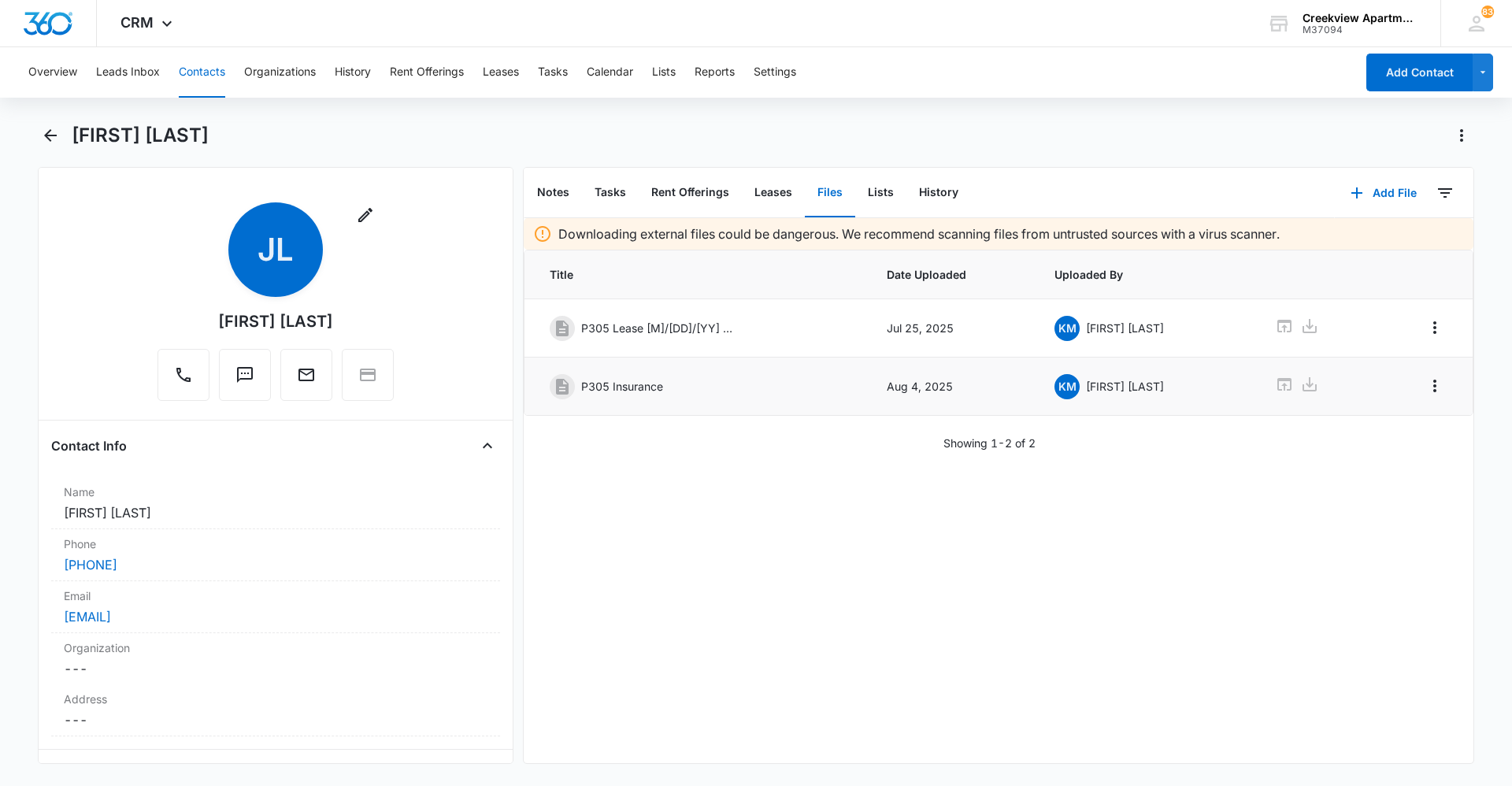 click on "Contacts" at bounding box center [202, 72] 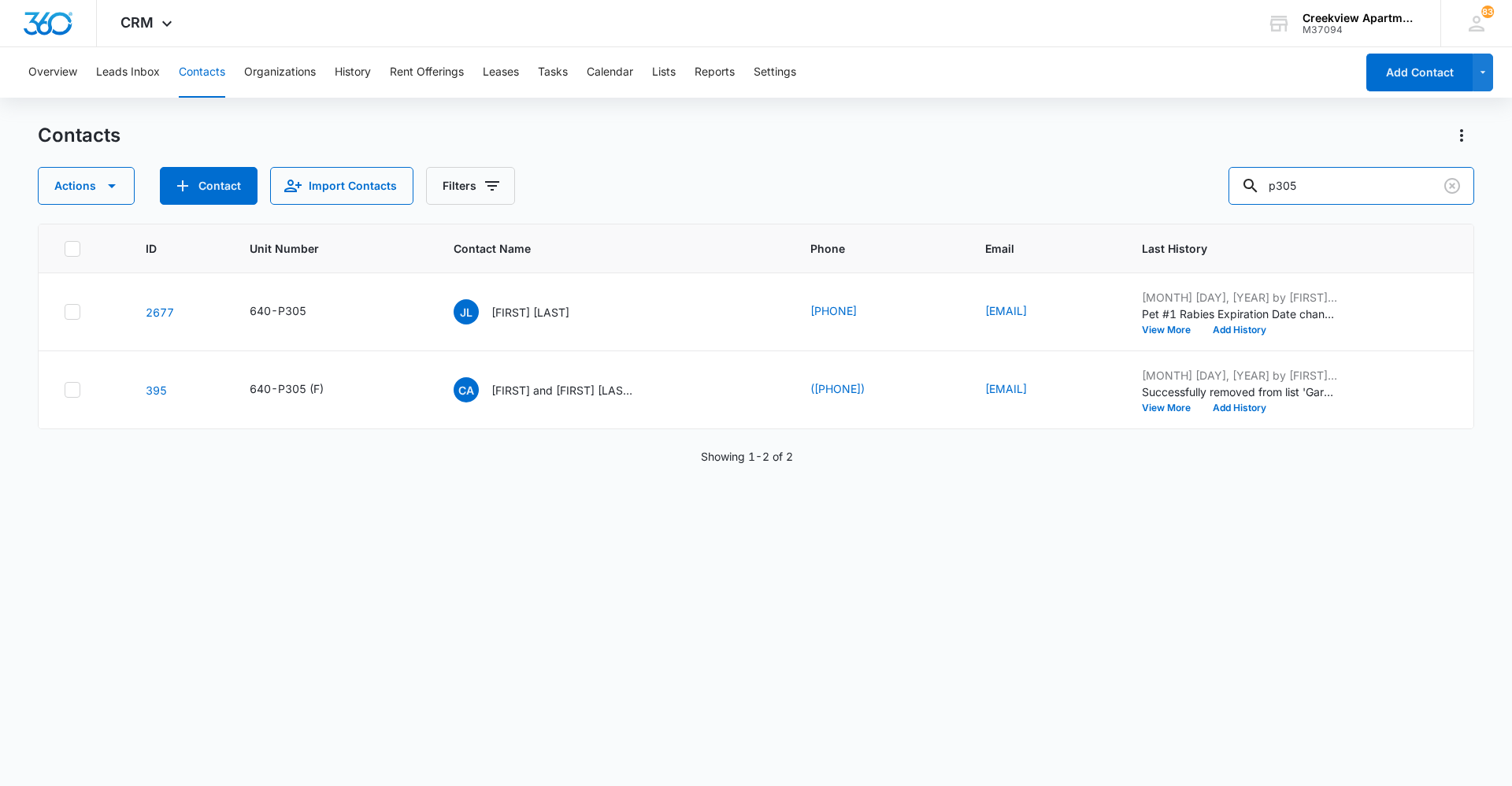drag, startPoint x: 1340, startPoint y: 189, endPoint x: 1192, endPoint y: 191, distance: 148.01351 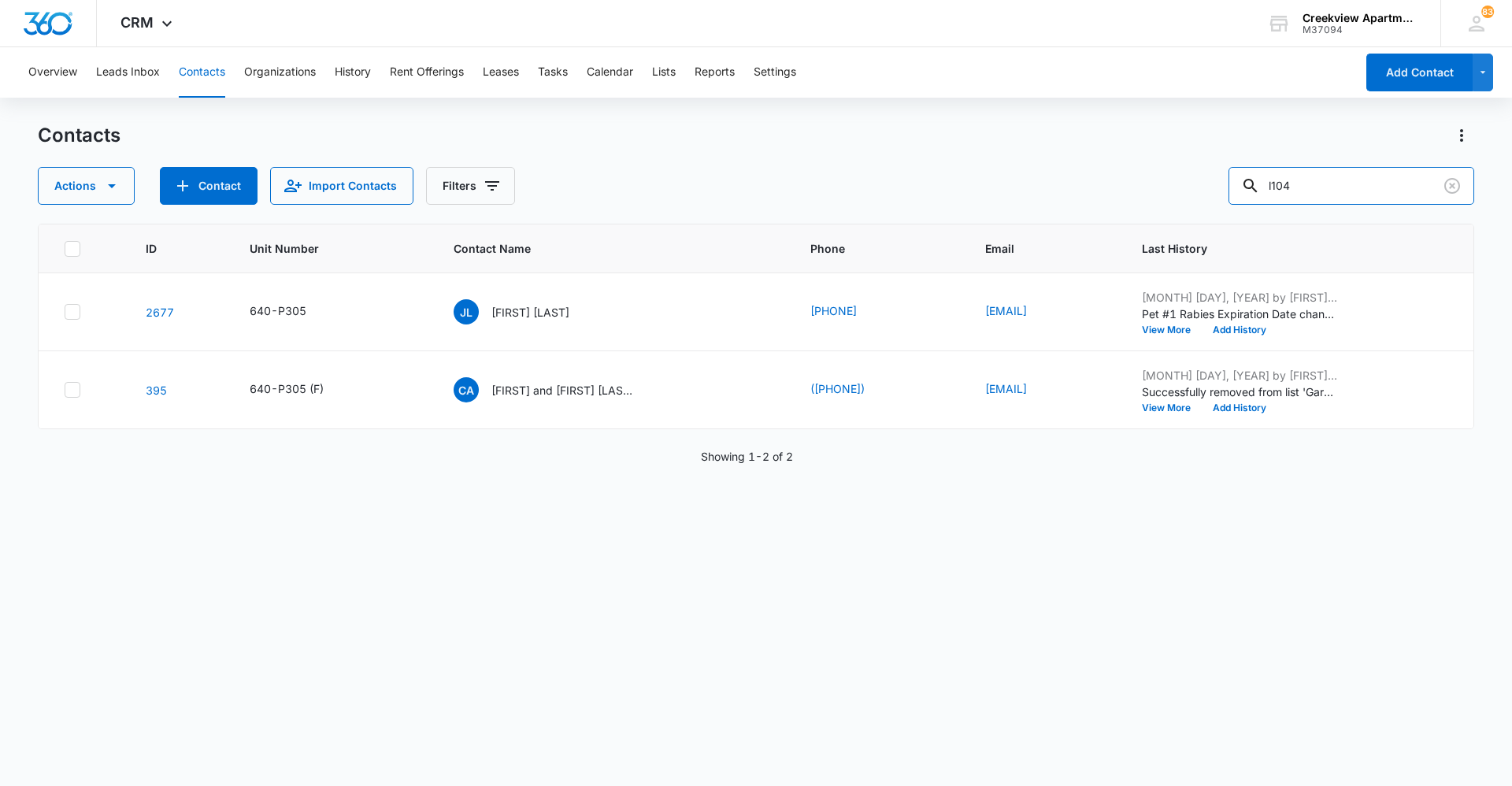 type on "l104" 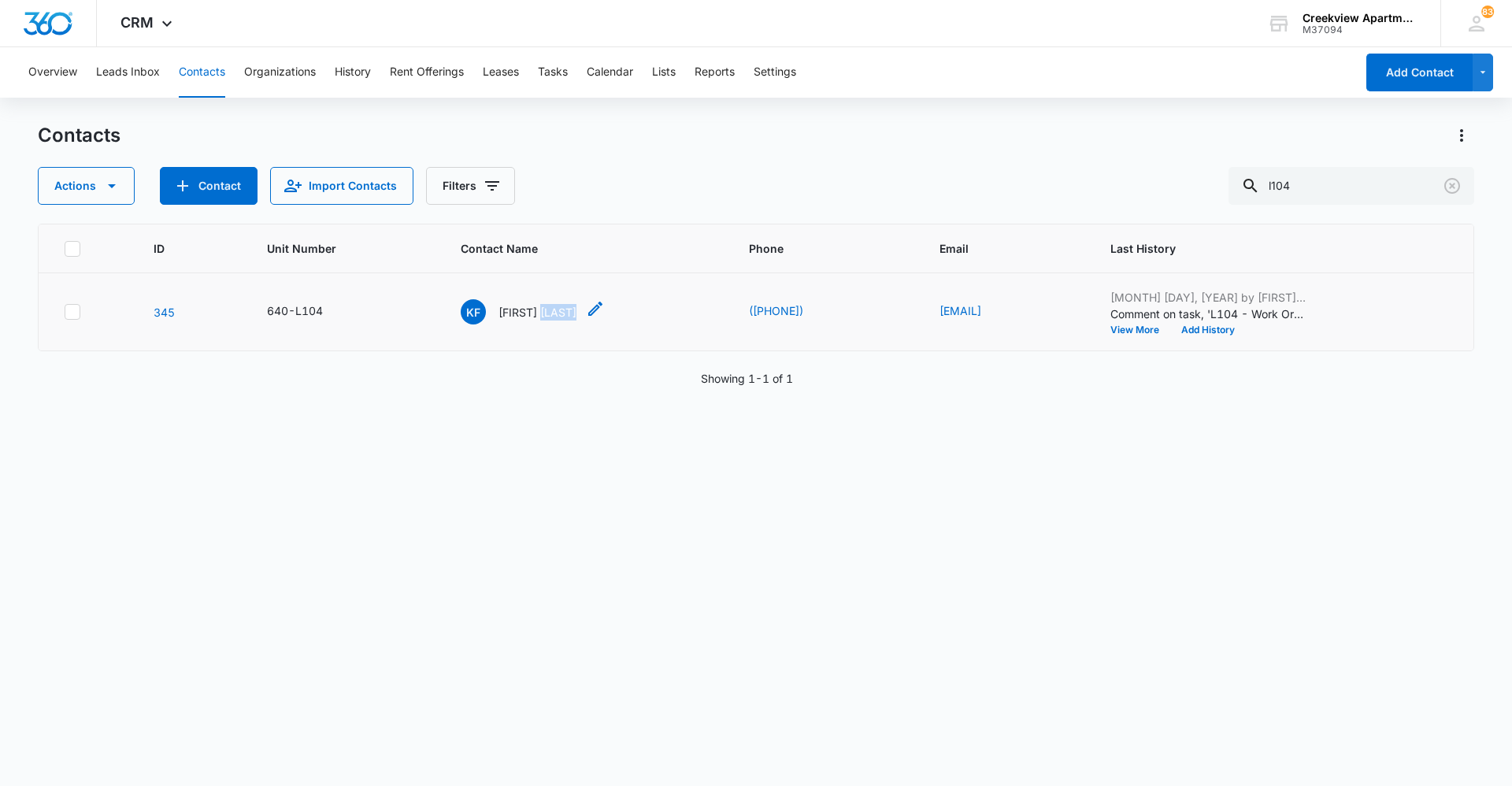 click on "KF [FIRST] [LAST]" at bounding box center [586, 312] 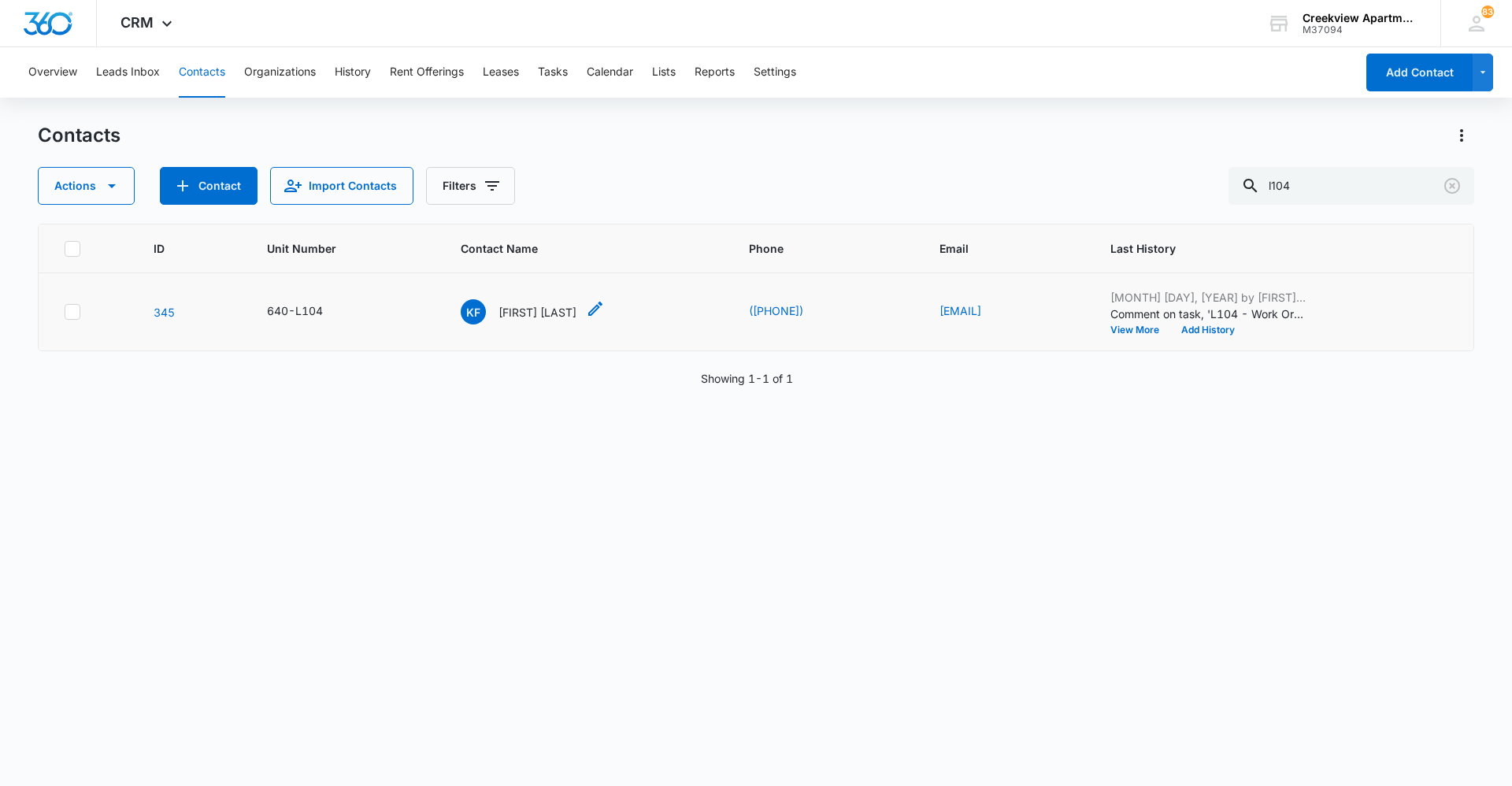 drag, startPoint x: 491, startPoint y: 324, endPoint x: 476, endPoint y: 313, distance: 18.601075 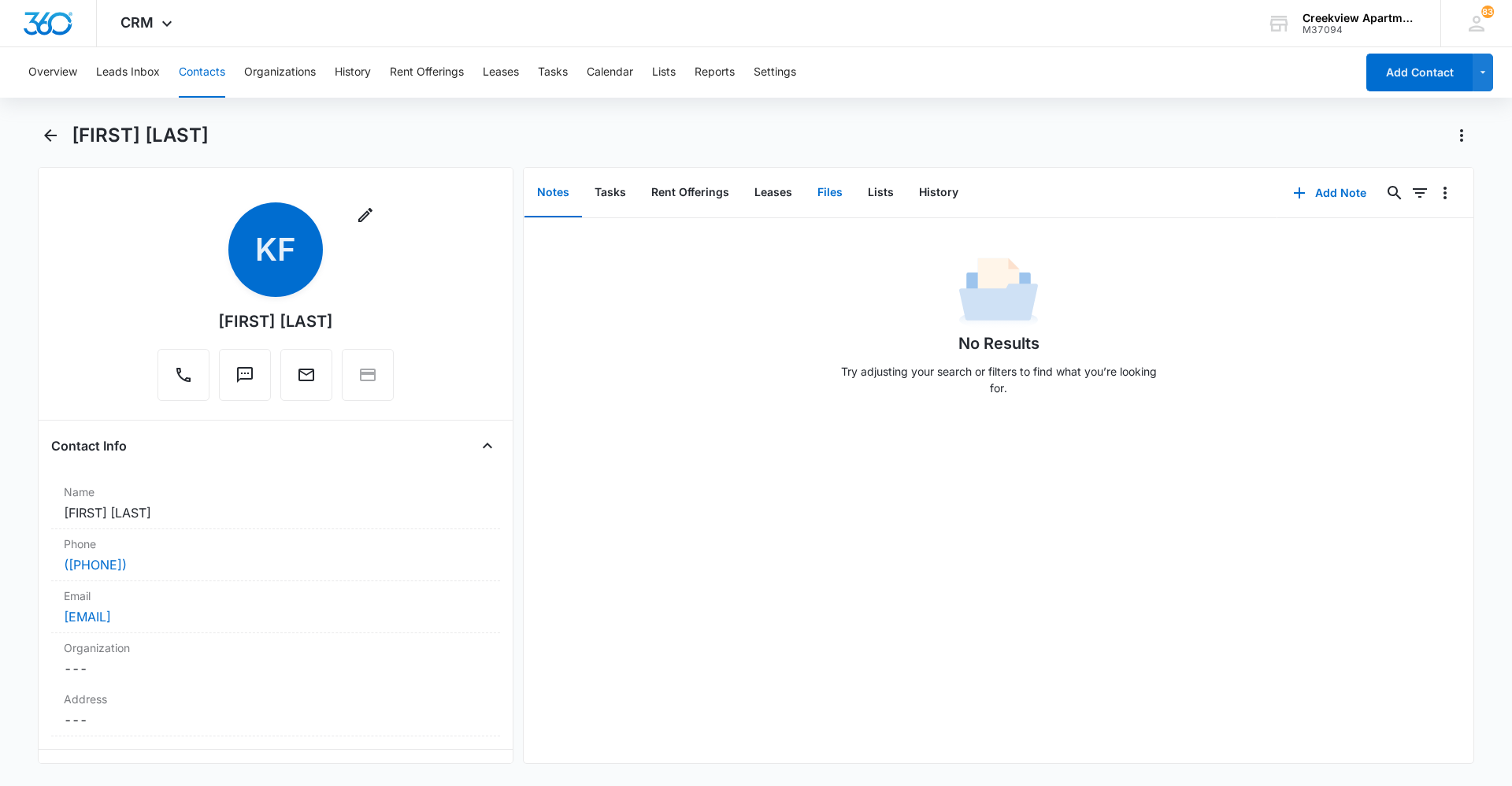 click on "Files" at bounding box center [830, 193] 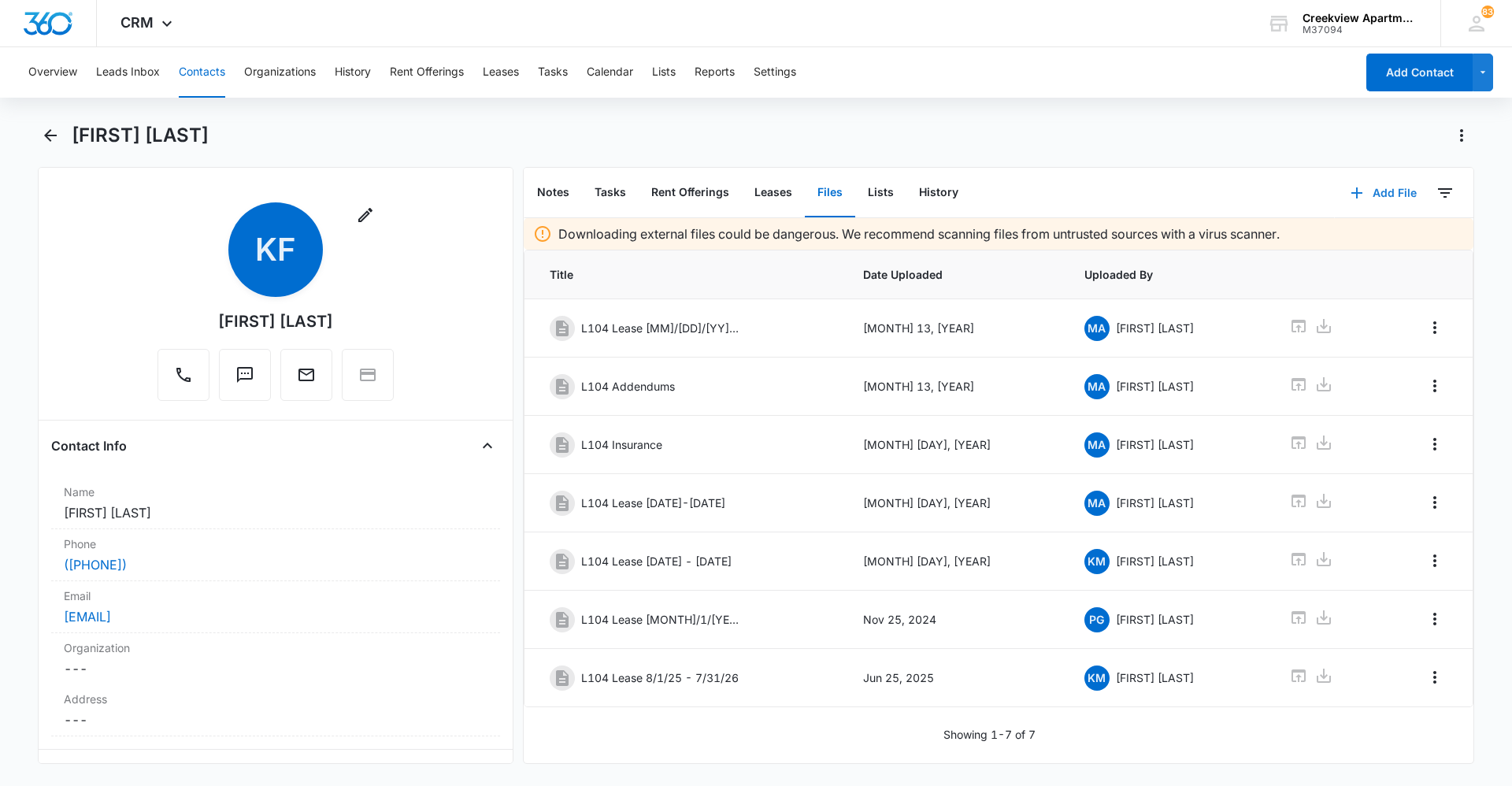 click on "Add File" at bounding box center [1384, 193] 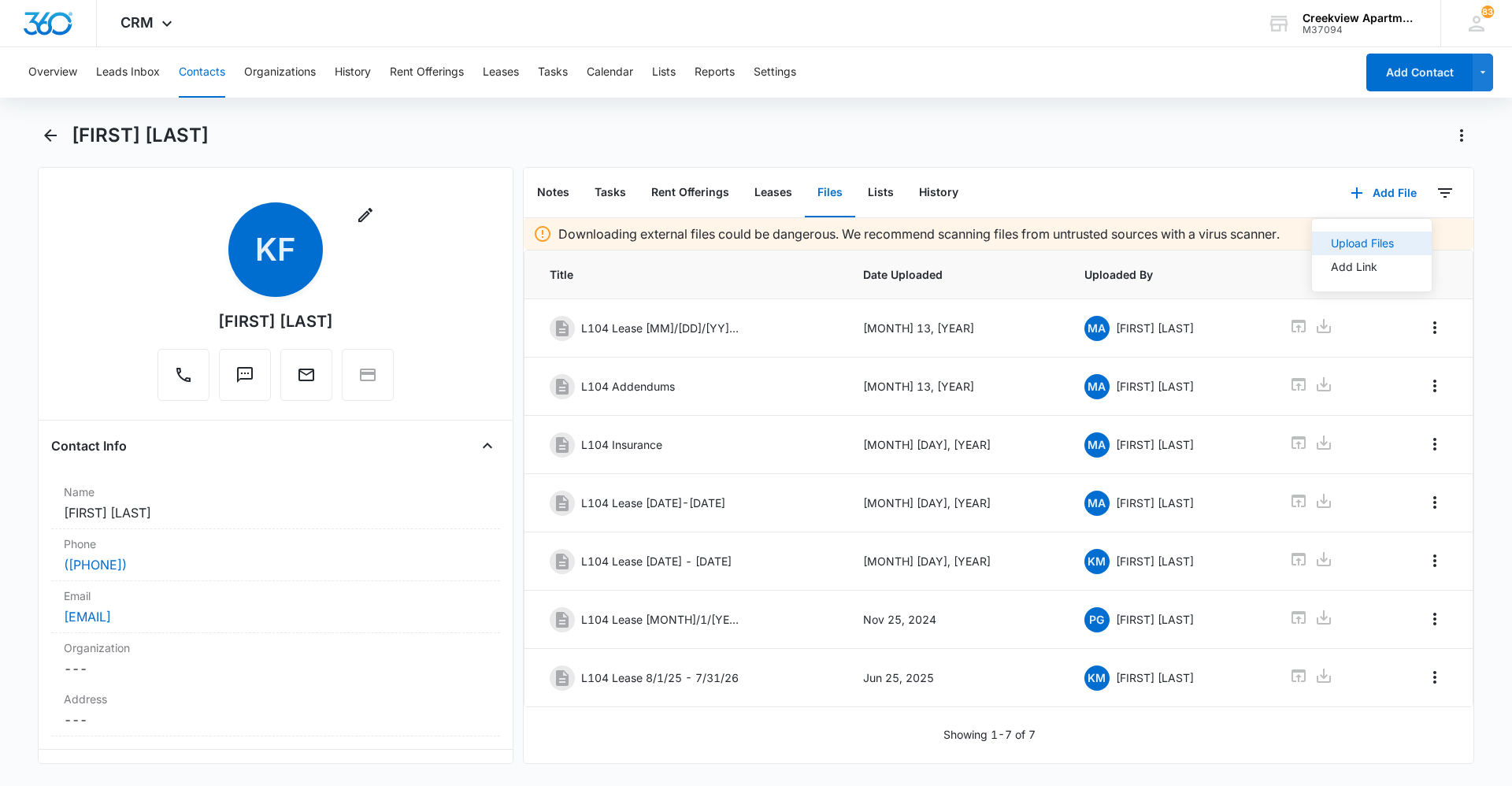 click on "Upload Files" at bounding box center [1362, 243] 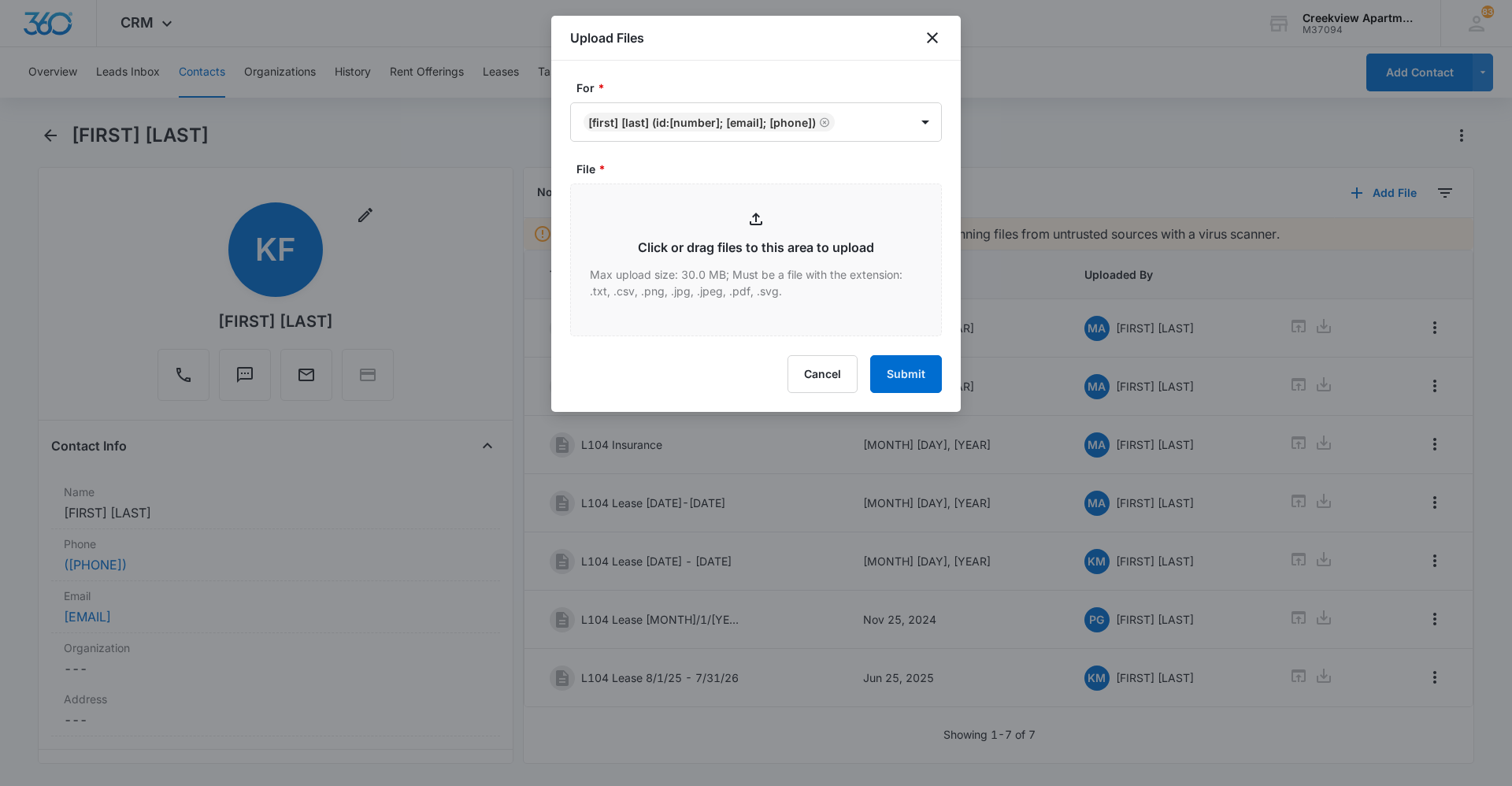 type on "C:\fakepath\L104 Insurance.pdf" 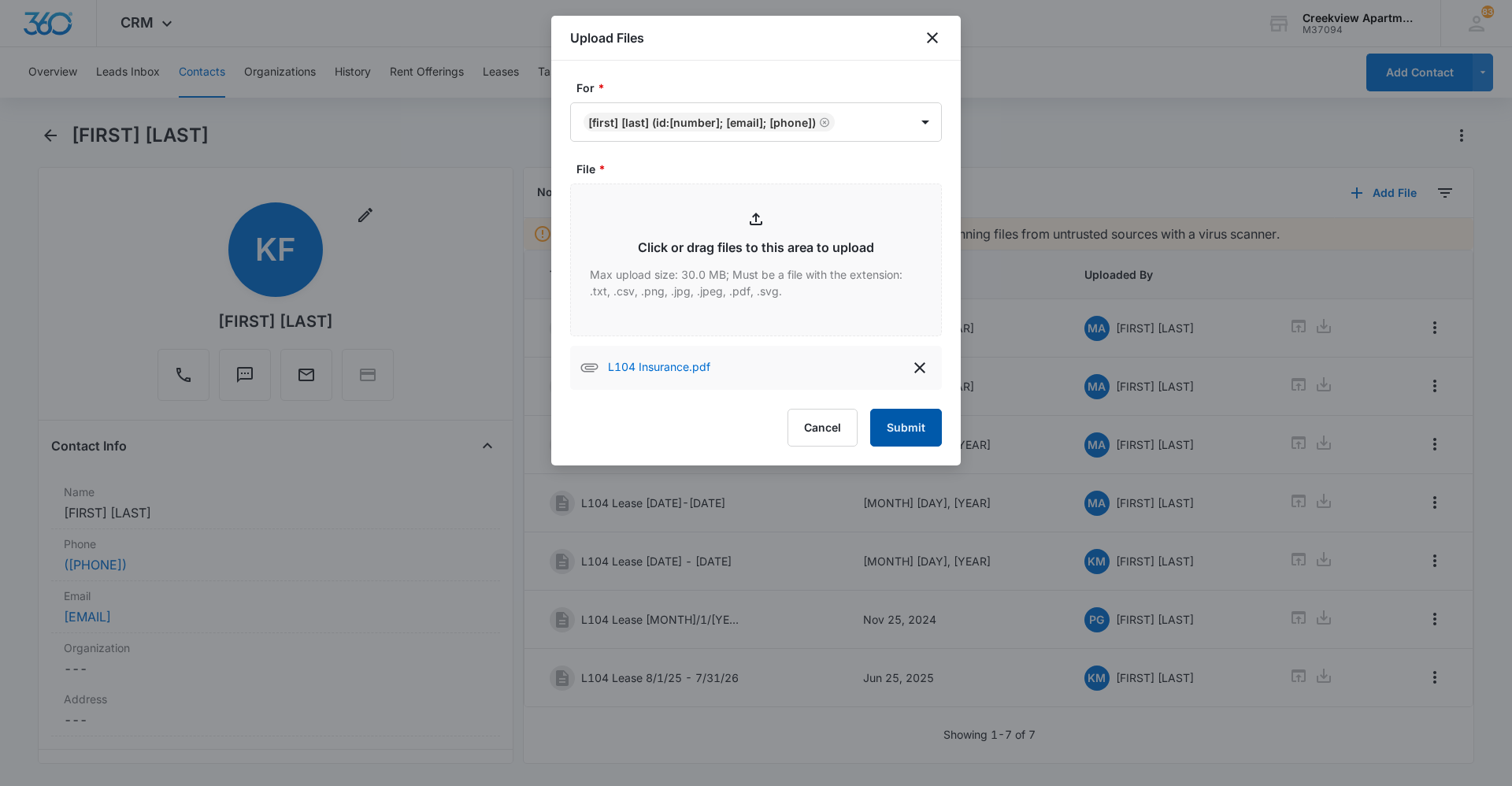 click on "Submit" at bounding box center (906, 428) 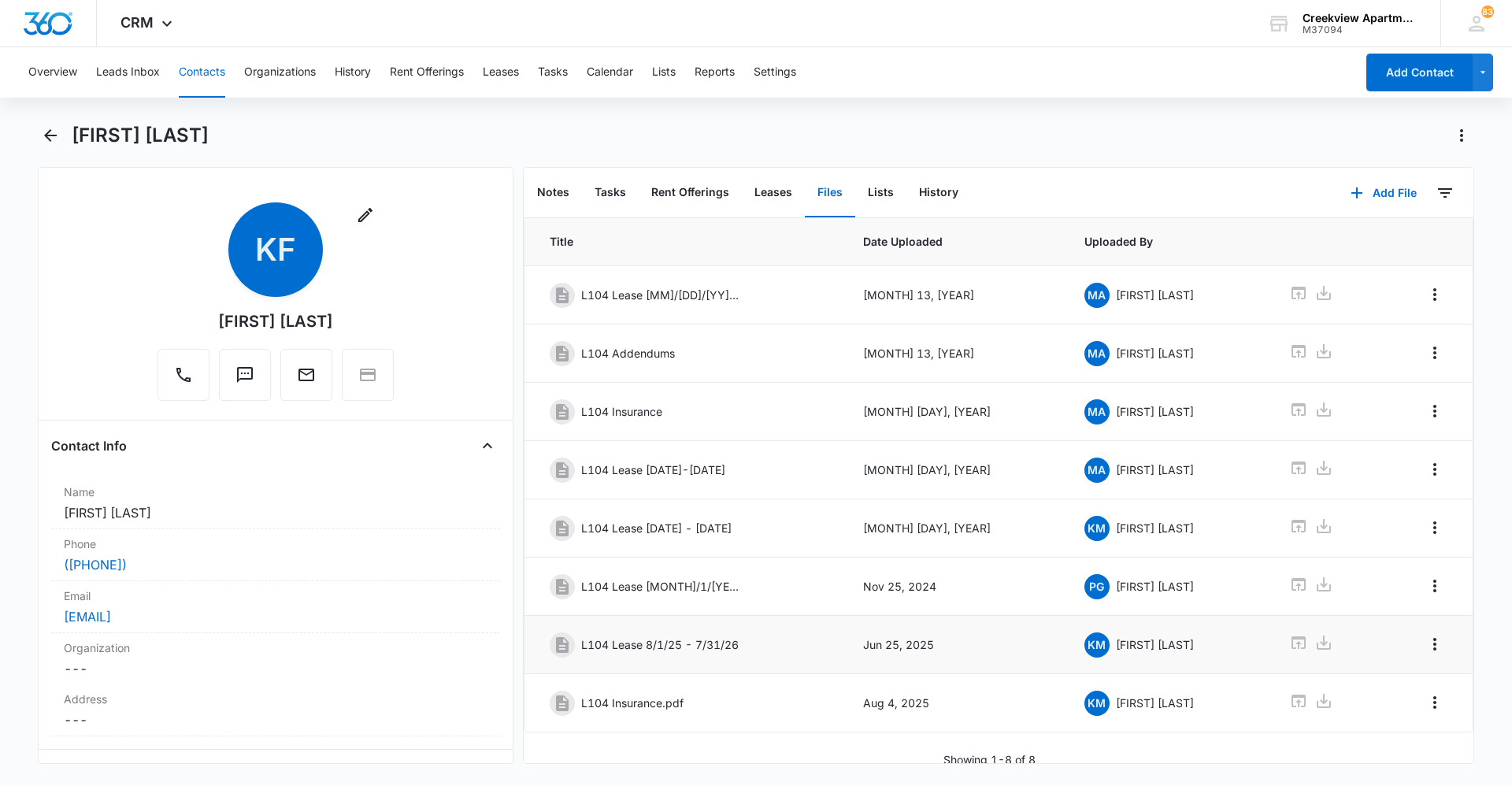 scroll, scrollTop: 50, scrollLeft: 0, axis: vertical 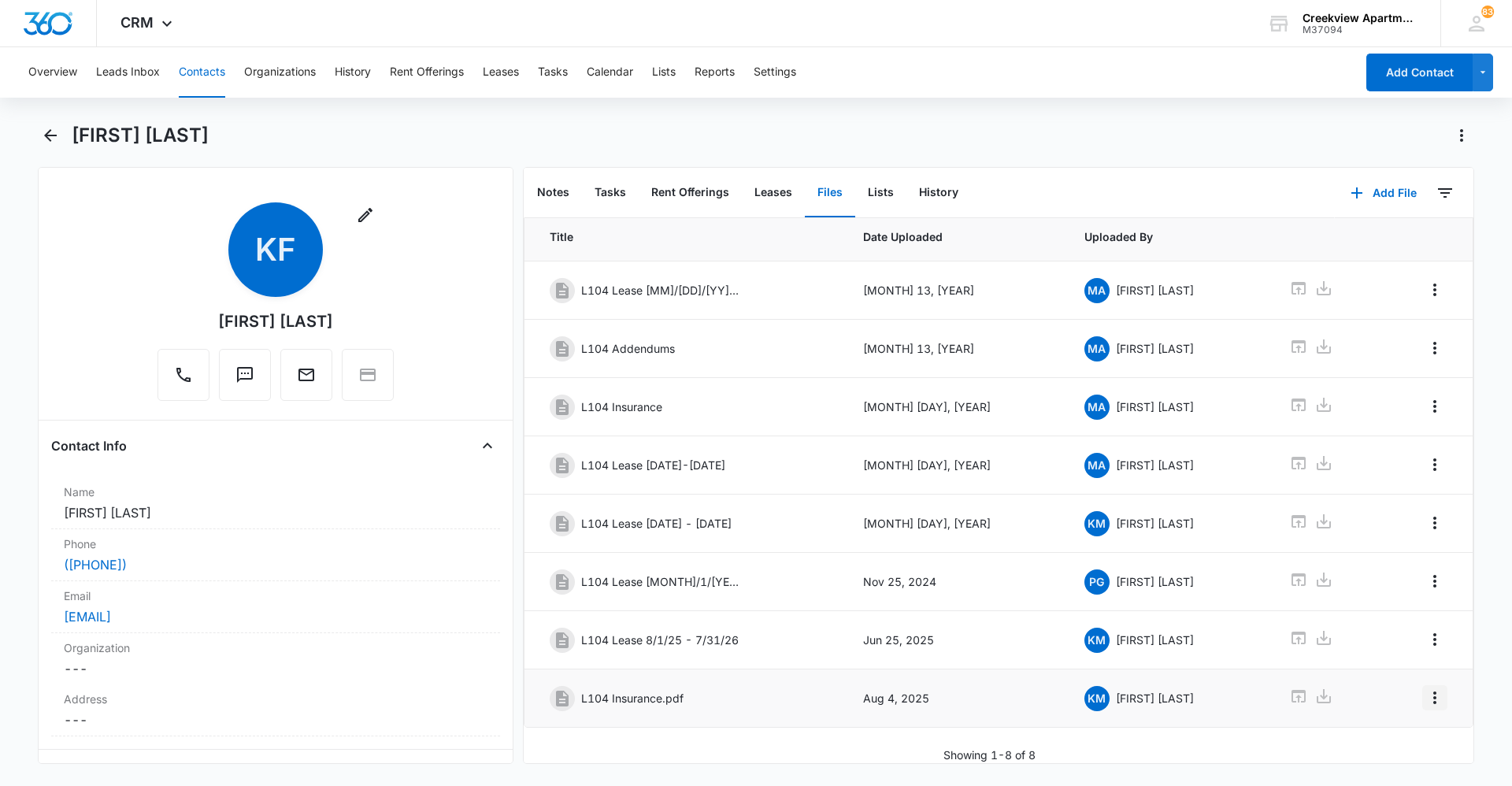 click 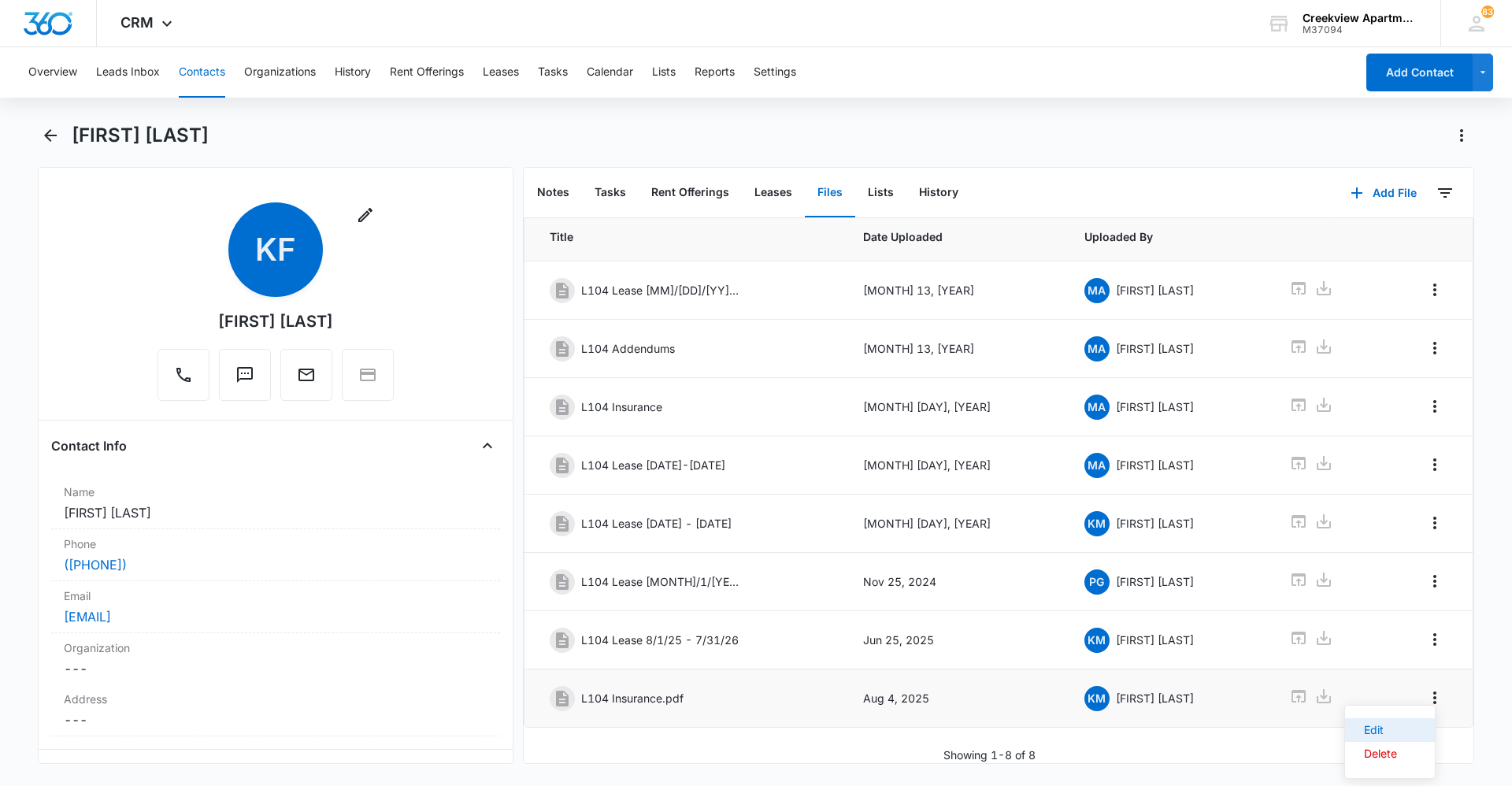 click on "Edit" at bounding box center (1390, 730) 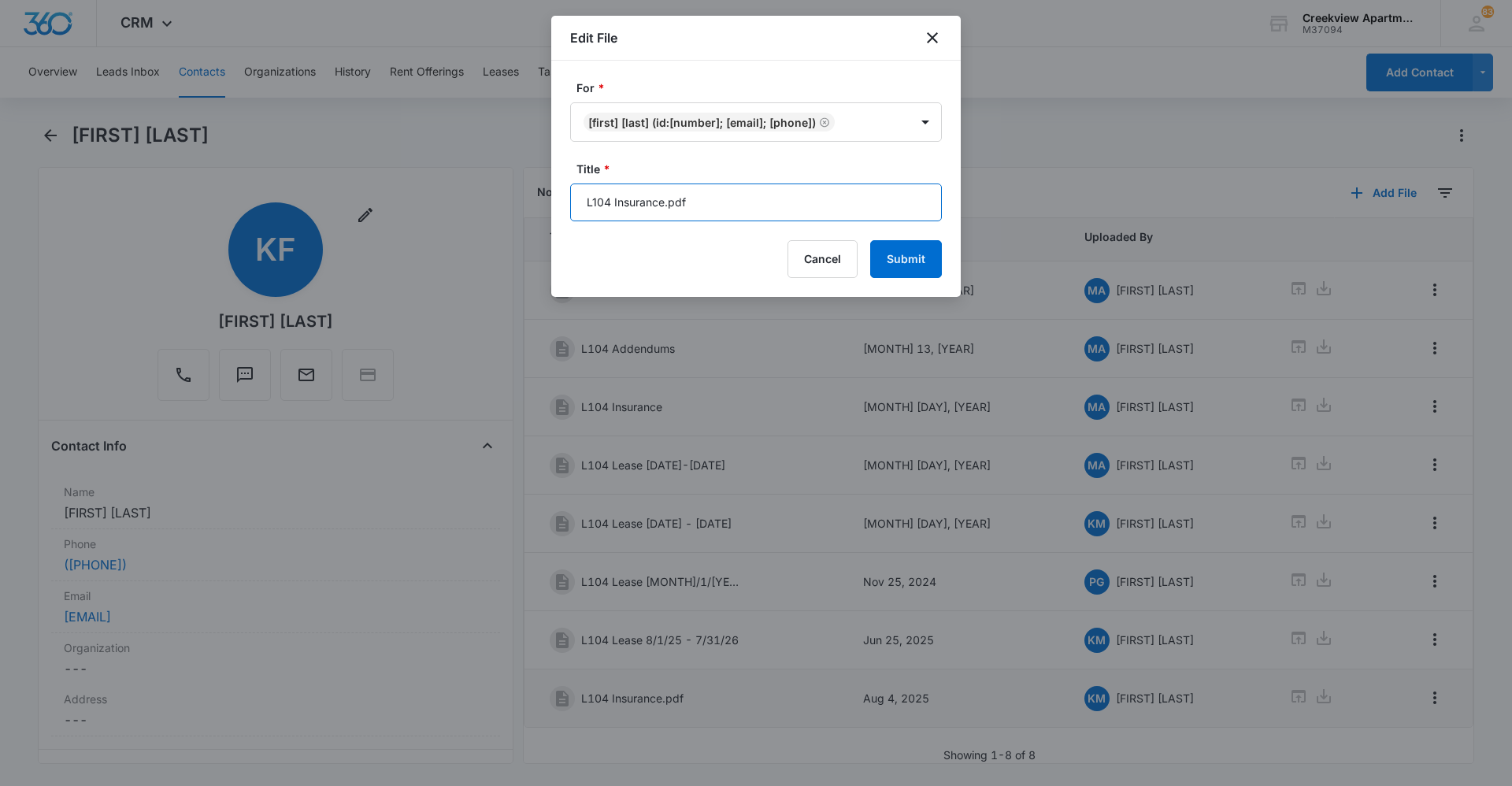 click on "L104 Insurance.pdf" at bounding box center [756, 202] 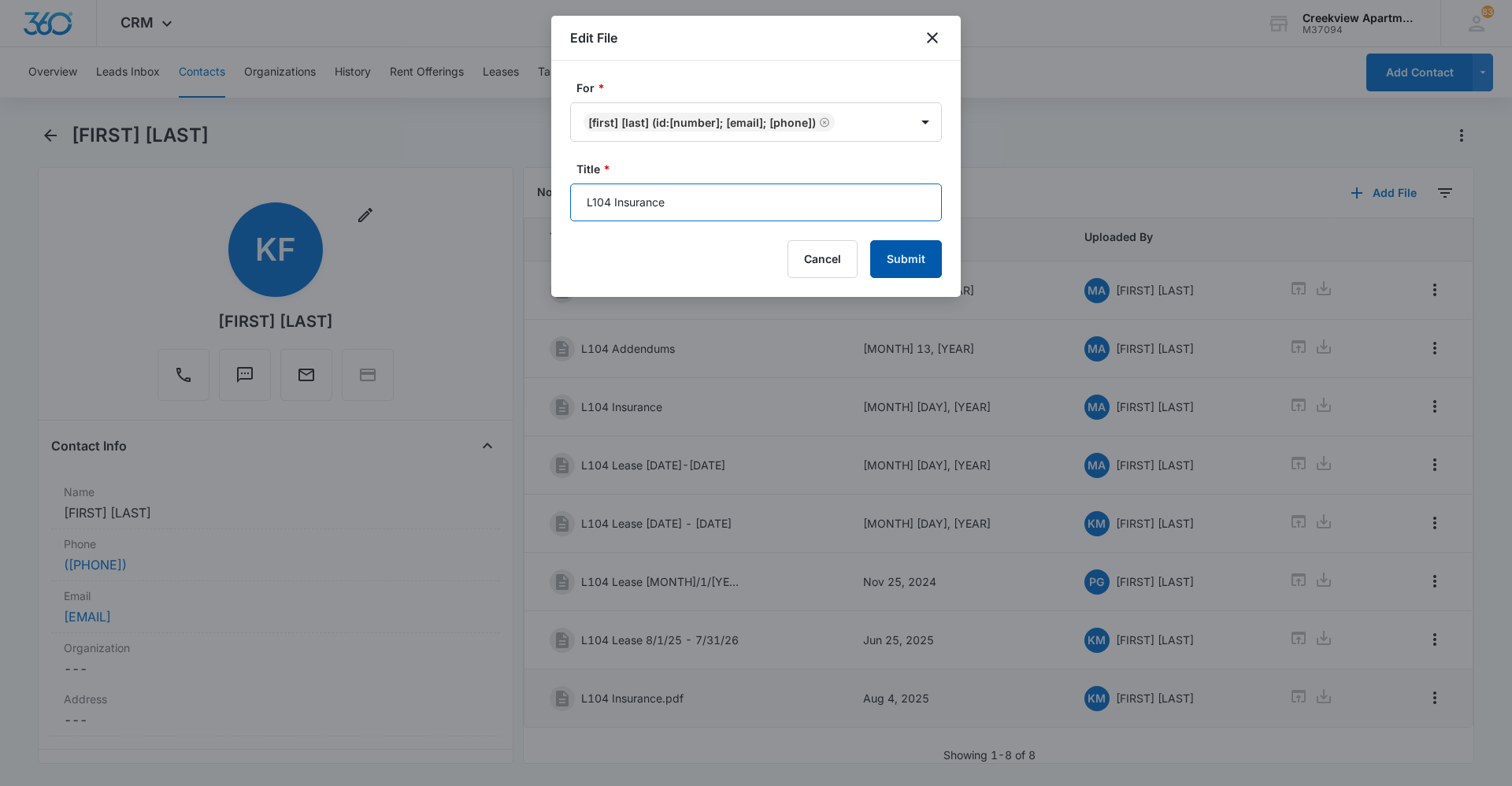 type on "L104 Insurance" 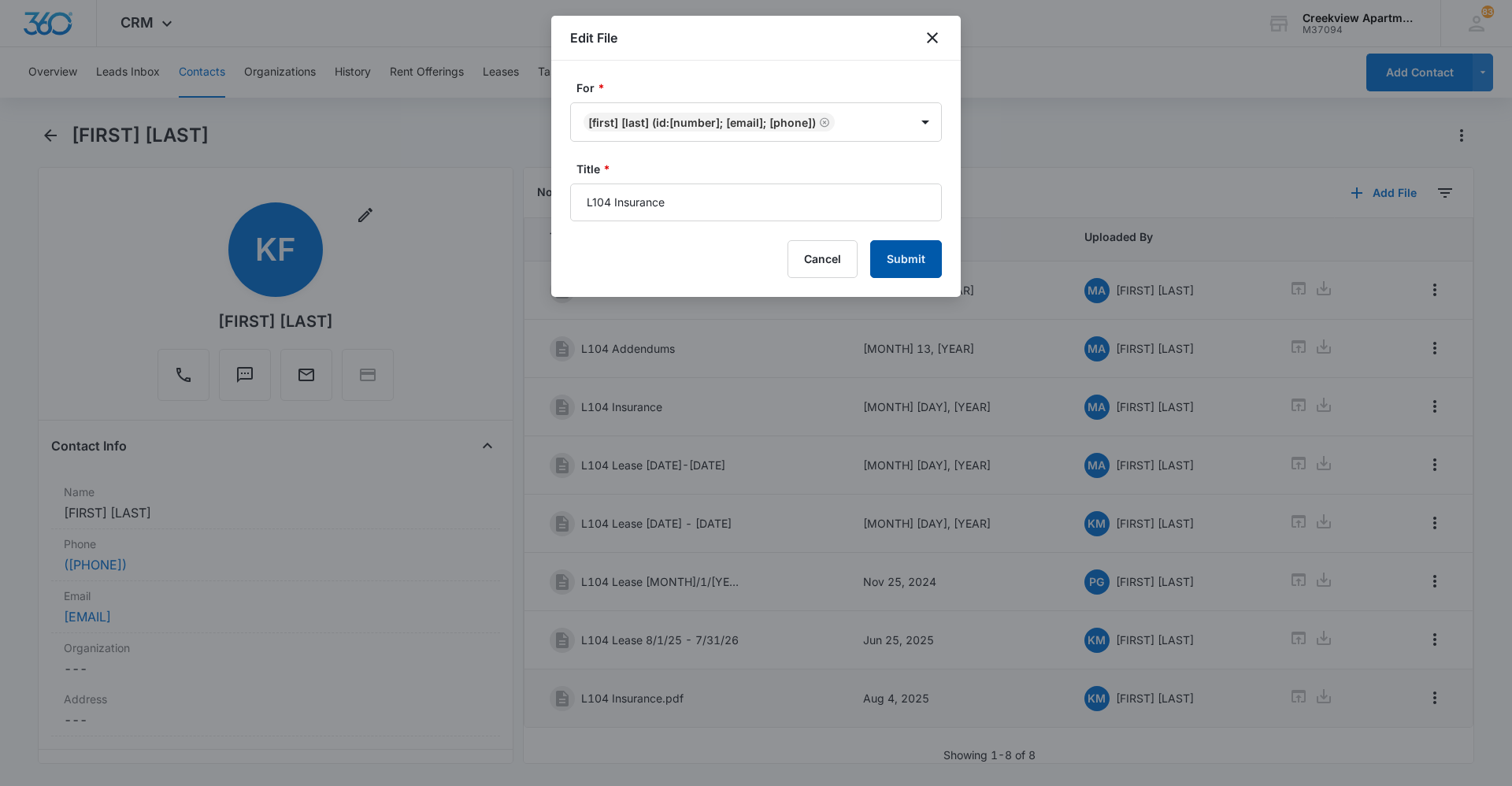 type 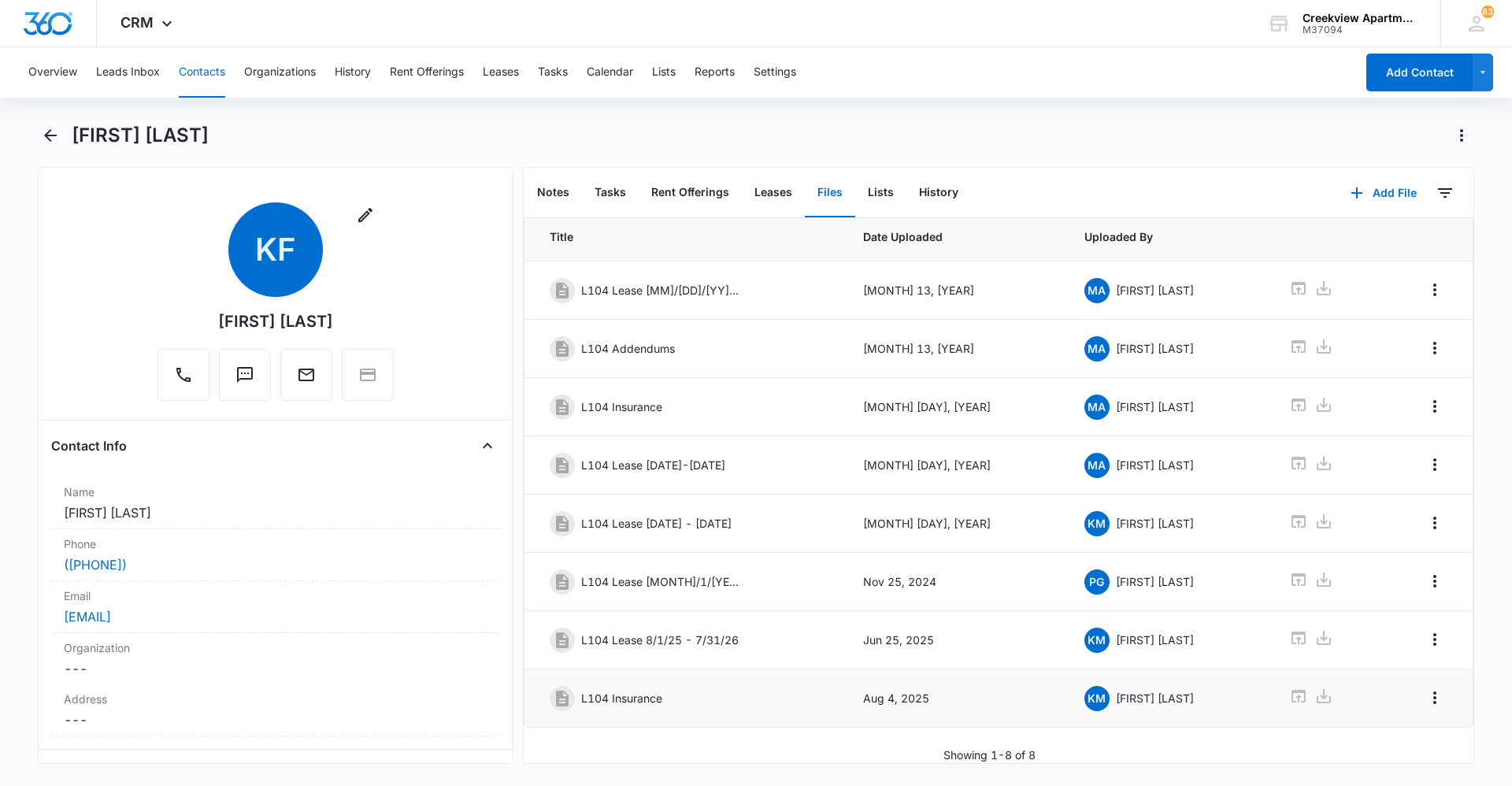 click on "Contacts" at bounding box center (202, 72) 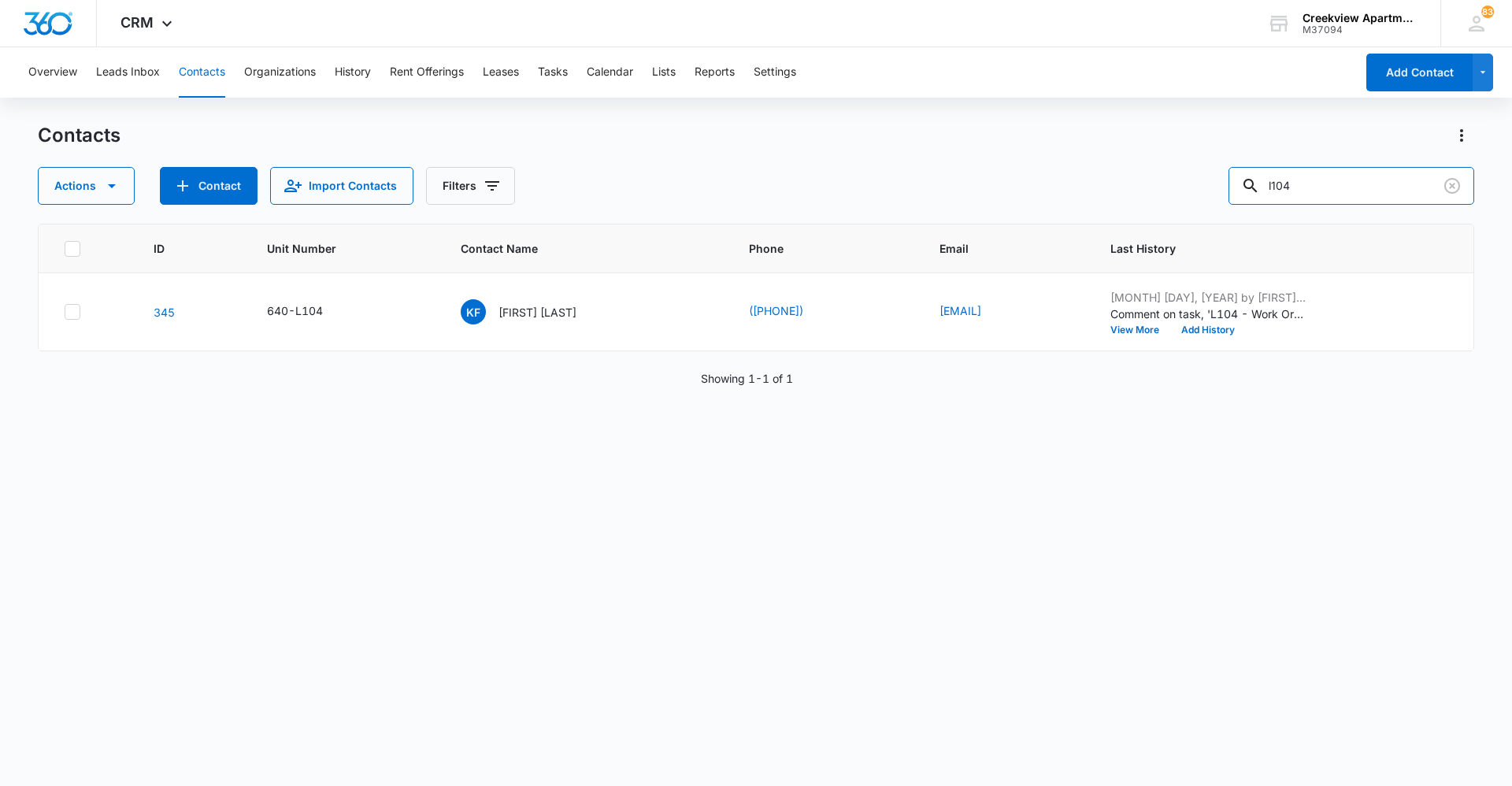 drag, startPoint x: 1208, startPoint y: 206, endPoint x: 1200, endPoint y: 209, distance: 8.544004 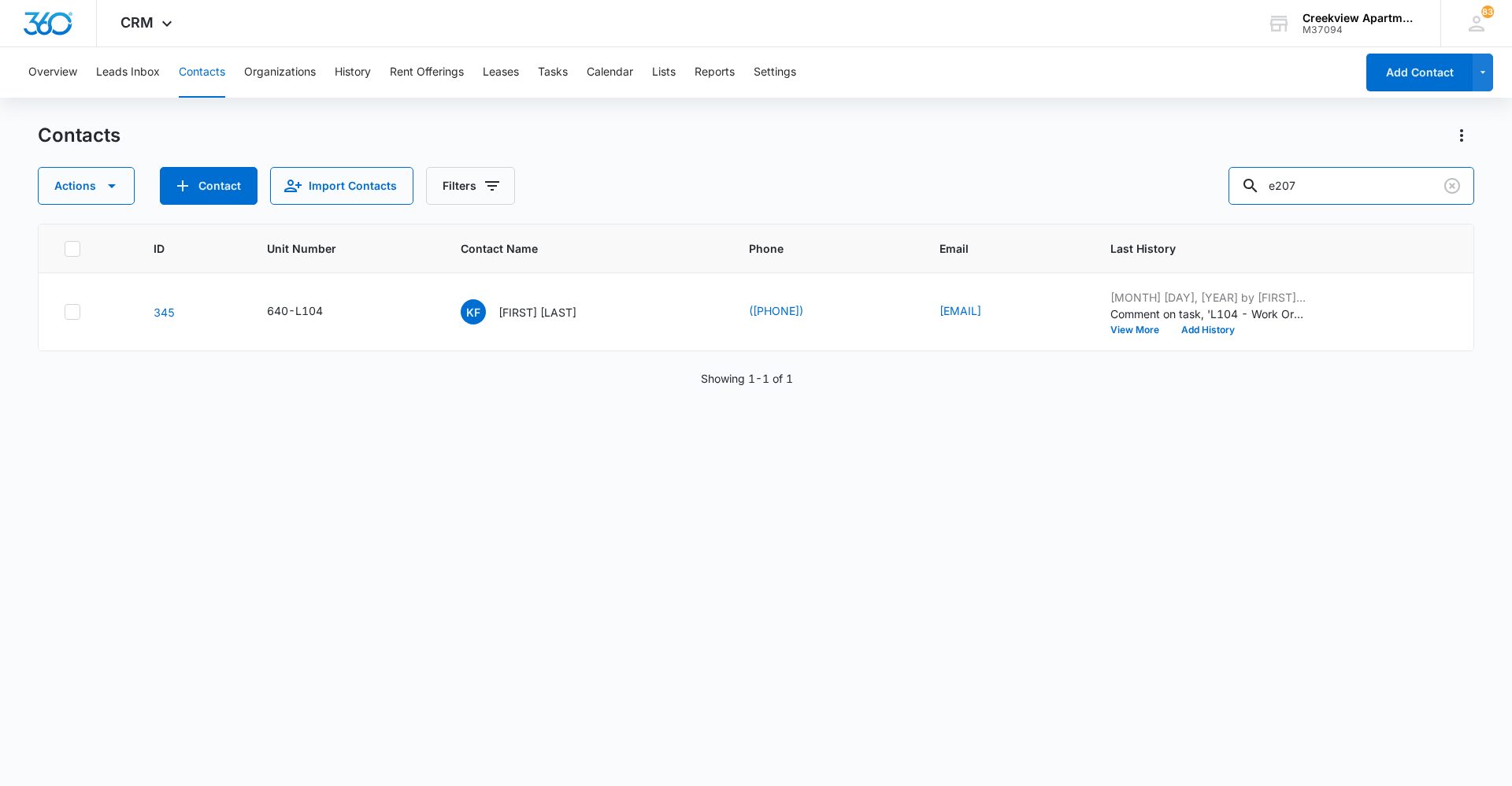 type on "e207" 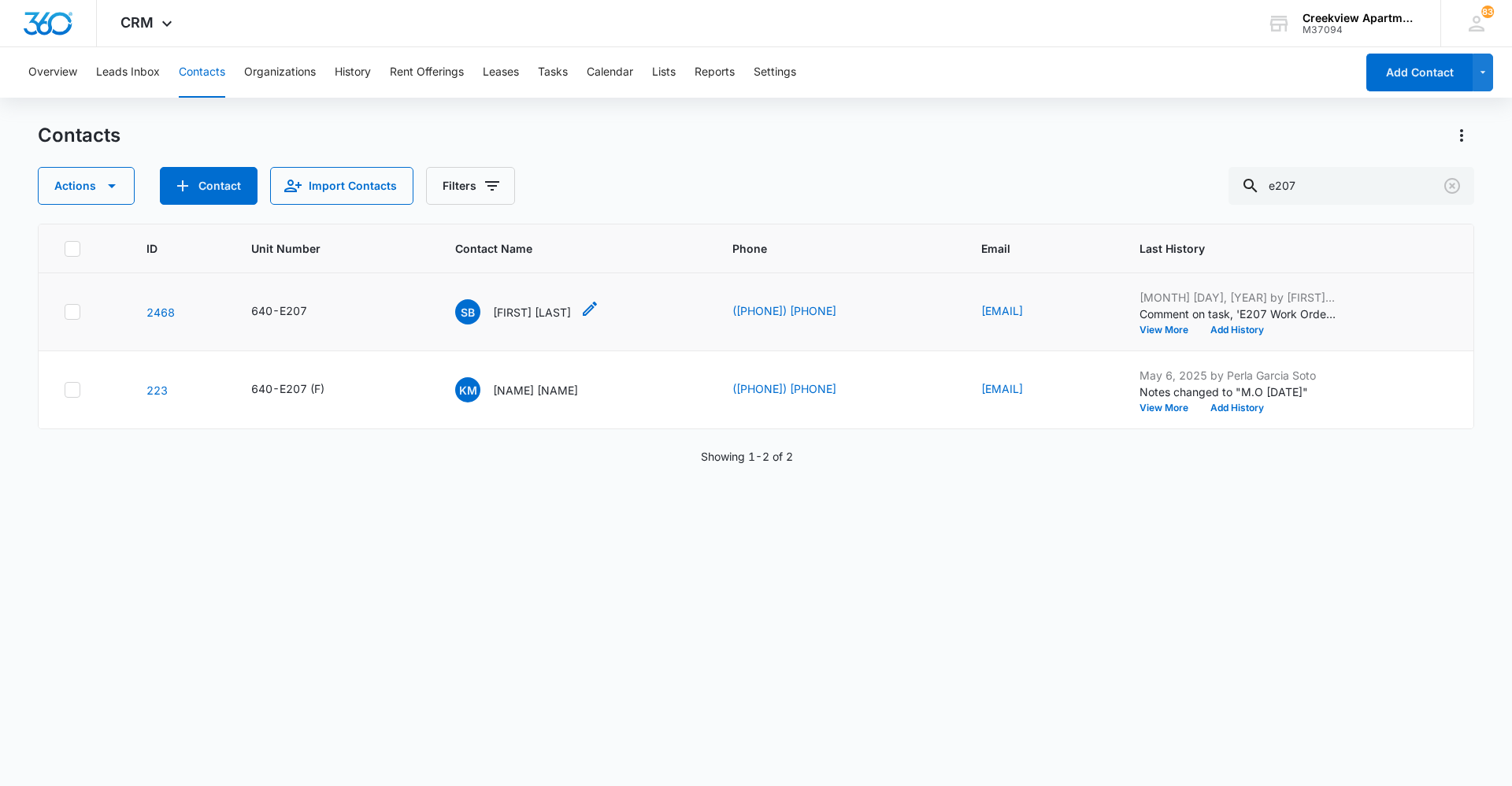 click on "[FIRST] [LAST]" at bounding box center (532, 312) 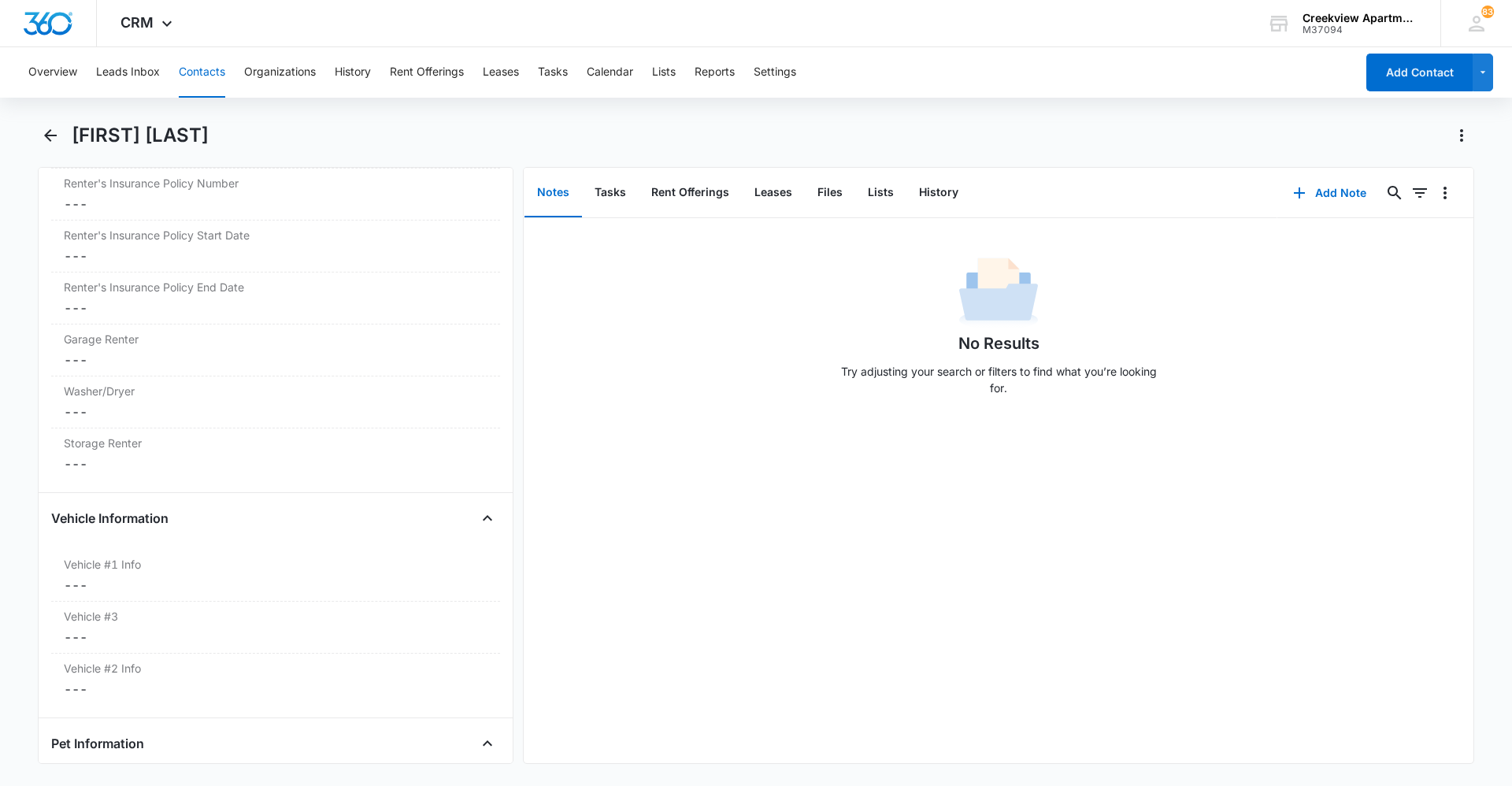 scroll, scrollTop: 2071, scrollLeft: 0, axis: vertical 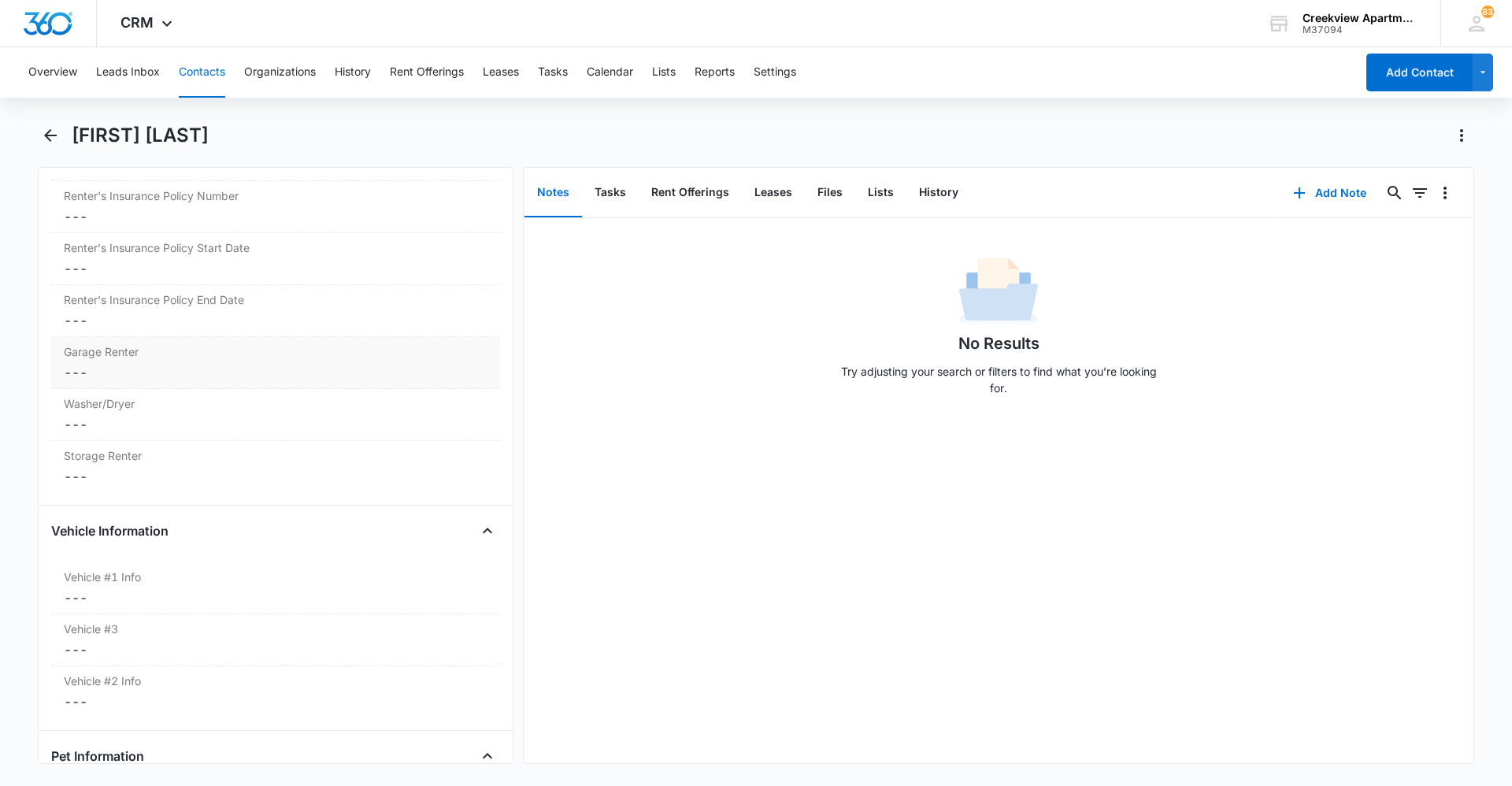 click on "Garage Renter" at bounding box center (276, 351) 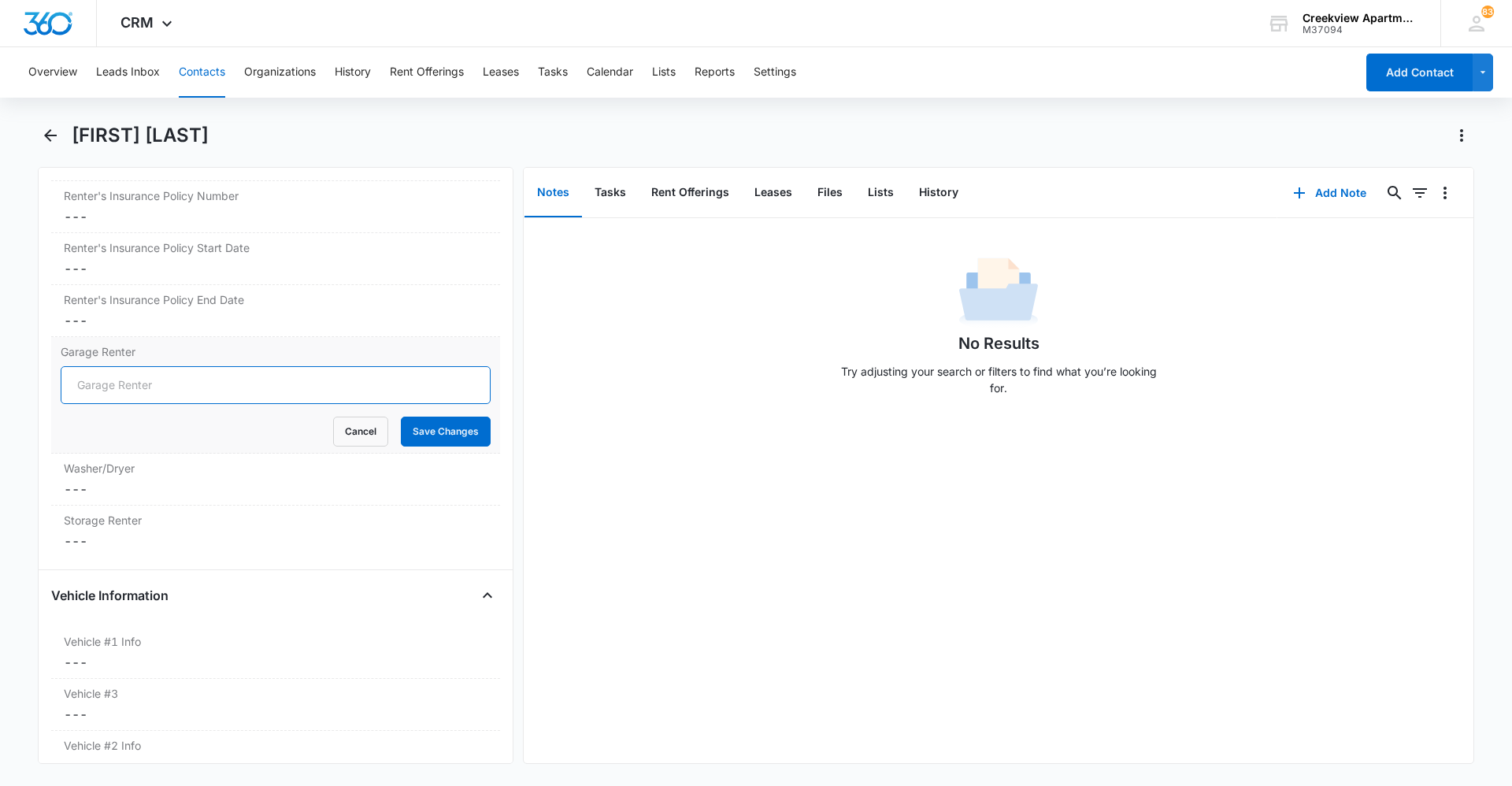 click on "Garage Renter" at bounding box center [276, 385] 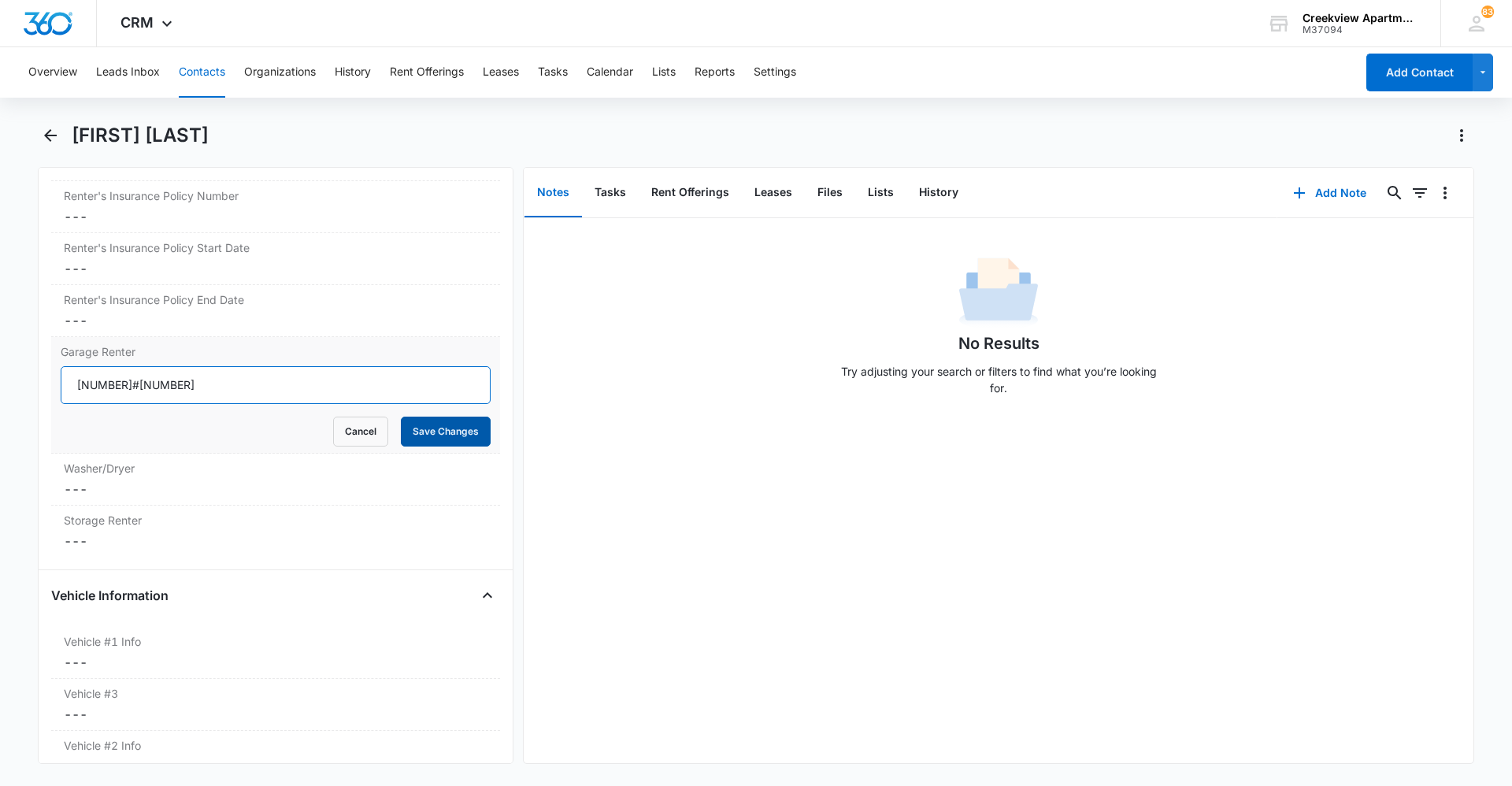 type on "[NUMBER]#[NUMBER]" 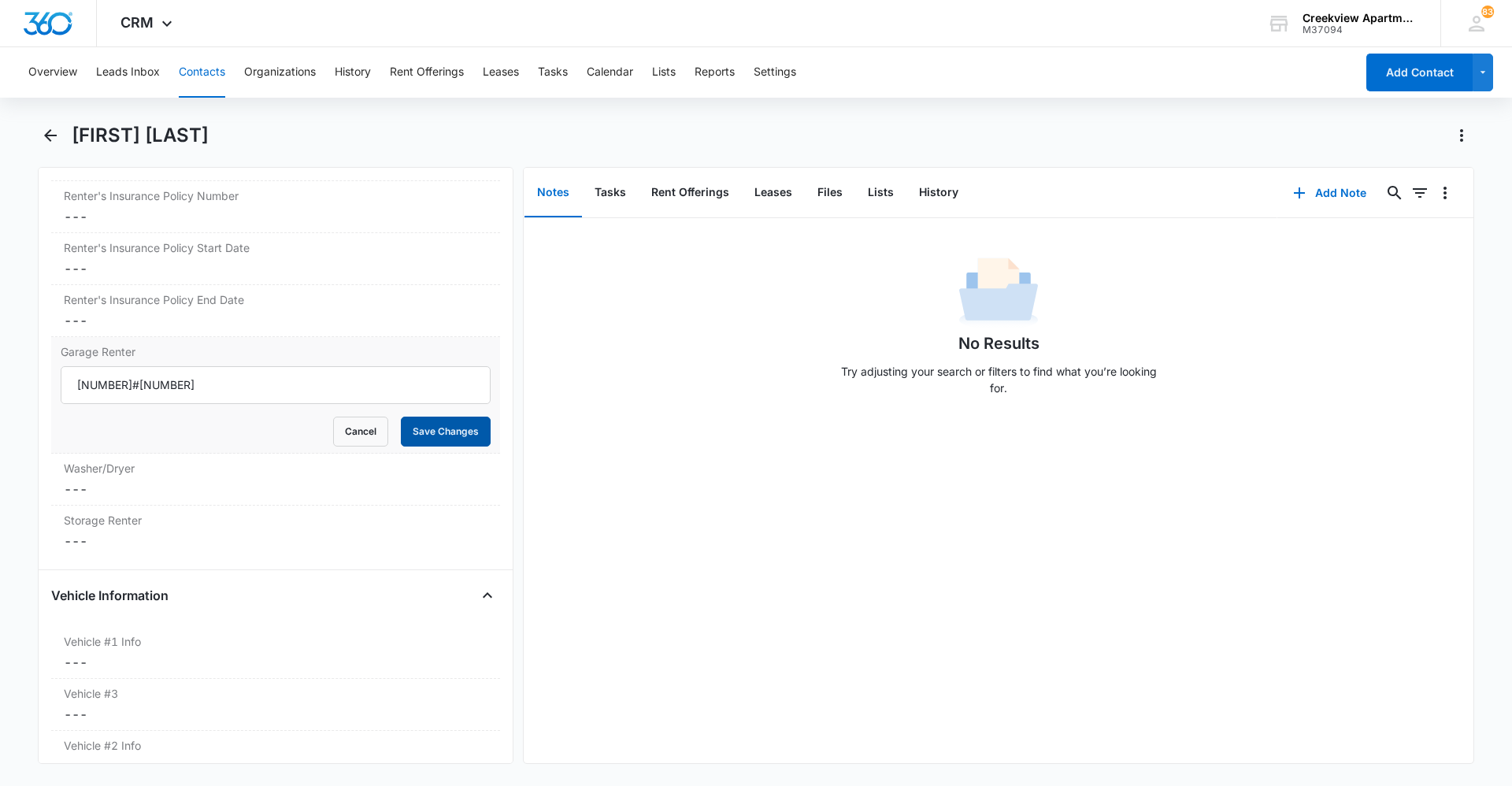 click on "Save Changes" at bounding box center (446, 432) 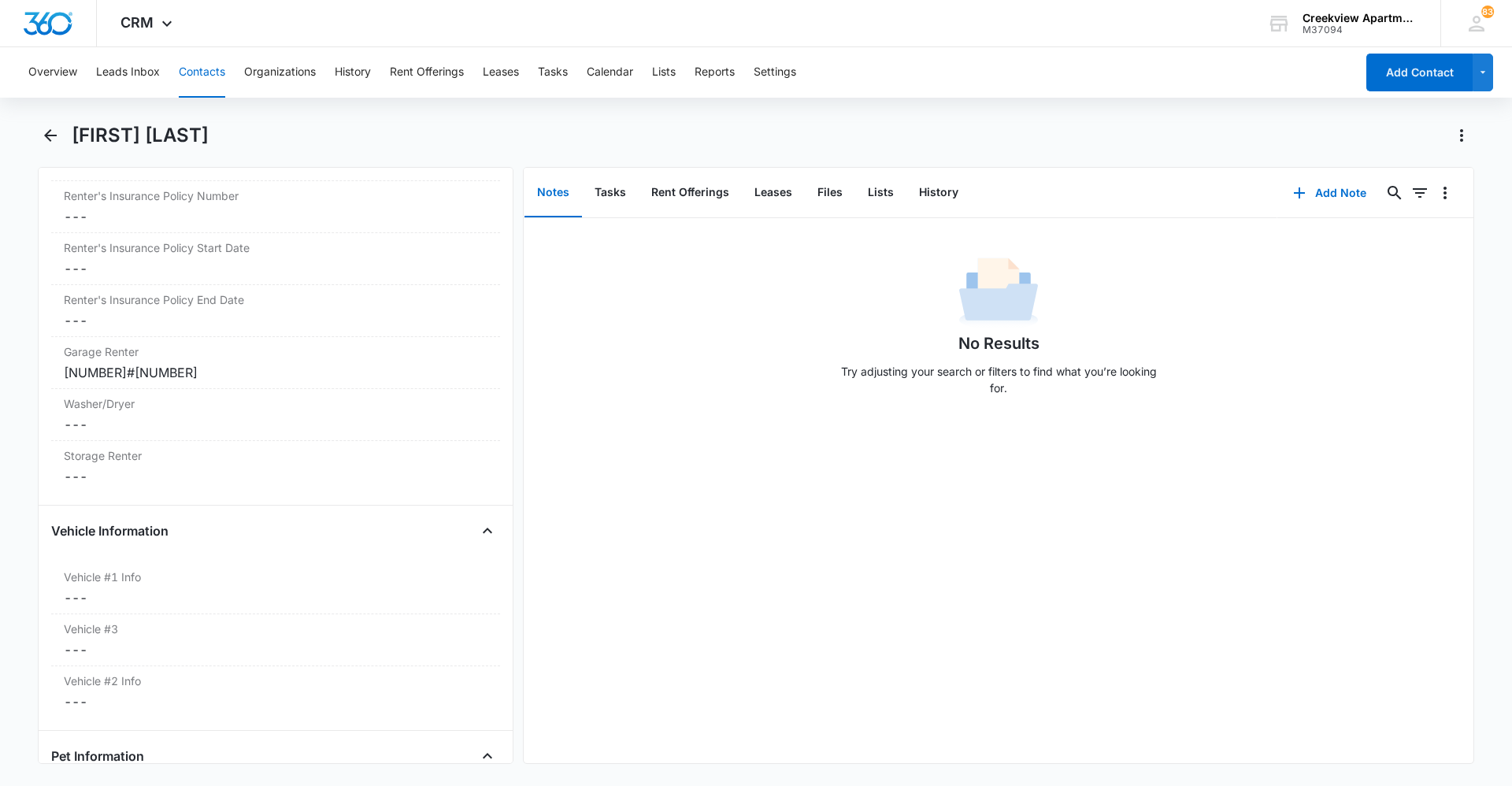 click on "No Results Try adjusting your search or filters to find what you’re looking for." at bounding box center (999, 491) 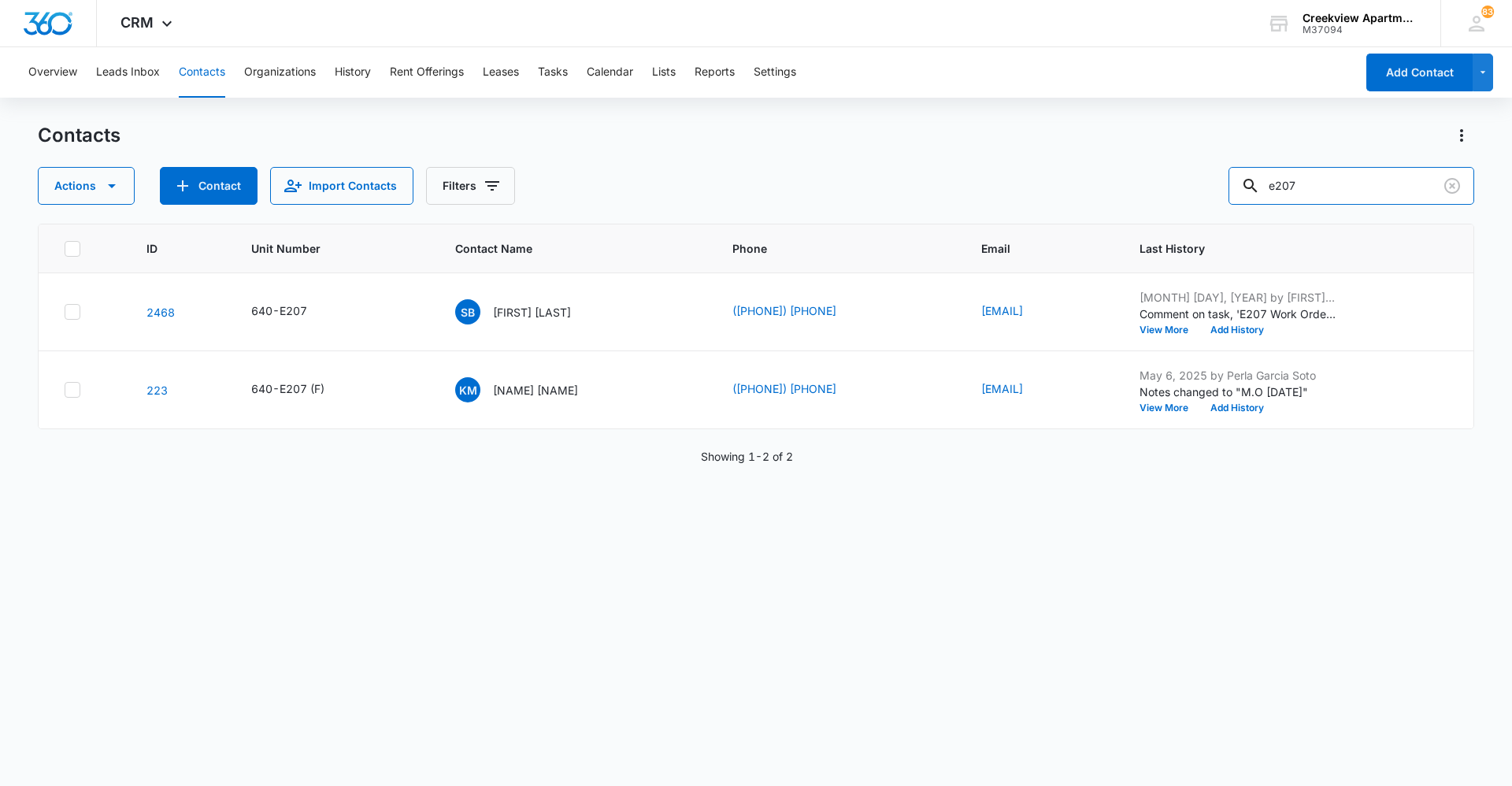 drag, startPoint x: 1343, startPoint y: 195, endPoint x: 1238, endPoint y: 209, distance: 105.92922 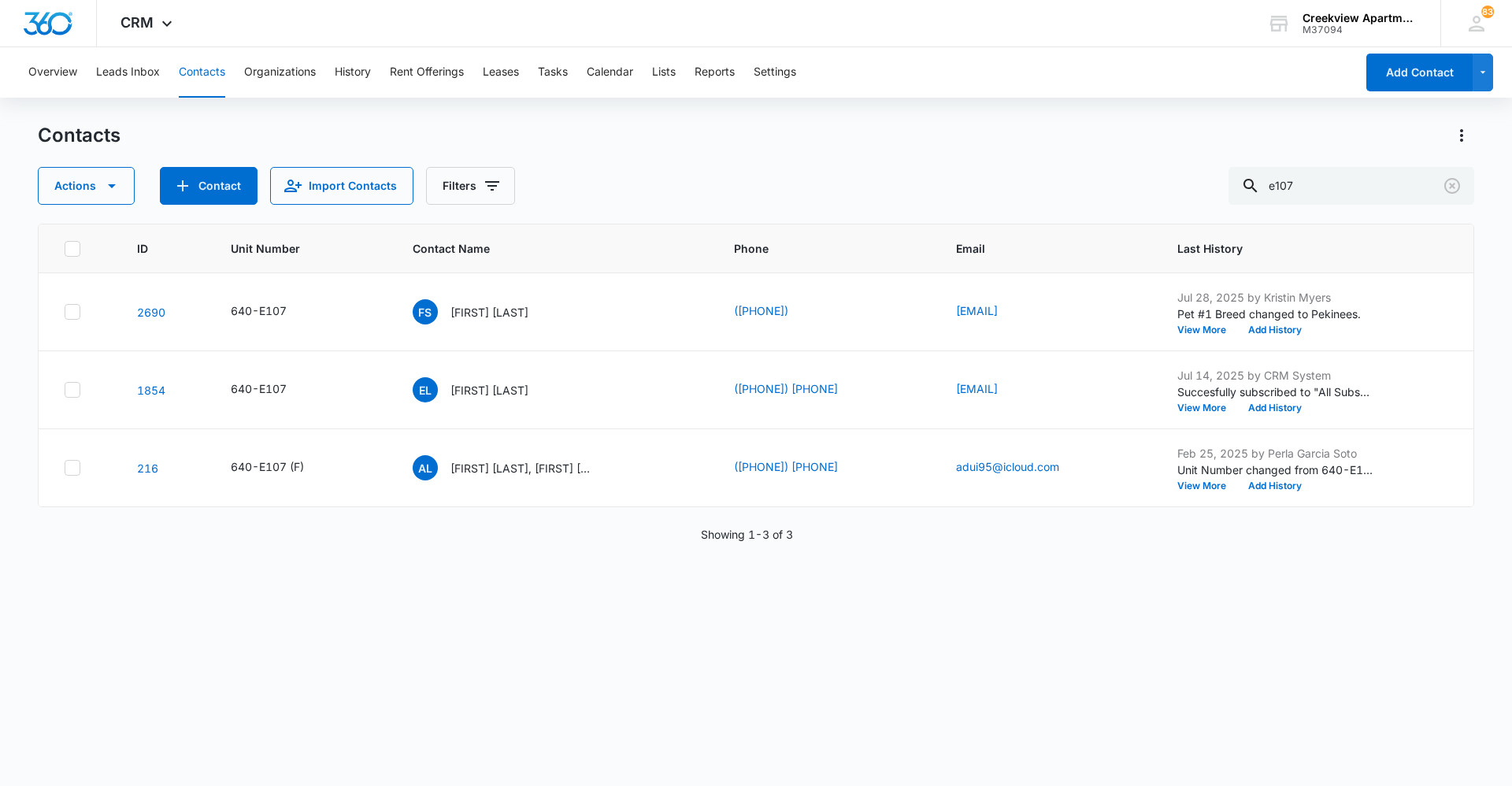 click on "ID Unit Number Contact Name Phone Email Last History 2690 640-E107 FS [FIRST] [LAST] ([PHONE]) [EMAIL] [MONTH] [DAY], [YEAR] by [FIRST] [LAST] Pet #1 Breed changed to Pekinees. View More Add History 1854 640-E107 EL [FIRST] [LAST] ([PHONE]) [EMAIL] [MONTH] [DAY], [YEAR] by [FIRST] [LAST] System Succesfully subscribed to "All Subscribers". View More Add History 216 640-E107 (F) AL [FIRST] [LAST], [FIRST] [LAST] ([PHONE]) [EMAIL] [MONTH] [DAY], [YEAR] by [FIRST] [LAST] Unit Number changed from 640-E107 to 640-E107 (F). View More Add History Showing   1-3   of   3" at bounding box center (756, 495) 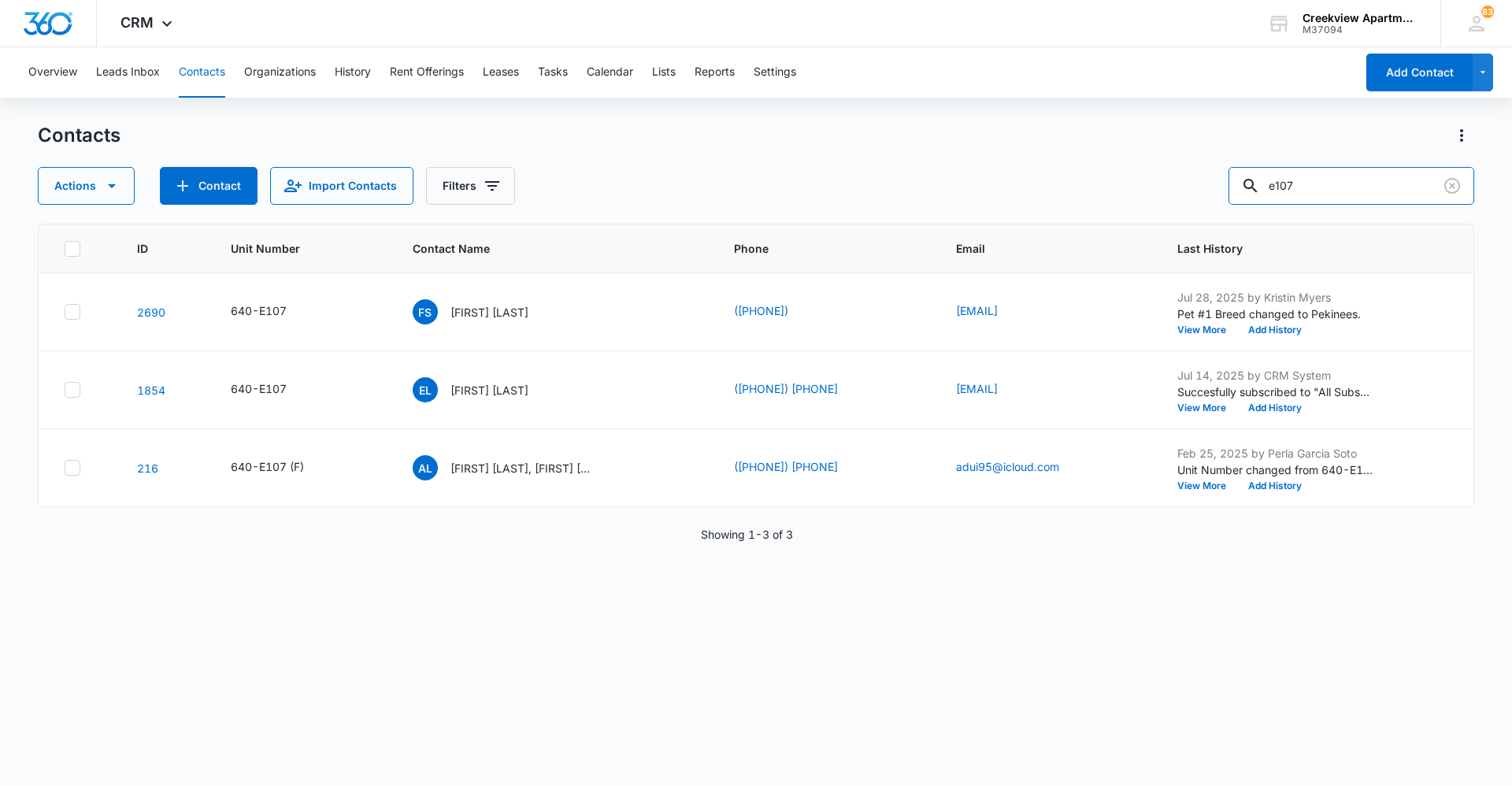 drag, startPoint x: 1245, startPoint y: 196, endPoint x: 1236, endPoint y: 198, distance: 9.219544 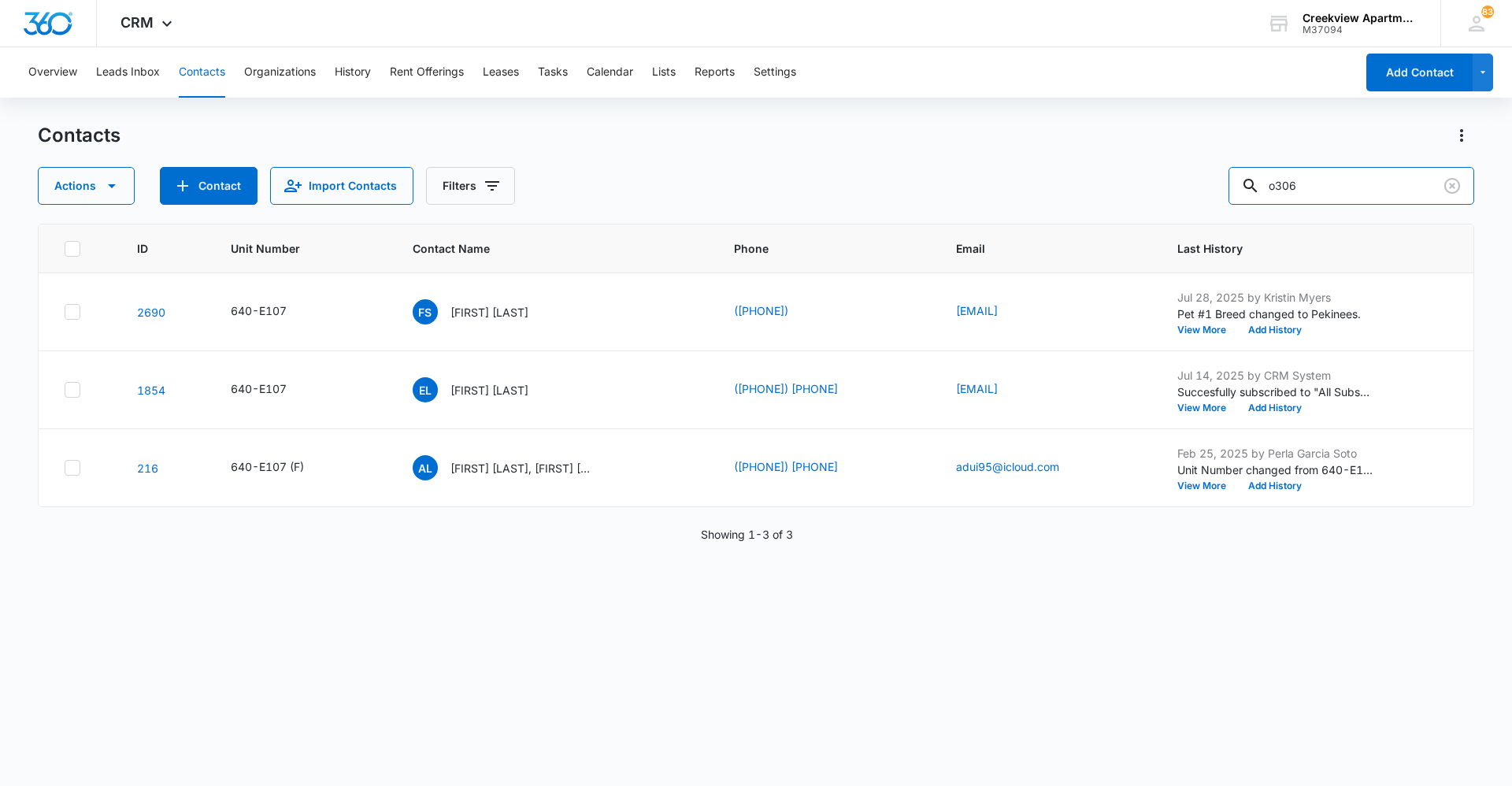 type on "o306" 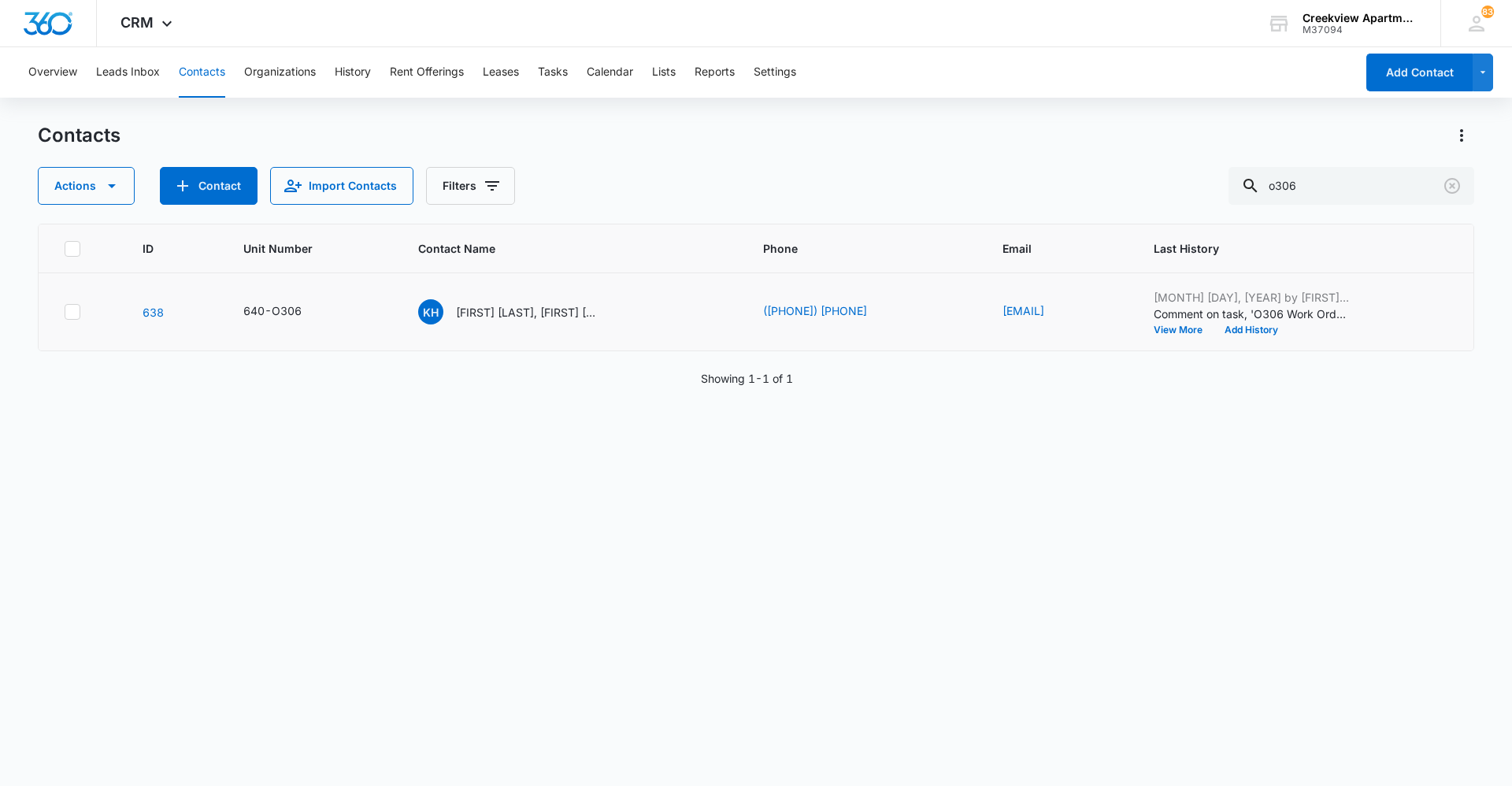 click on "[FIRST] [LAST], [FIRST] [LAST], [FIRST] [LAST]" at bounding box center (572, 312) 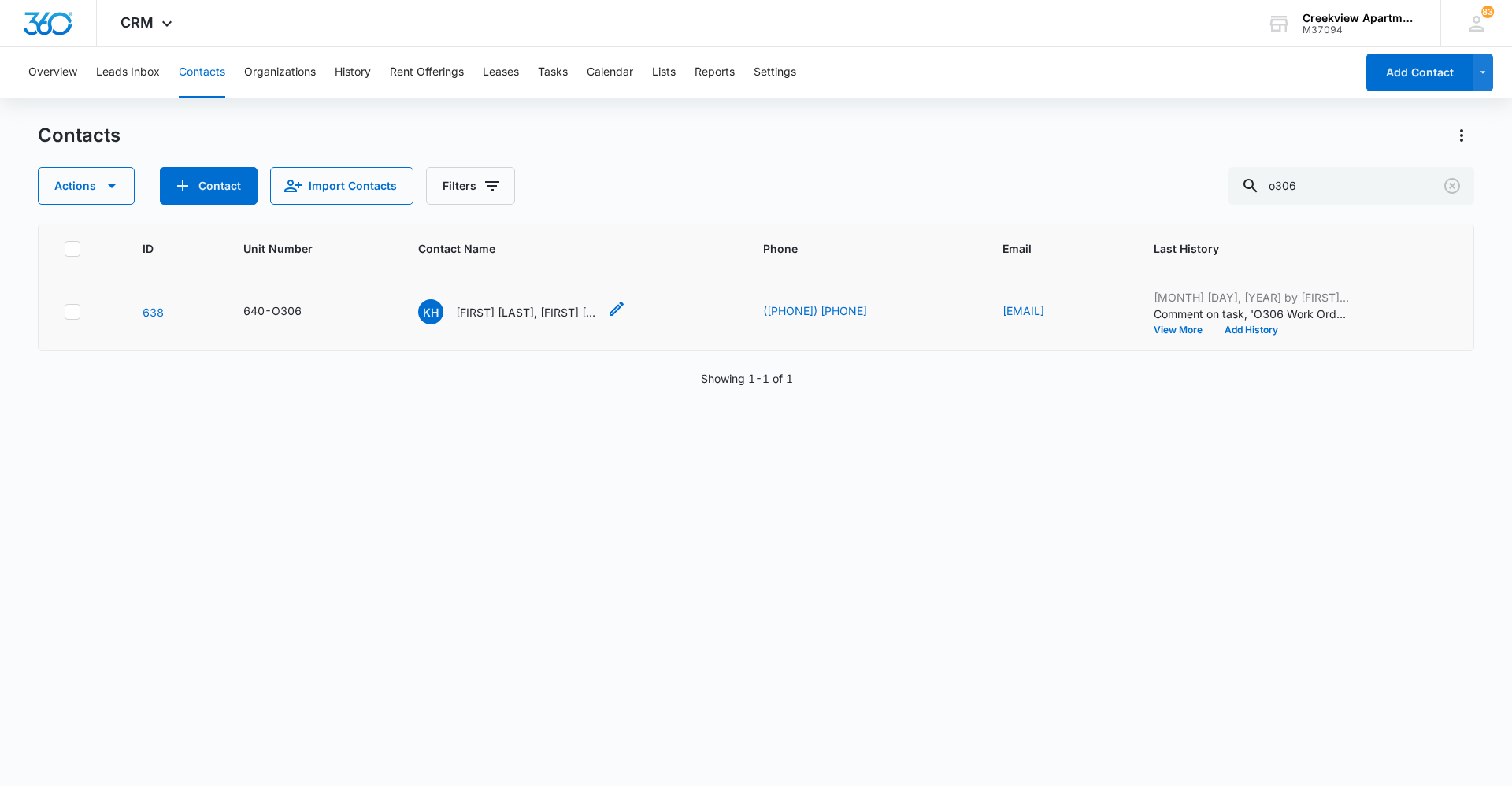 click on "[FIRST] [LAST], [FIRST] [LAST], [FIRST] [LAST]" at bounding box center [527, 312] 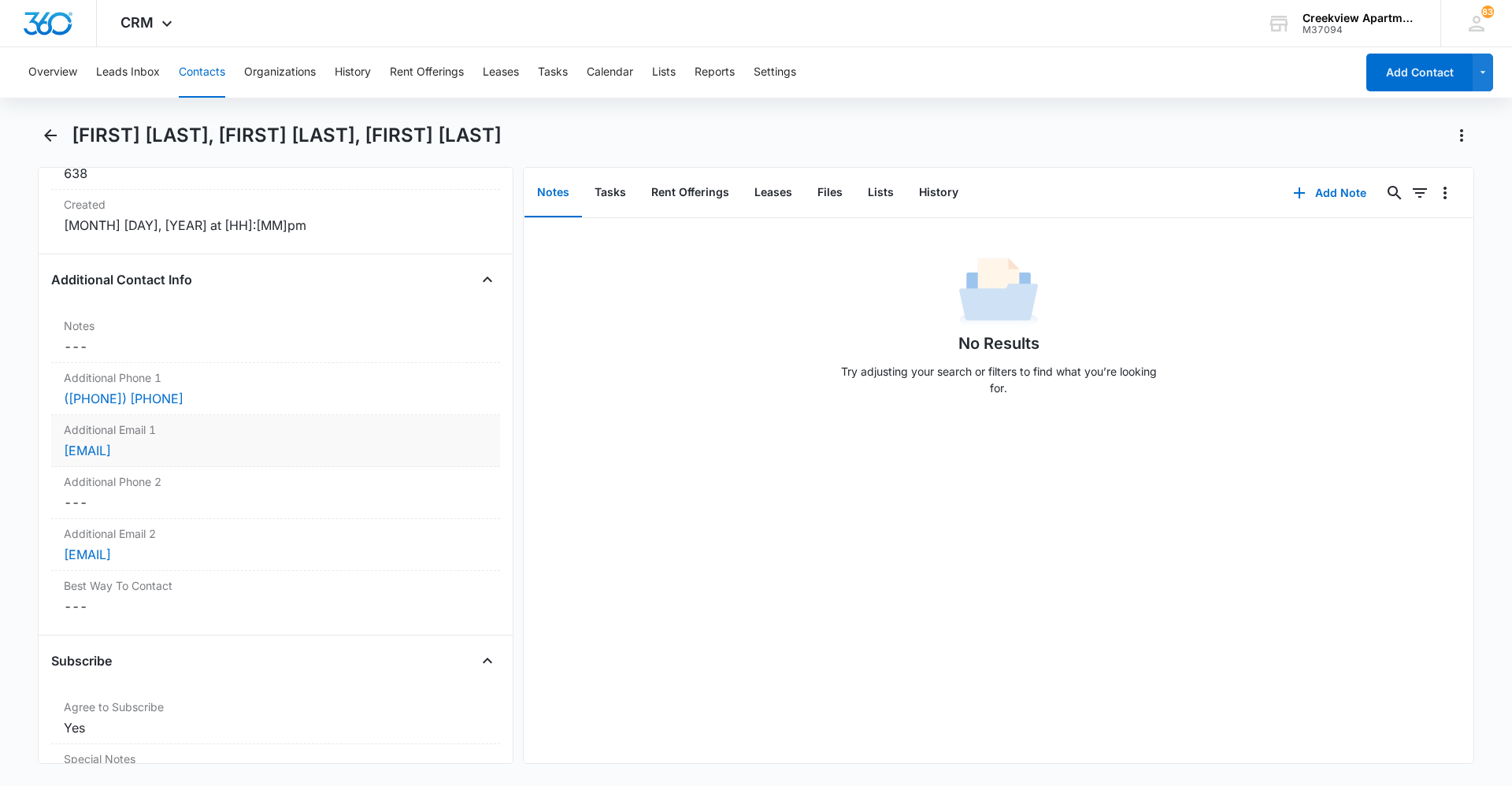 scroll, scrollTop: 1103, scrollLeft: 0, axis: vertical 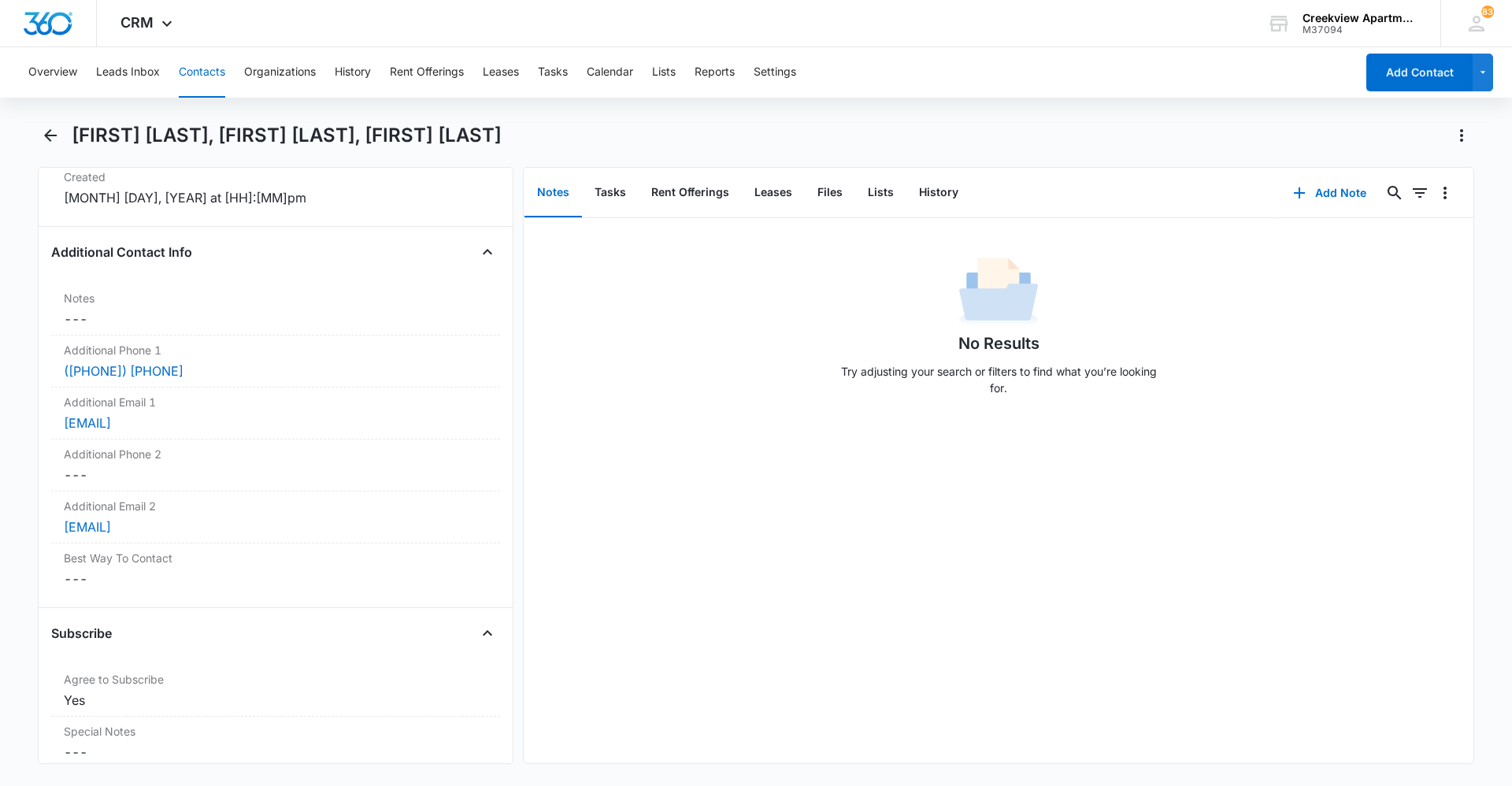 click on "No Results Try adjusting your search or filters to find what you’re looking for." at bounding box center [999, 491] 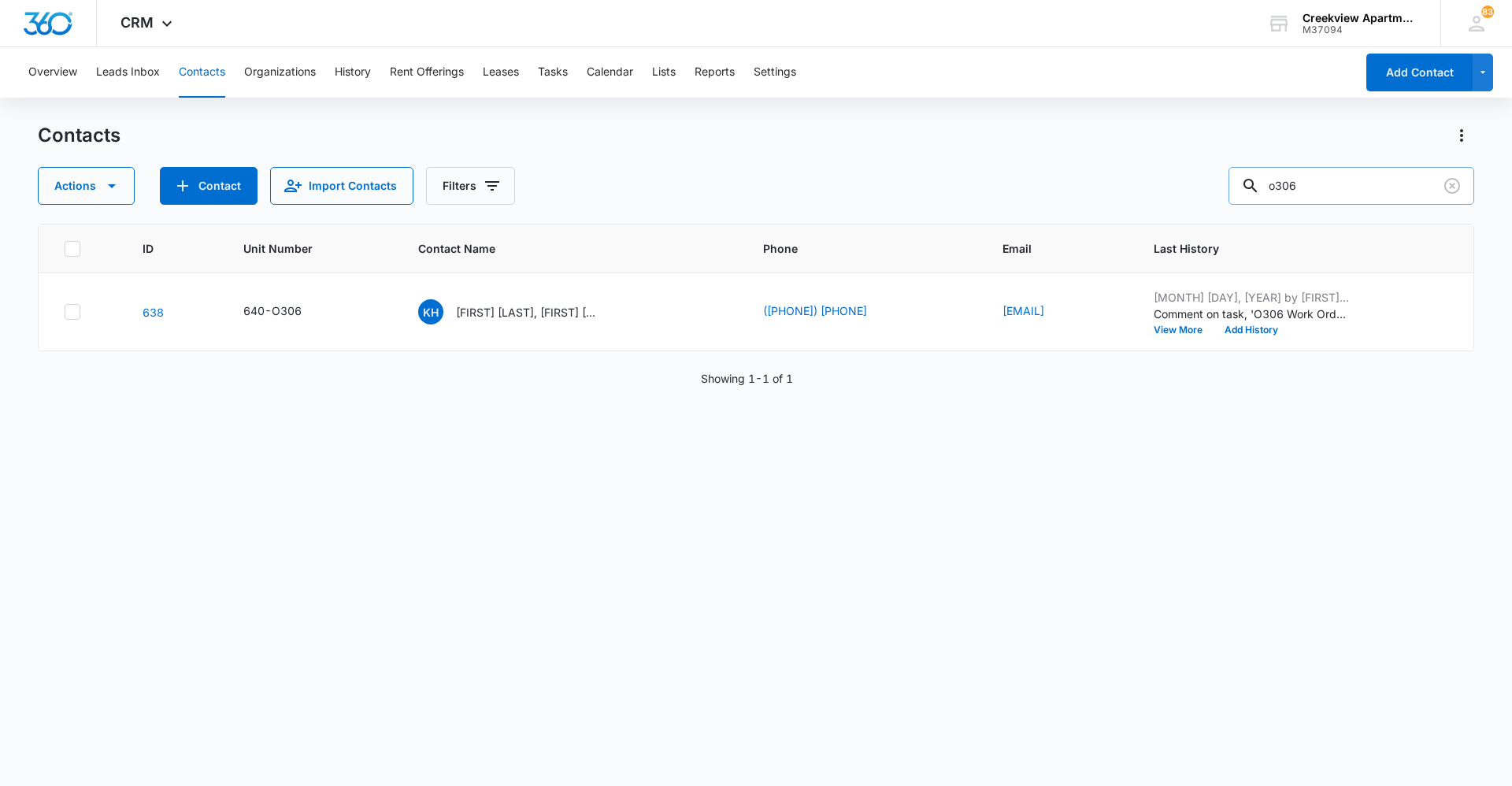 drag, startPoint x: 1317, startPoint y: 181, endPoint x: 1254, endPoint y: 189, distance: 63.505905 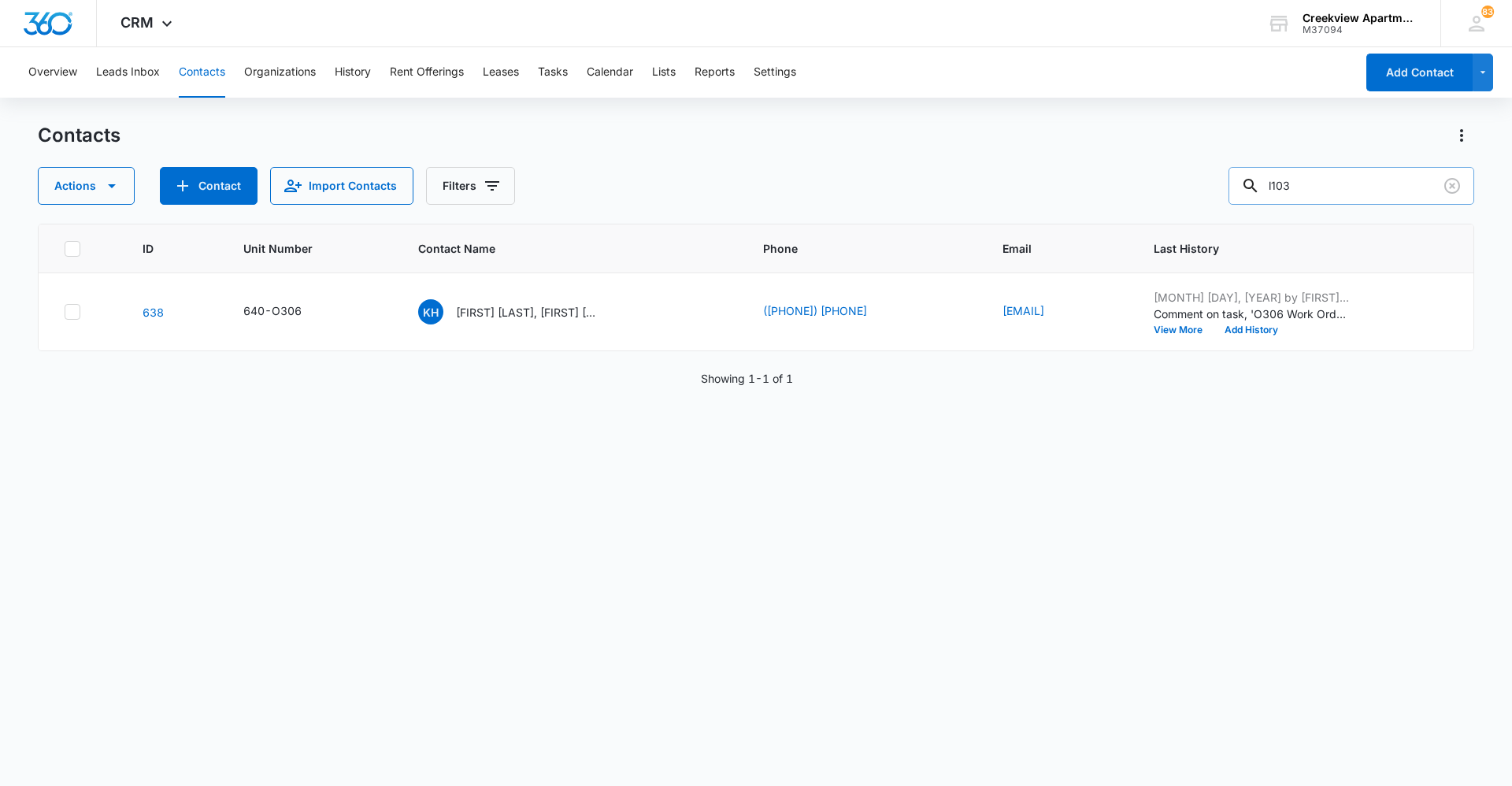 type on "l103" 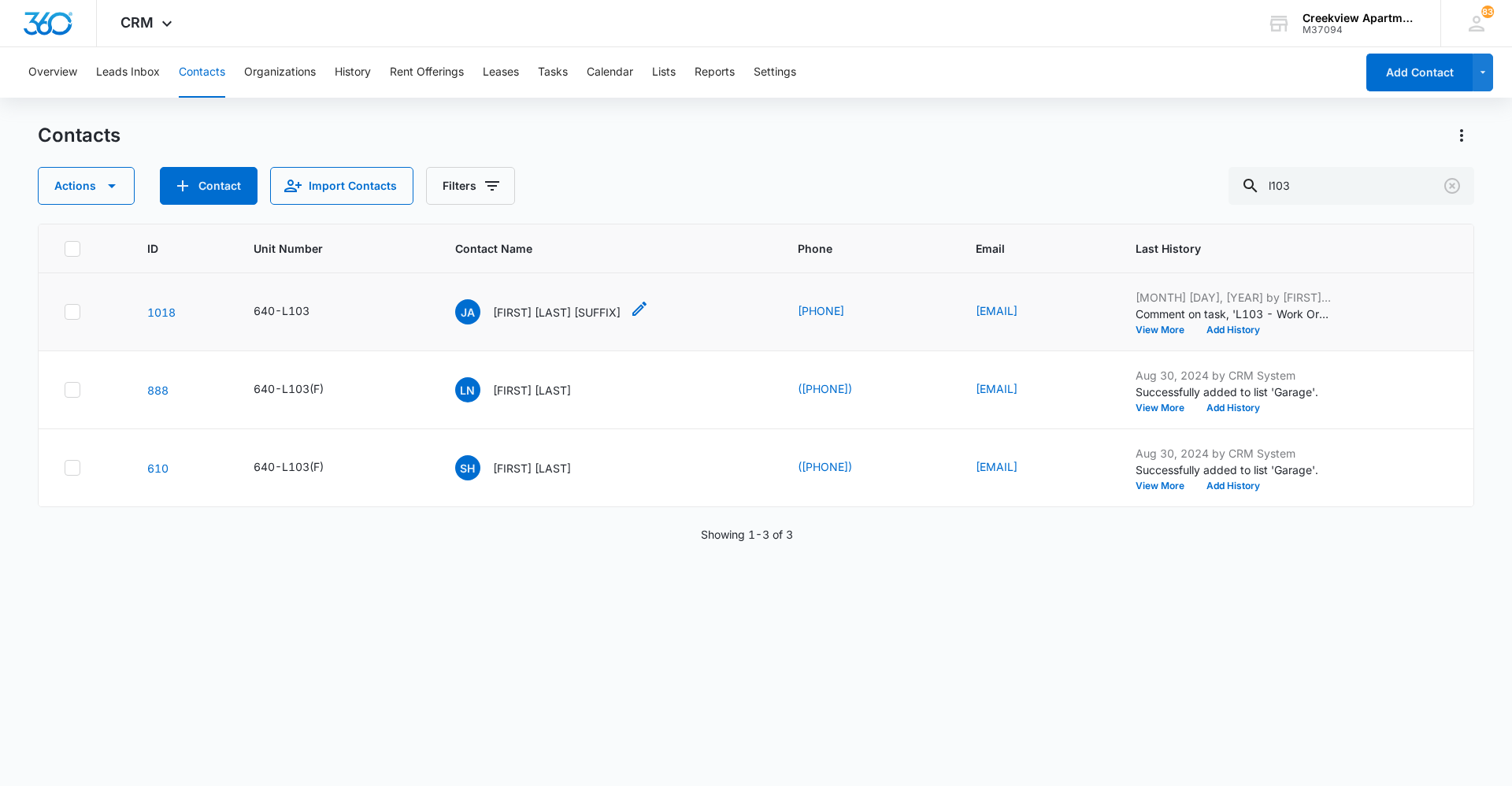 click on "[FIRST] [LAST] [SUFFIX]" at bounding box center [557, 312] 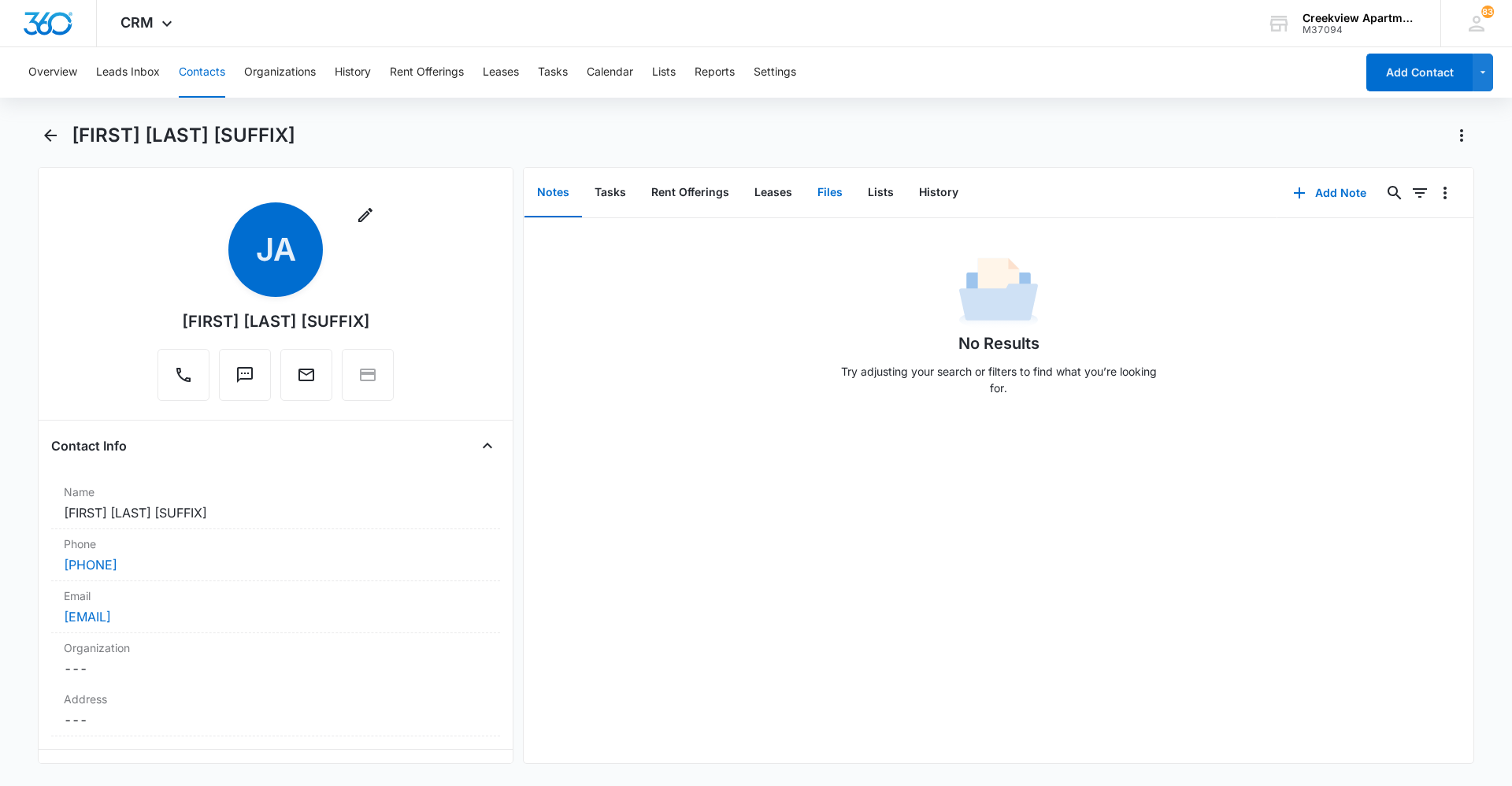 click on "Files" at bounding box center (830, 193) 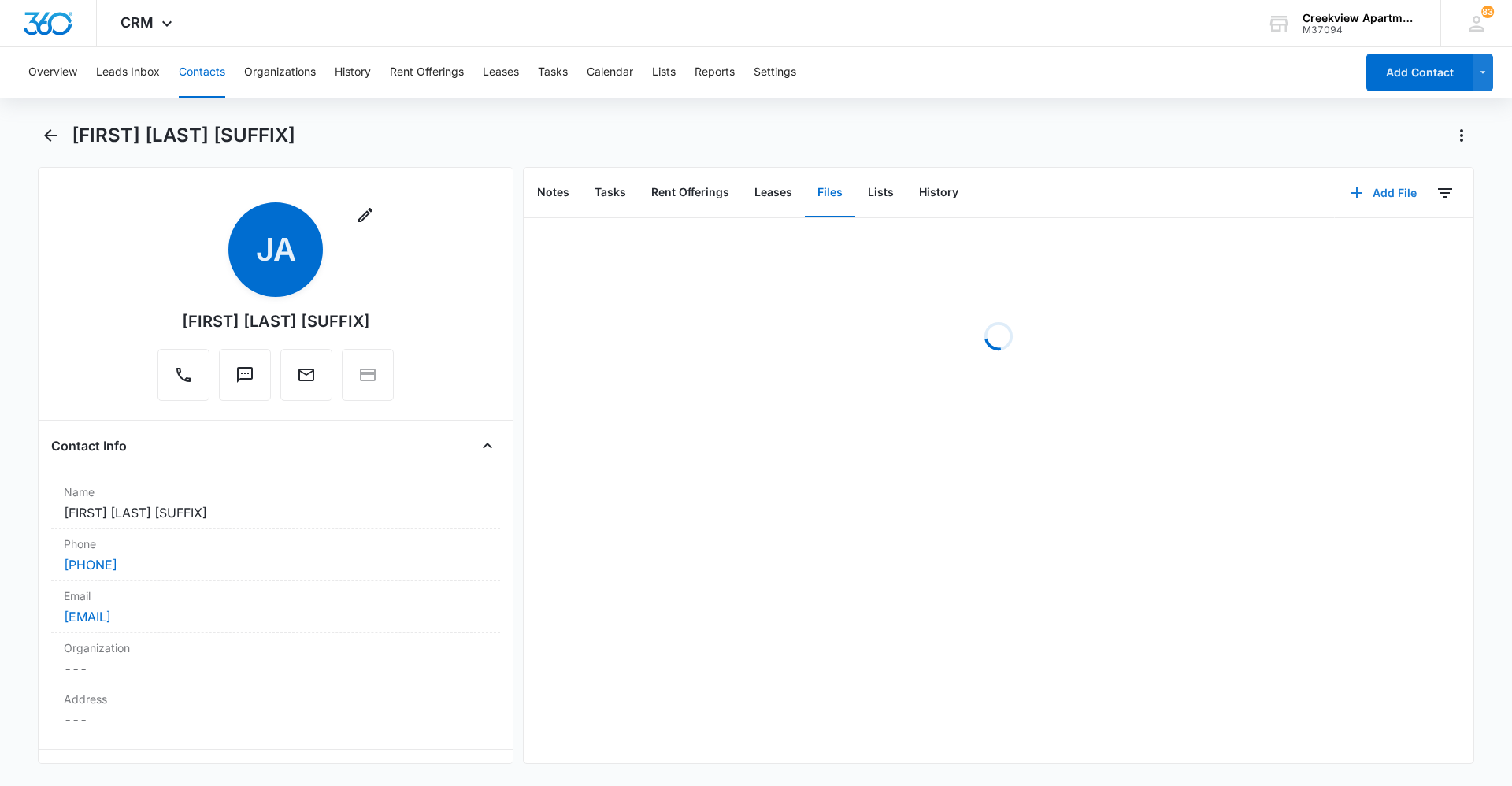 click on "Add File" at bounding box center (1384, 193) 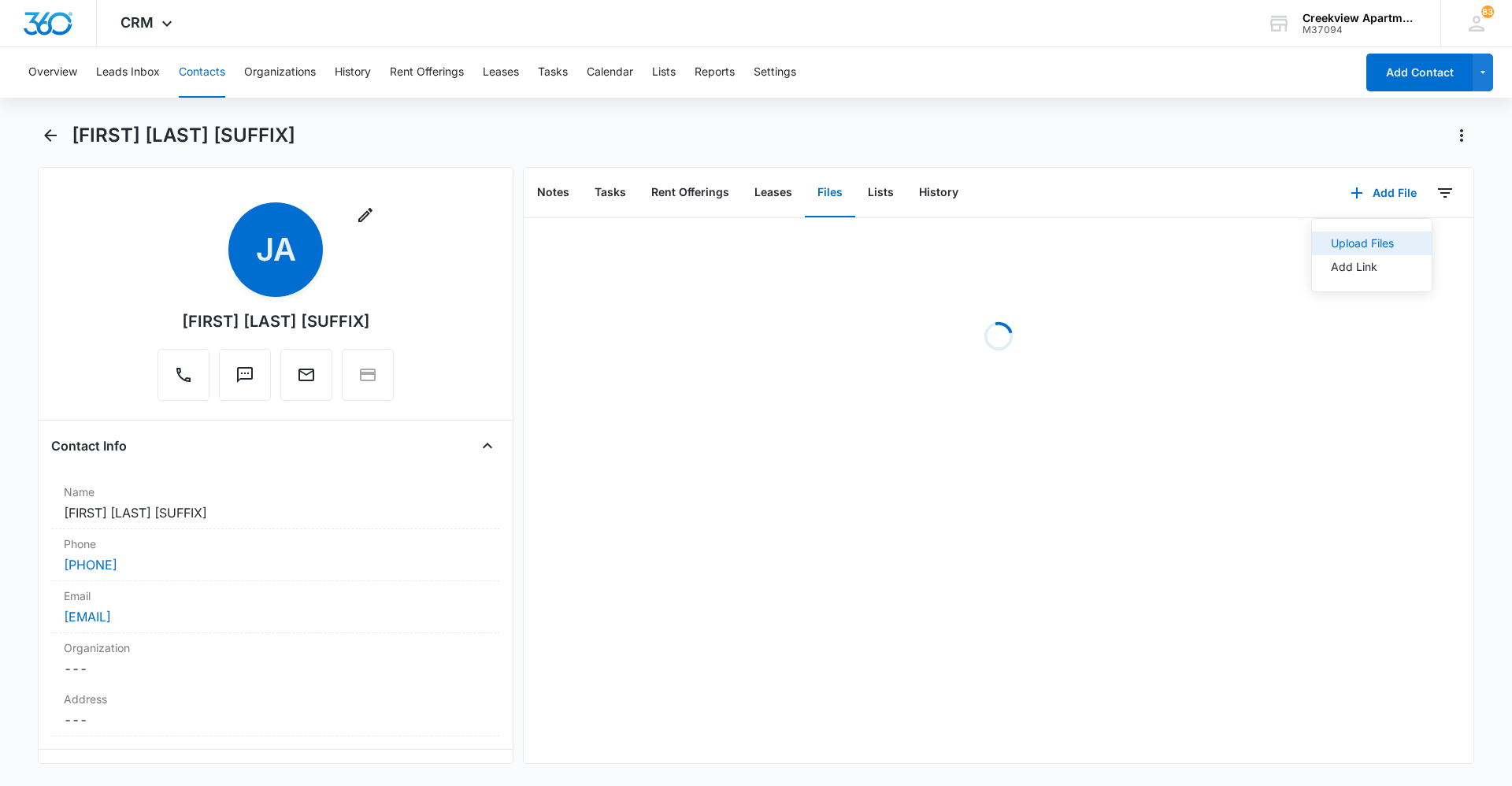 click on "Upload Files" at bounding box center [1372, 243] 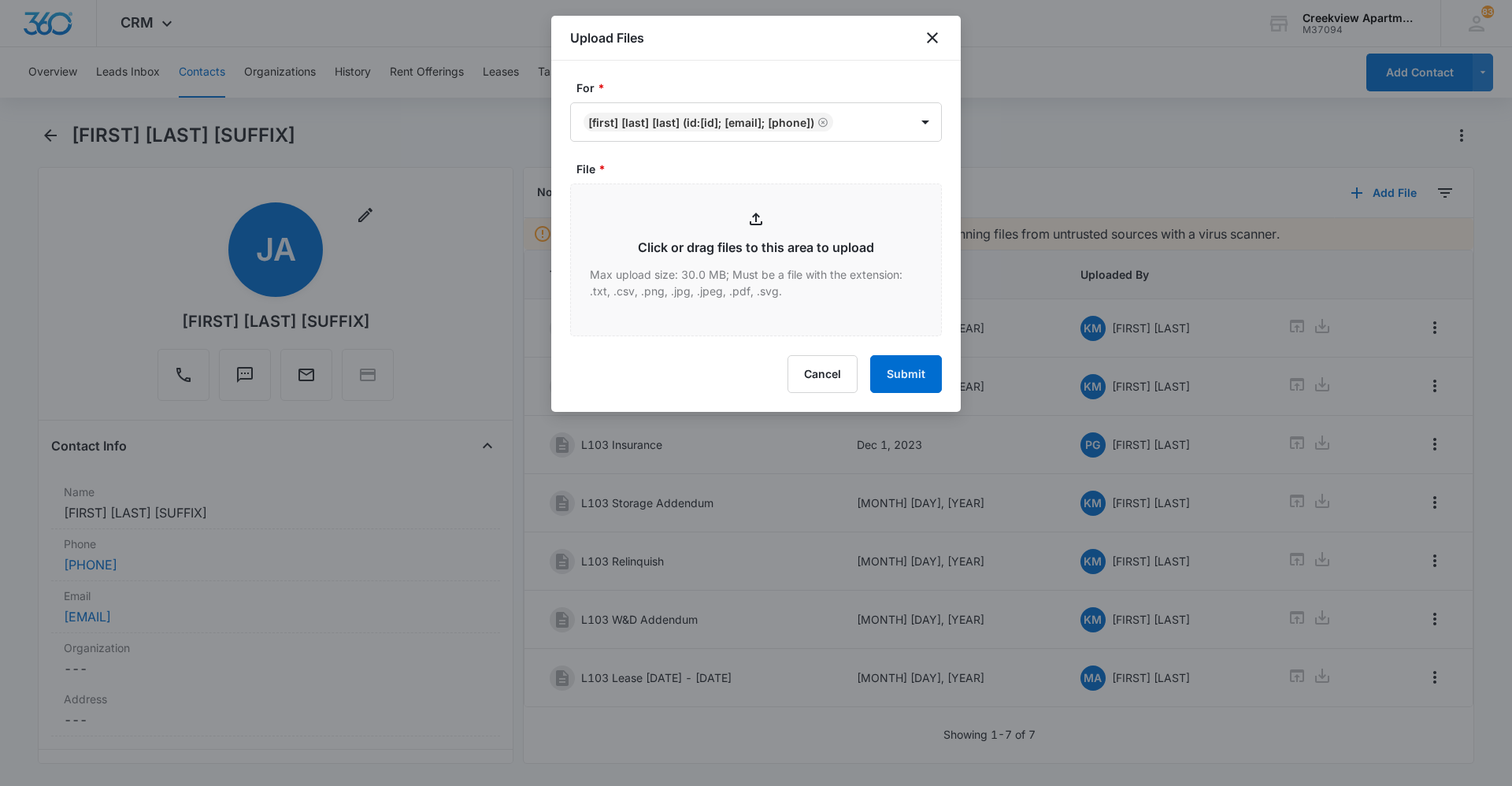 type on "C:\fakepath\L103 Lease & MTM Form.pdf" 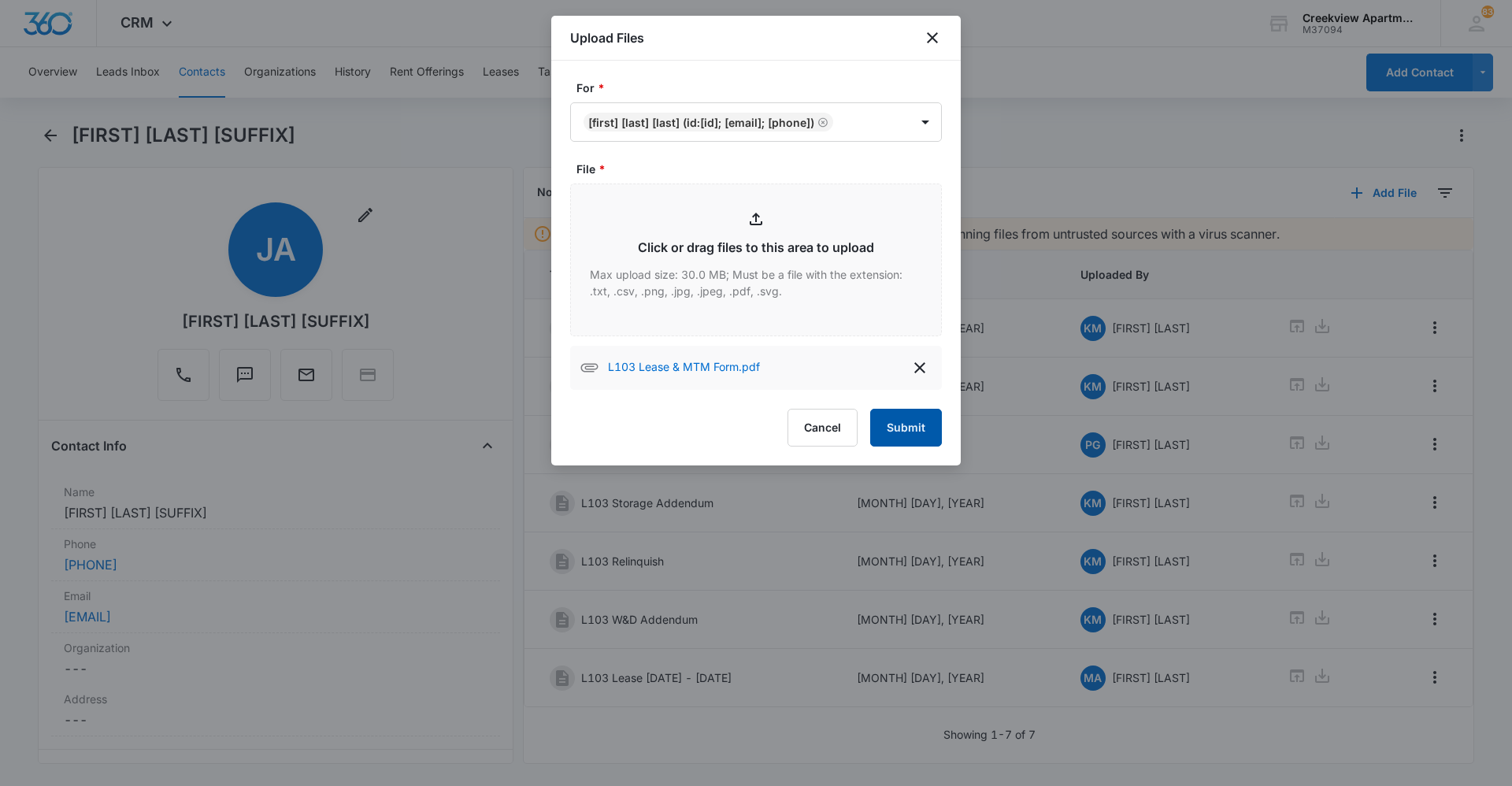 click on "Submit" at bounding box center [906, 428] 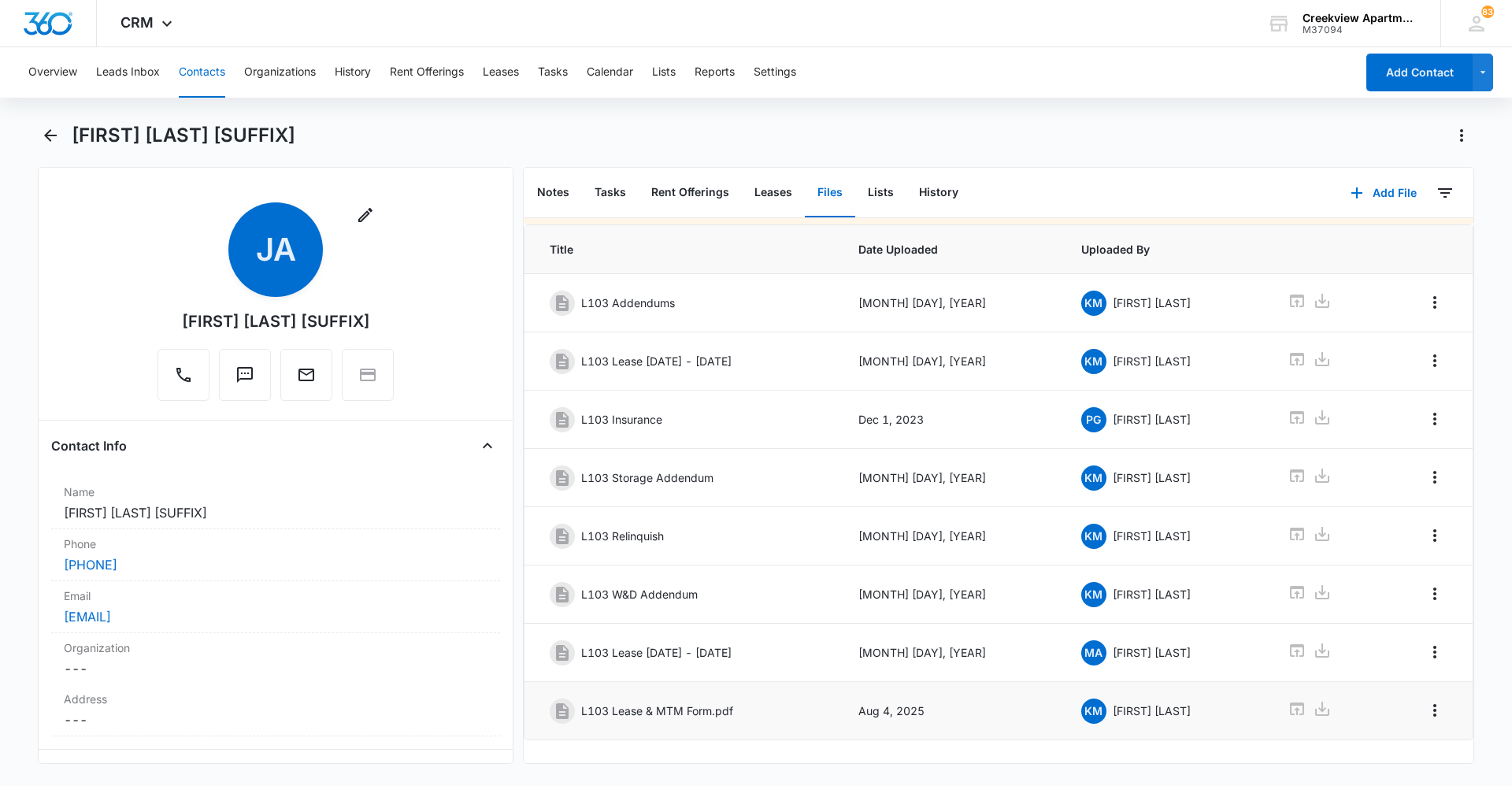 scroll, scrollTop: 50, scrollLeft: 0, axis: vertical 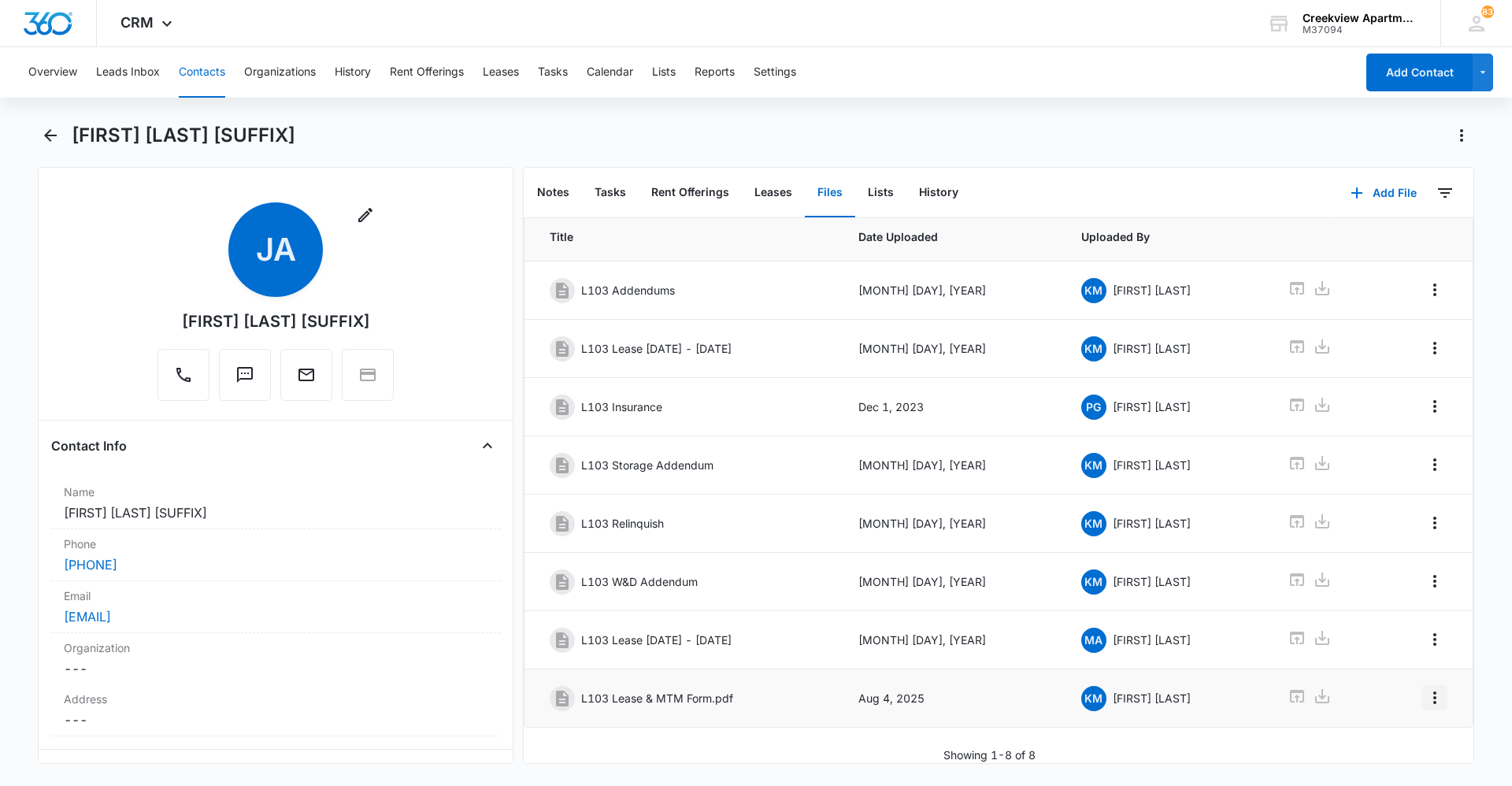 click at bounding box center [1435, 698] 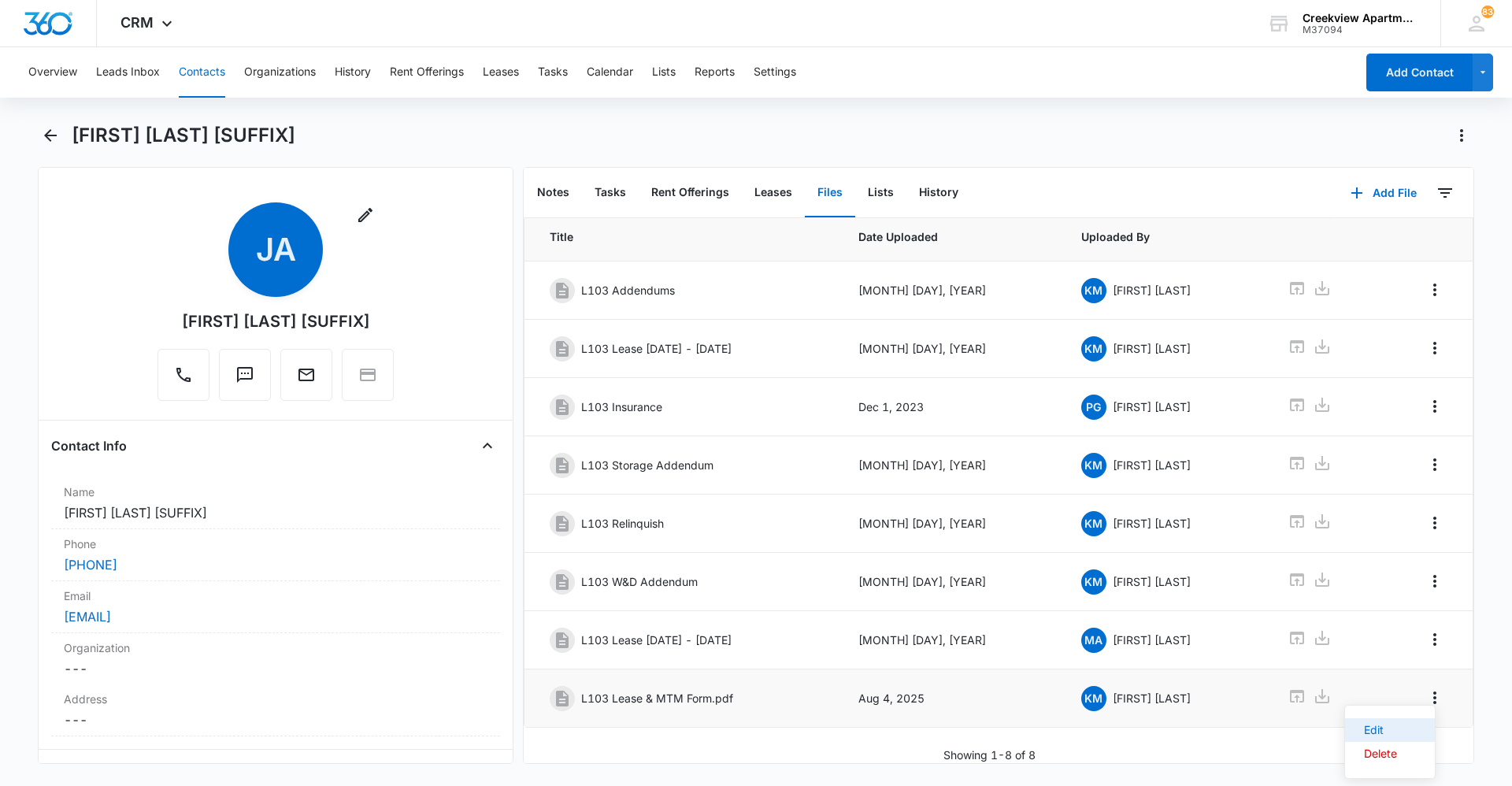 click on "Edit" at bounding box center (1390, 730) 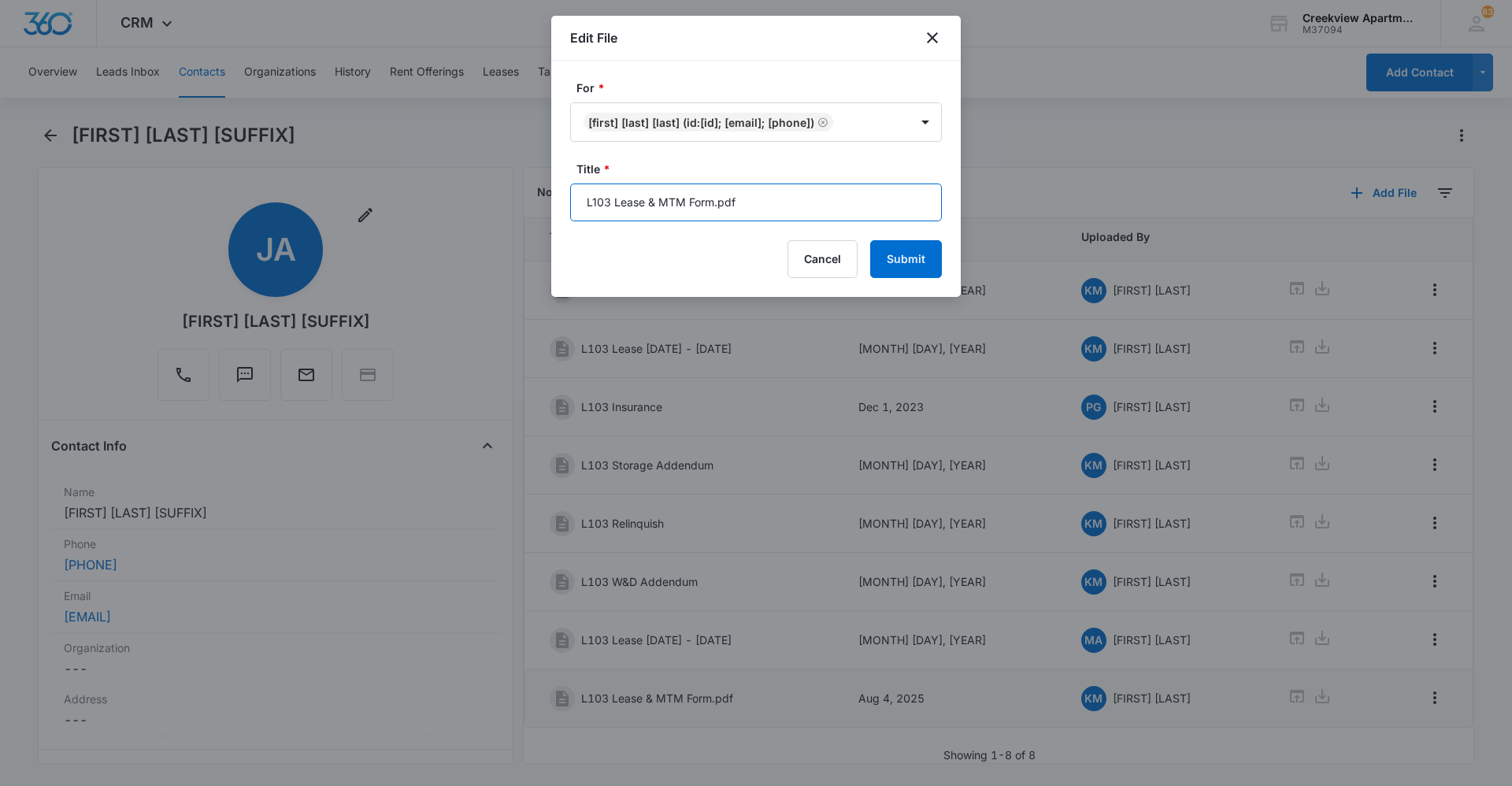 click on "L103 Lease & MTM Form.pdf" at bounding box center [756, 202] 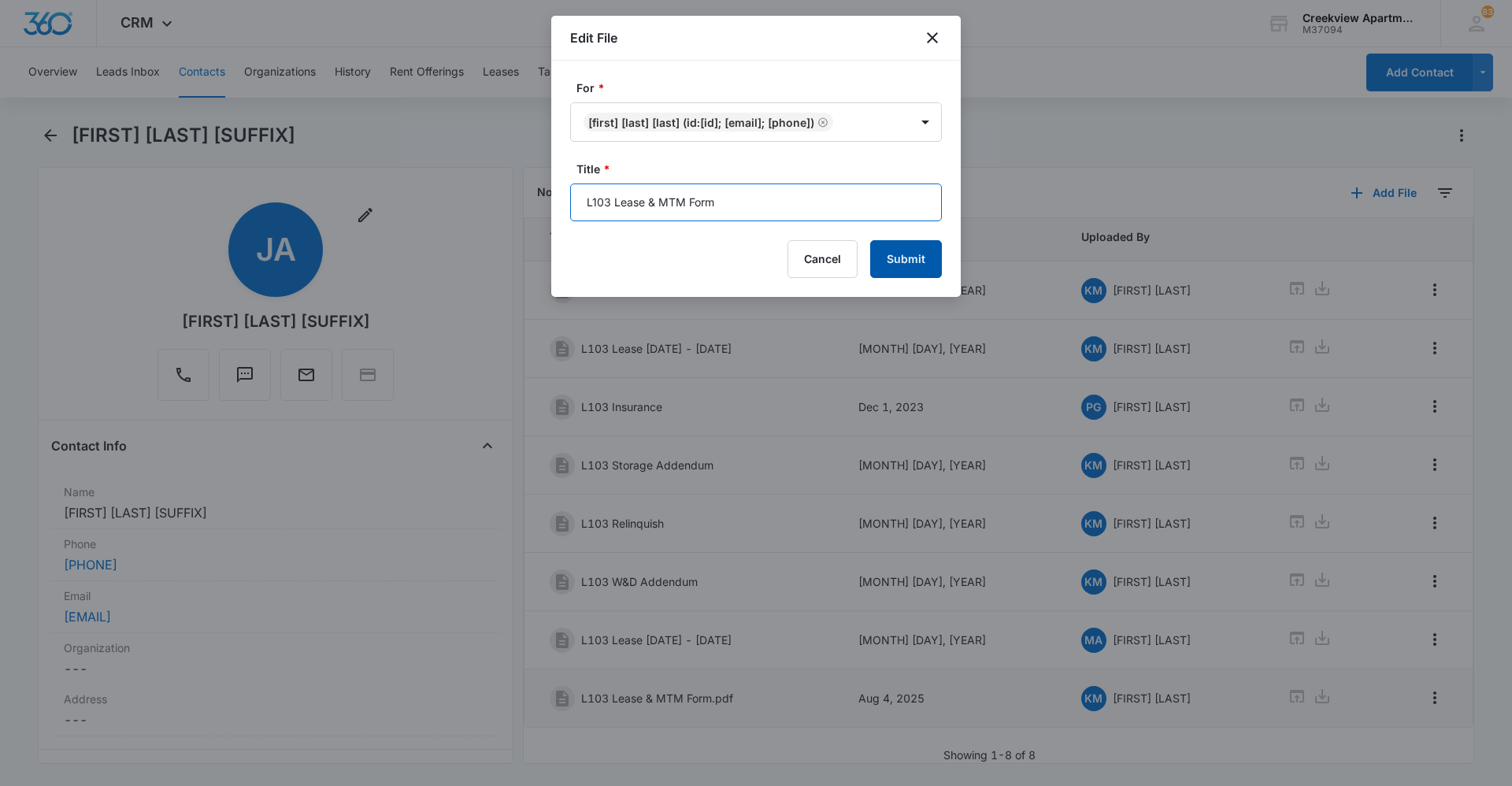 type on "L103 Lease & MTM Form" 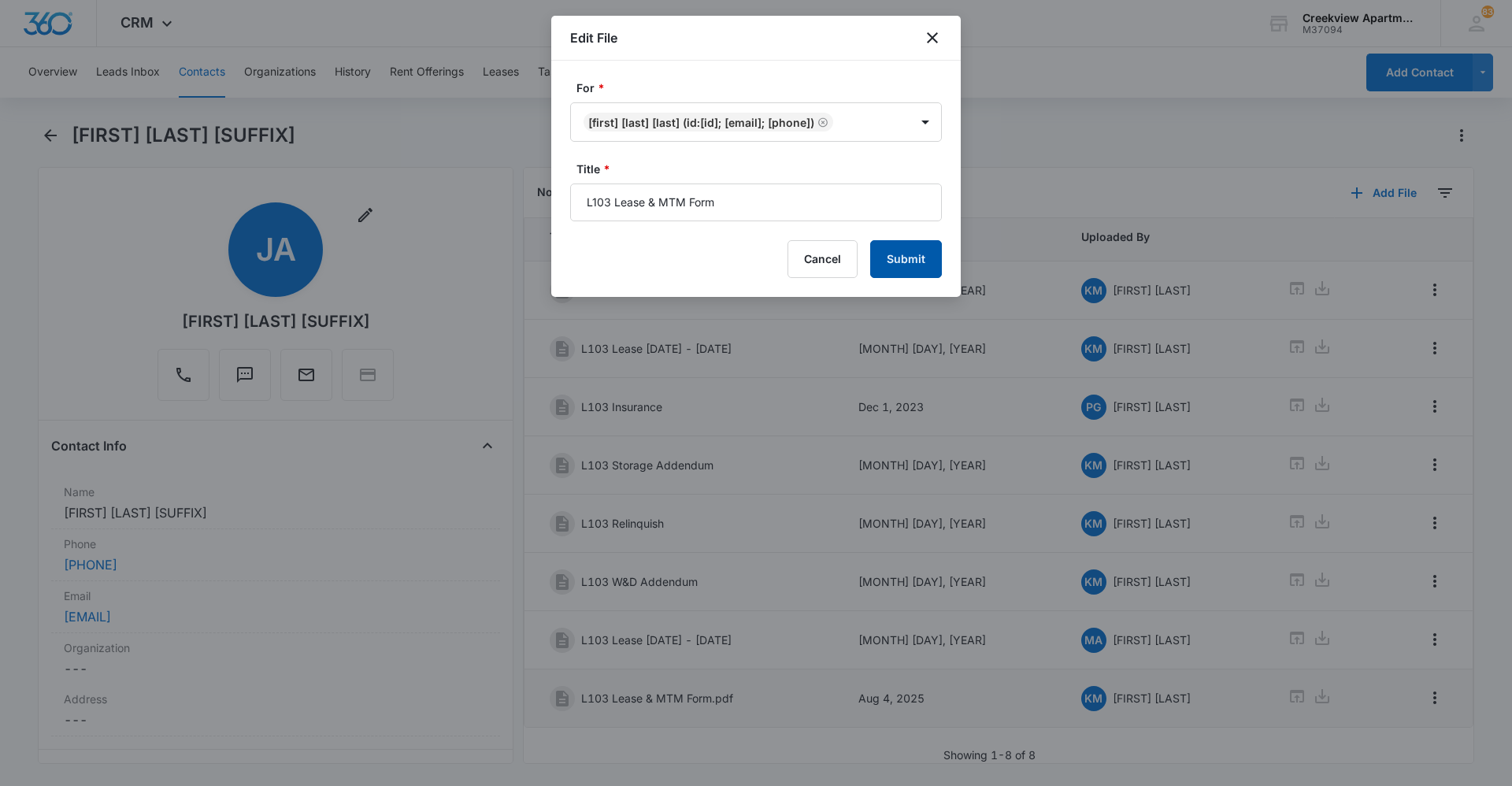type 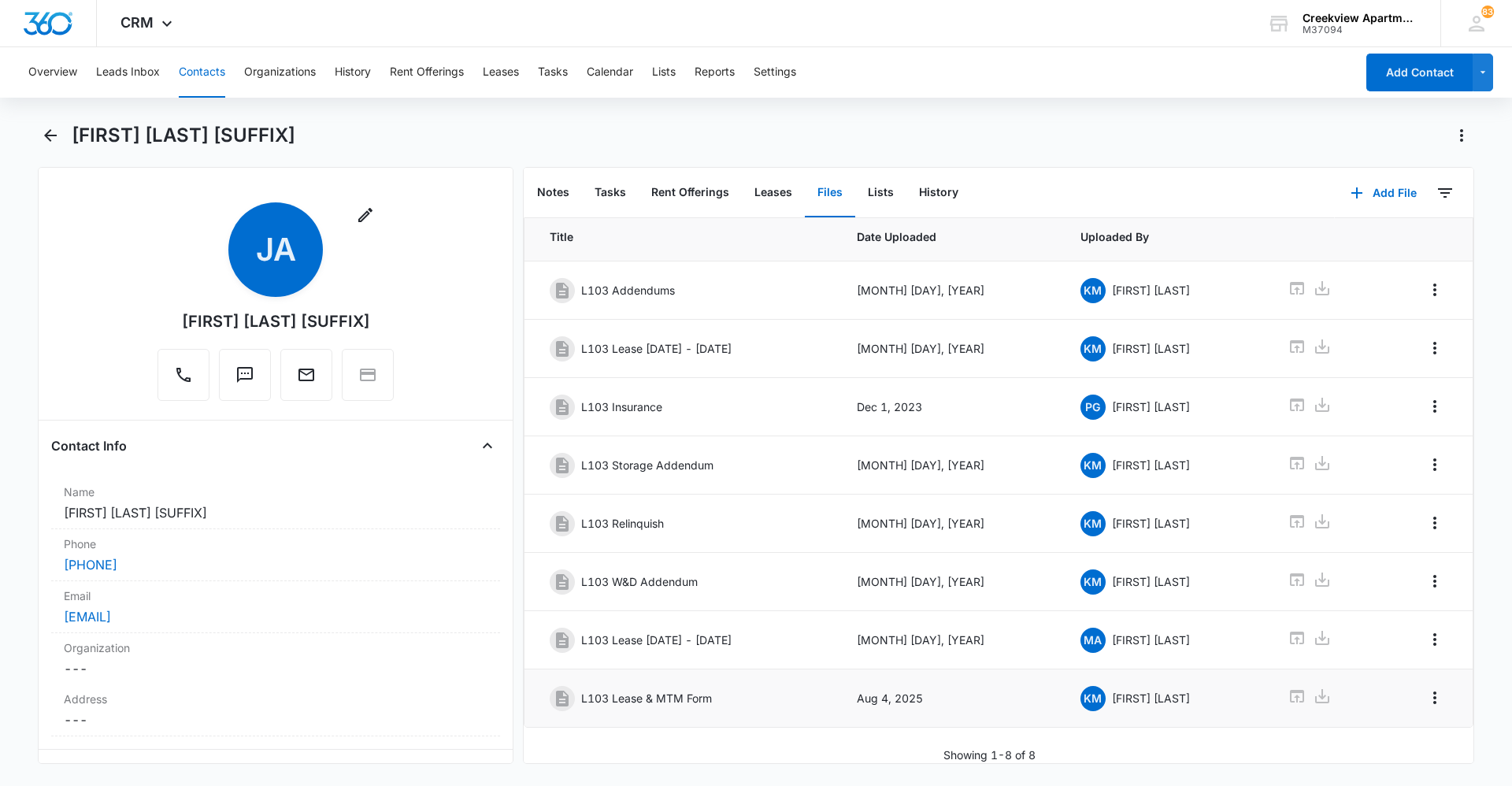 click on "Contacts" at bounding box center (202, 72) 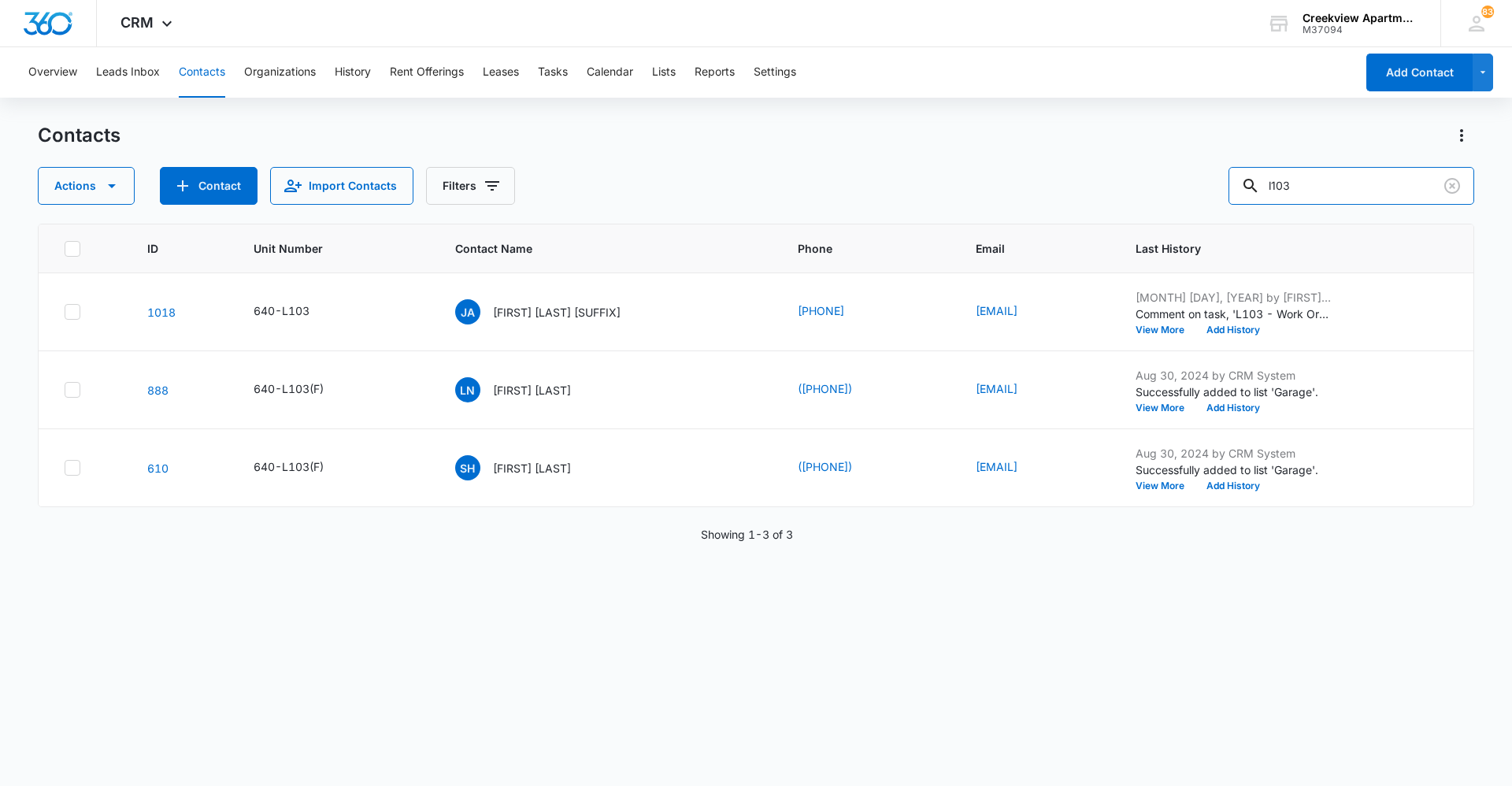 drag, startPoint x: 1409, startPoint y: 179, endPoint x: 1136, endPoint y: 221, distance: 276.2119 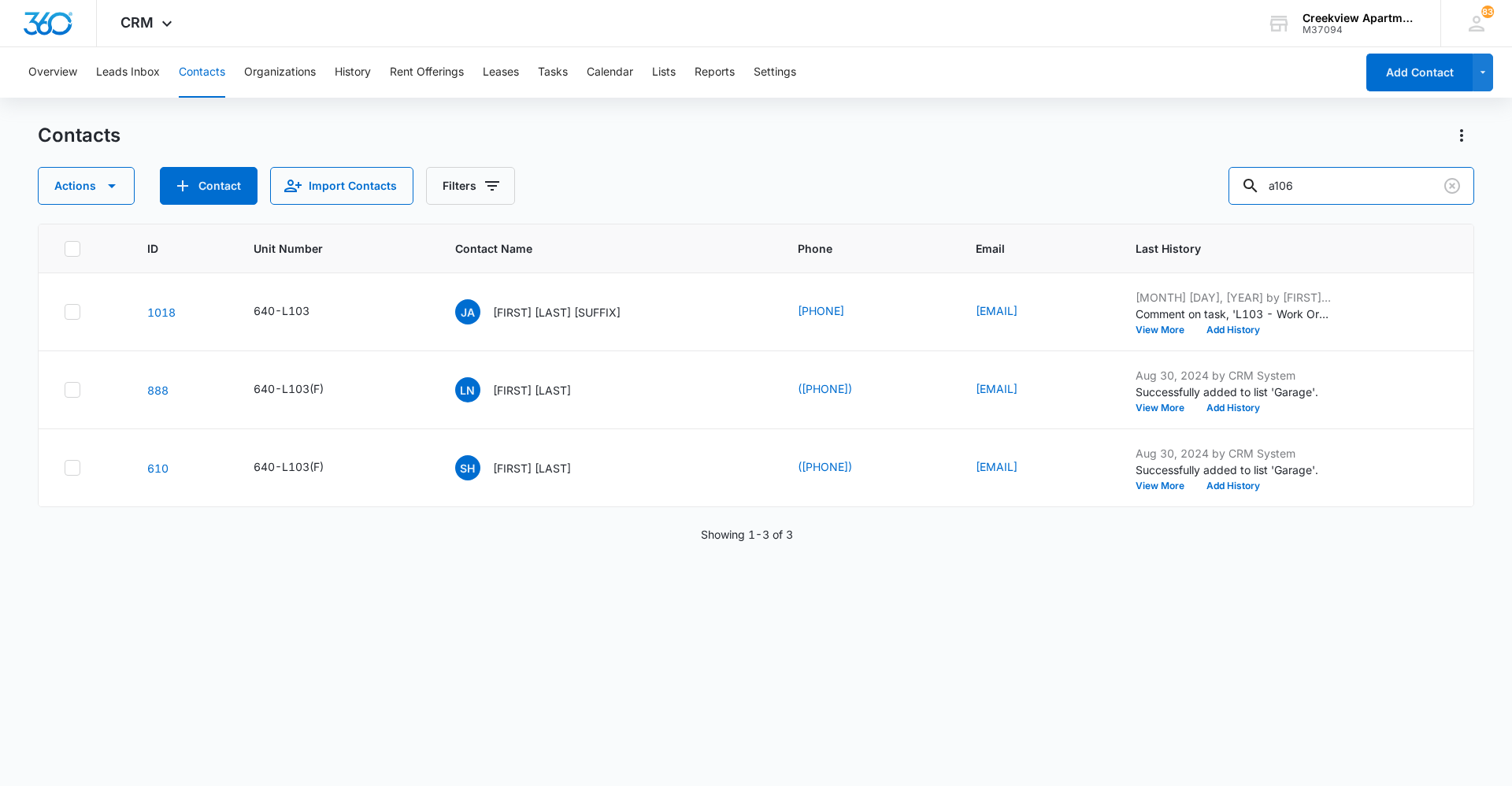 type on "a106" 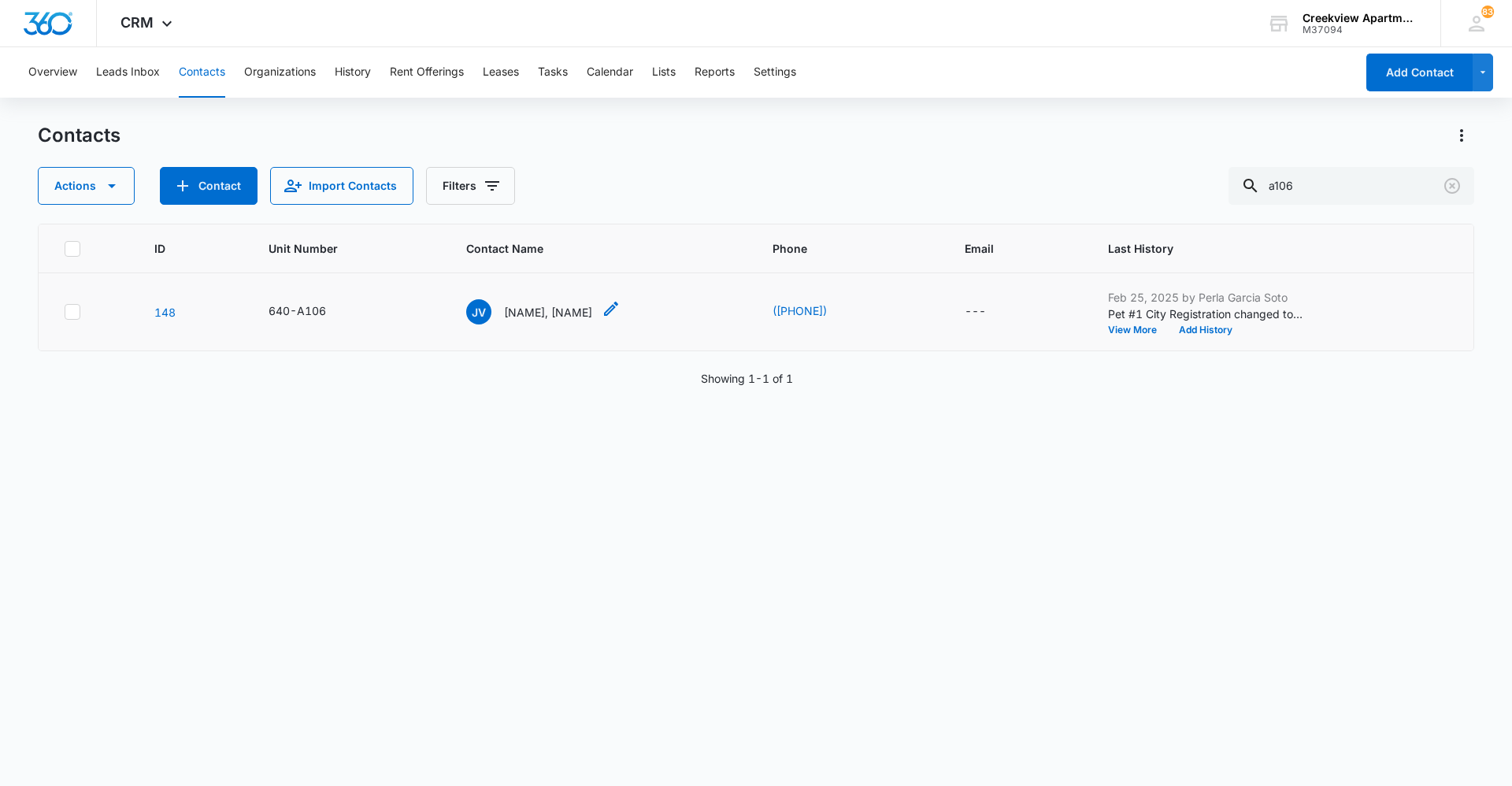 click on "[NAME], [NAME]" at bounding box center [548, 312] 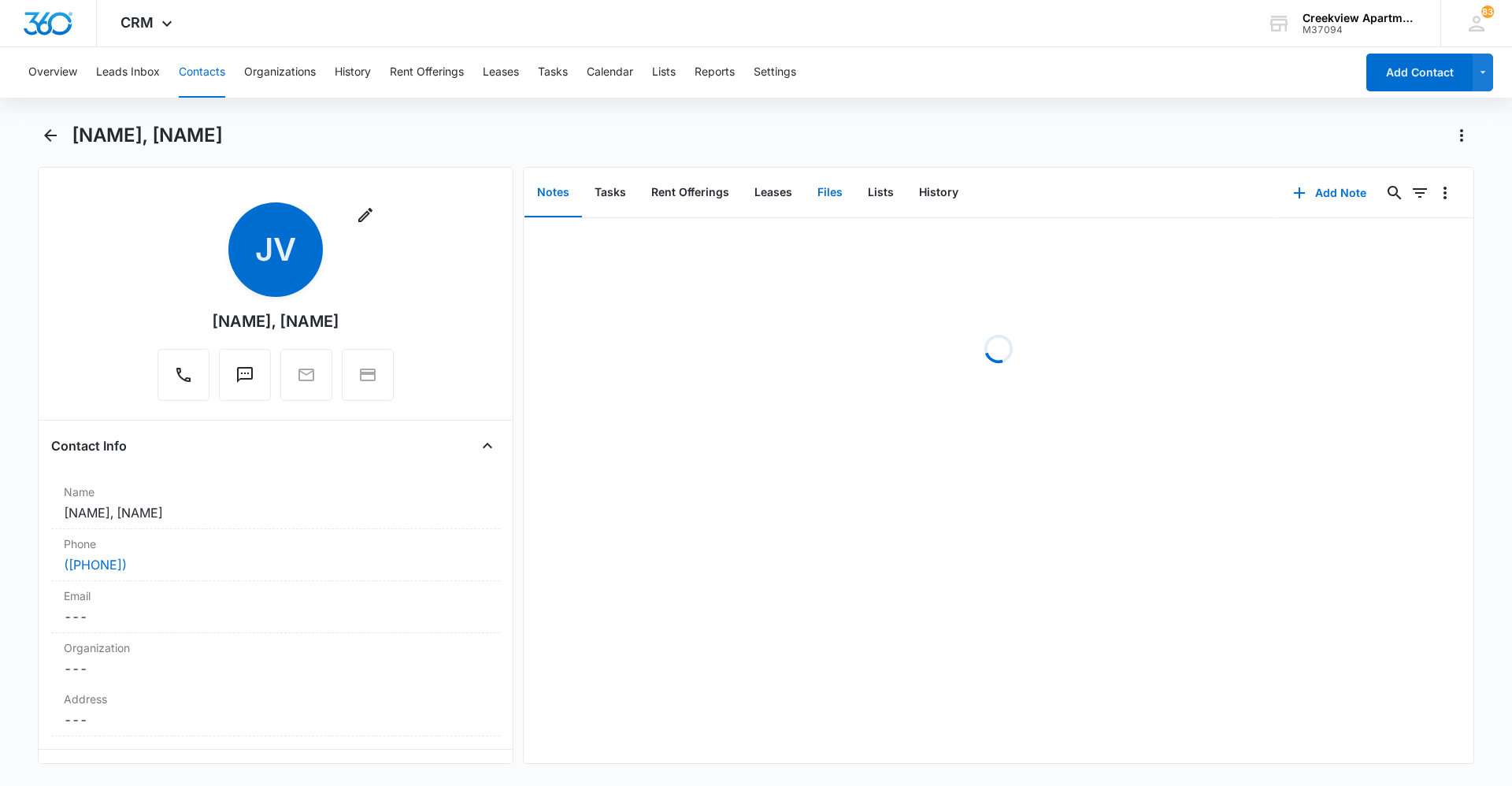 click on "Files" at bounding box center (830, 193) 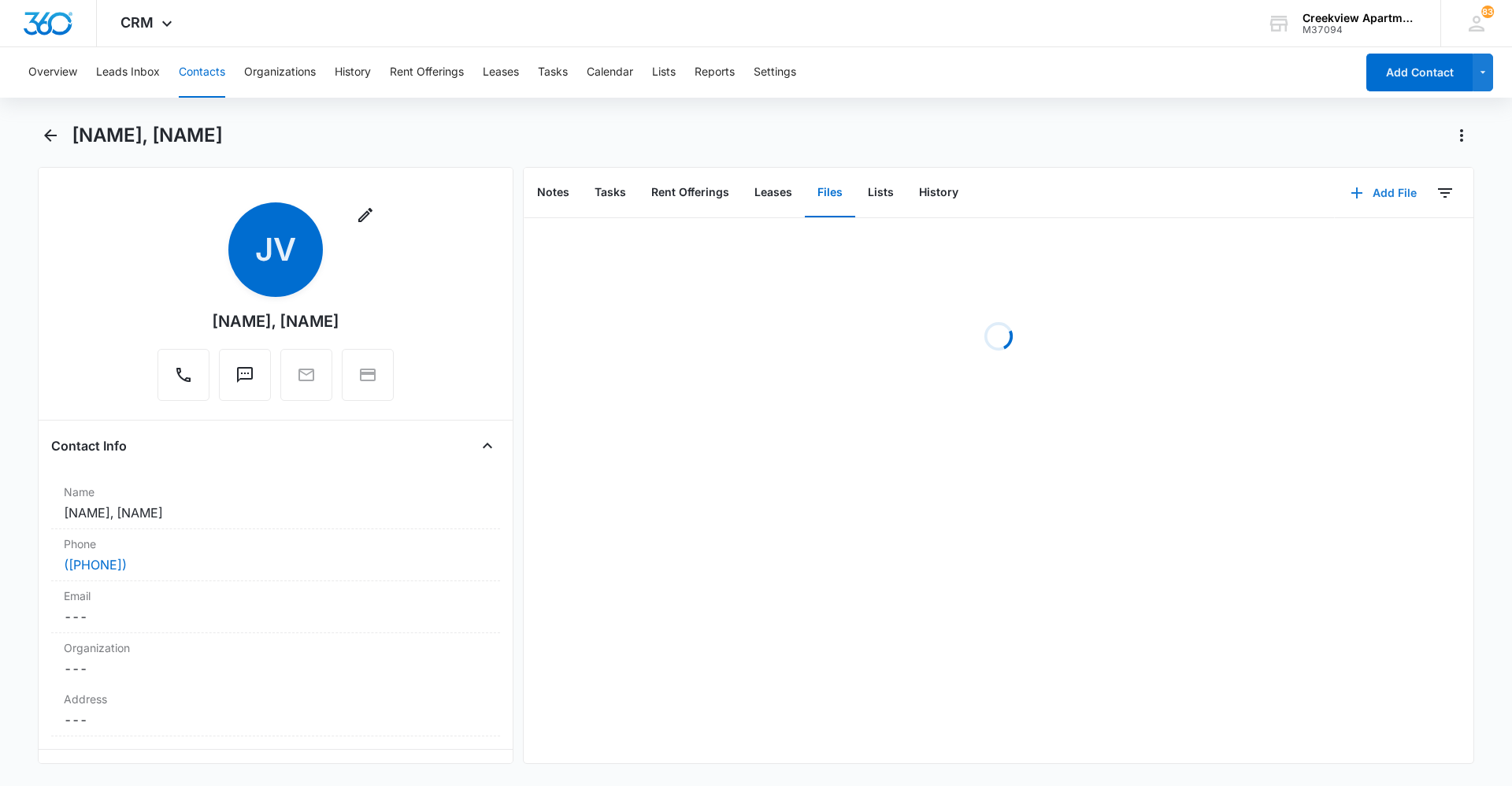 click on "Add File" at bounding box center (1384, 193) 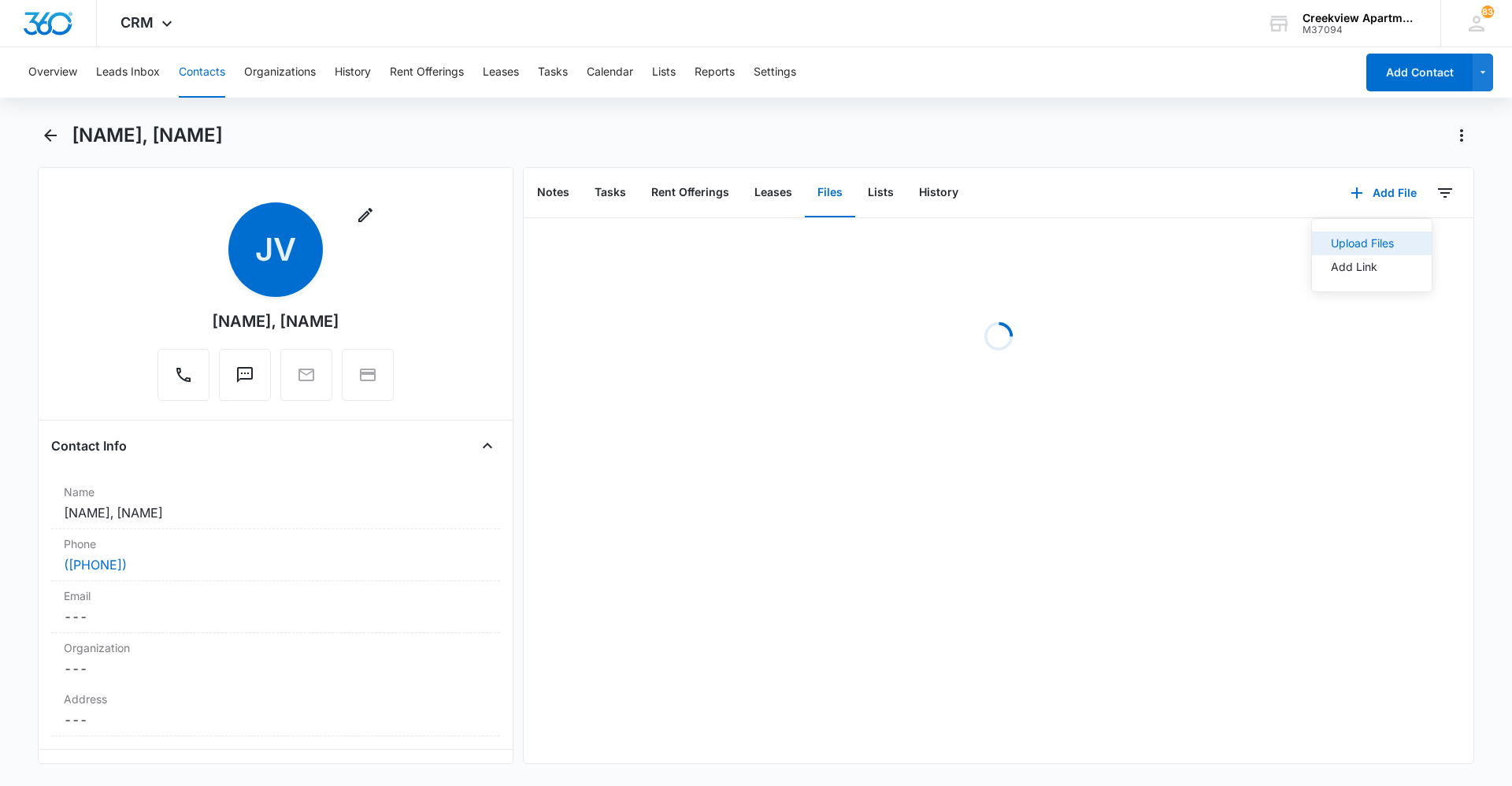 click on "Upload Files" at bounding box center (1362, 243) 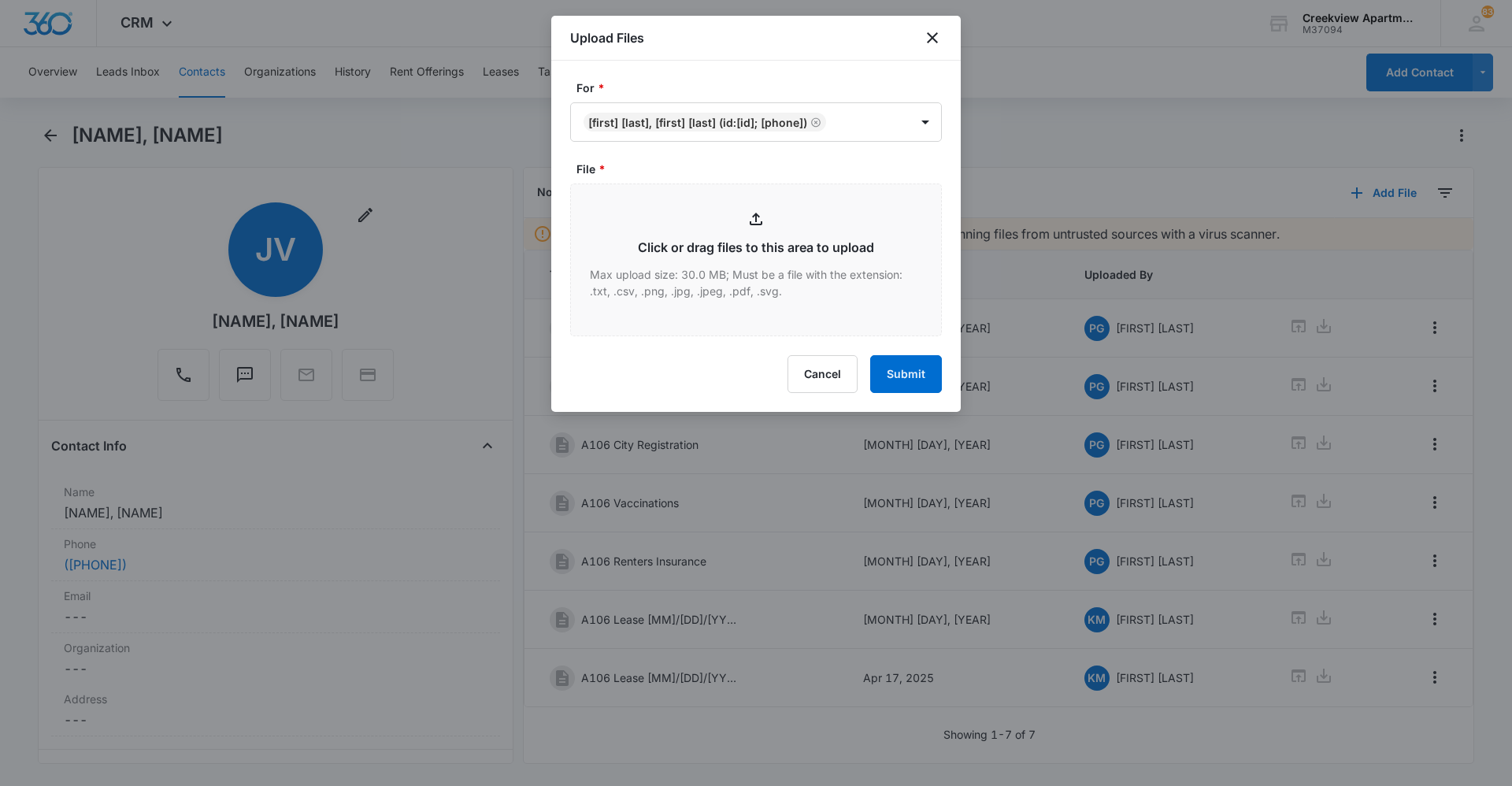 type on "C:\fakepath\A106 Garage Override Key Replacement.pdf" 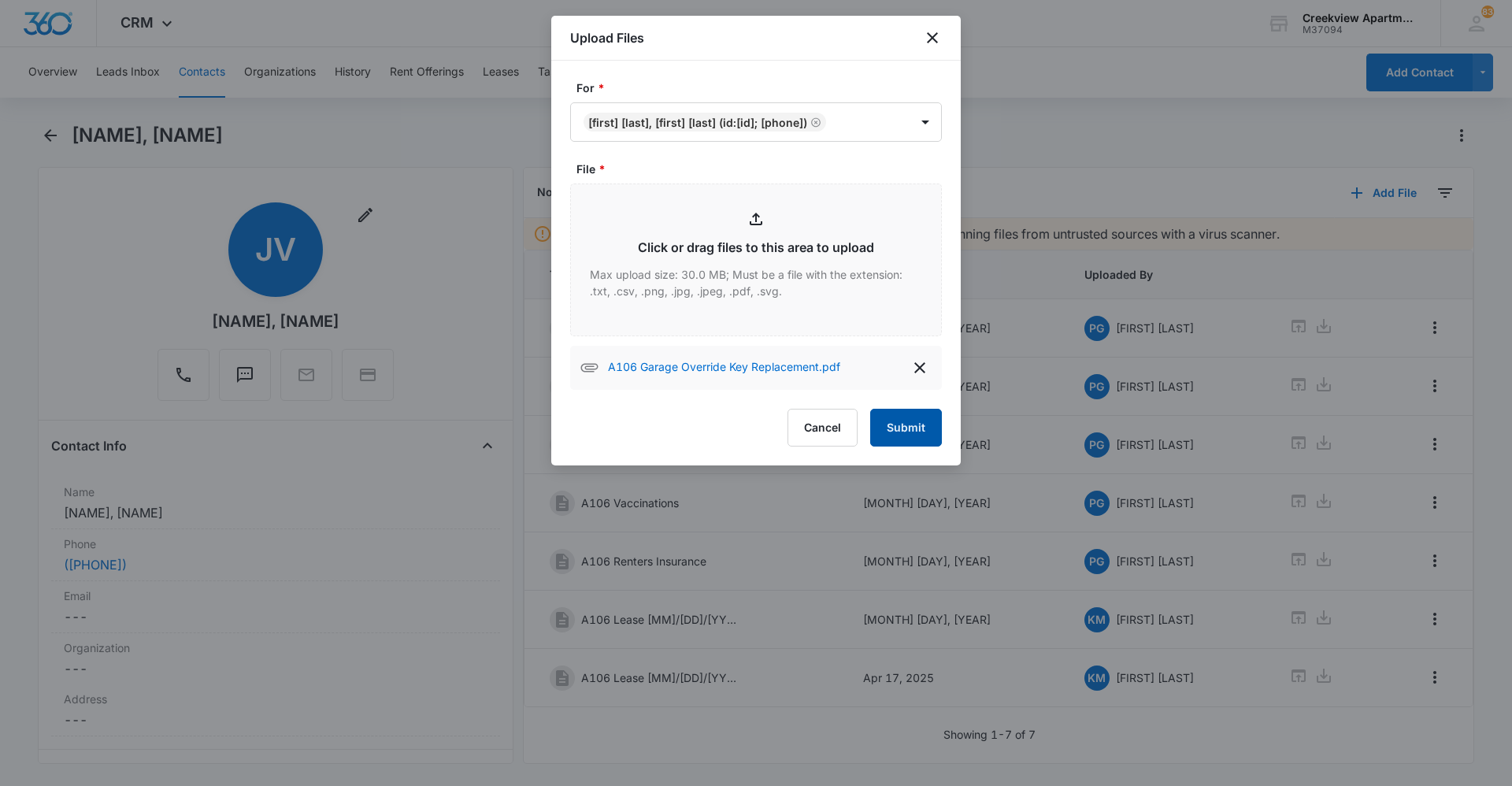 click on "Submit" at bounding box center (906, 428) 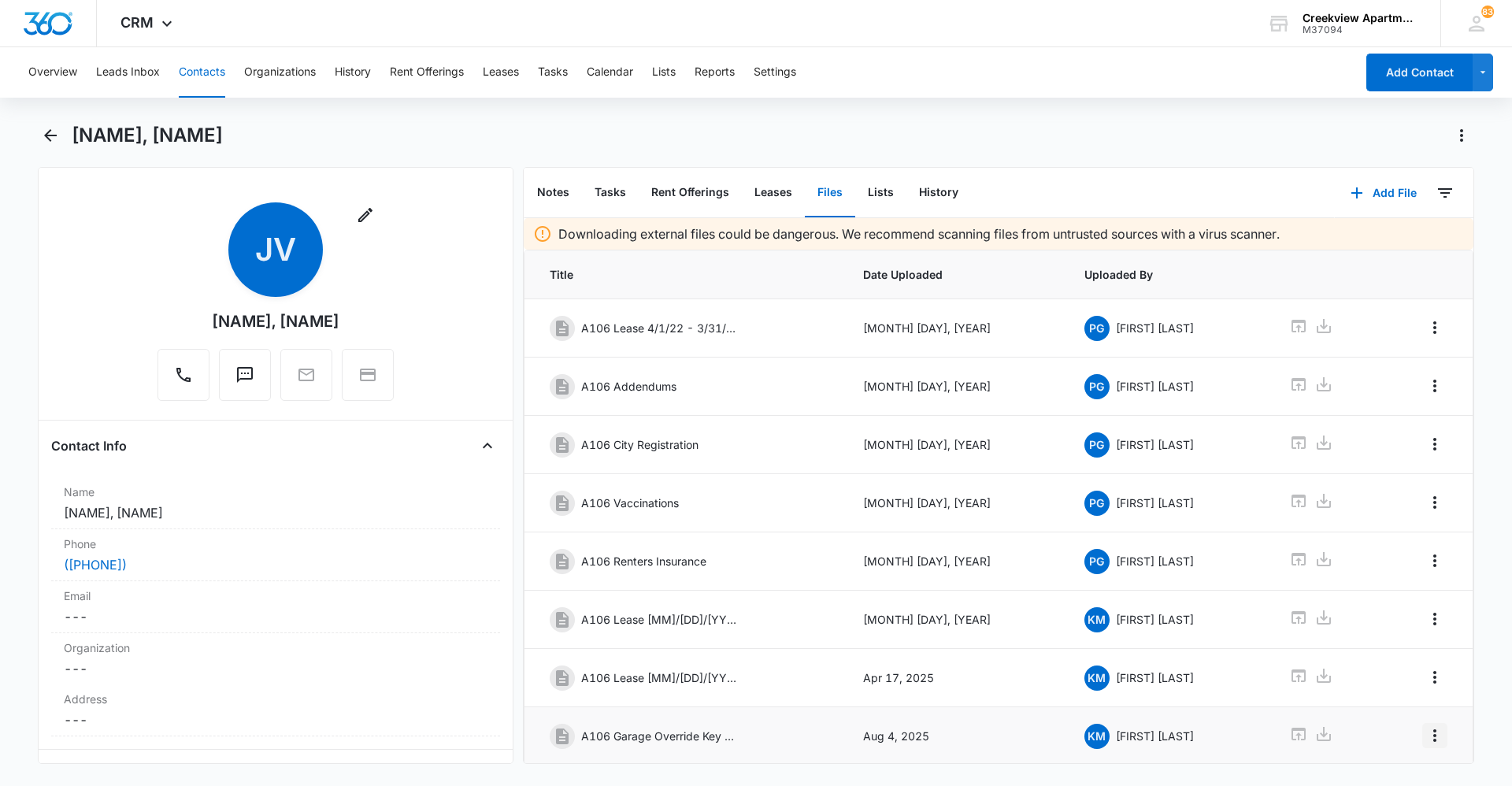 click 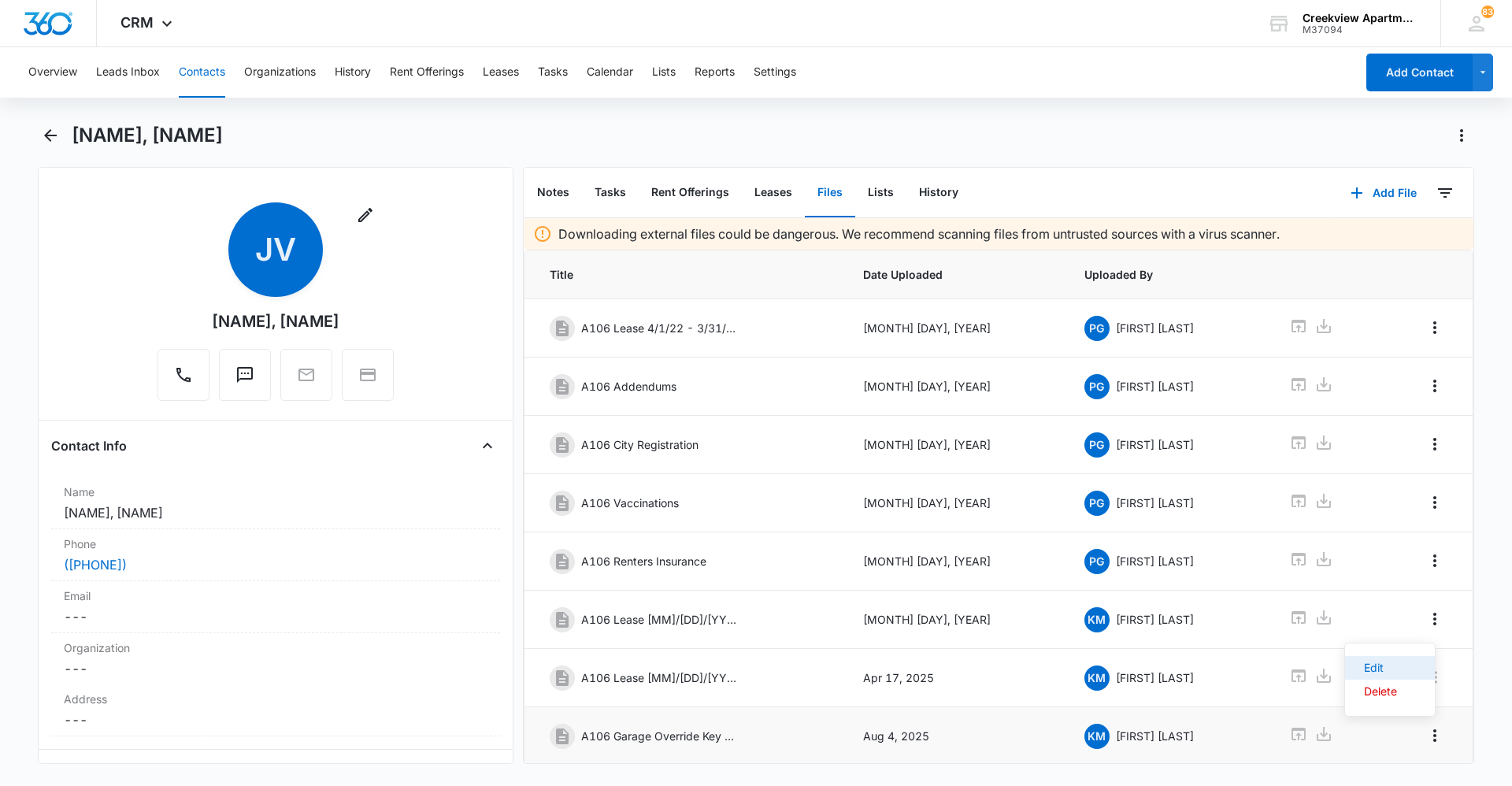 click on "Edit" at bounding box center (1380, 668) 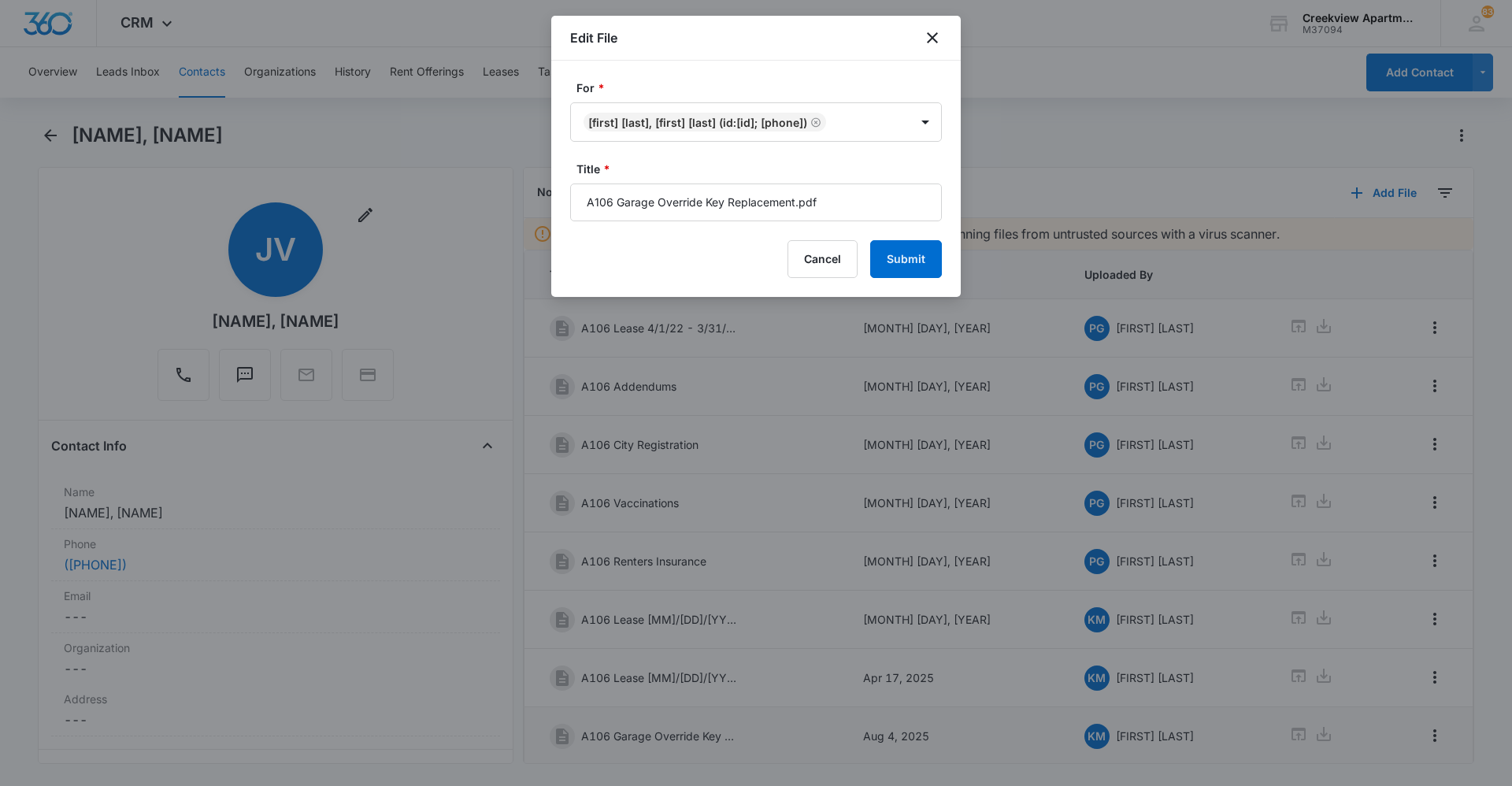 click on "A106 Garage Override Key Replacement.pdf" at bounding box center [756, 202] 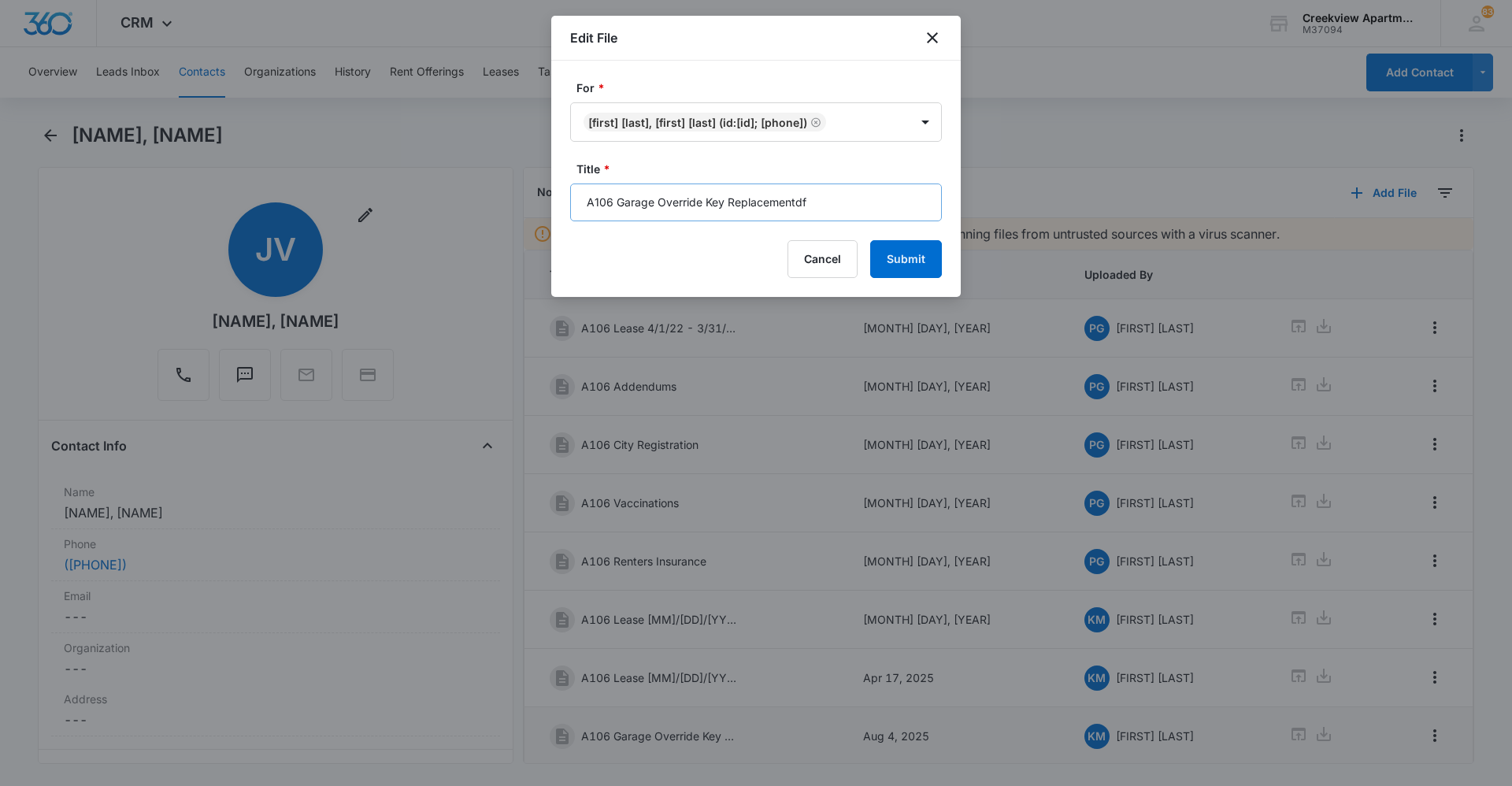 click on "A106 Garage Override Key Replacementdf" at bounding box center (756, 202) 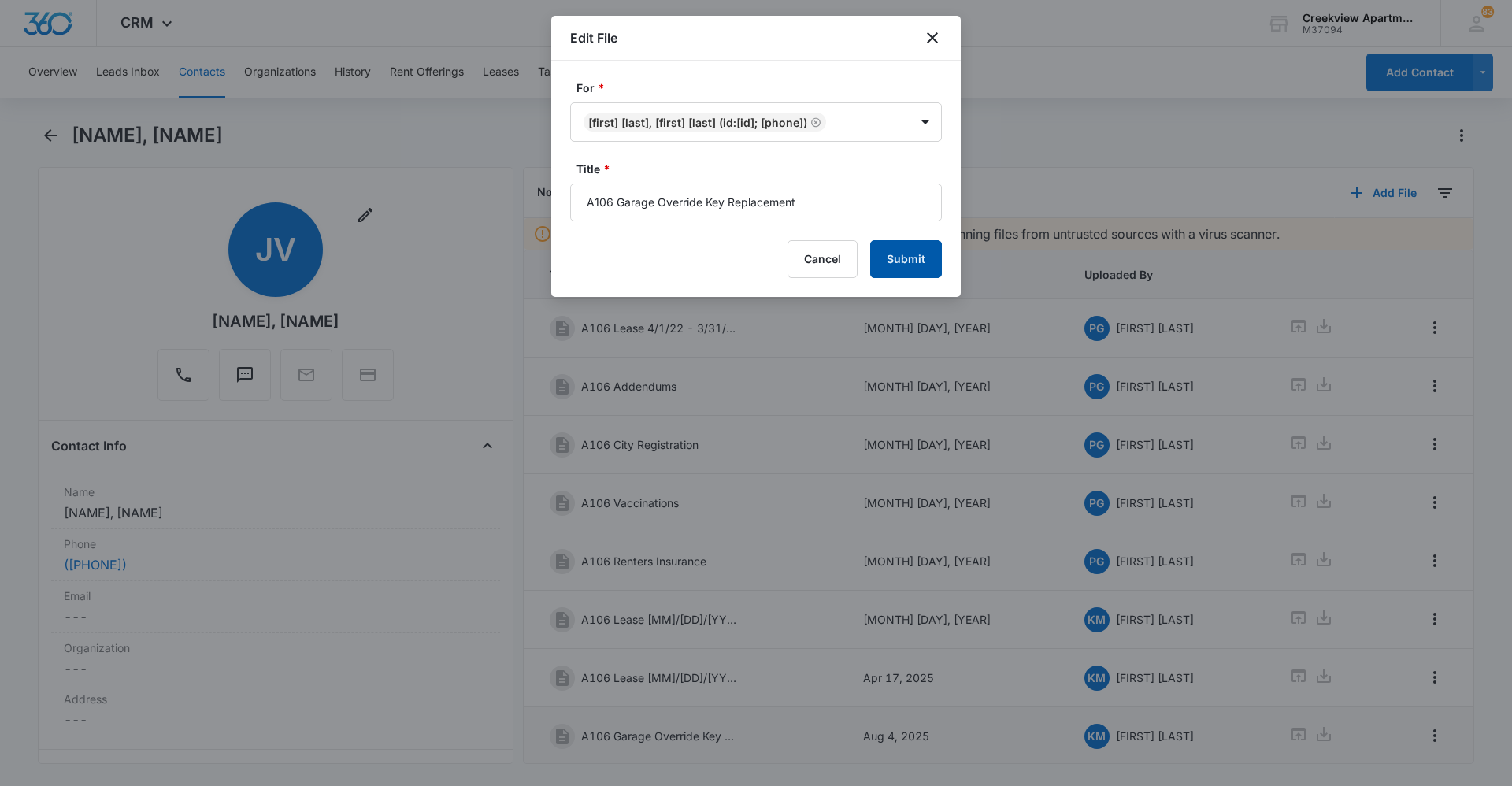 type on "A106 Garage Override Key Replacement" 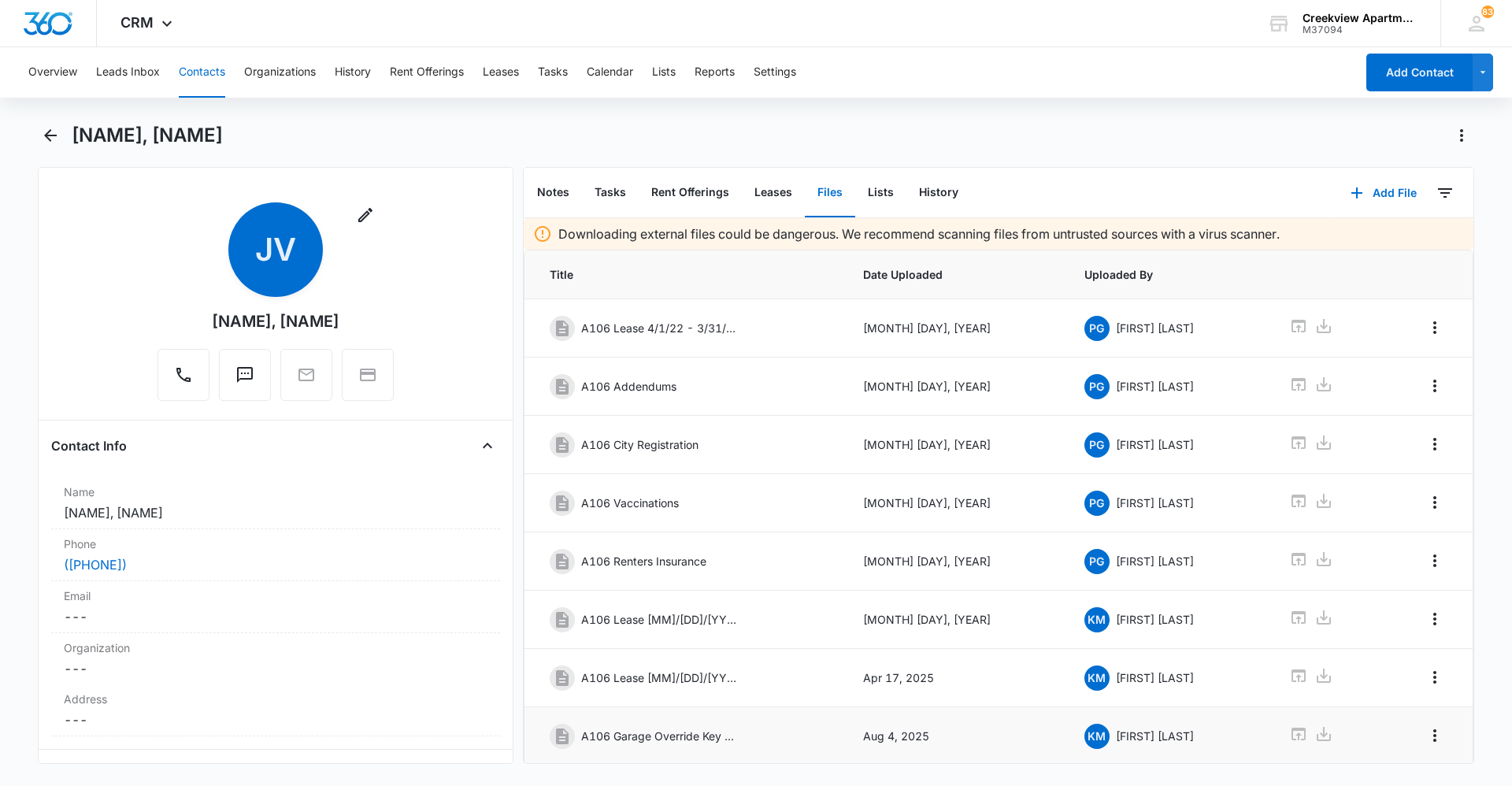 click on "Contacts" at bounding box center [202, 72] 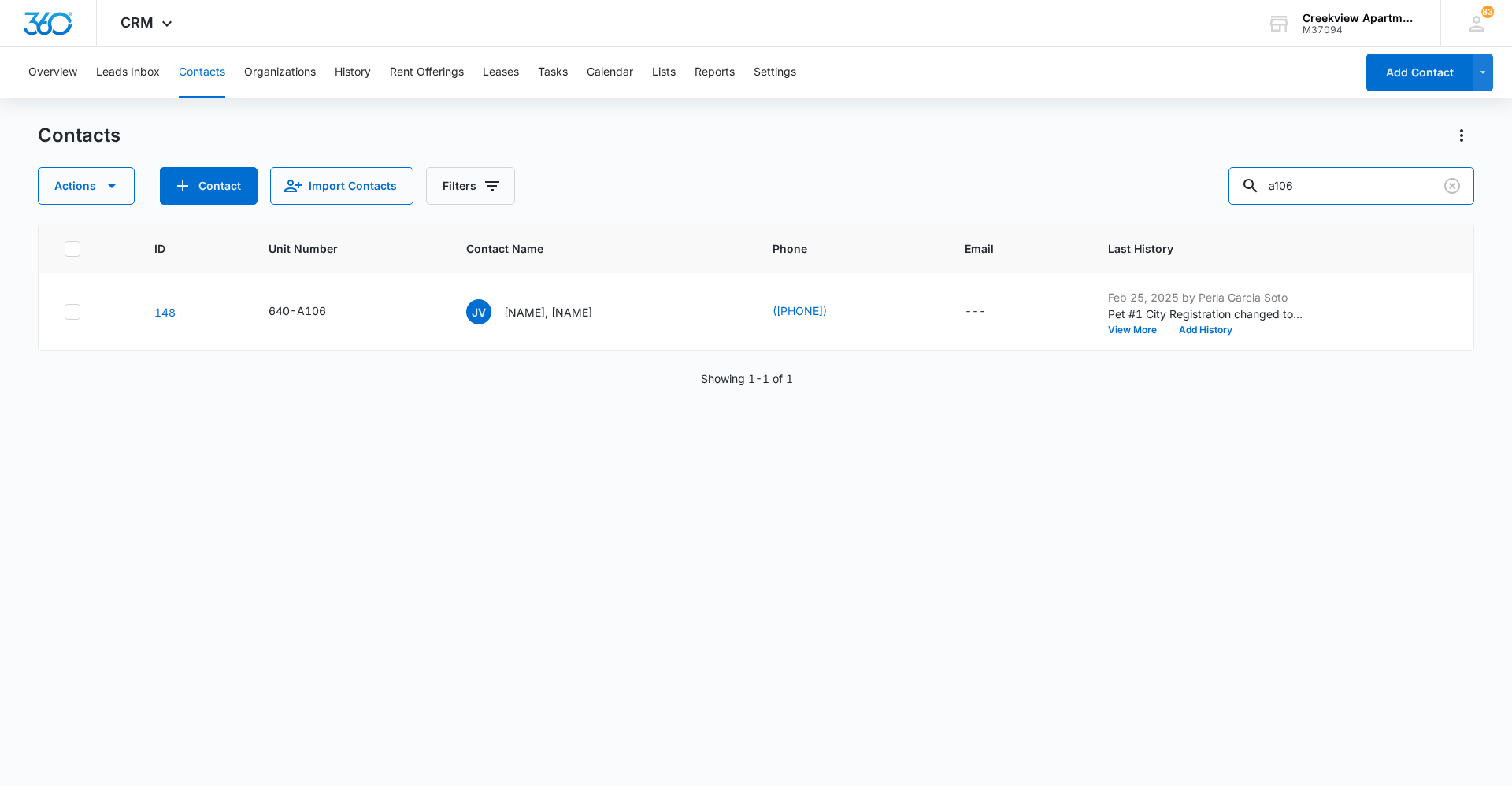 drag, startPoint x: 1322, startPoint y: 176, endPoint x: 1190, endPoint y: 191, distance: 132.84954 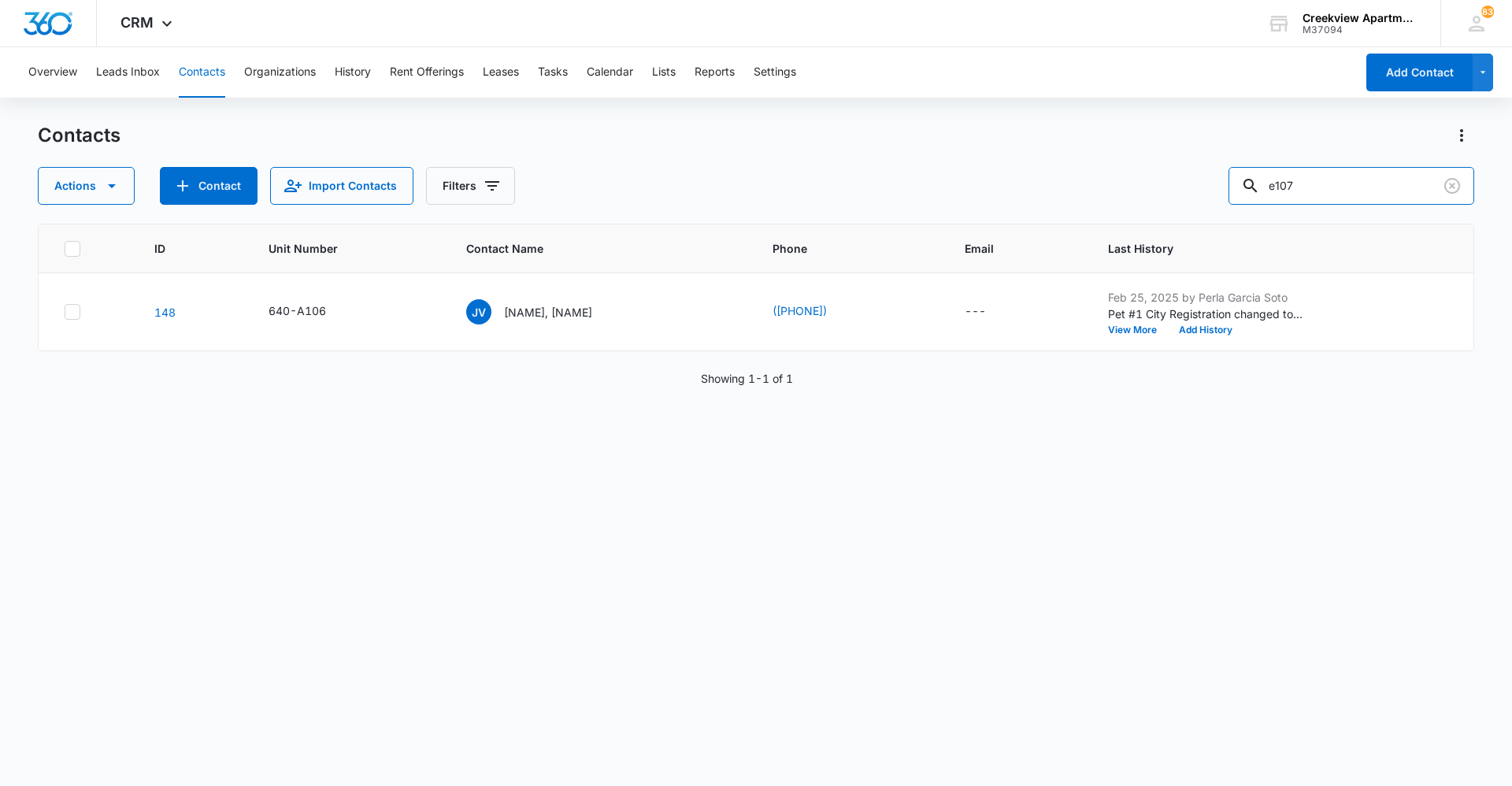 type on "e107" 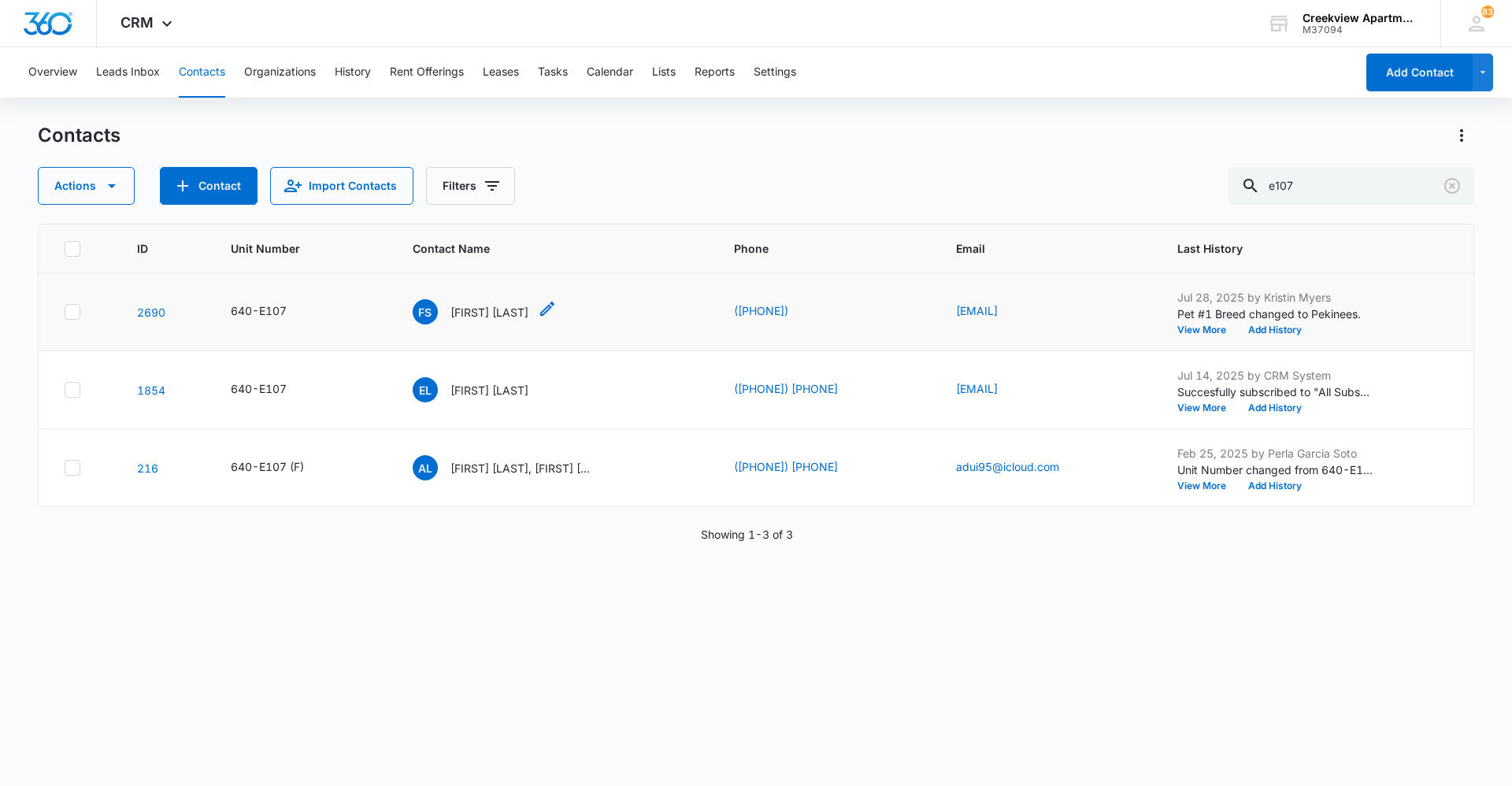 click on "[FIRST] [LAST]" at bounding box center [489, 312] 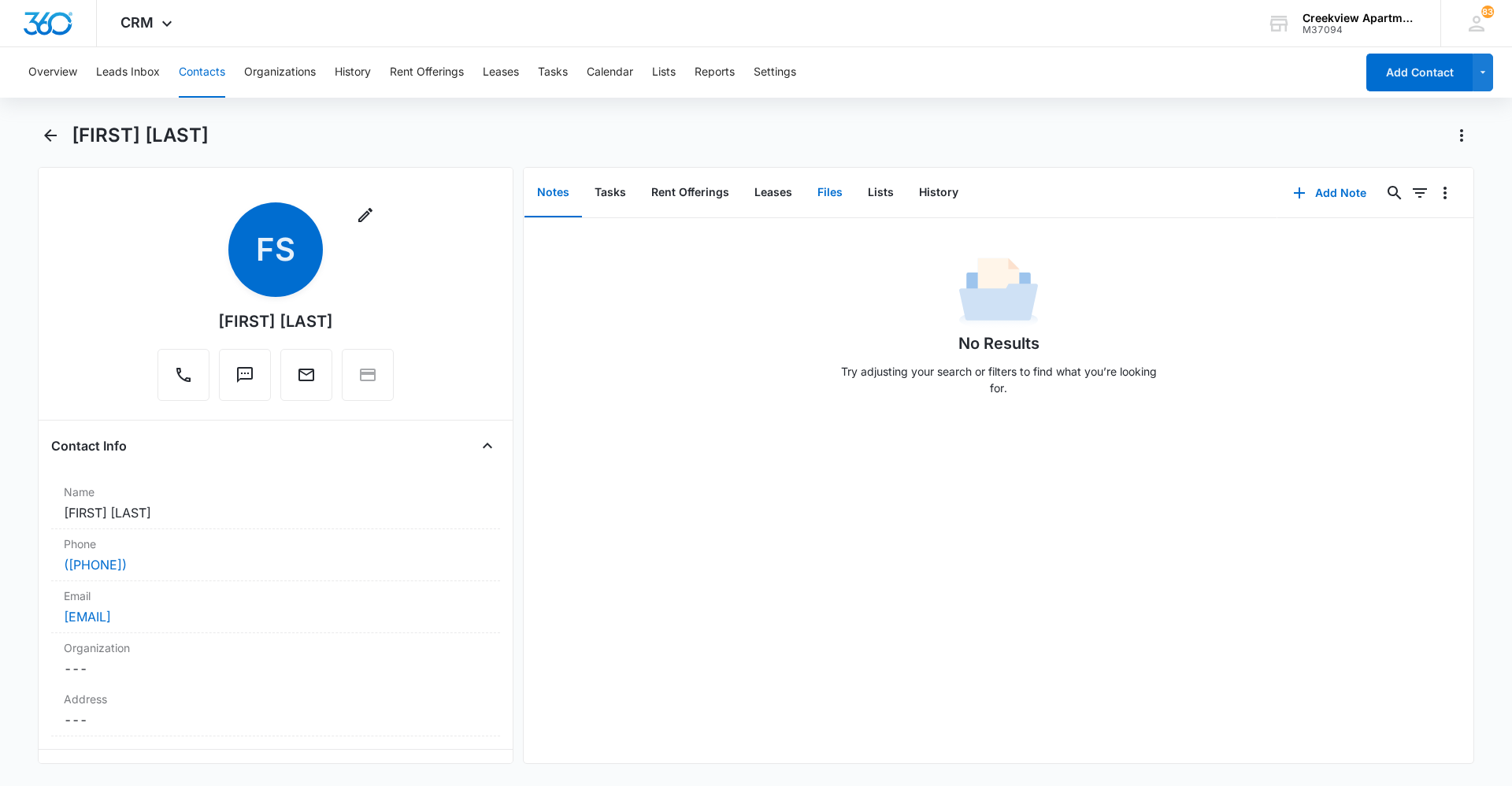 click on "Files" at bounding box center [830, 193] 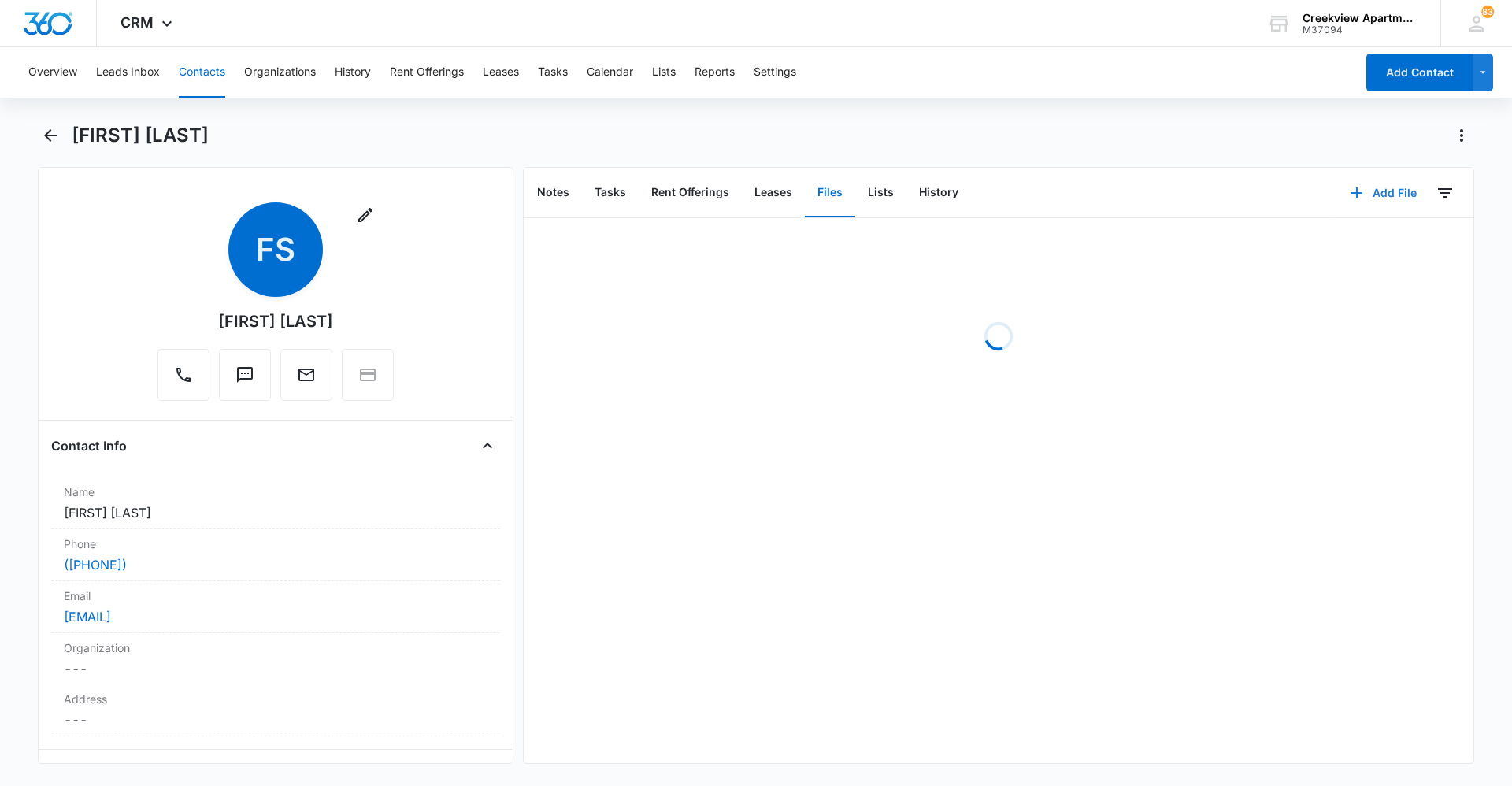 click on "Add File" at bounding box center [1384, 193] 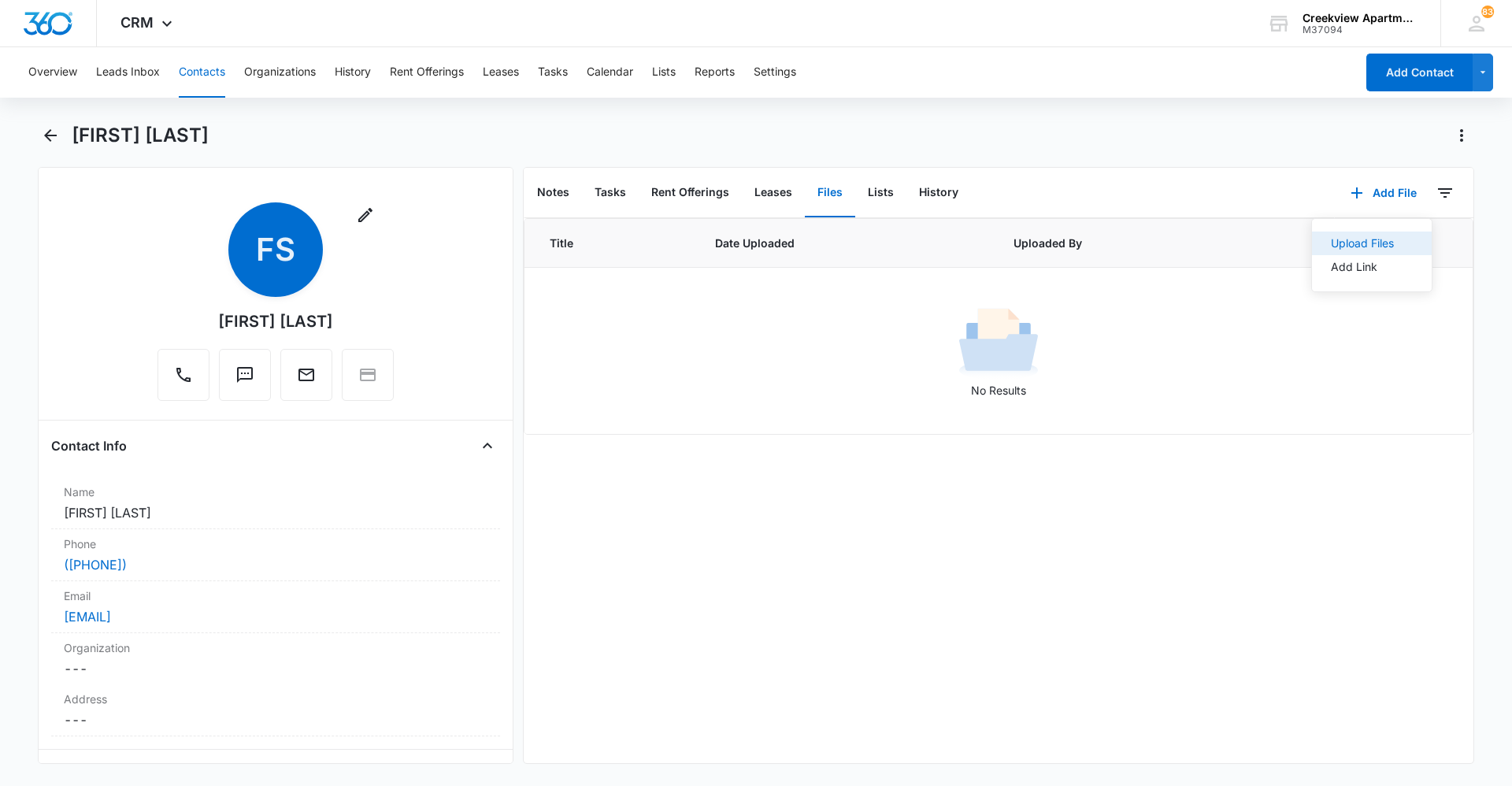 click on "Upload Files" at bounding box center [1372, 243] 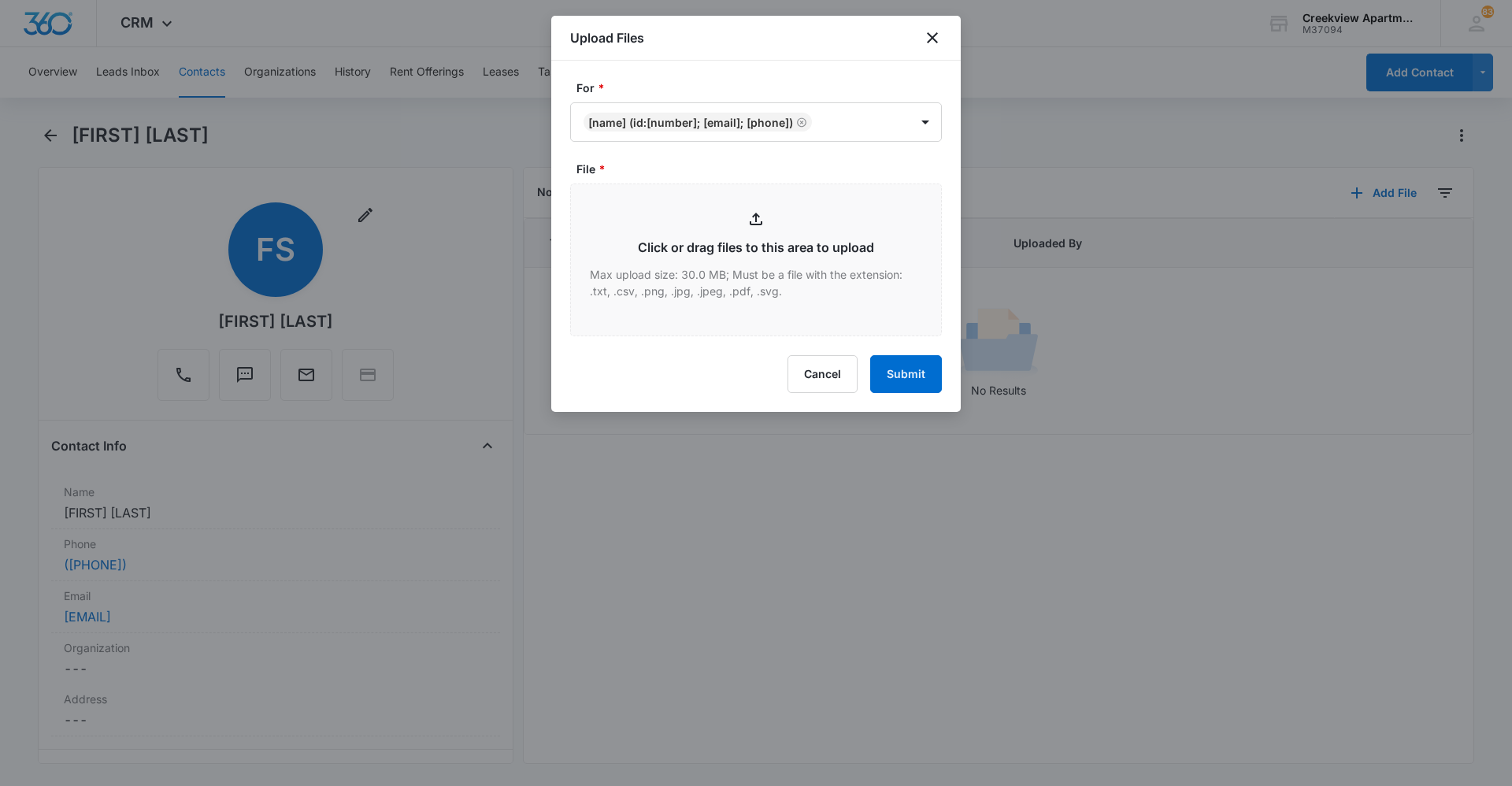 type on "C:\fakepath\E107 Lease.pdf" 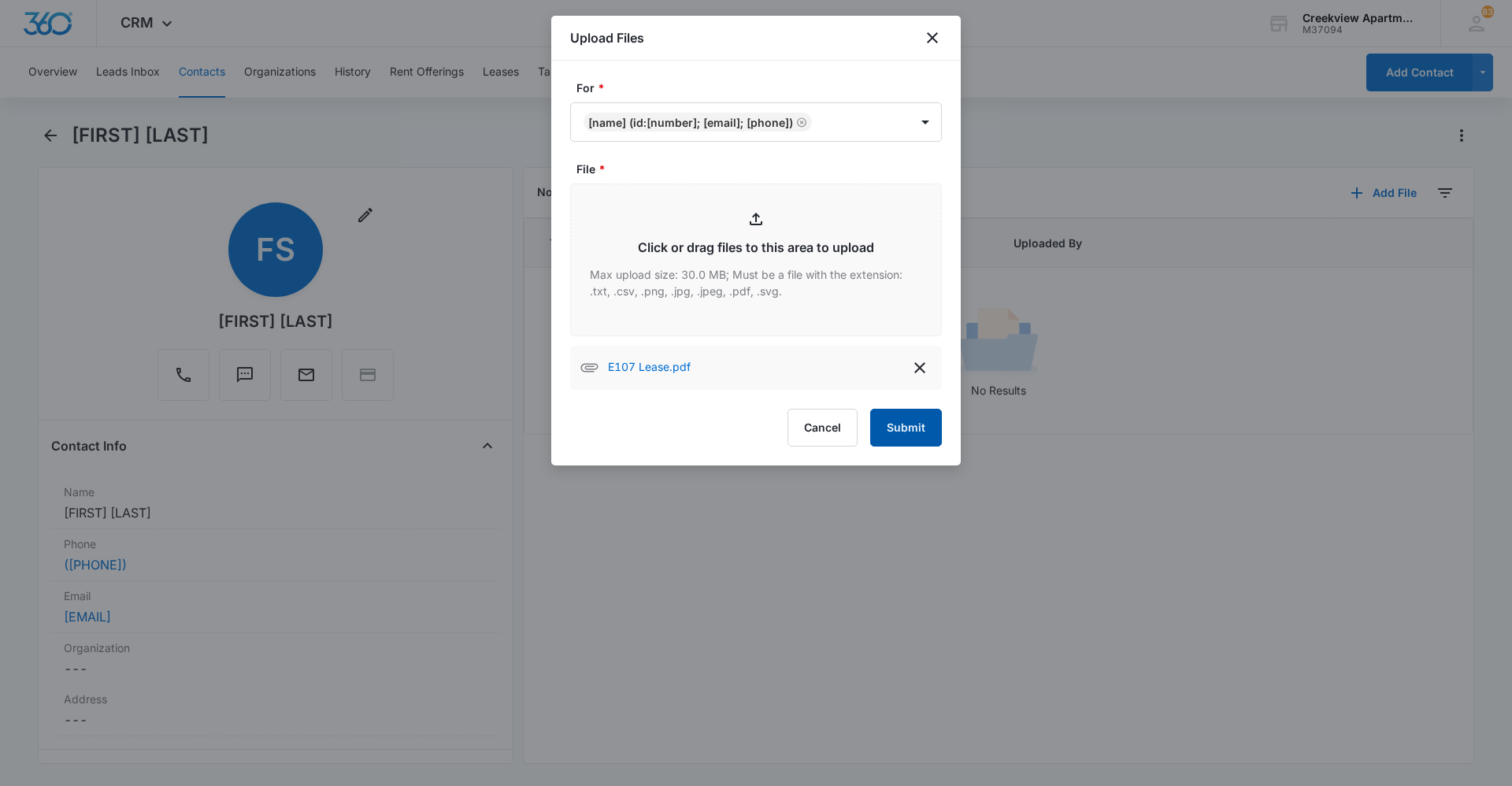 click on "Submit" at bounding box center (906, 428) 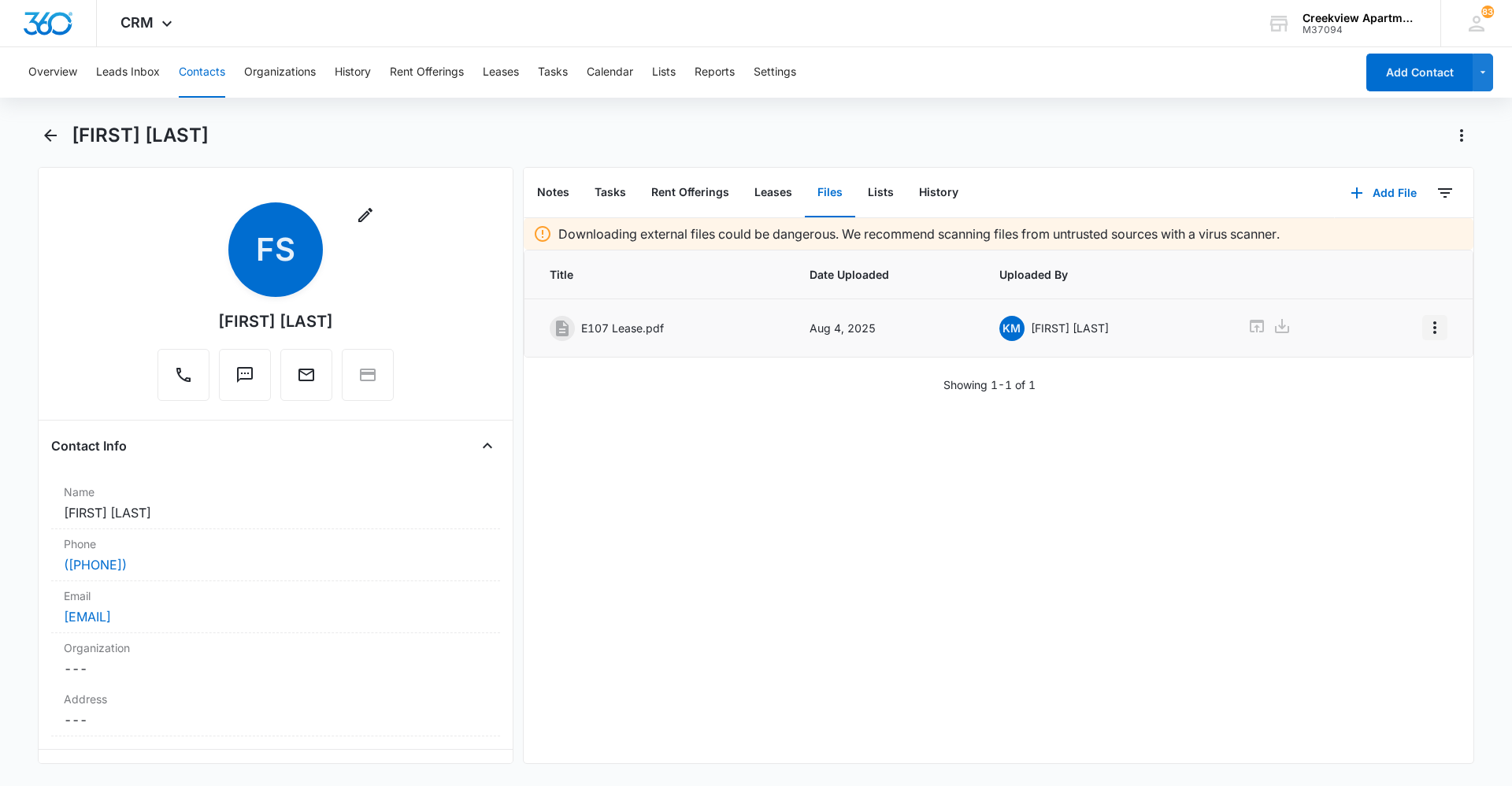 click 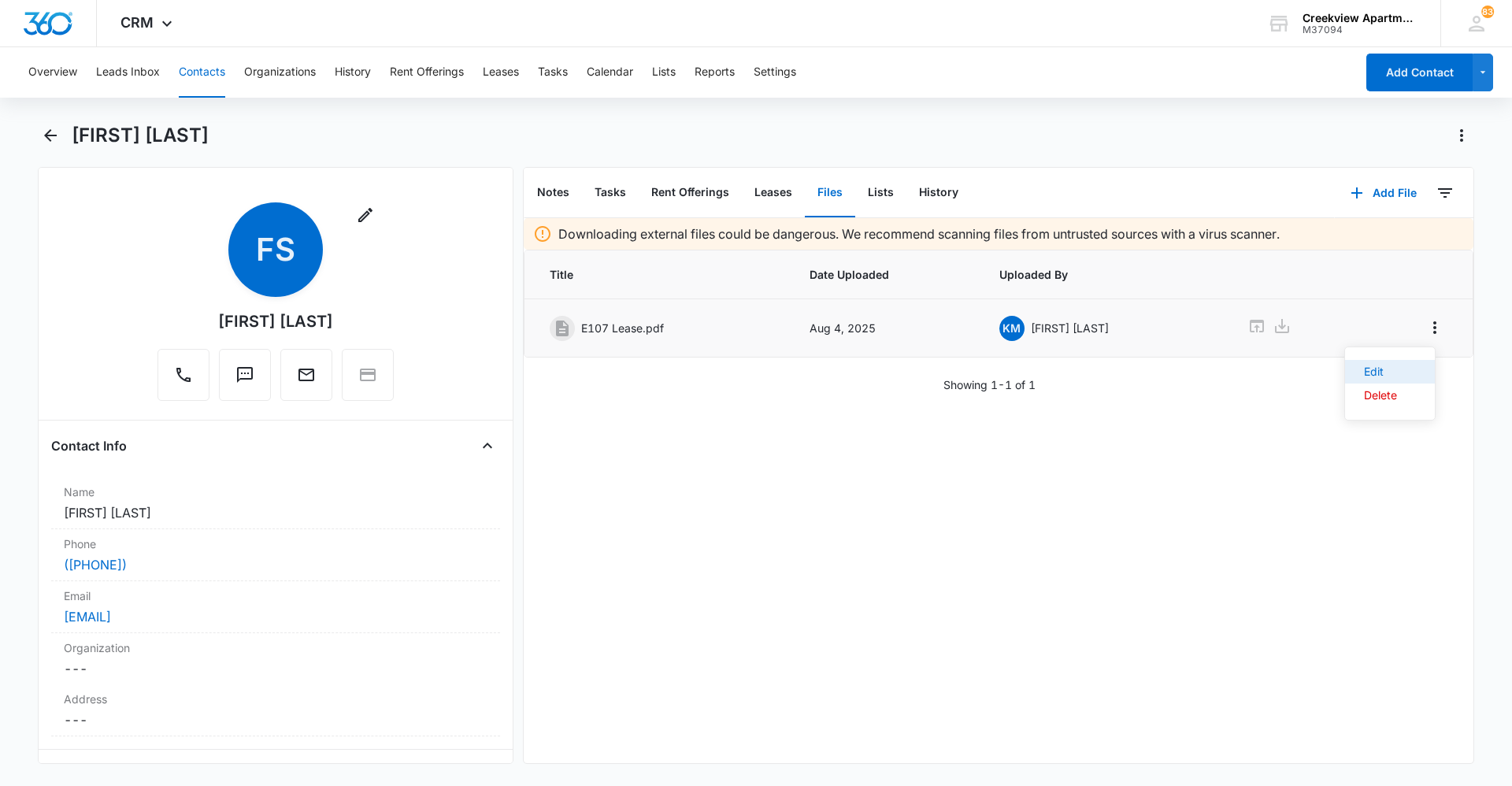 click on "Edit" at bounding box center (1390, 372) 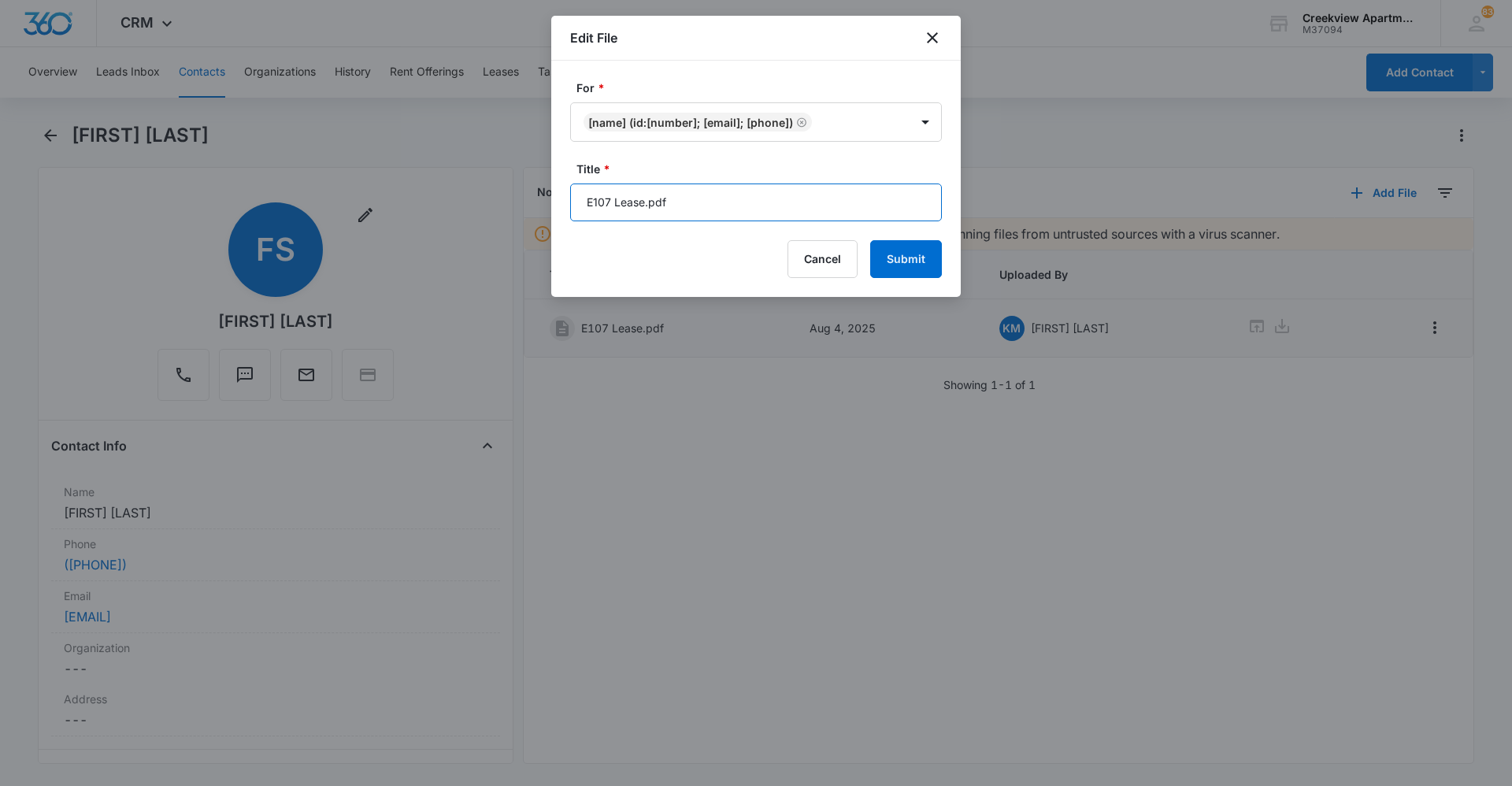 click on "E107 Lease.pdf" at bounding box center (756, 202) 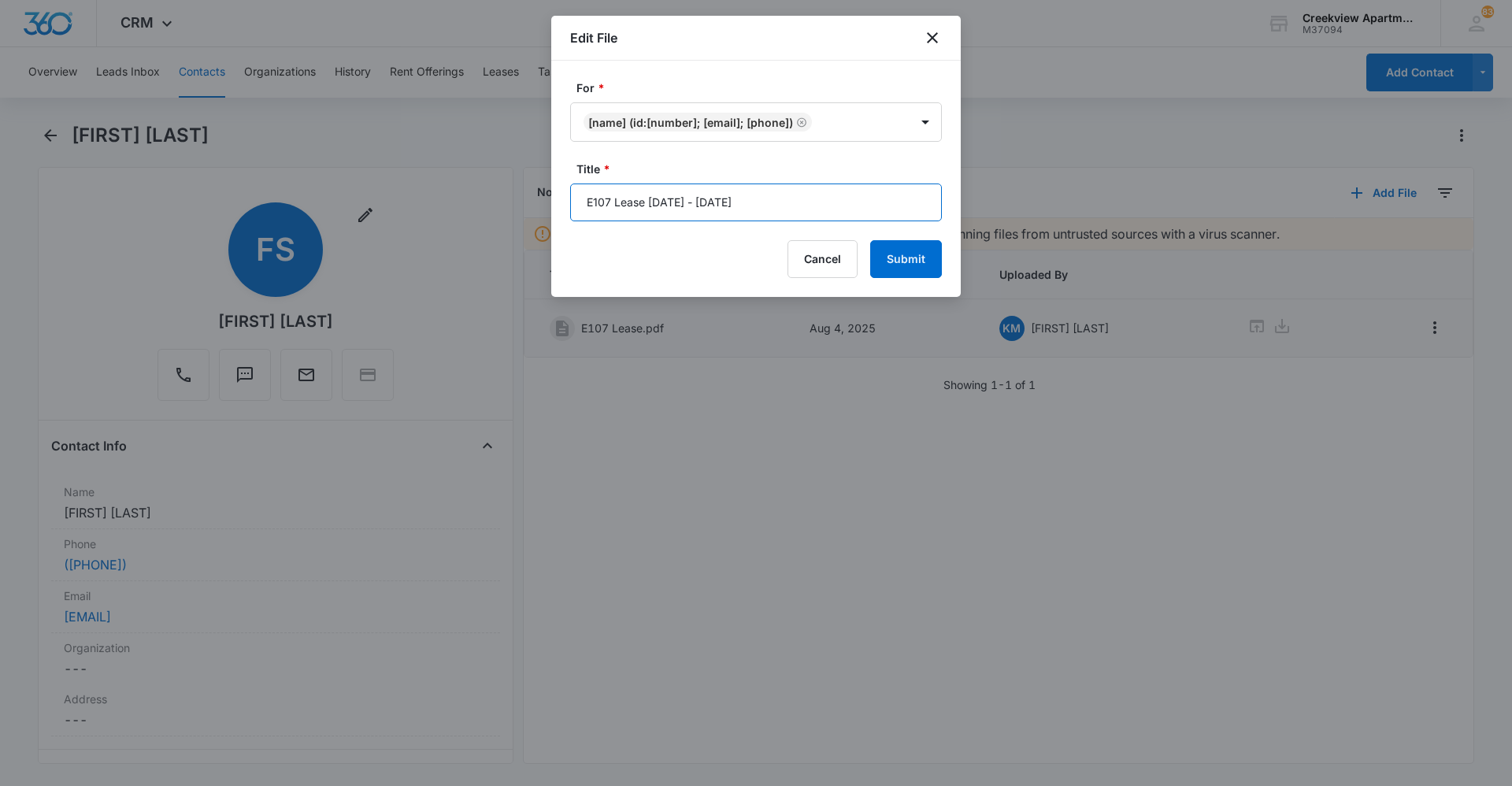 type on "E107 Lease [DATE] - [DATE]" 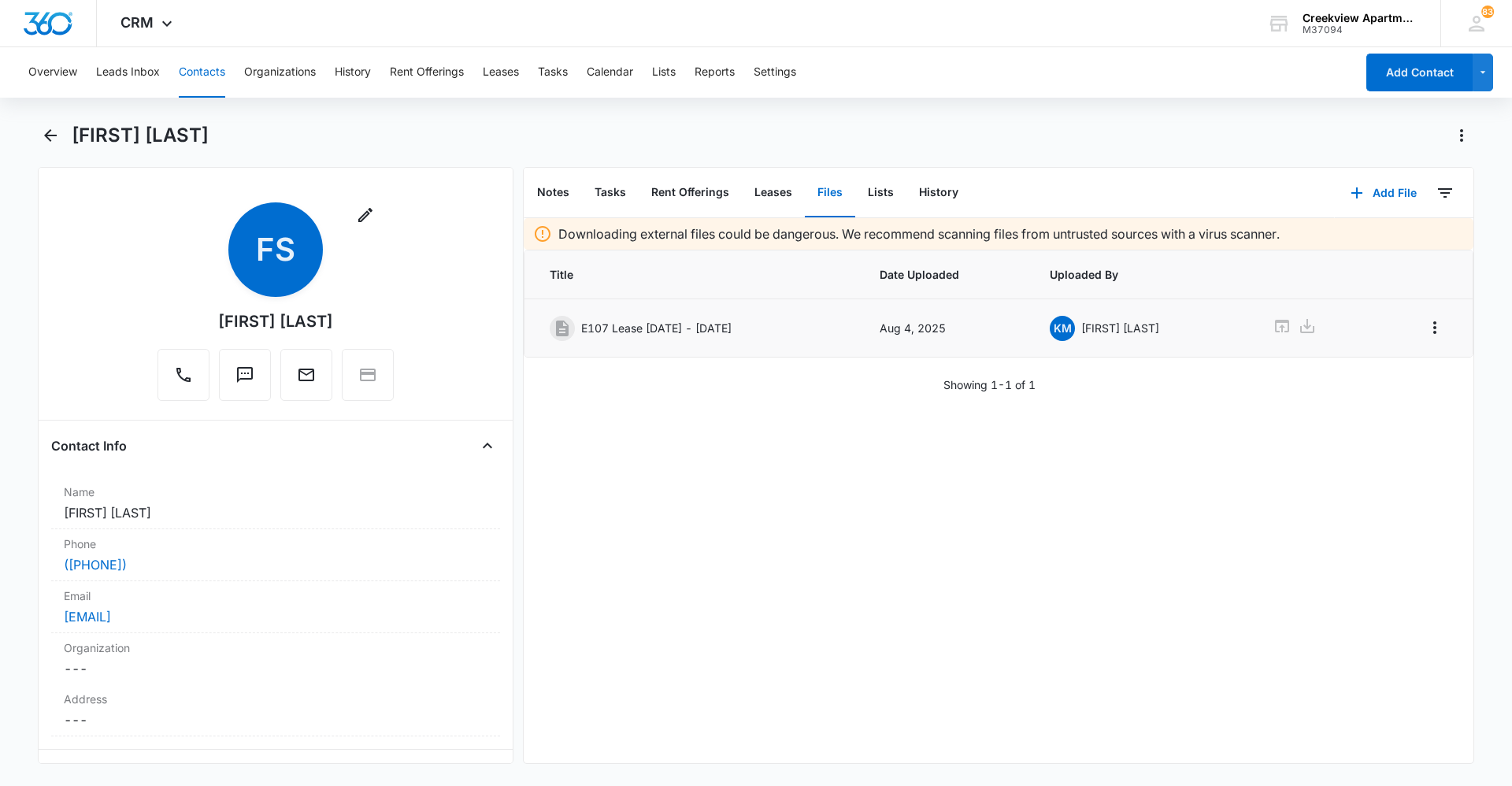 click on "Contacts" at bounding box center (202, 72) 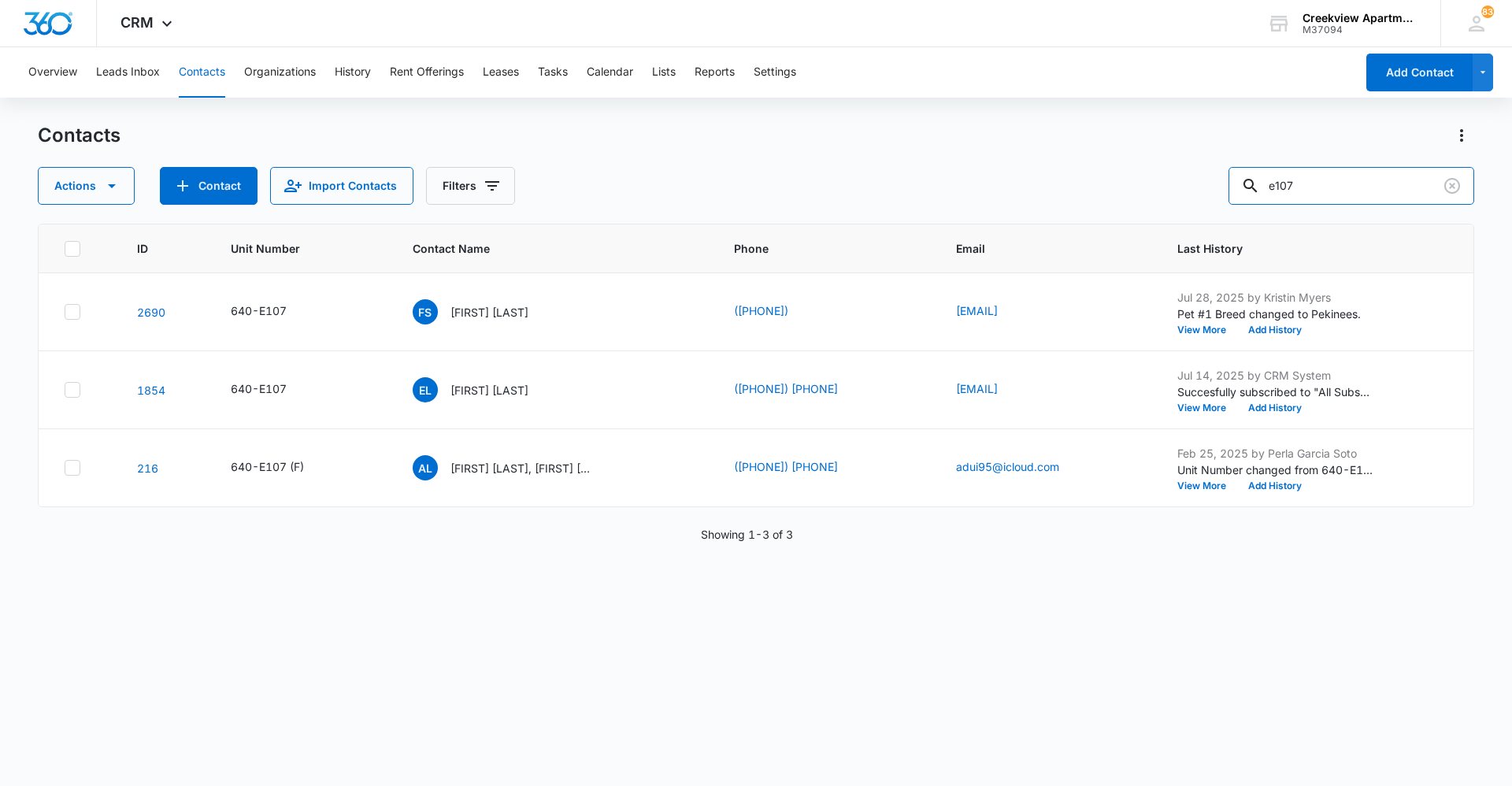 click on "Actions Contact Import Contacts Filters e107" at bounding box center [756, 186] 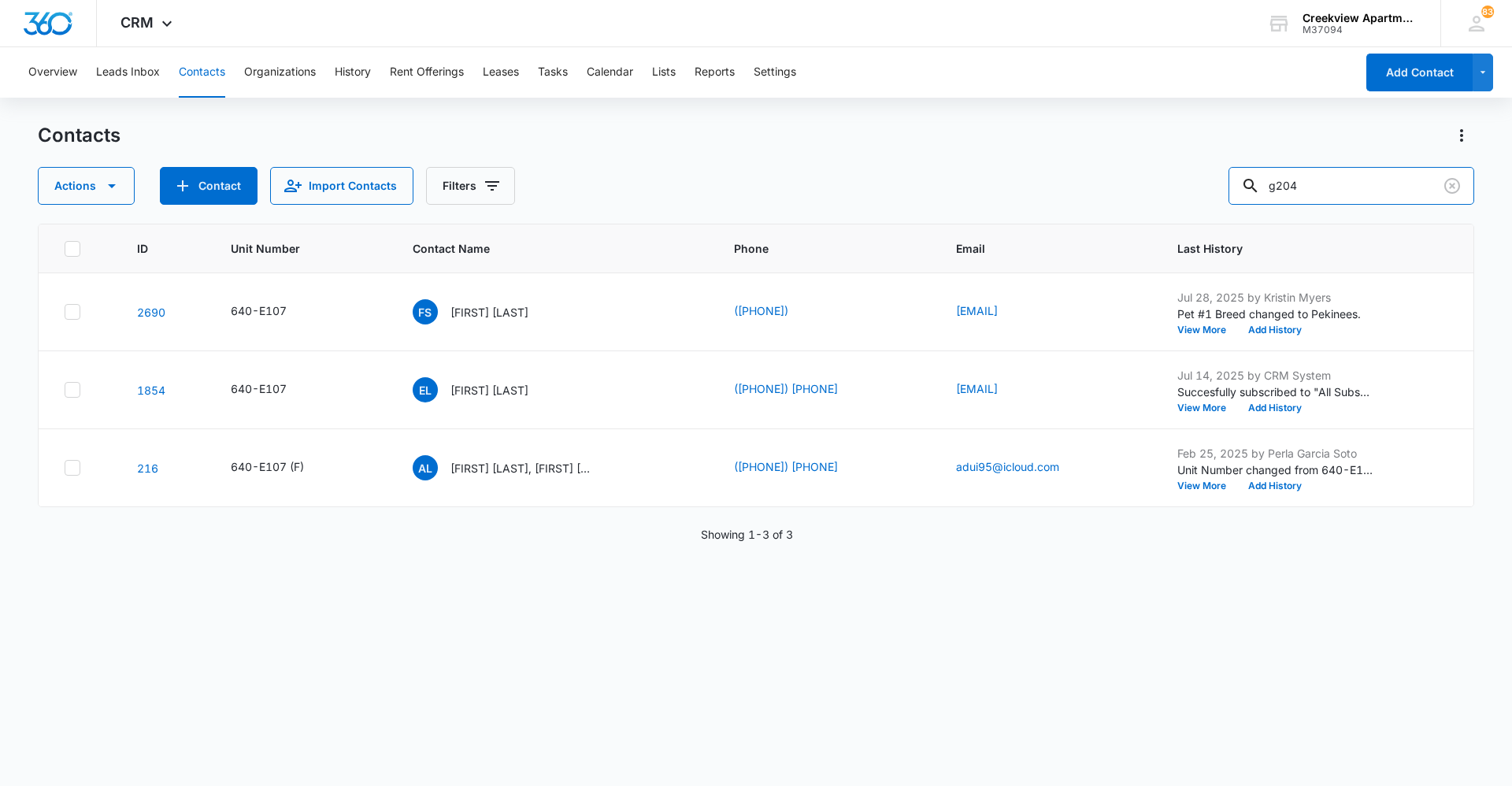 type on "g204" 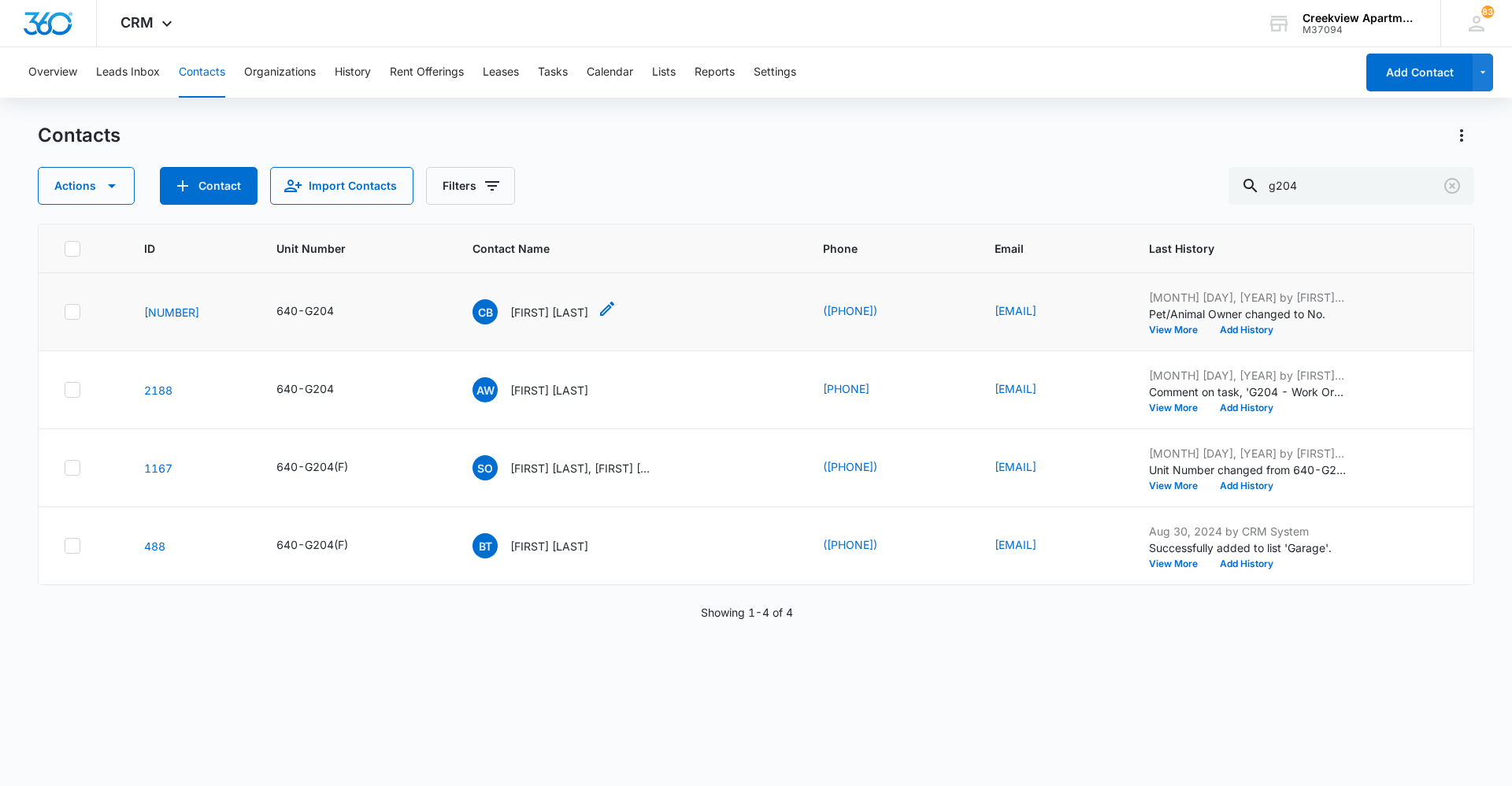 click on "[FIRST] [LAST]" at bounding box center [549, 312] 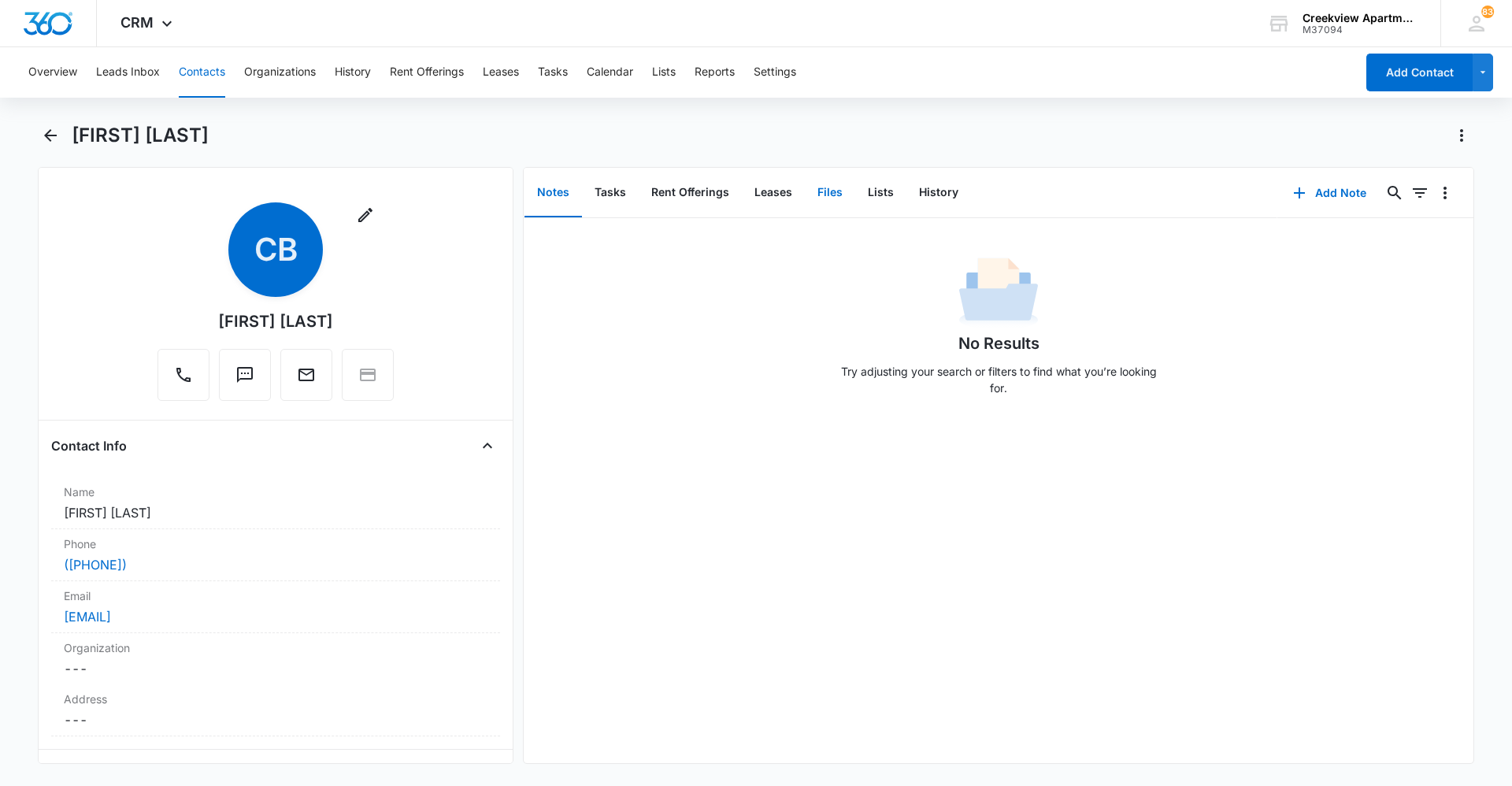 click on "Files" at bounding box center (830, 193) 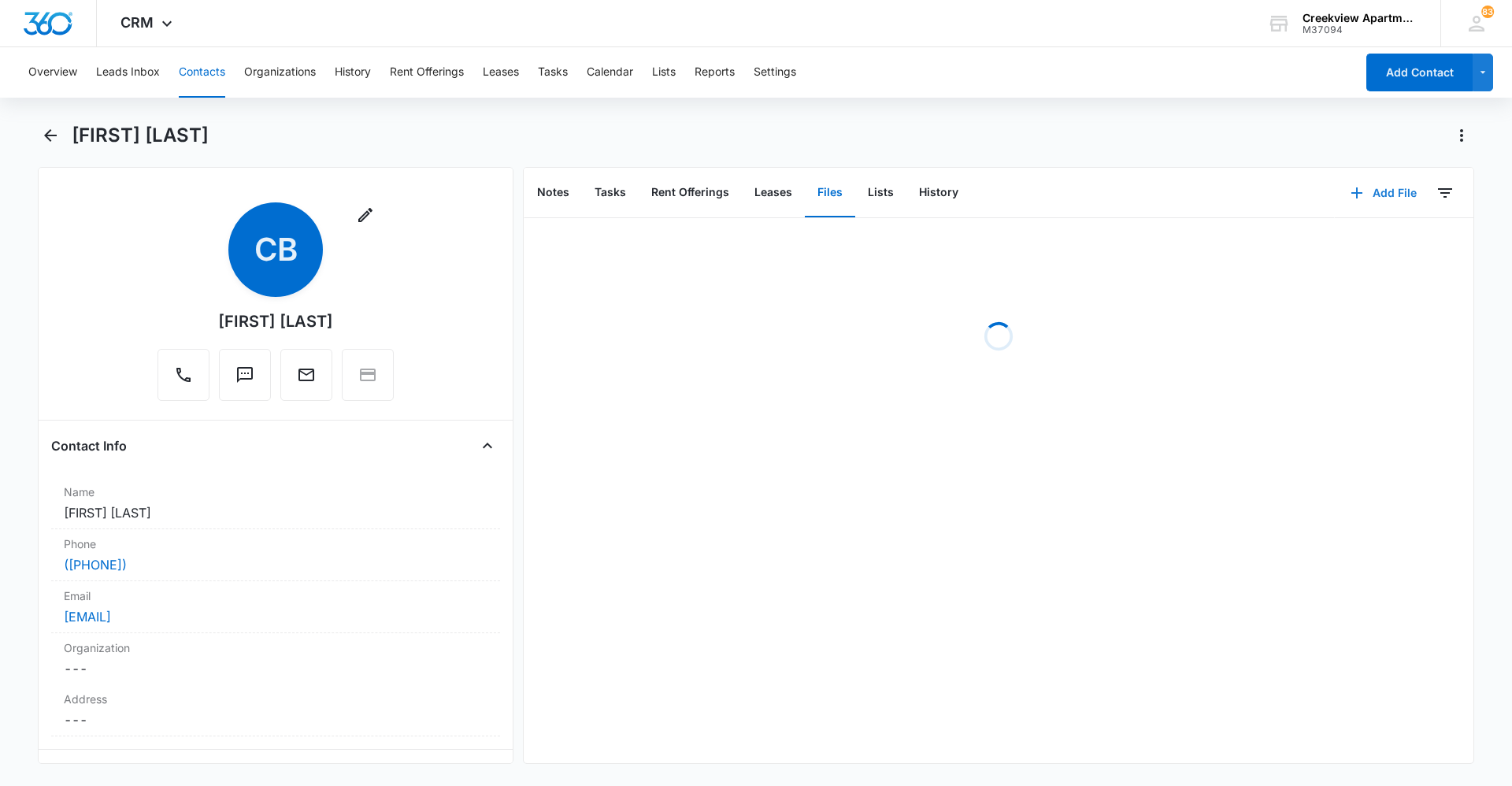 click on "Add File" at bounding box center (1384, 193) 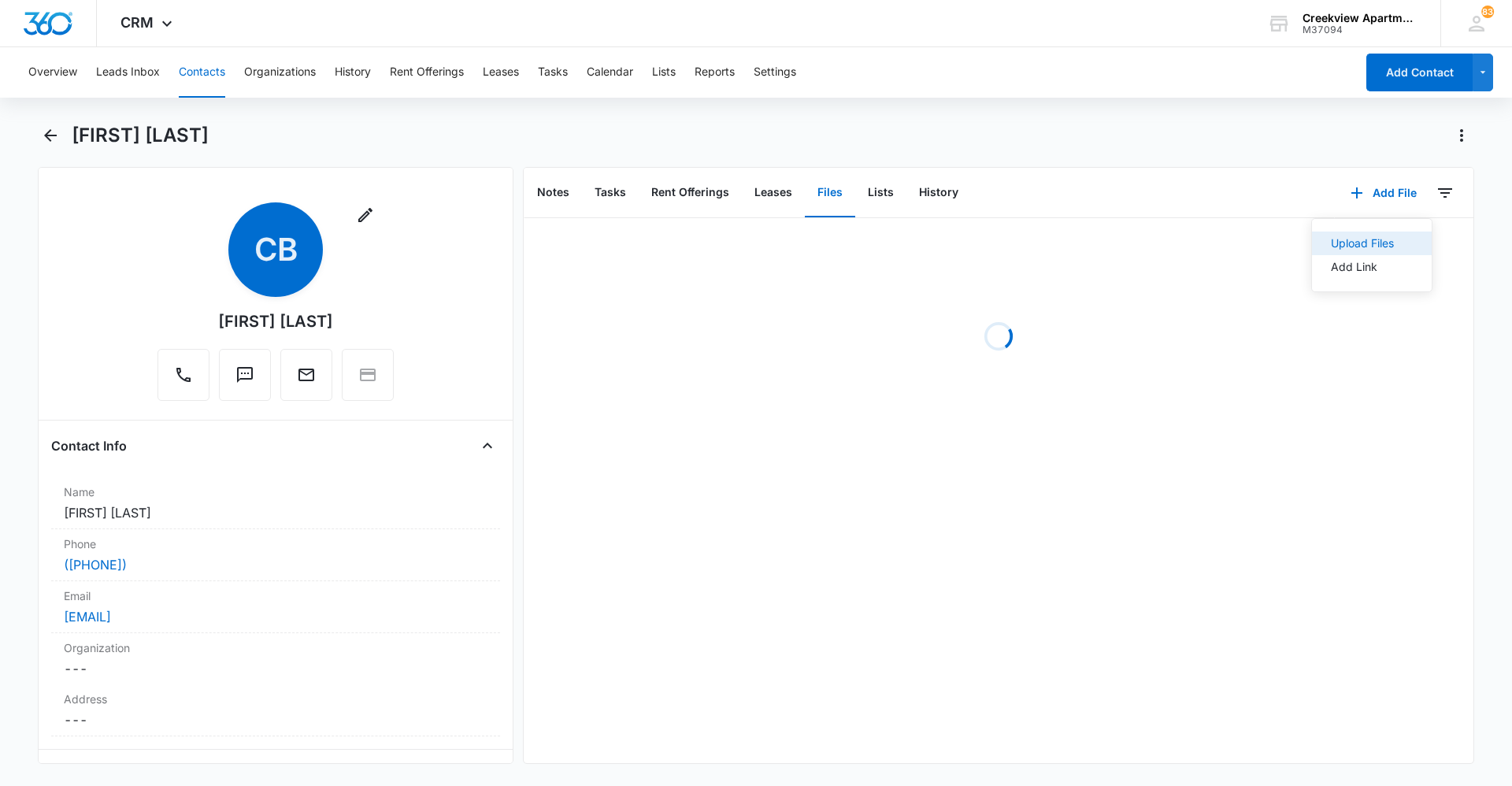click on "Upload Files" at bounding box center [1362, 243] 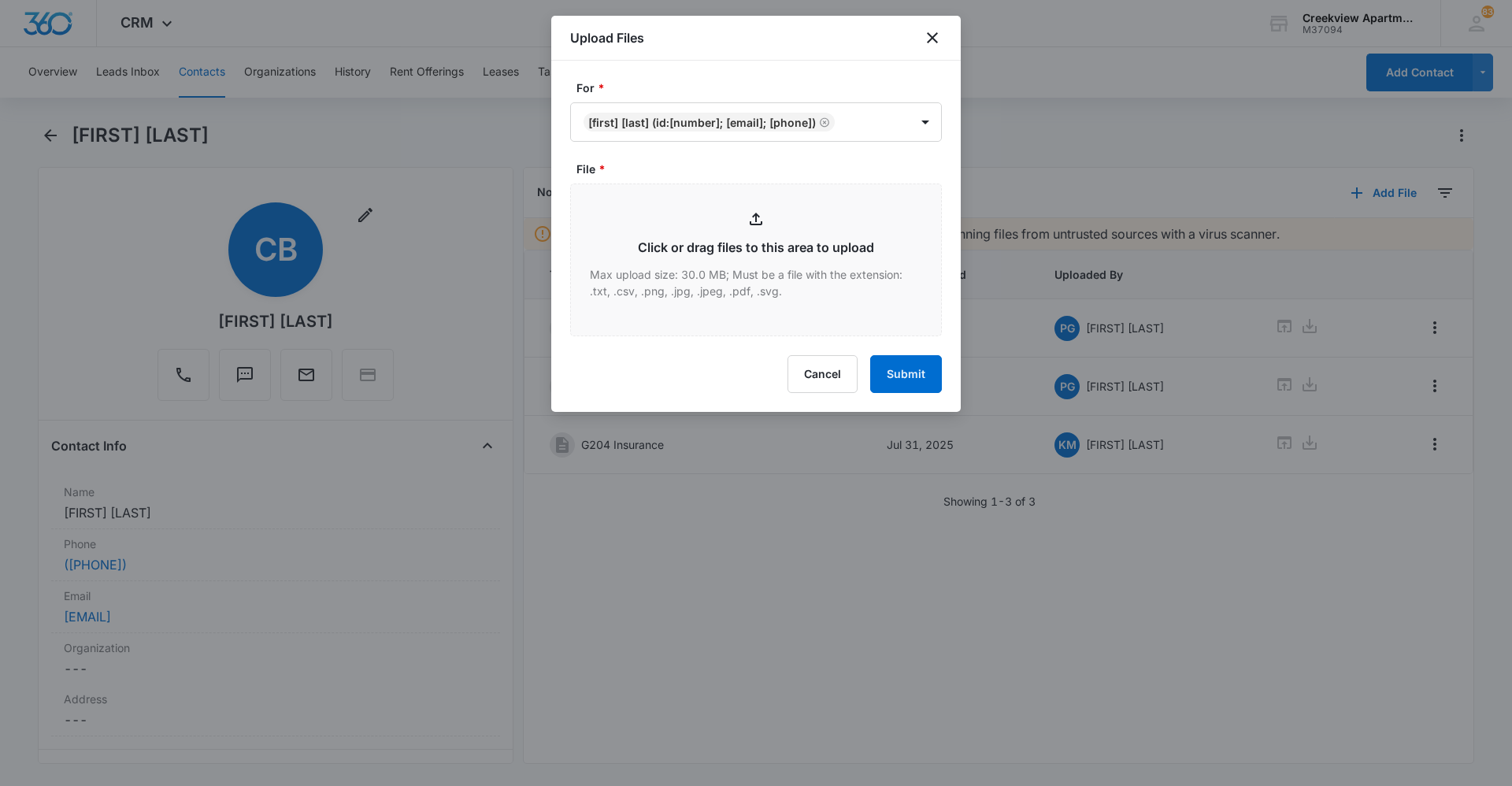 type on "C:\fakepath\G204 Garage Addendum.pdf" 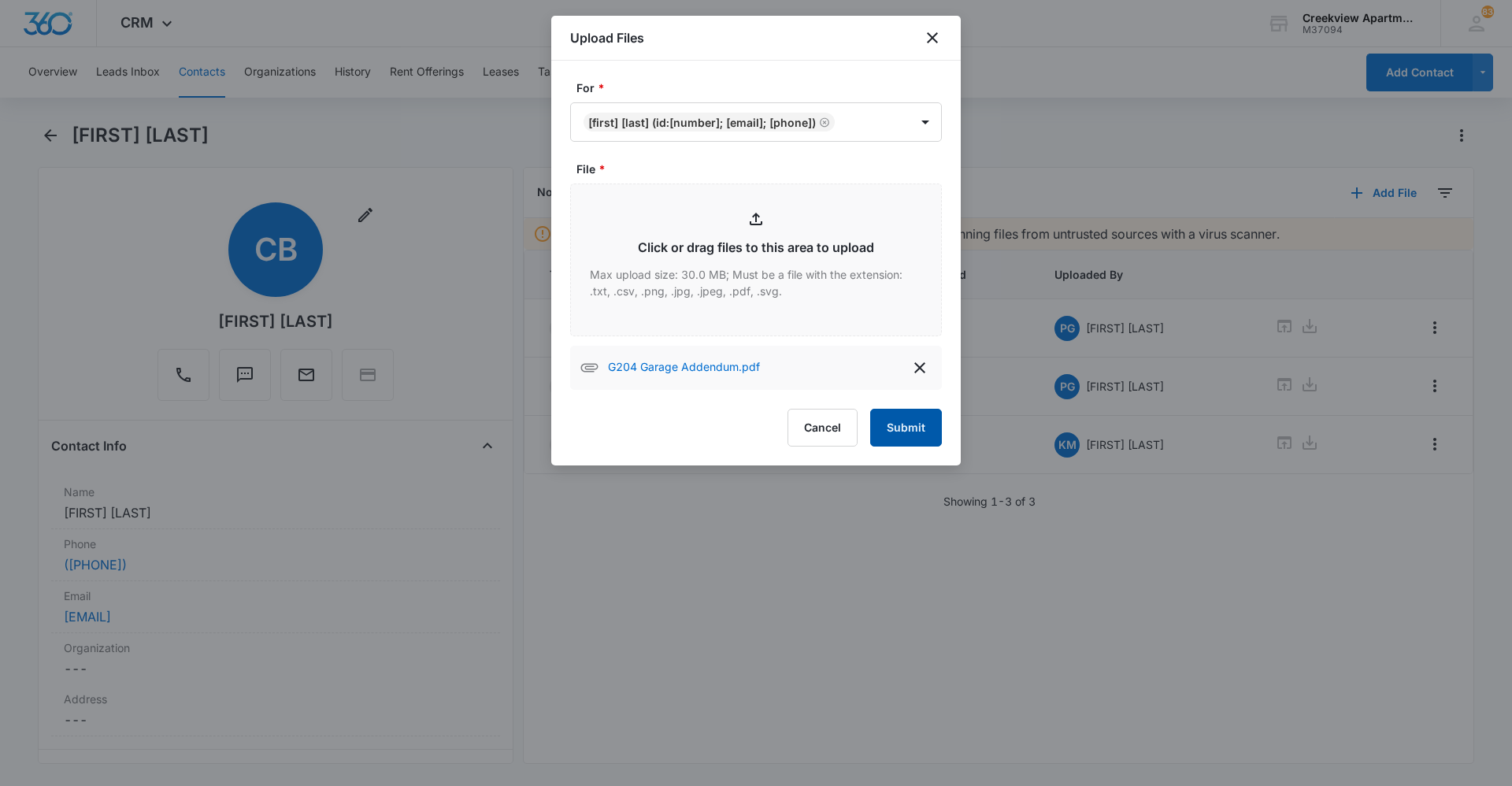 click on "G204 Garage Addendum.pdf" at bounding box center (756, 368) 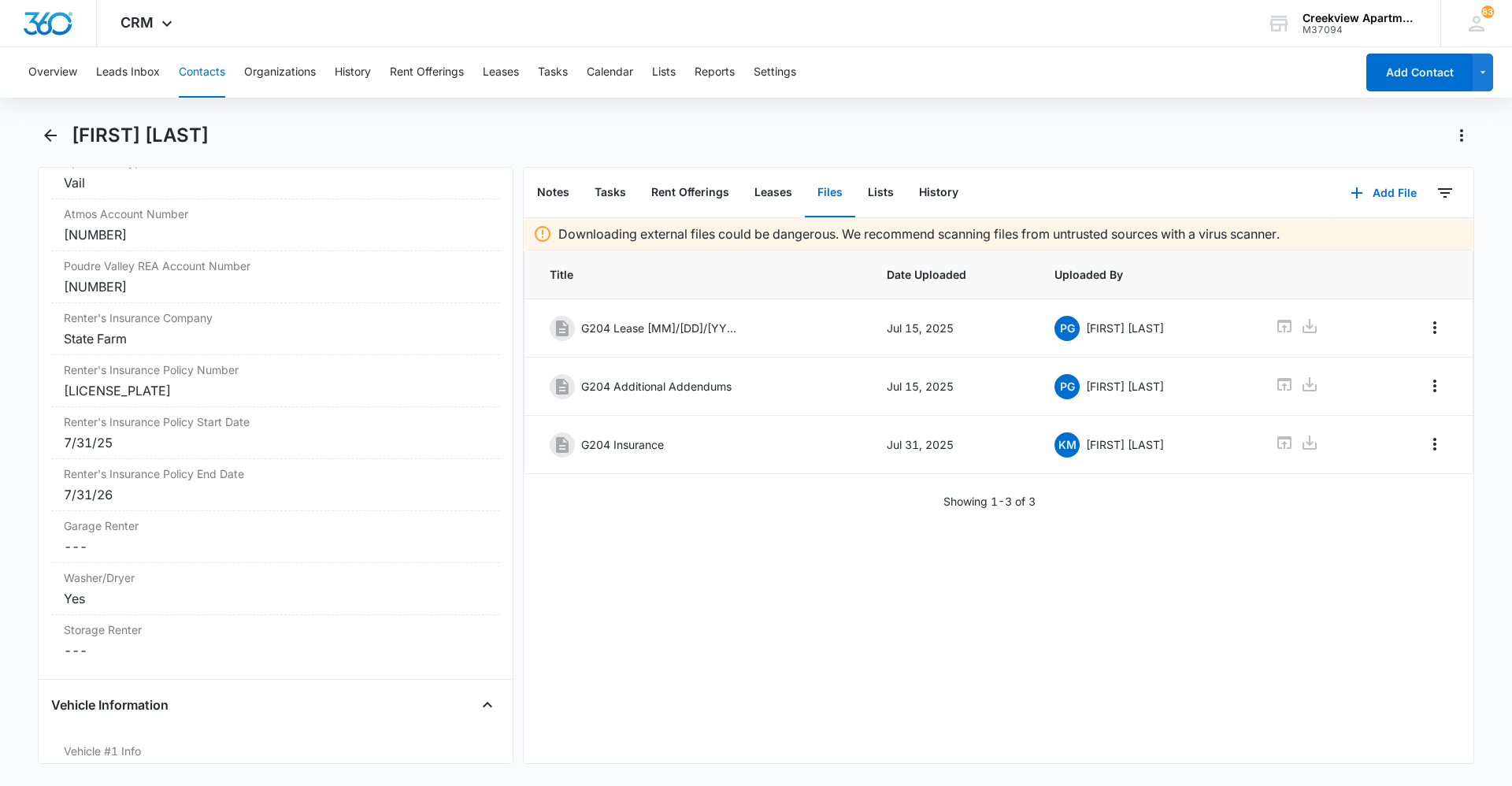 scroll, scrollTop: 1910, scrollLeft: 0, axis: vertical 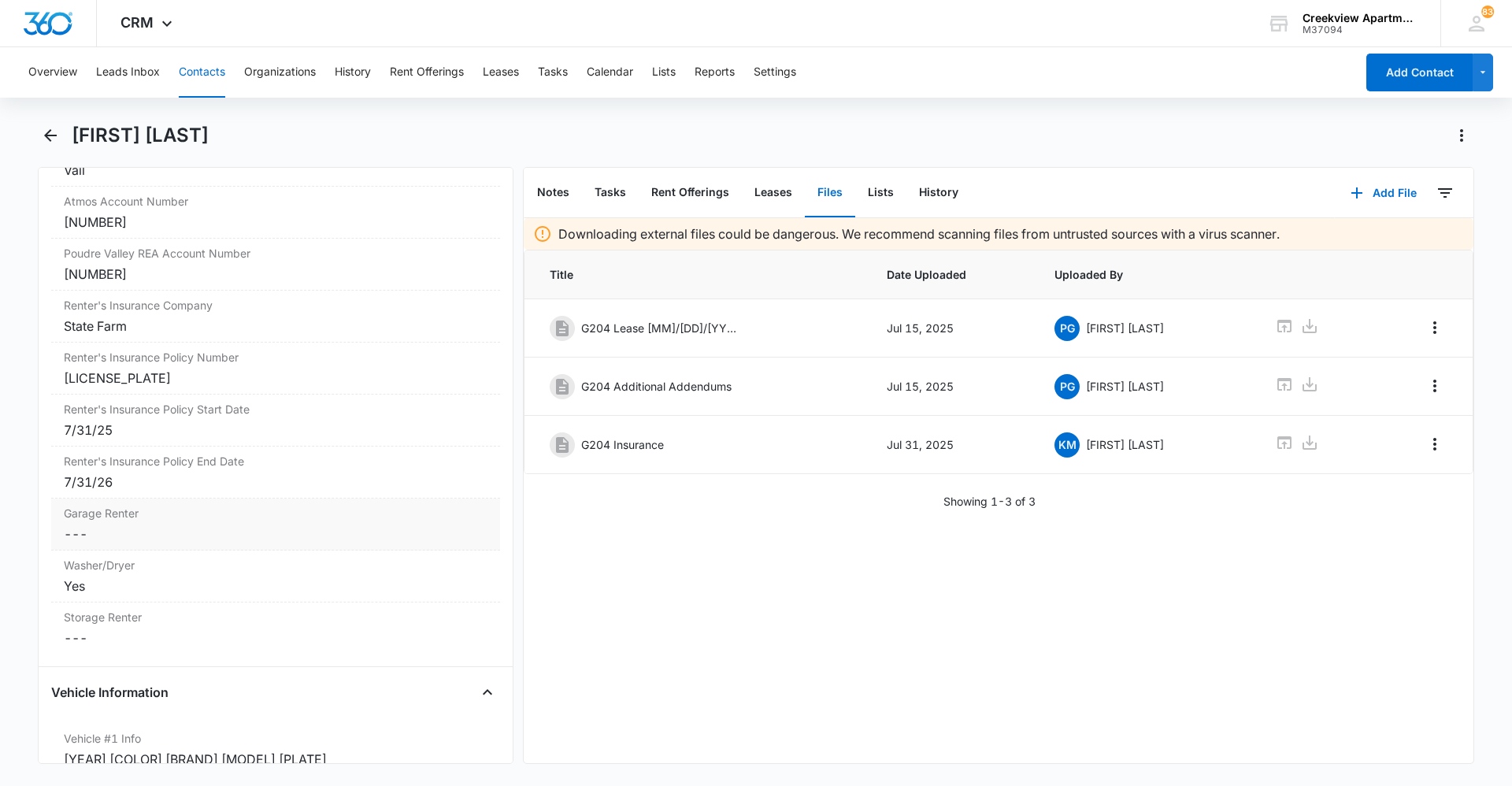 click on "Garage Renter" at bounding box center (276, 513) 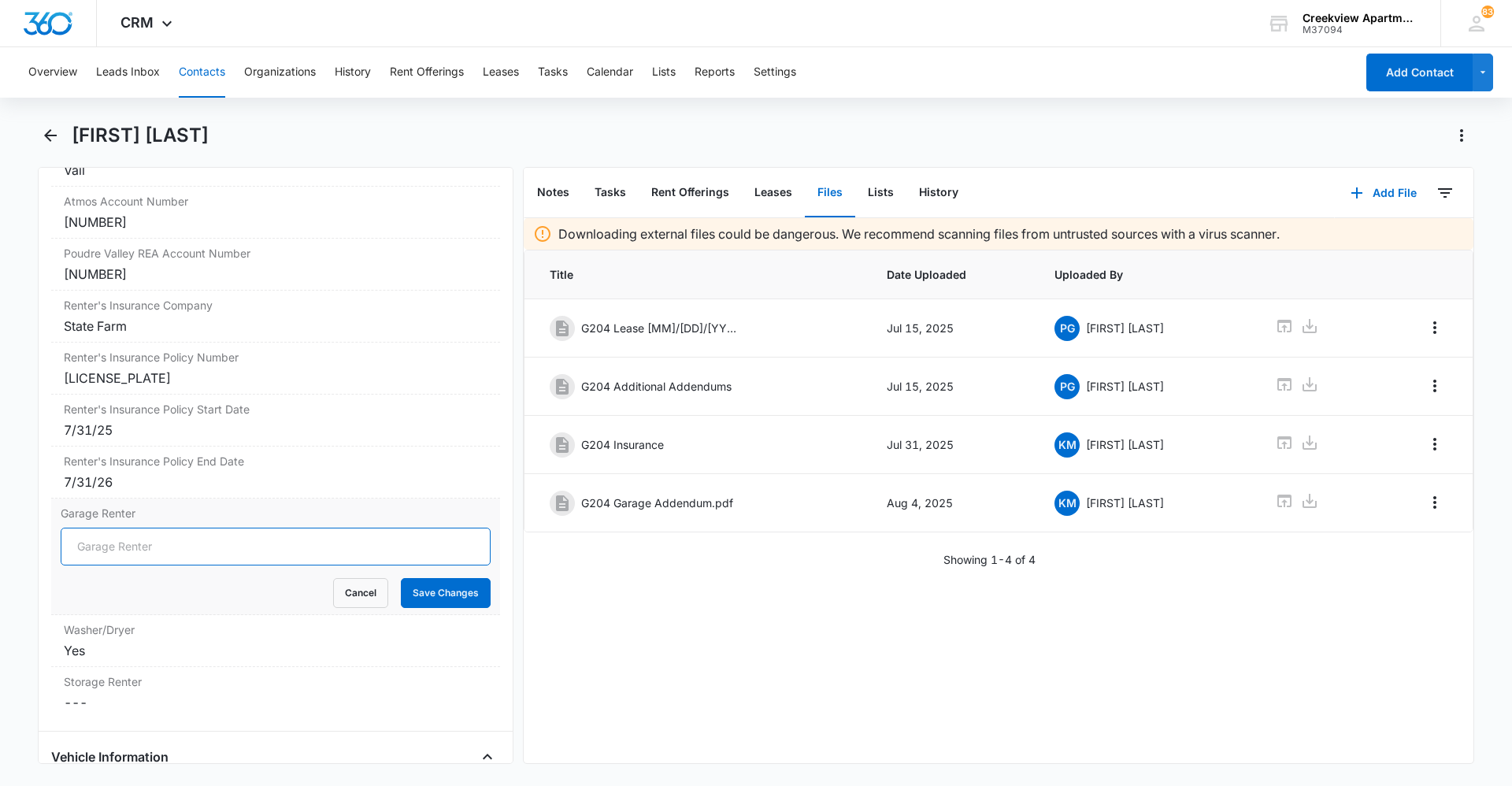 click on "Garage Renter" at bounding box center (276, 547) 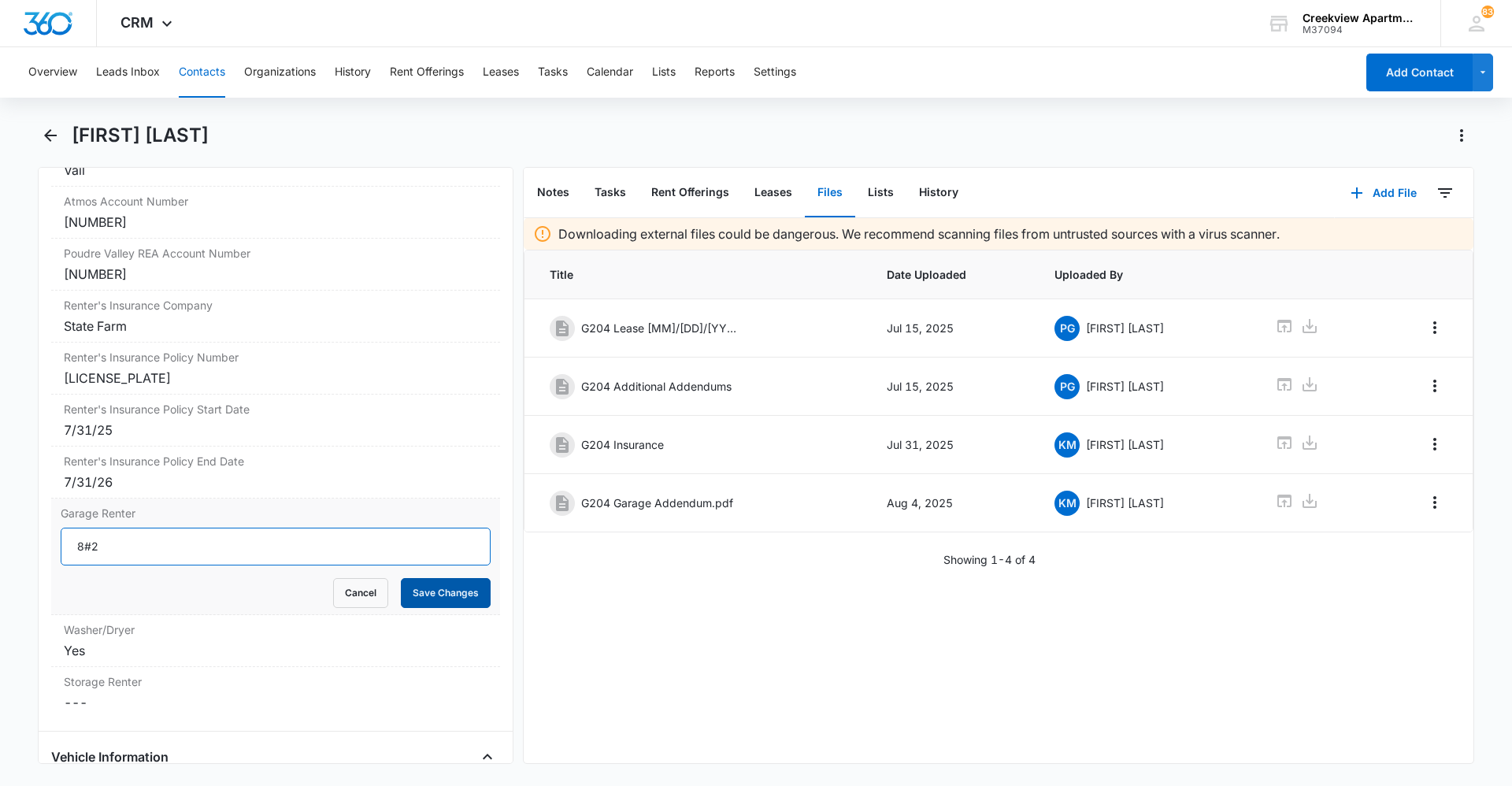 type on "8#2" 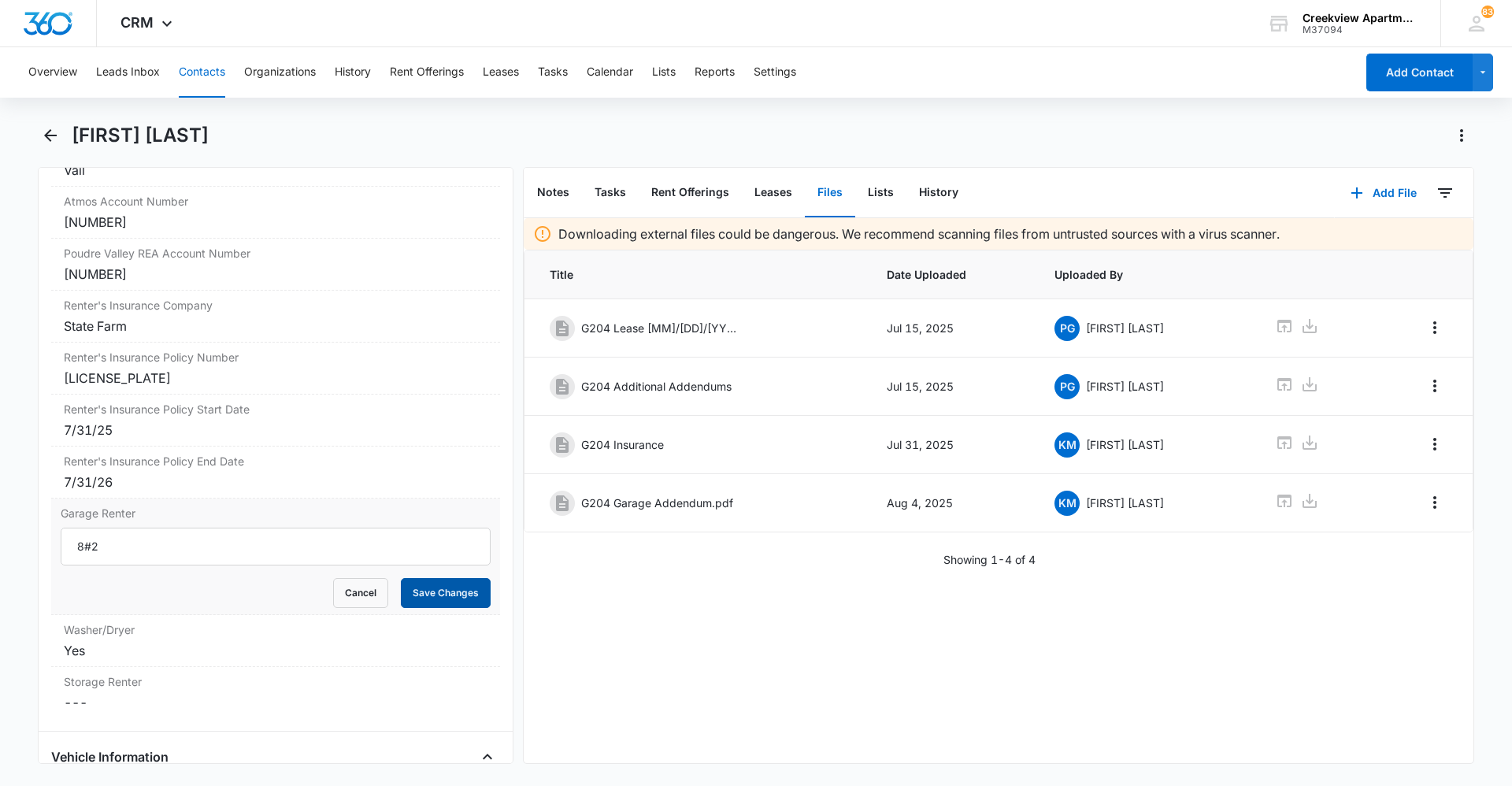 click on "Save Changes" at bounding box center (446, 593) 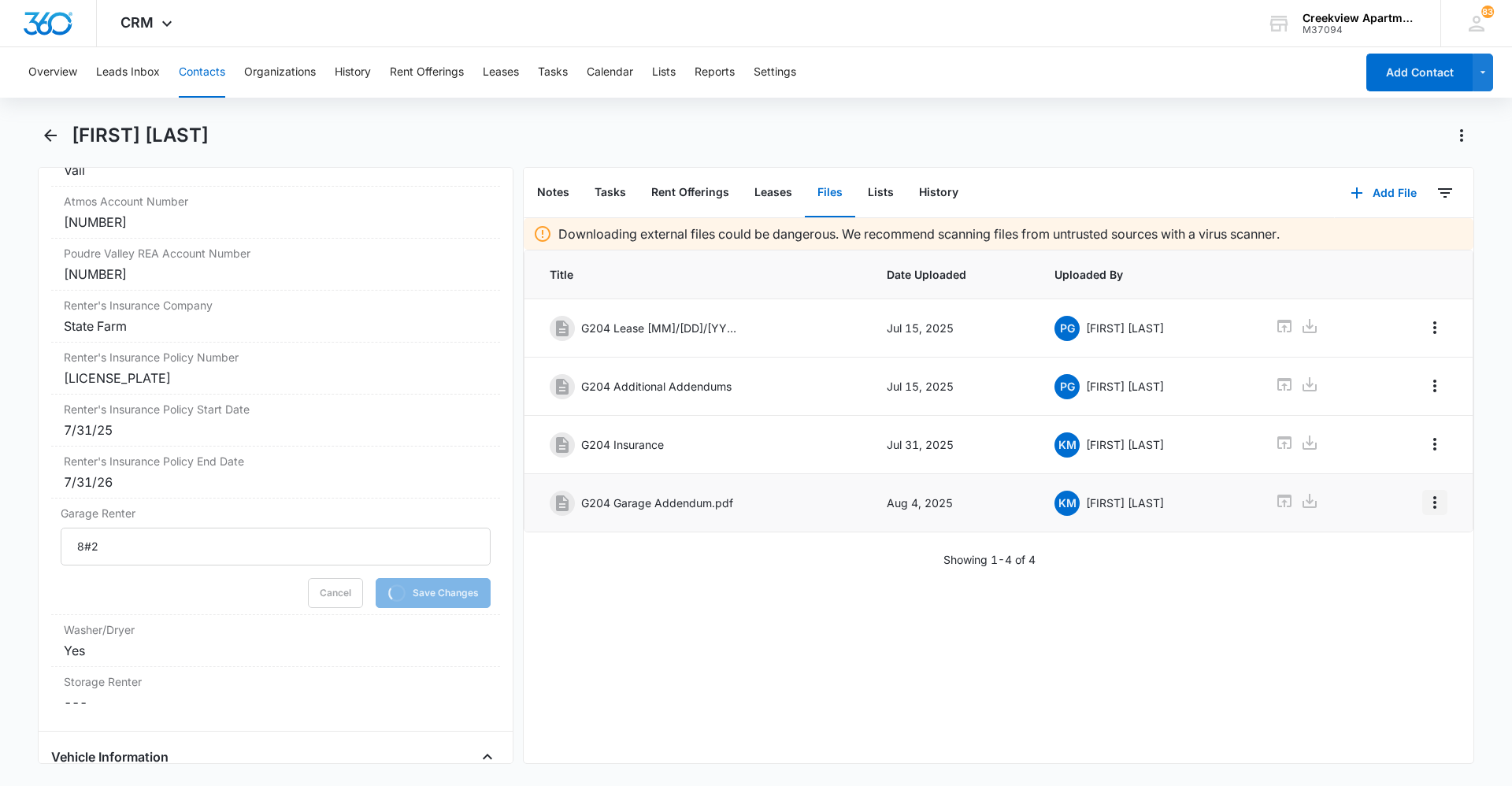 click 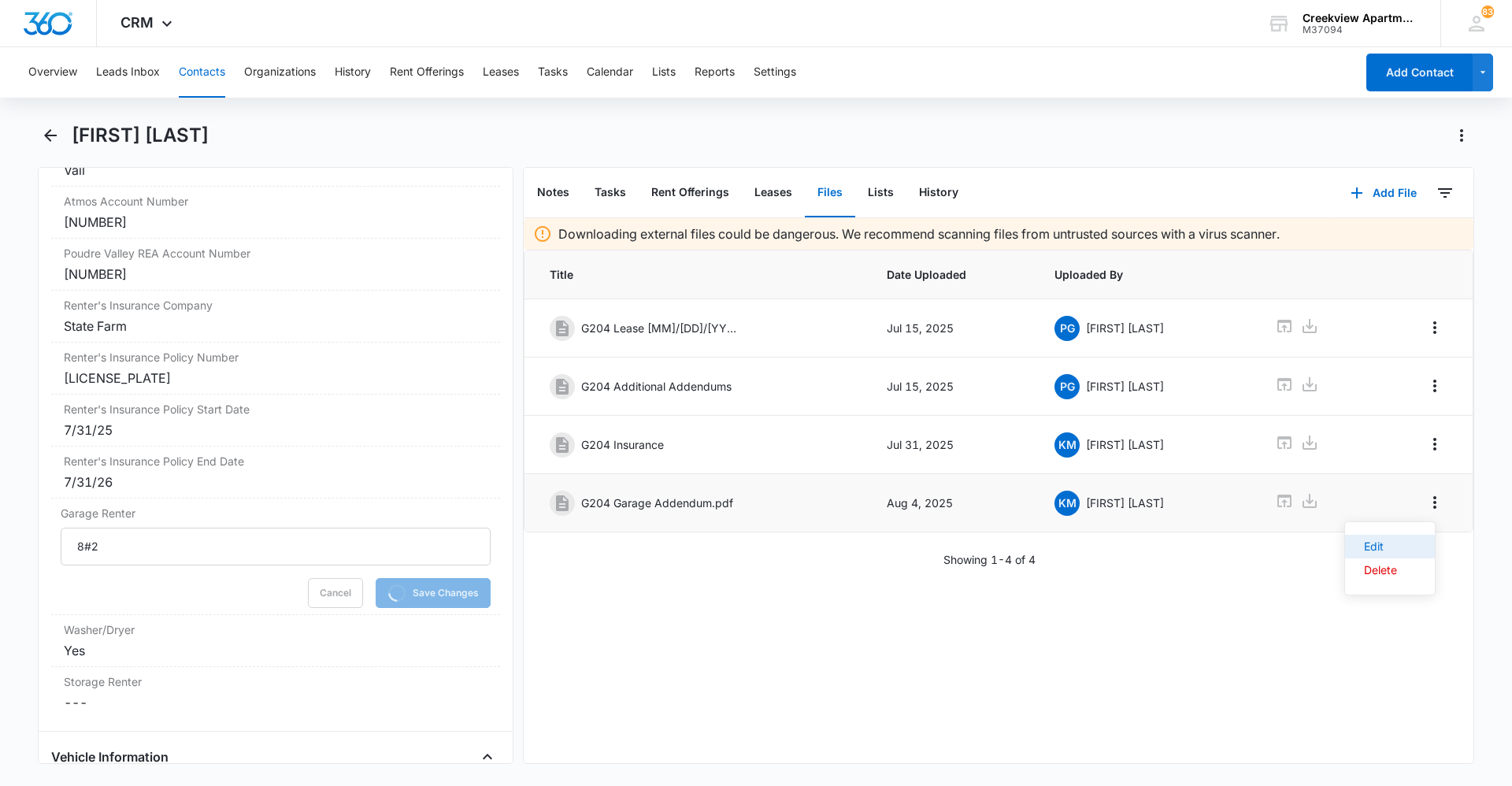 click on "Edit" at bounding box center (1390, 547) 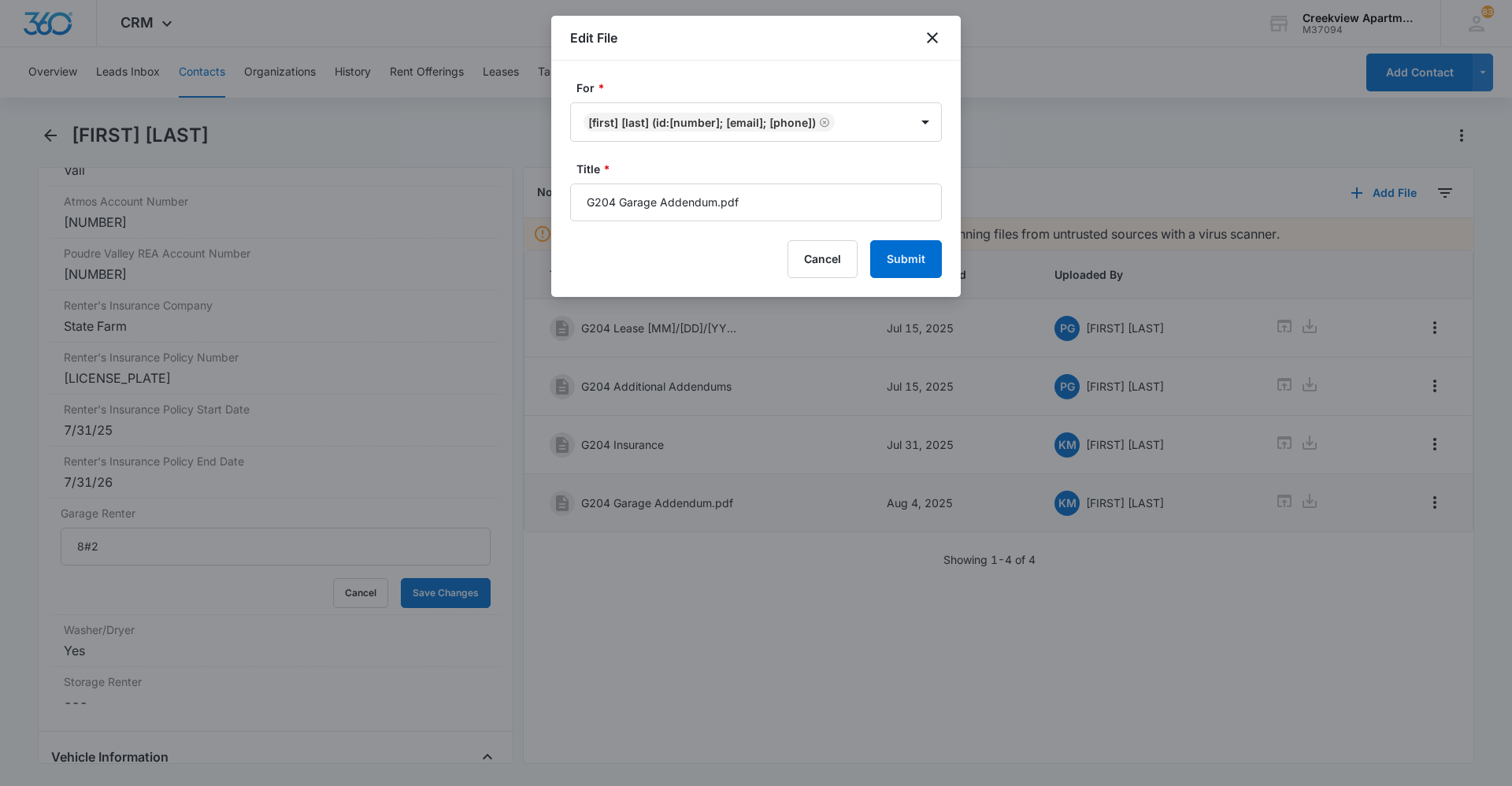click on "For * [FIRST] [LAST] (ID:[ID]; [EMAIL]; [PHONE]) Title * G204 Garage Addendum.pdf Cancel Submit" at bounding box center [756, 179] 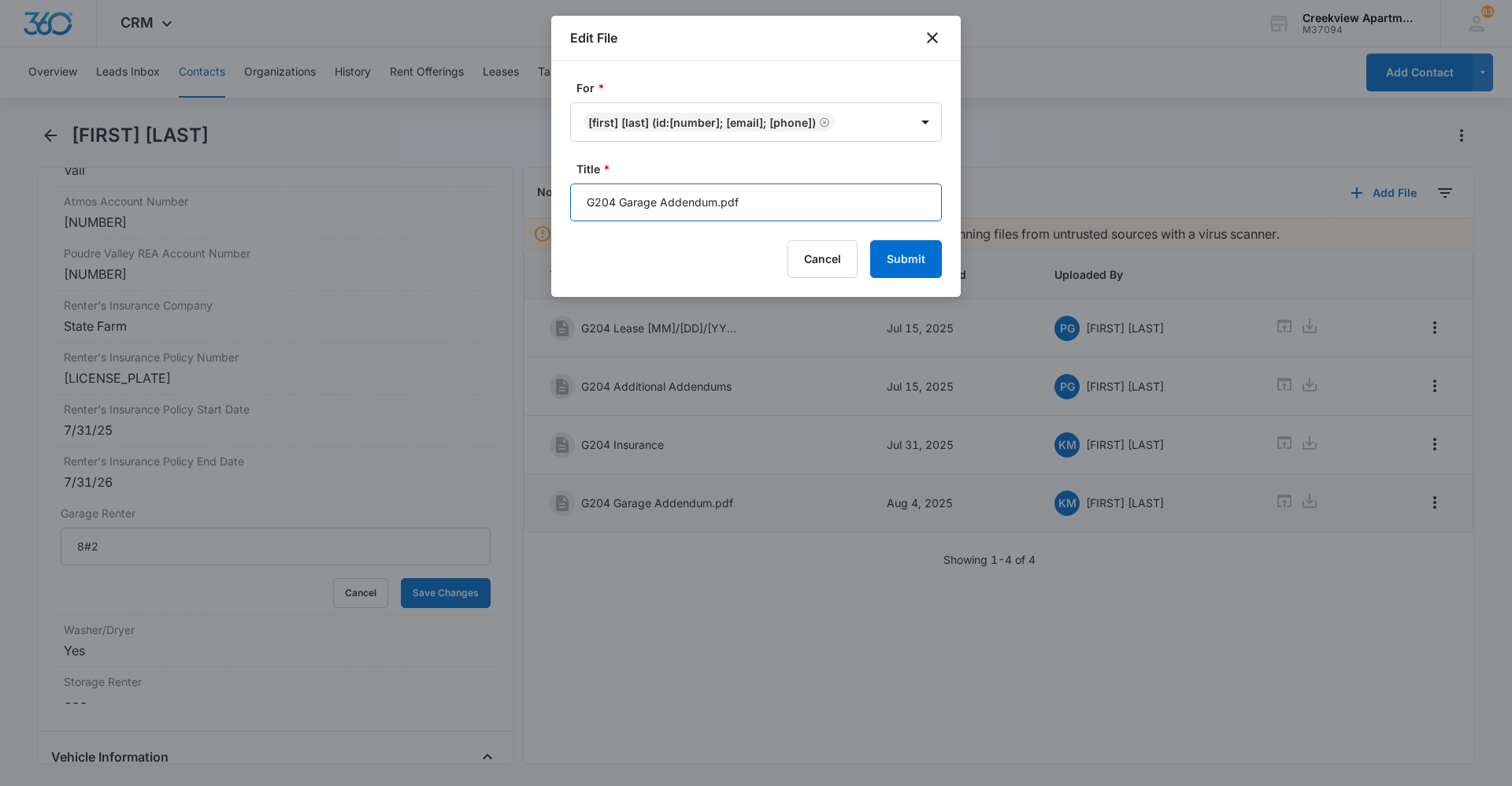 click on "G204 Garage Addendum.pdf" at bounding box center (756, 202) 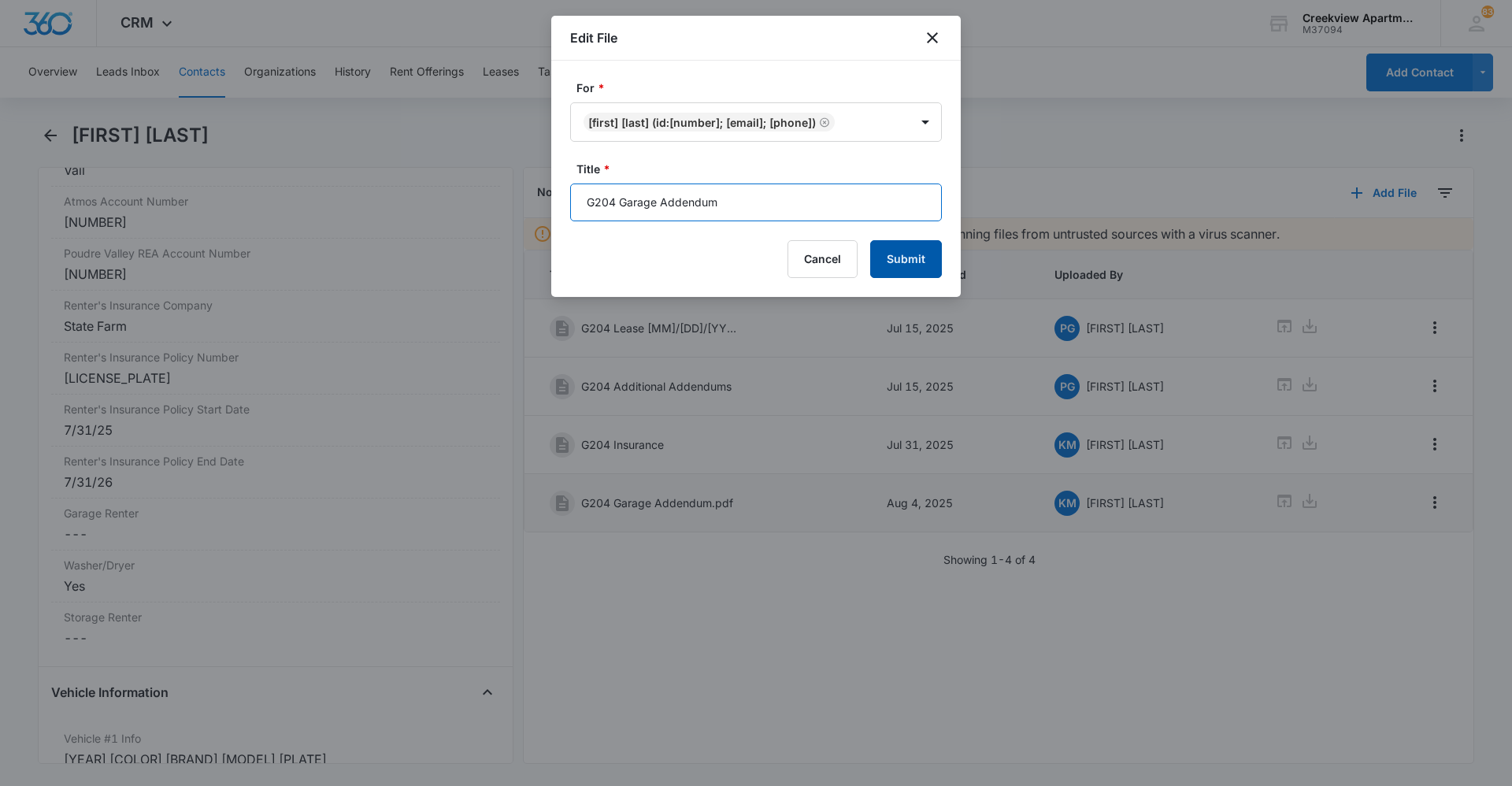 type on "G204 Garage Addendum" 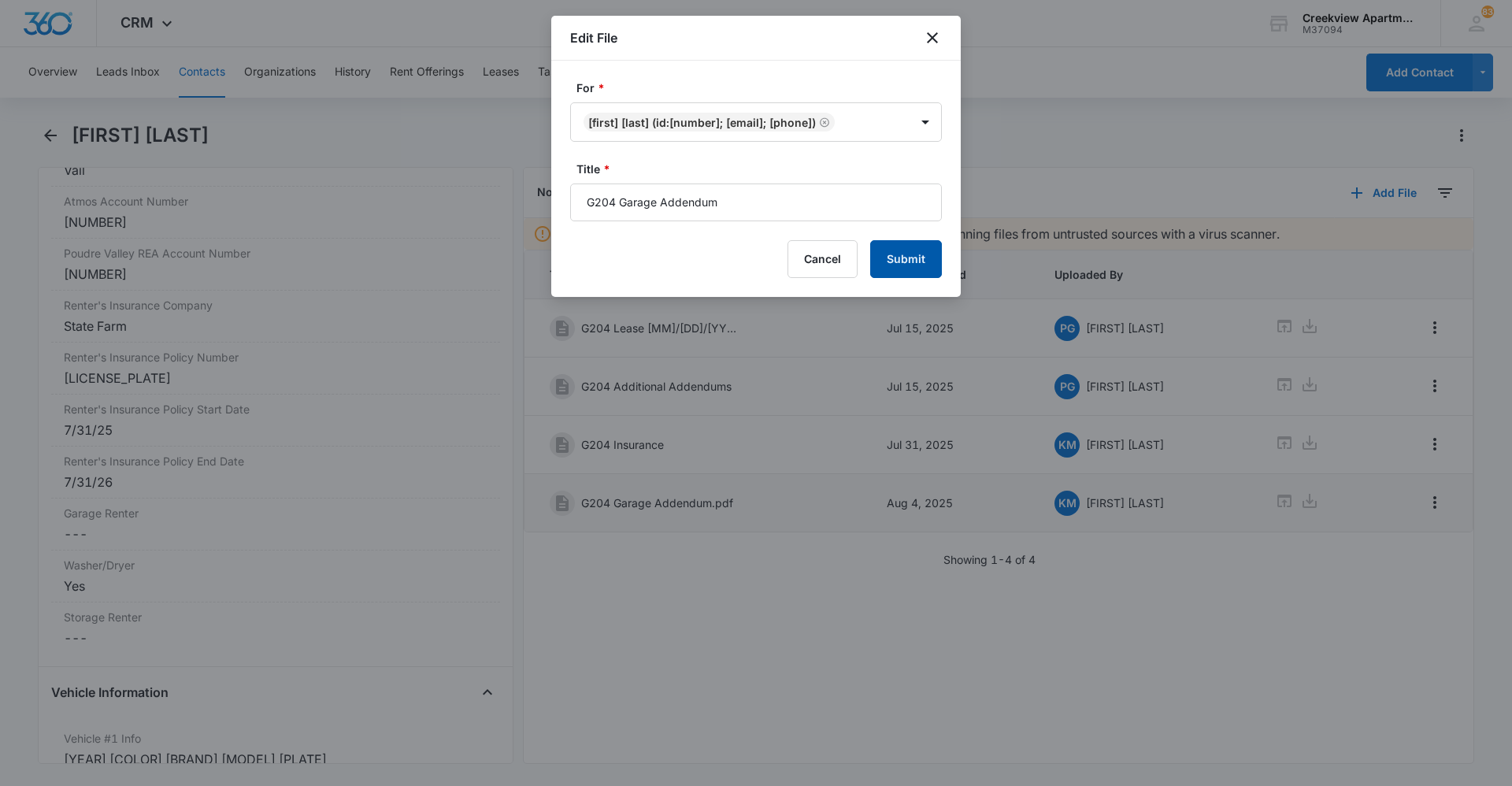 type 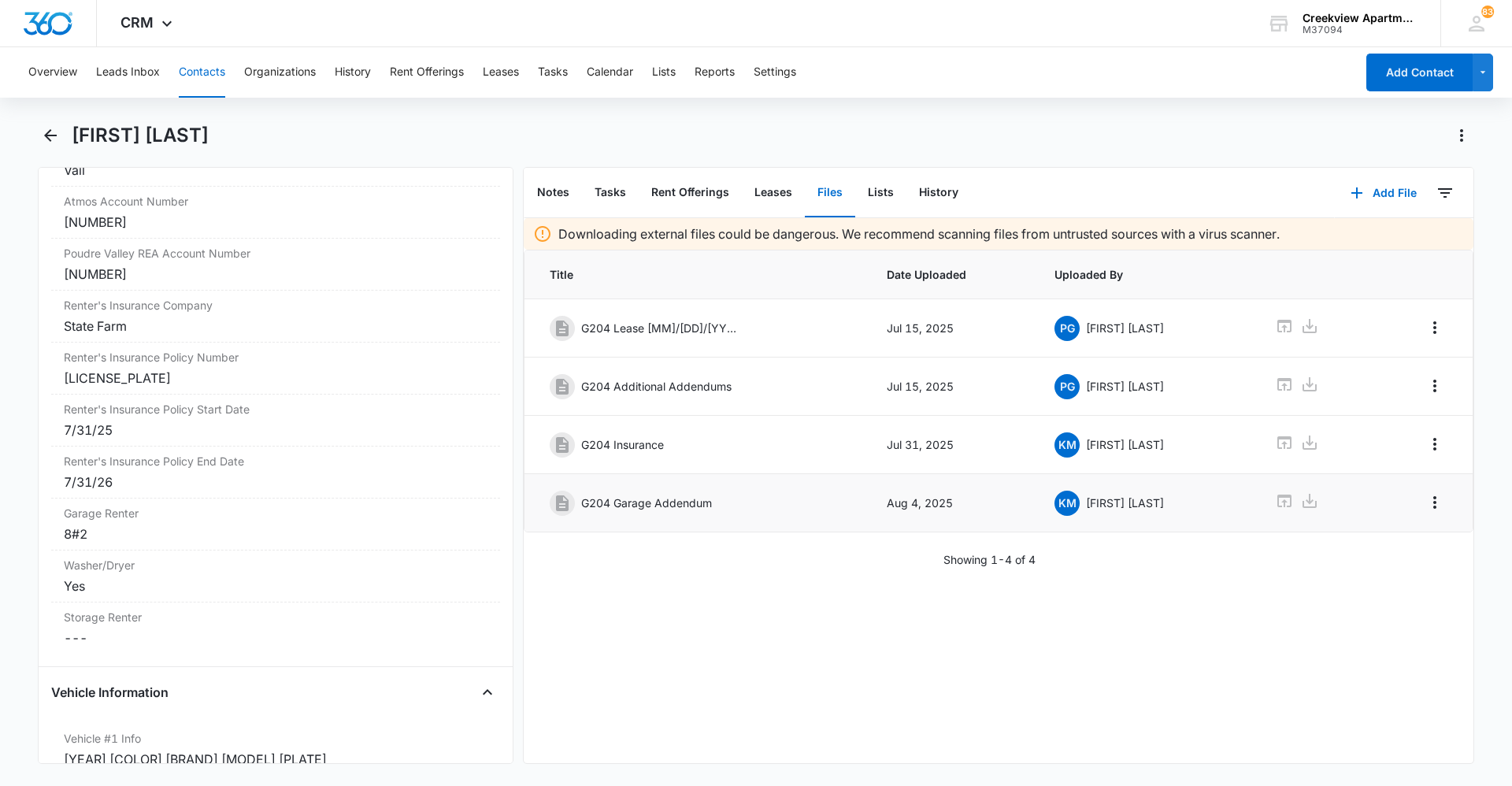 click on "Contacts" at bounding box center (202, 72) 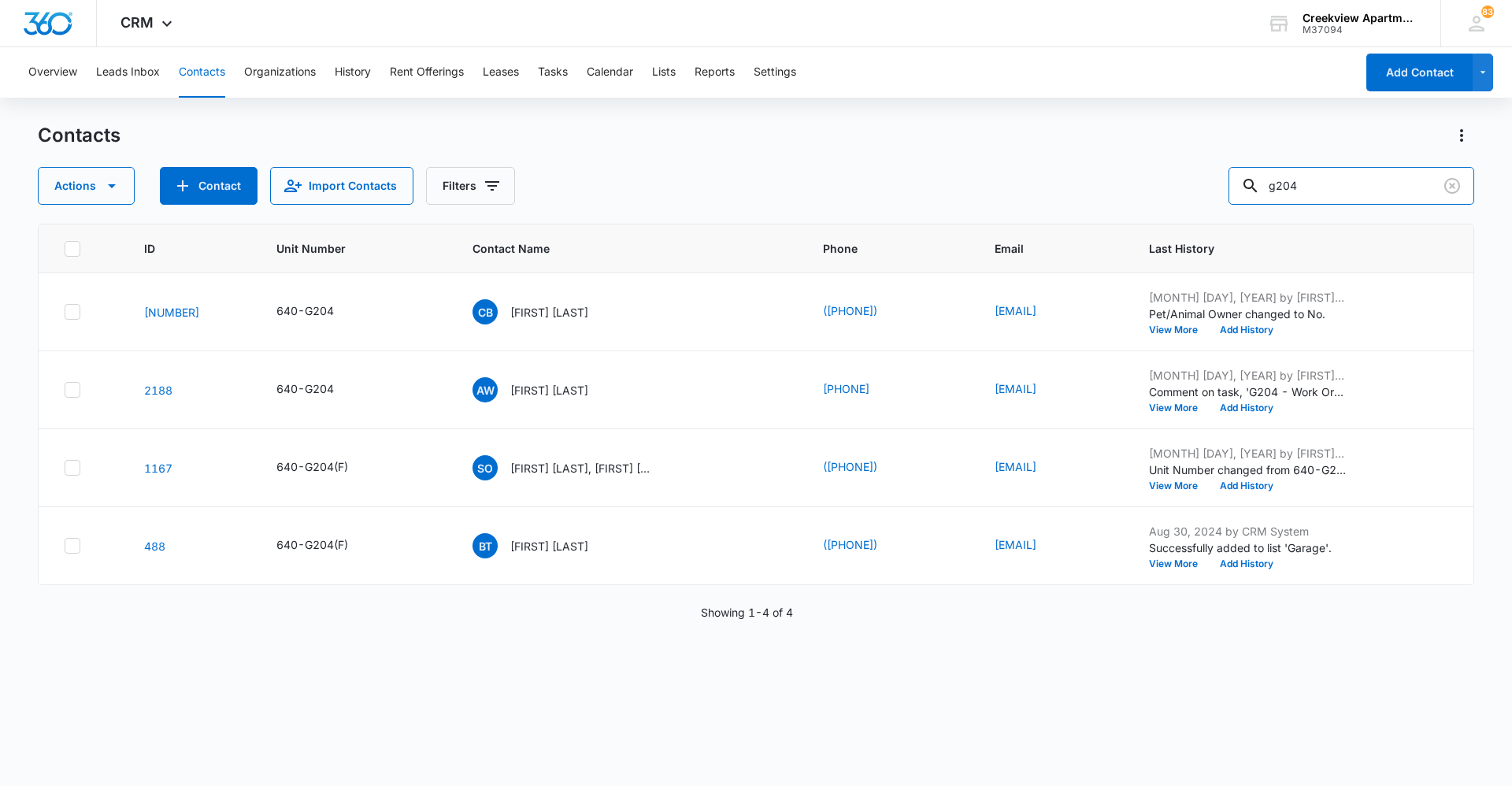 drag, startPoint x: 1371, startPoint y: 187, endPoint x: 1221, endPoint y: 194, distance: 150.16324 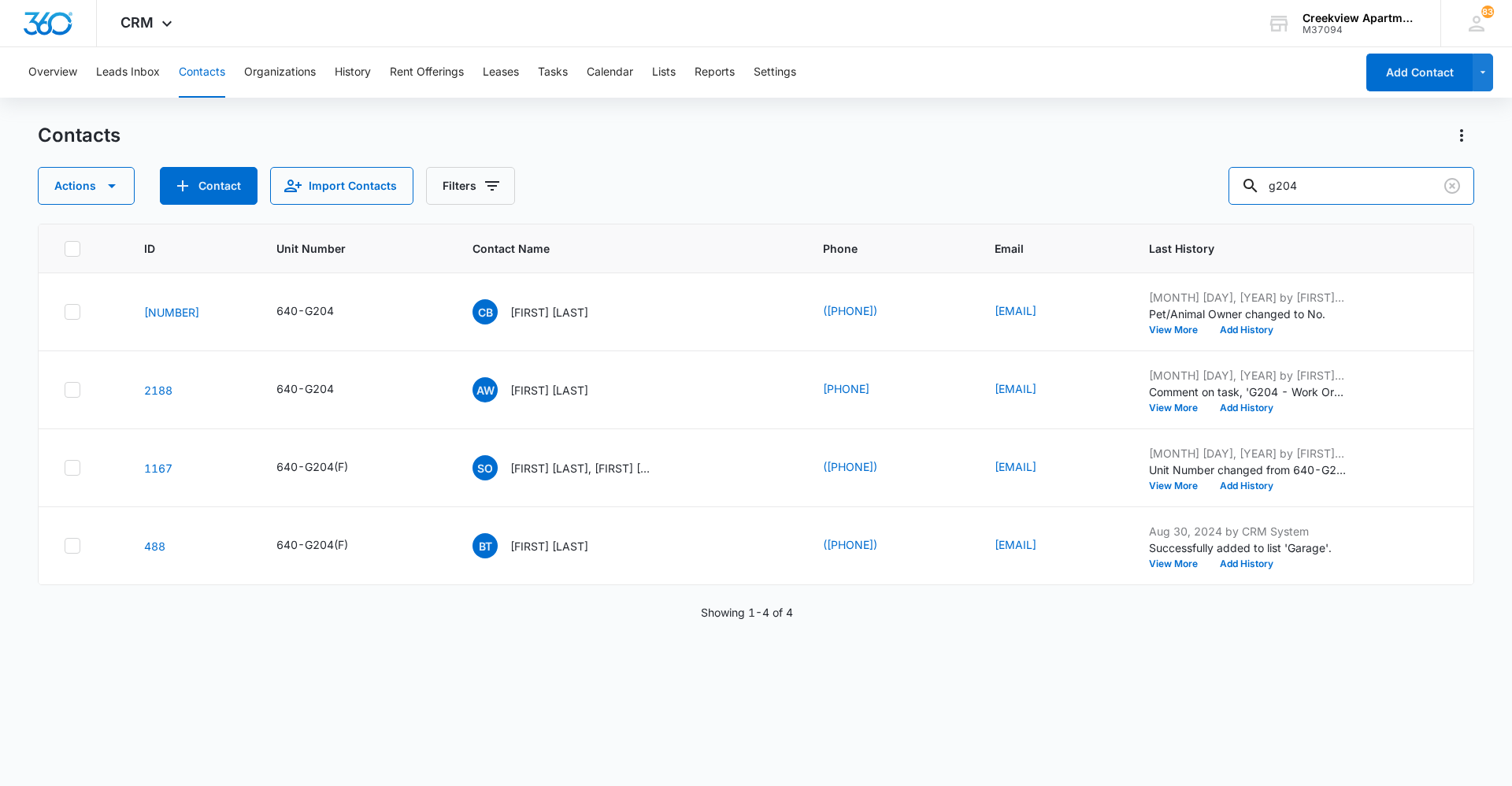 click on "Actions Contact Import Contacts Filters g204" at bounding box center (756, 186) 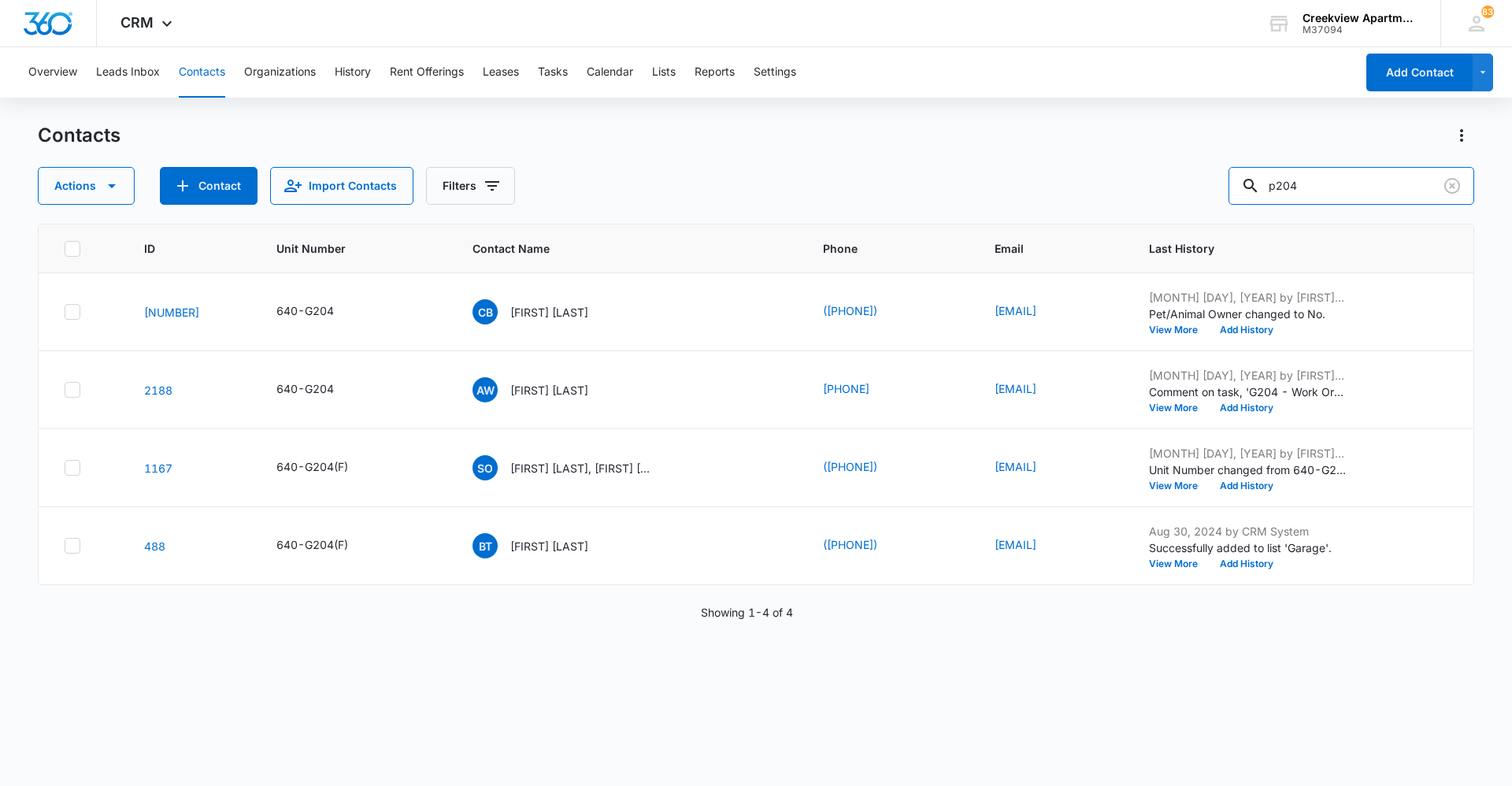 type on "p204" 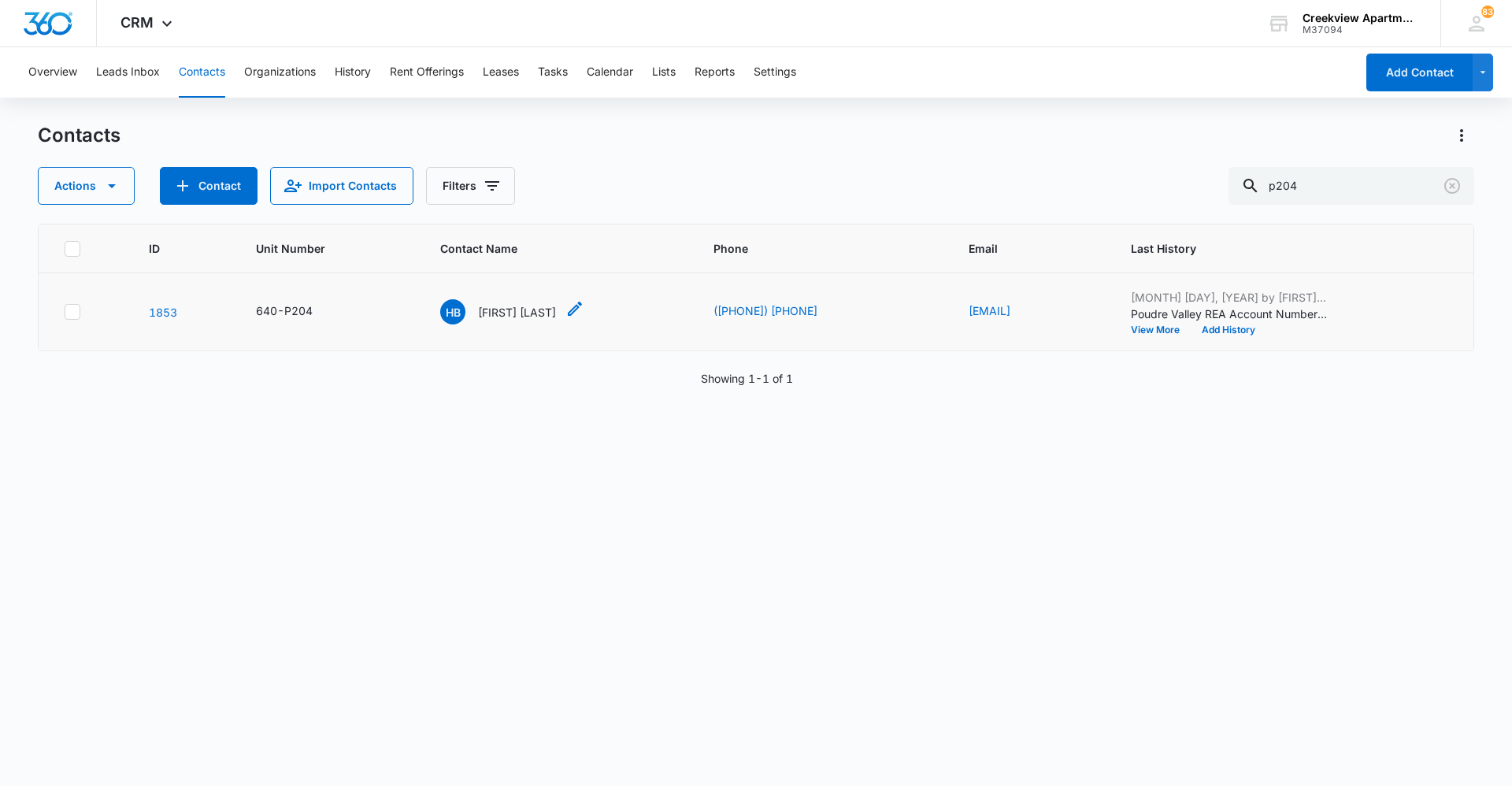 click on "[INITIALS] [FIRST] [LAST], [FIRST] [LAST], [FIRST] [LAST]" at bounding box center (498, 312) 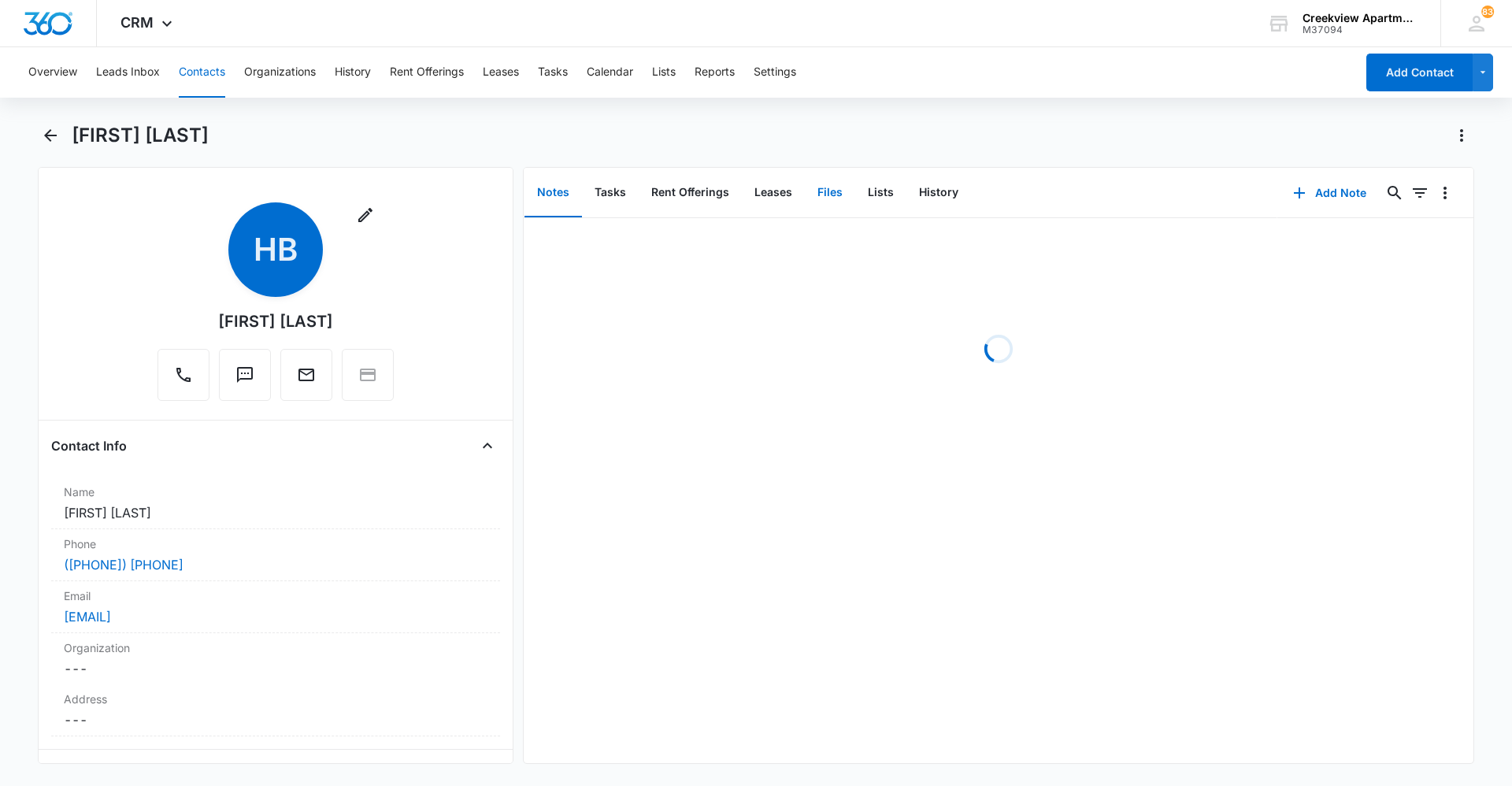 click on "Files" at bounding box center [830, 193] 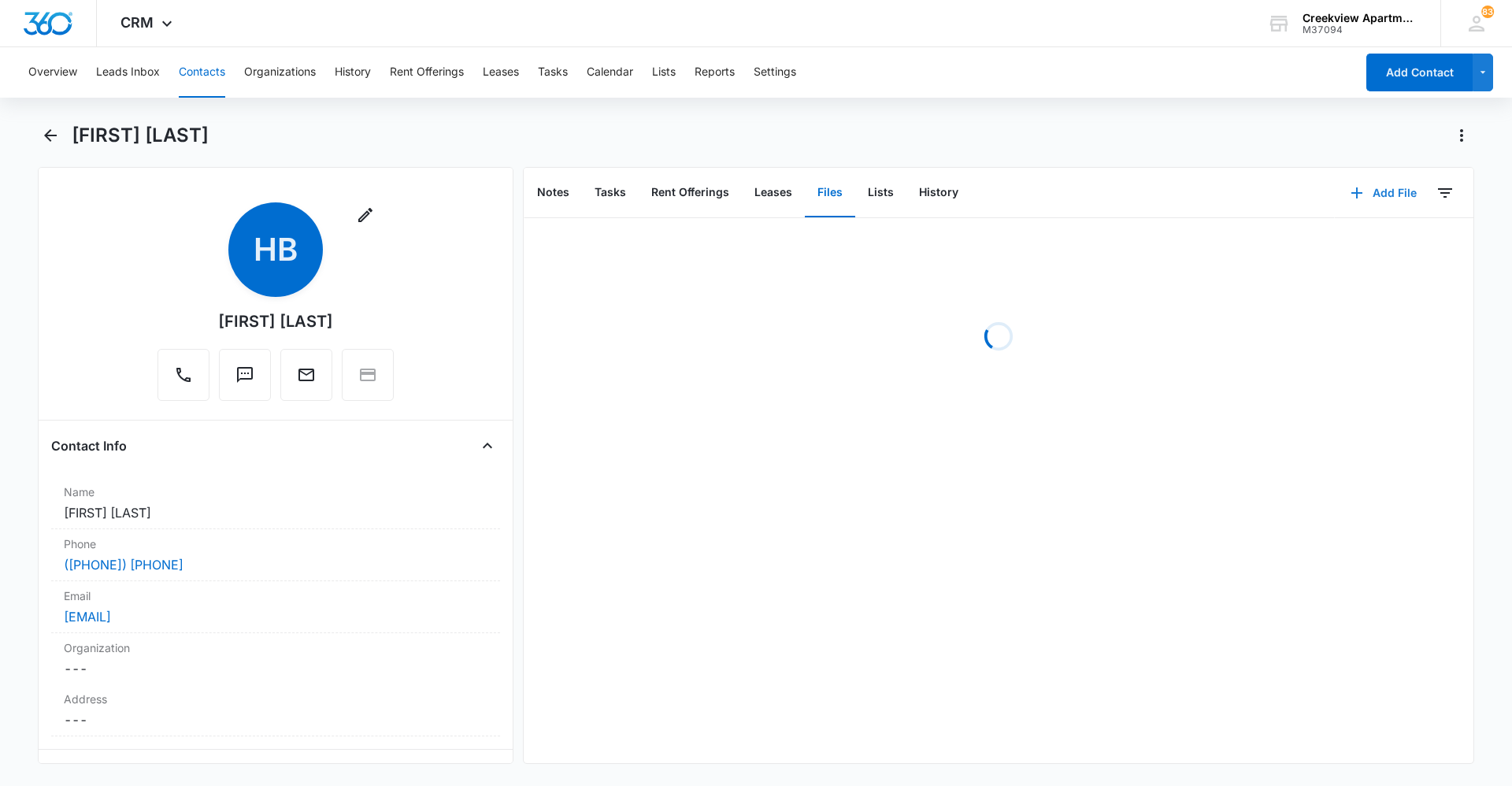 click 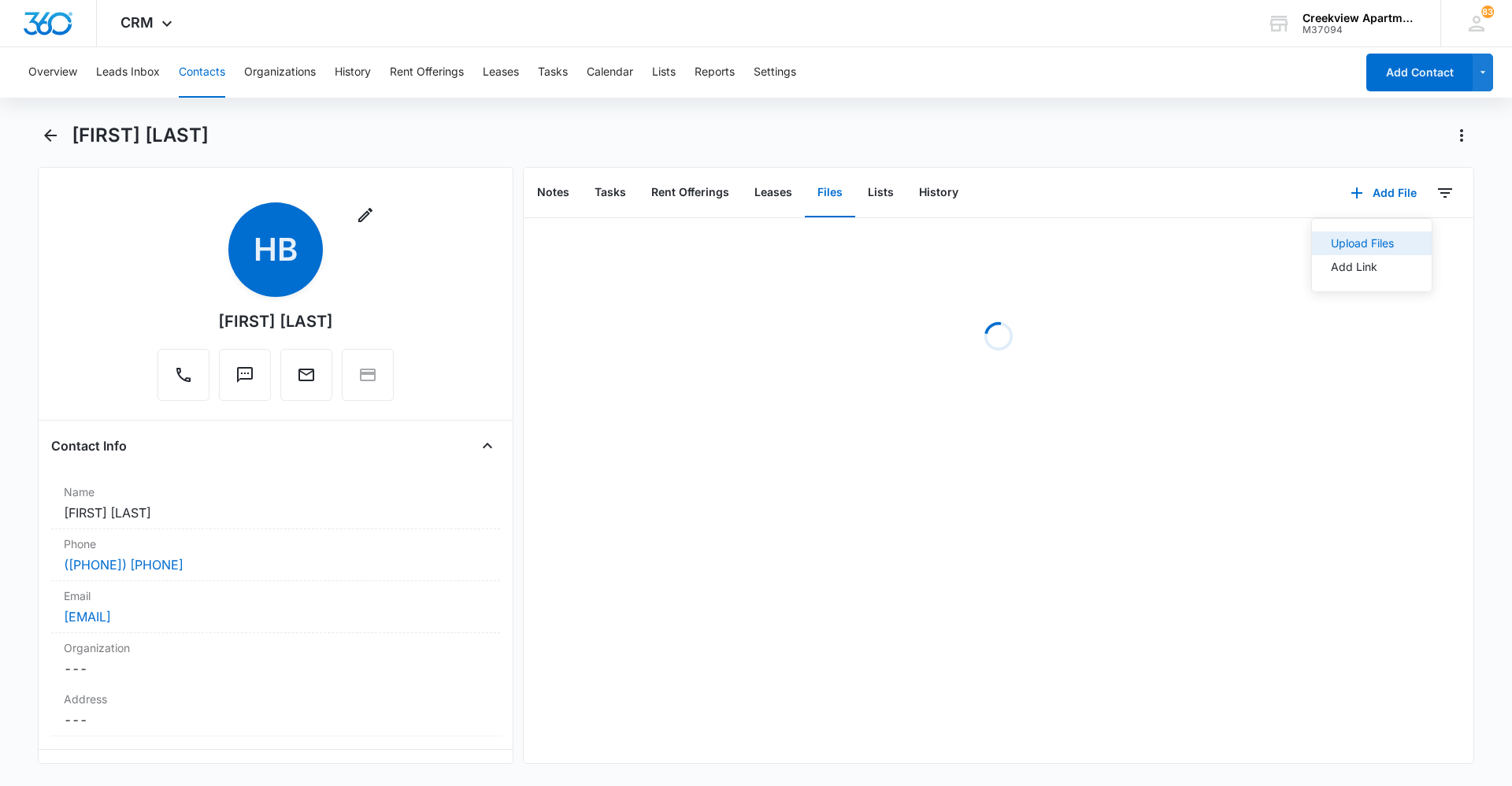 click on "Upload Files" at bounding box center (1362, 243) 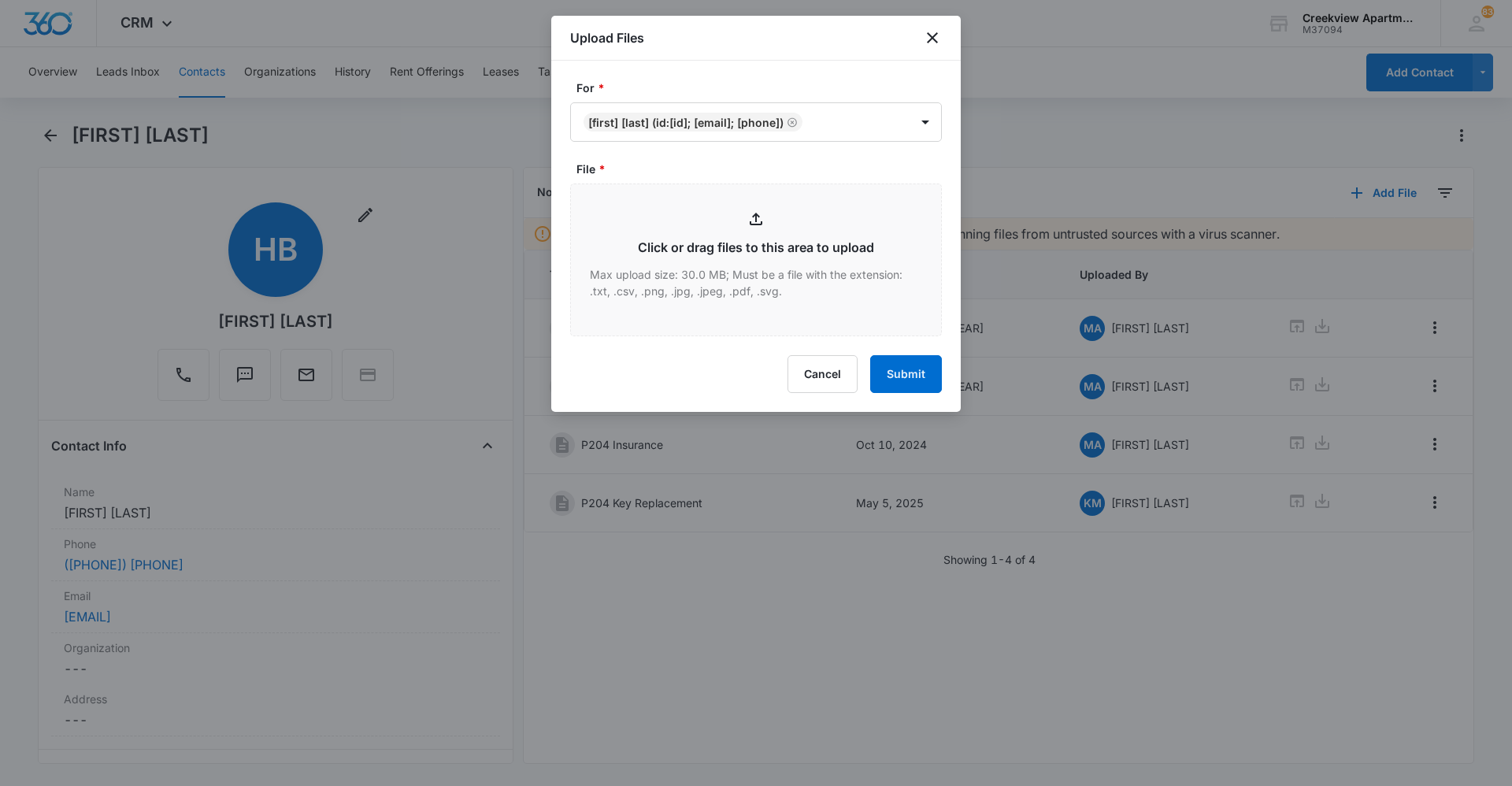 type on "C:\fakepath\P204 Lease.pdf" 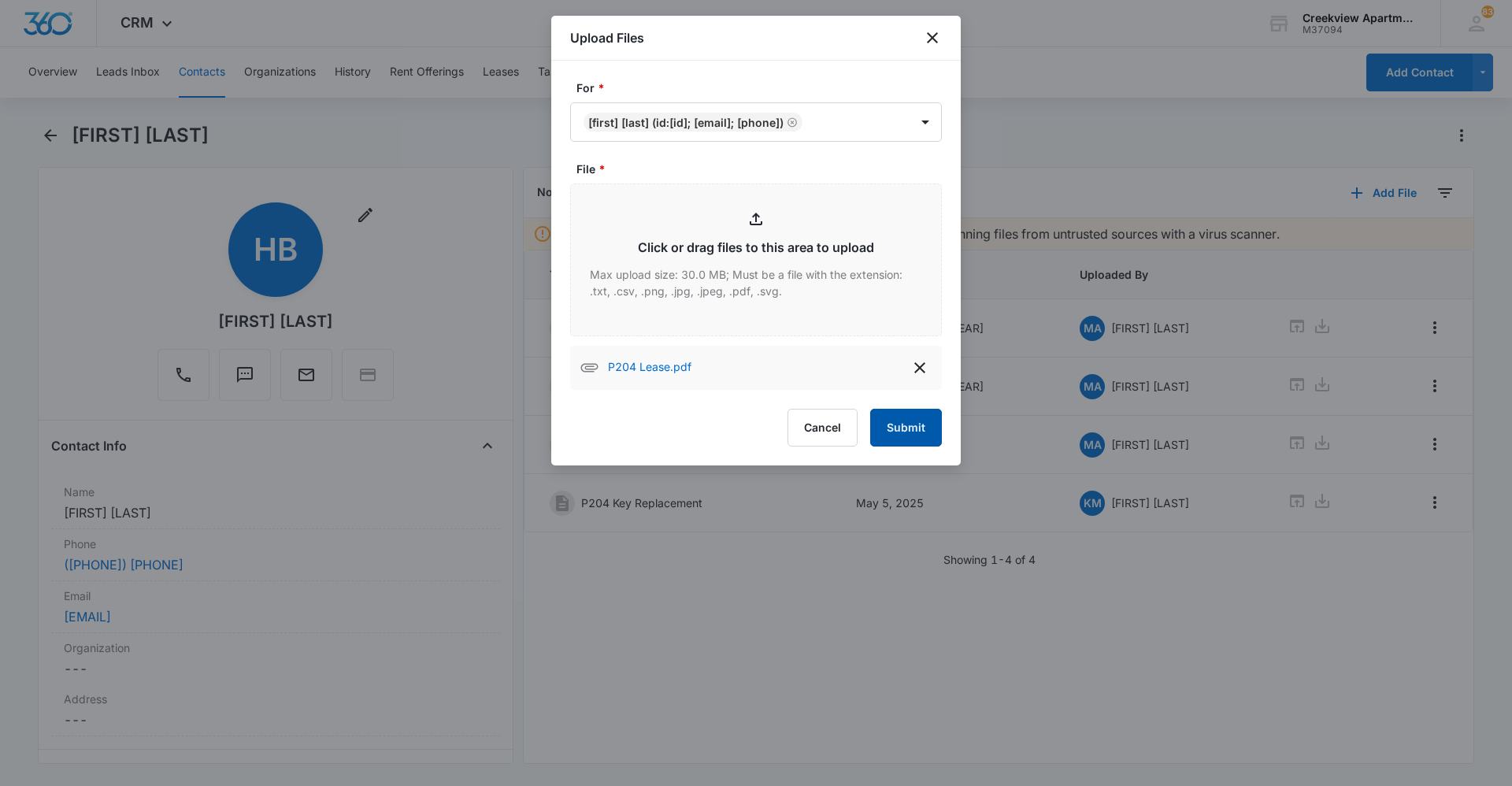 click on "Submit" at bounding box center [906, 428] 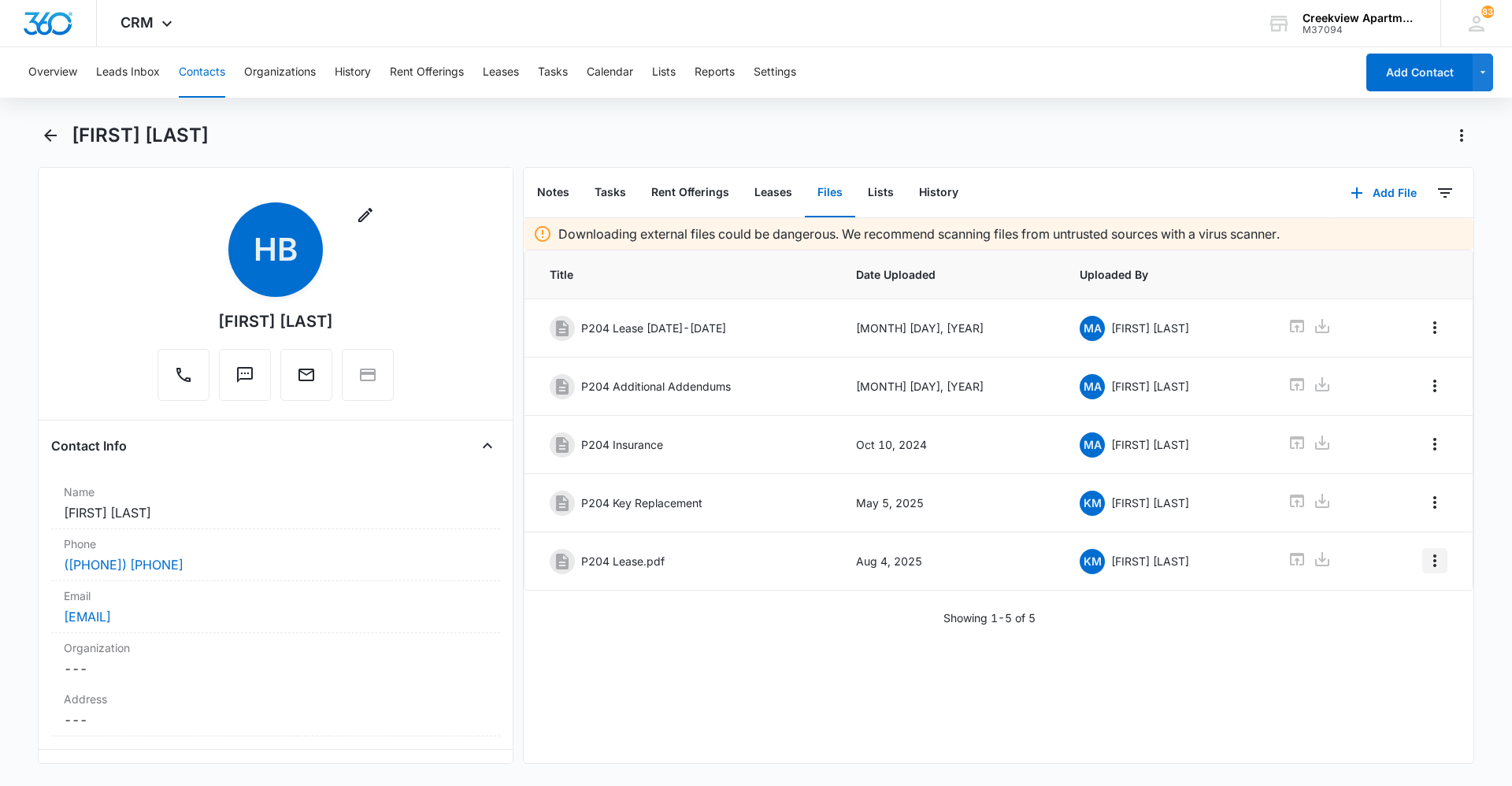 click 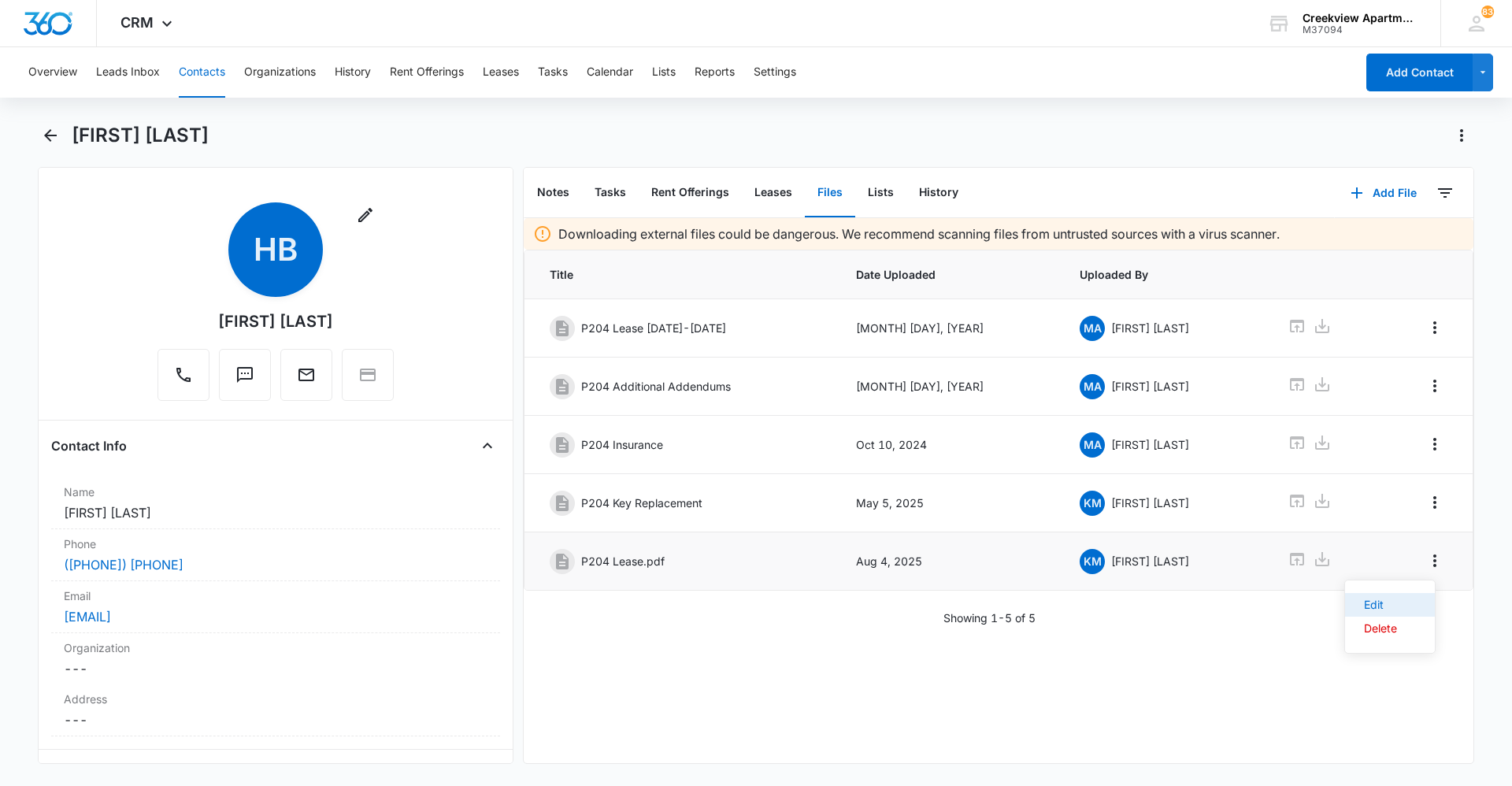 click on "Edit" at bounding box center (1390, 605) 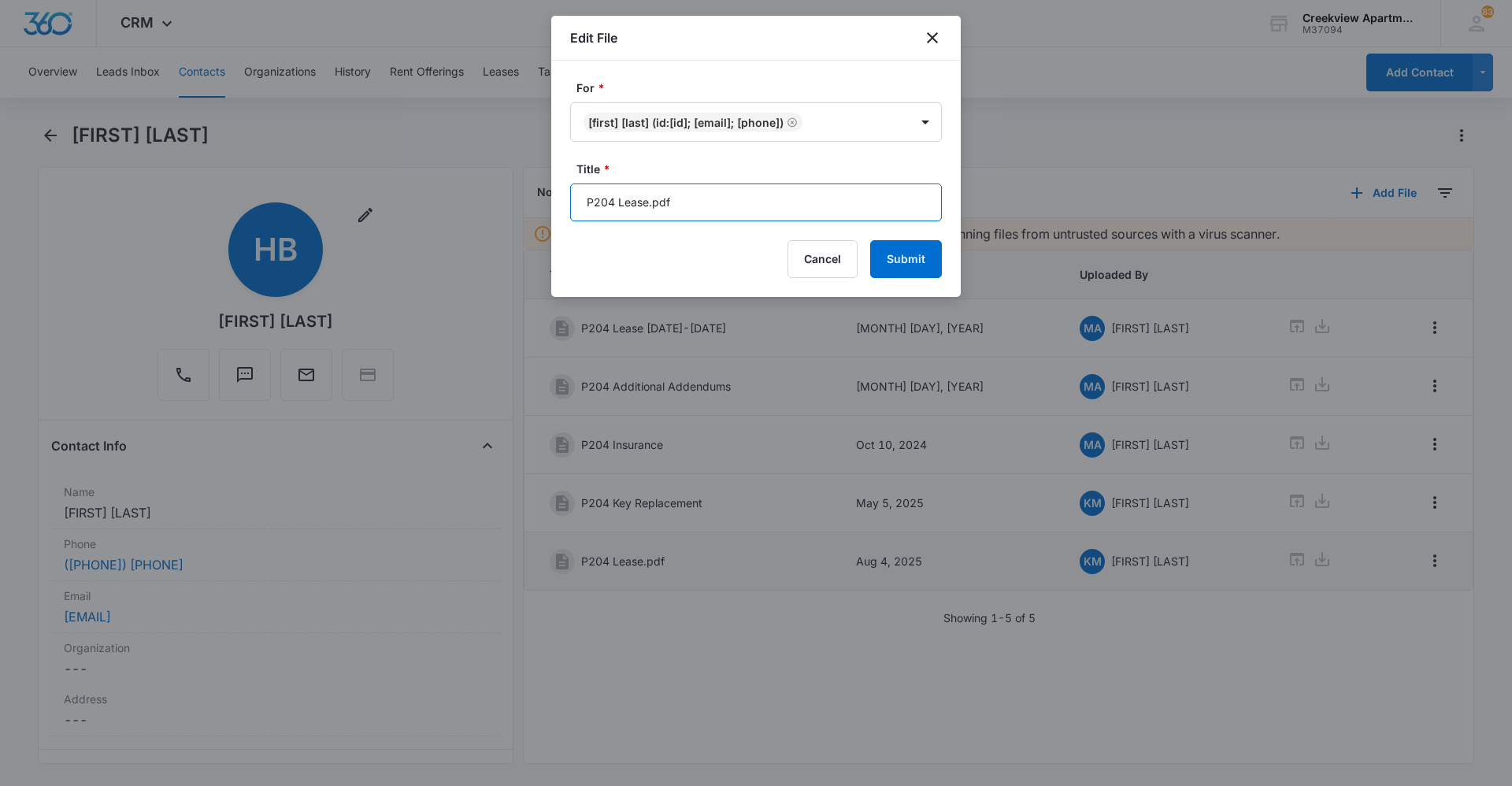 click on "P204 Lease.pdf" at bounding box center (756, 202) 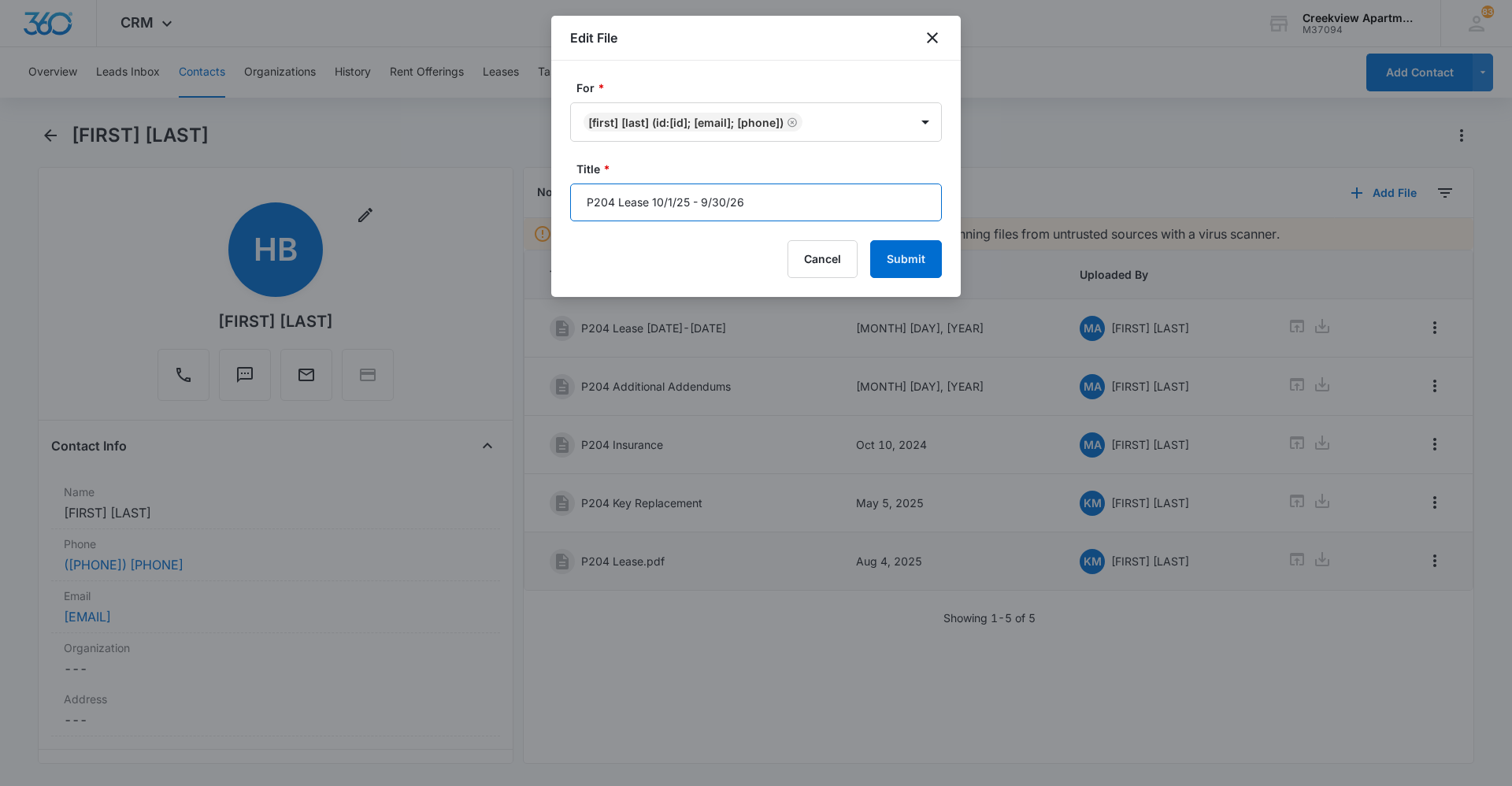type on "P204 Lease 10/1/25 - 9/30/26" 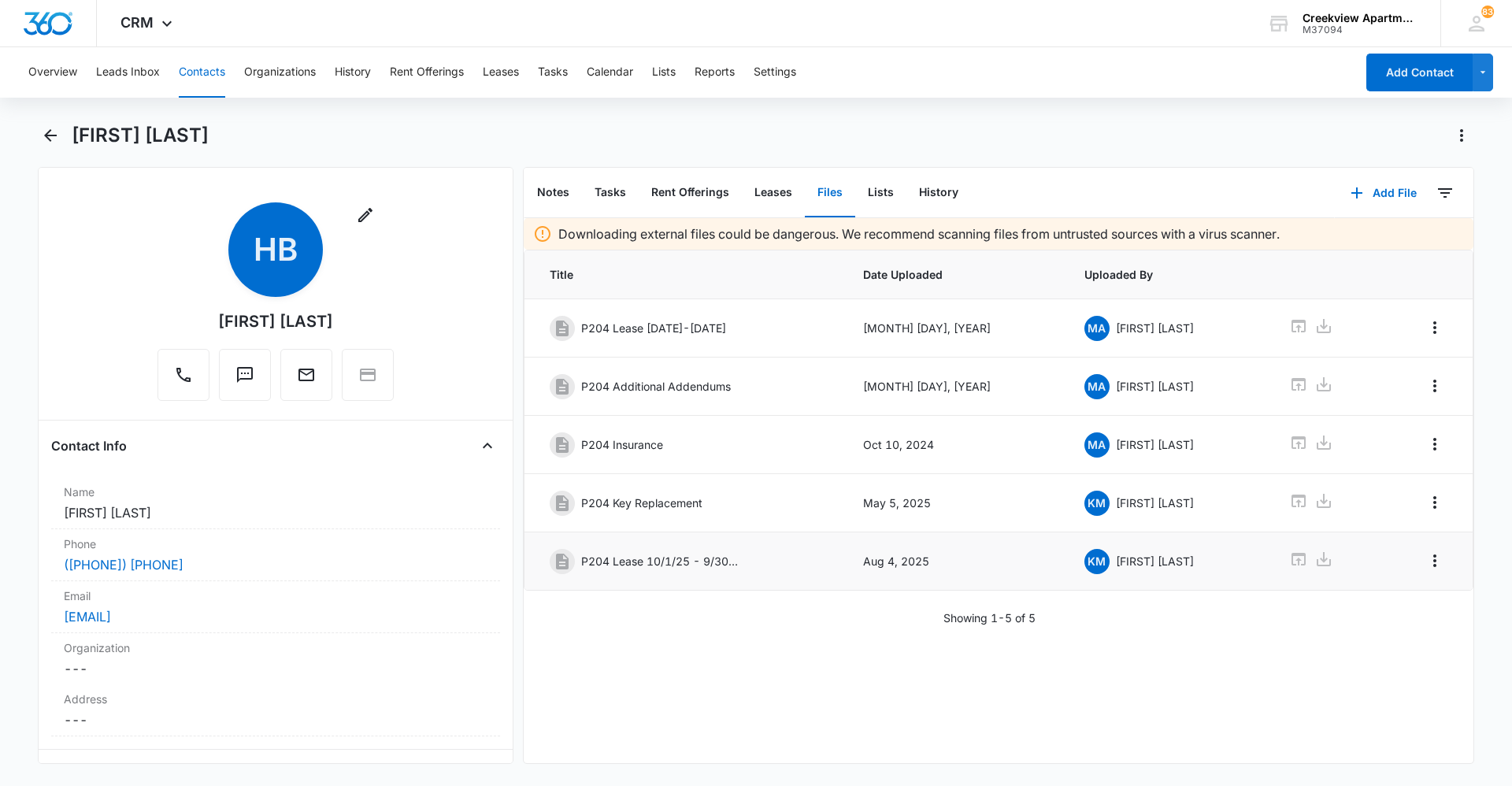 click on "Contacts" at bounding box center (202, 72) 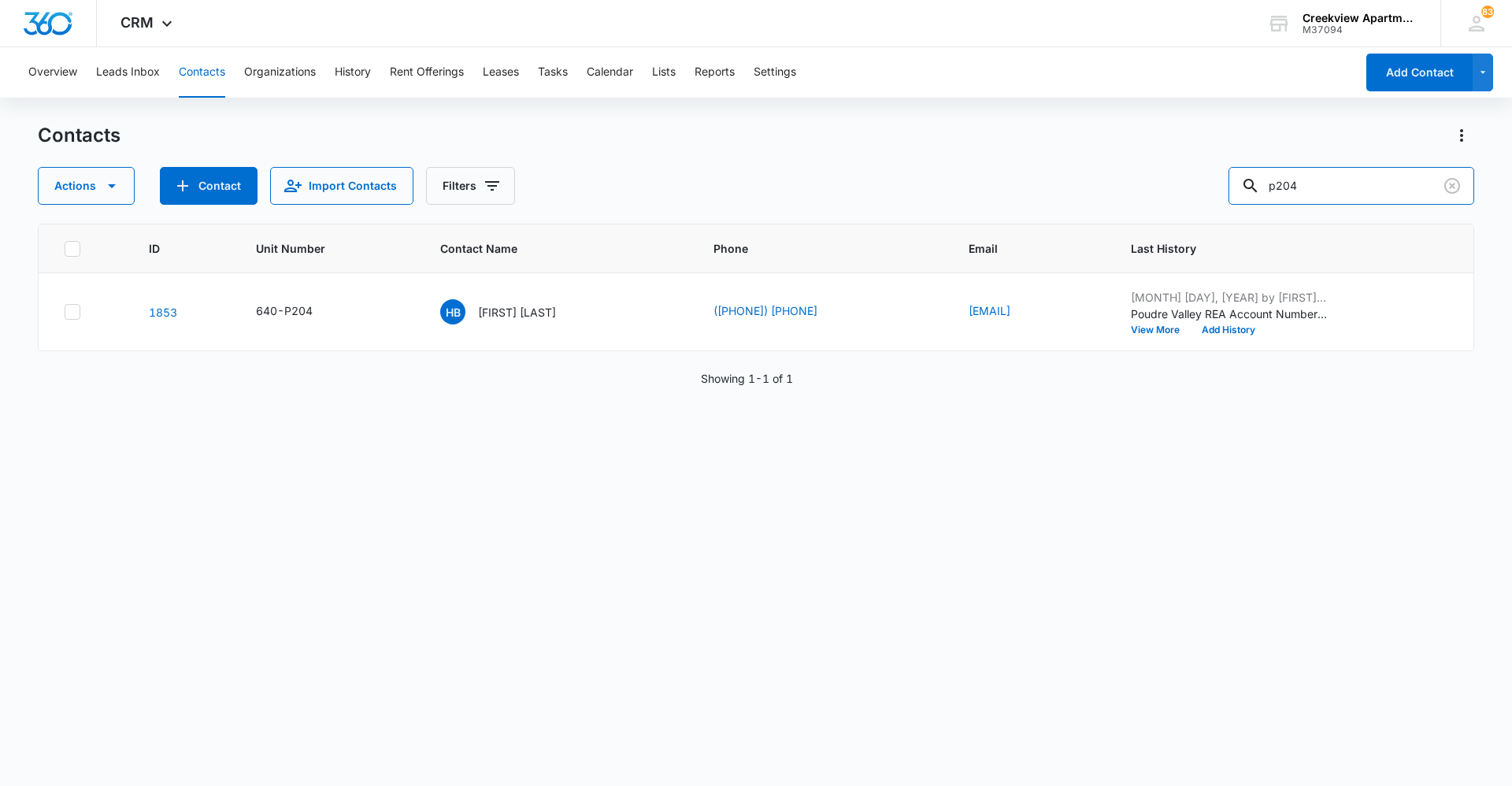 drag, startPoint x: 1332, startPoint y: 195, endPoint x: 1163, endPoint y: 213, distance: 169.95588 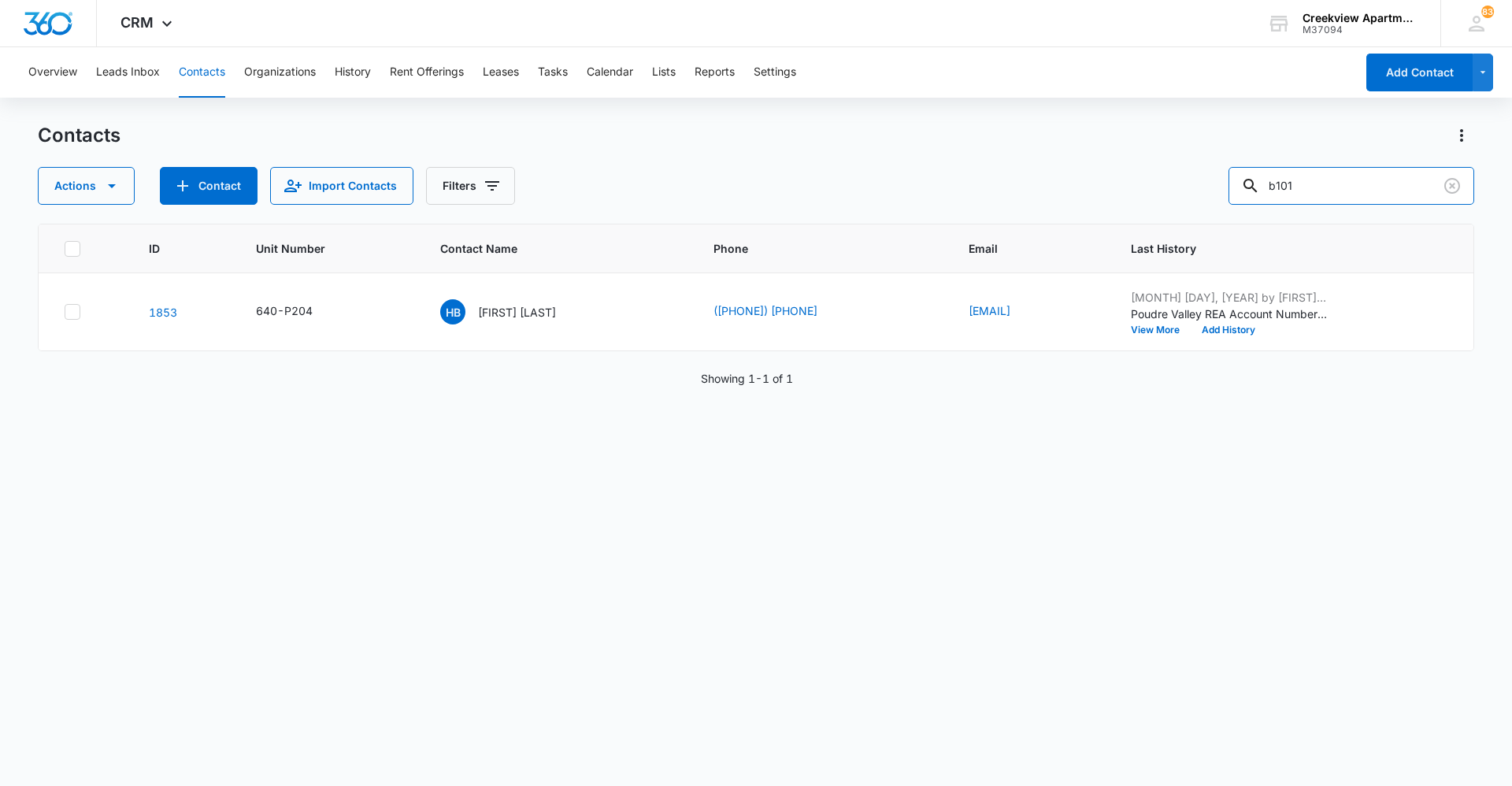 type on "b101" 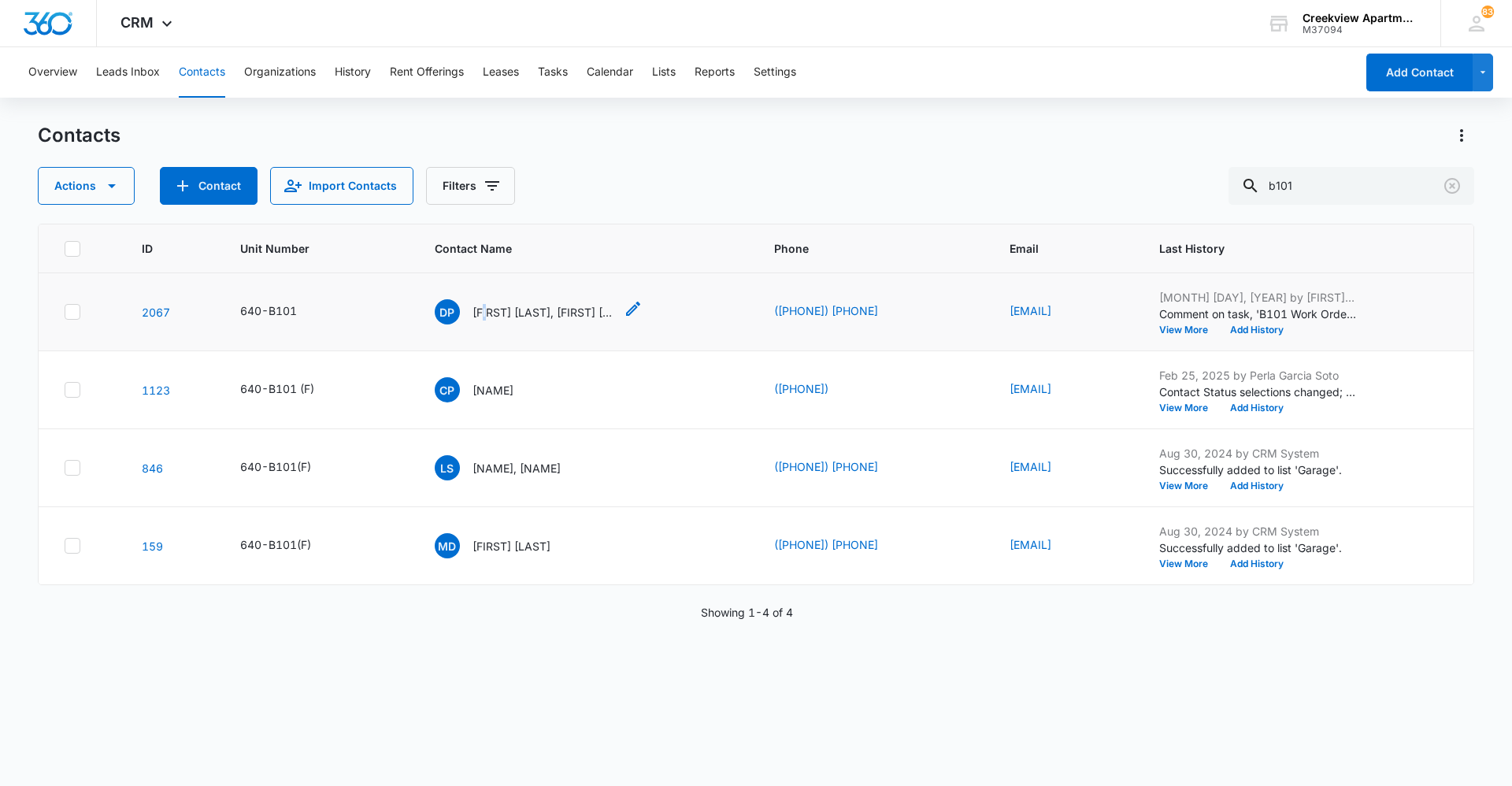 click on "[FIRST] [LAST], [FIRST] [LAST]" at bounding box center (543, 312) 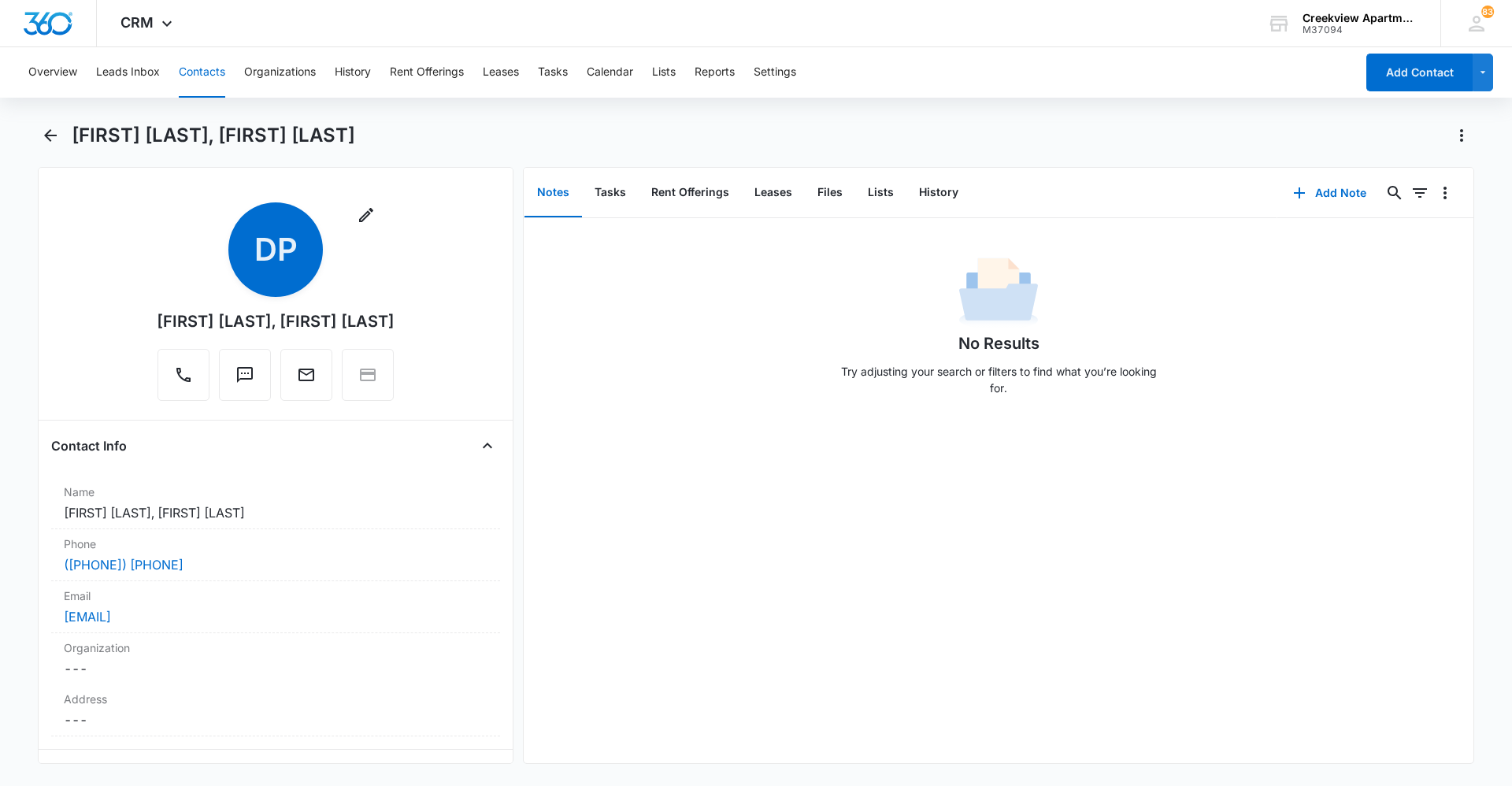 drag, startPoint x: 460, startPoint y: 310, endPoint x: 512, endPoint y: 328, distance: 55.0273 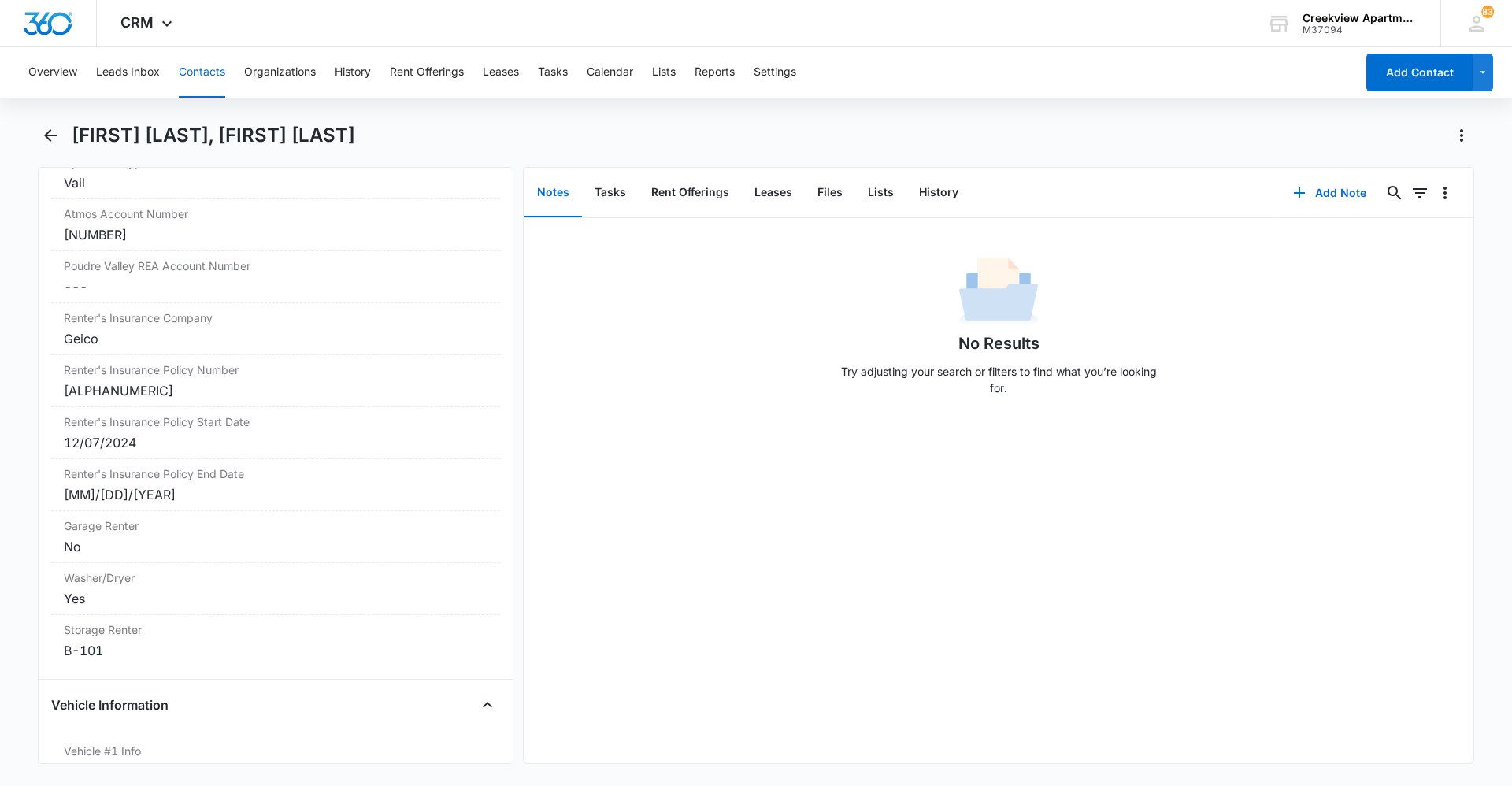scroll, scrollTop: 1922, scrollLeft: 0, axis: vertical 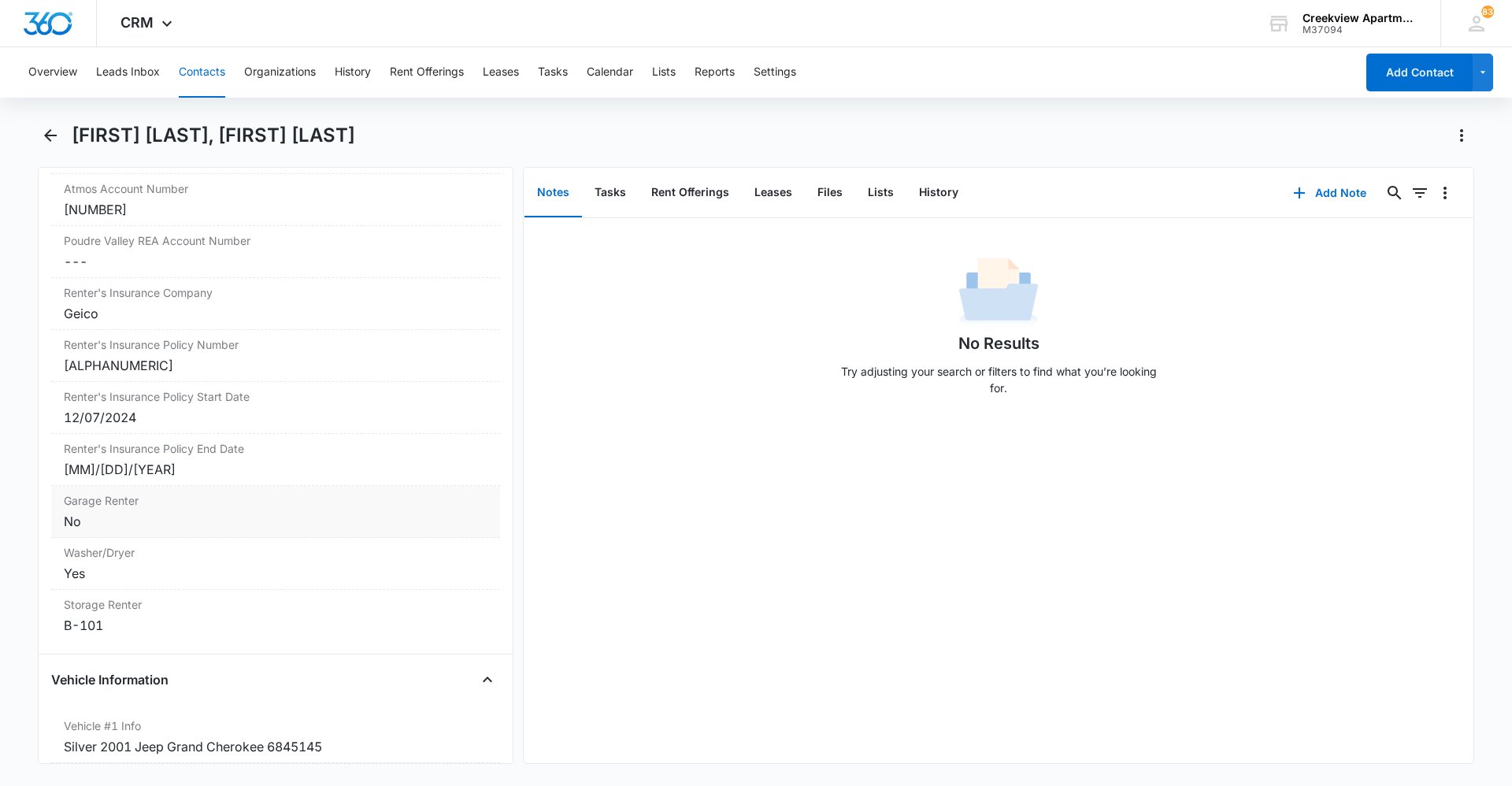 click on "No" at bounding box center [276, 521] 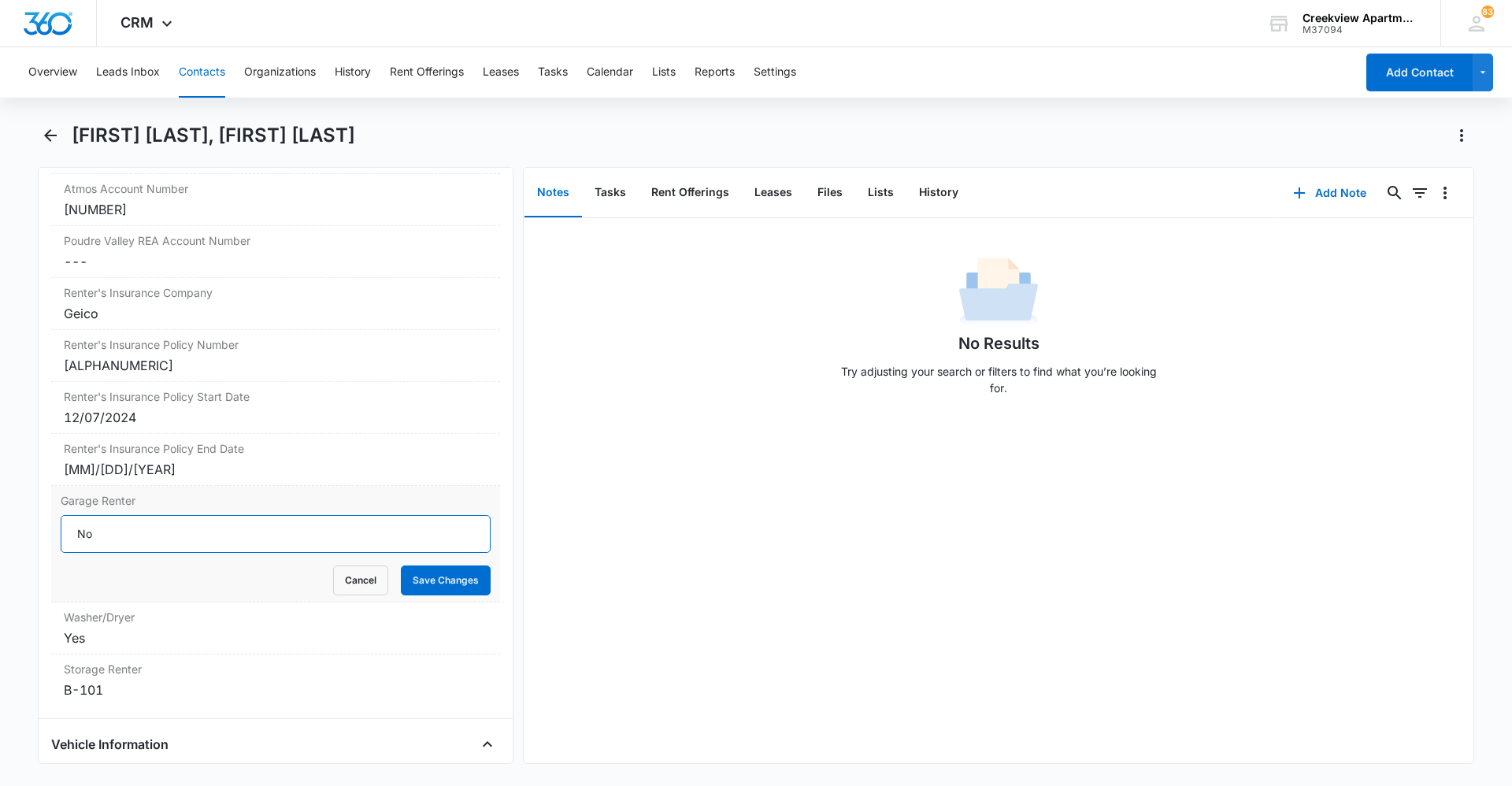 drag, startPoint x: 125, startPoint y: 540, endPoint x: -15, endPoint y: 536, distance: 140.0571 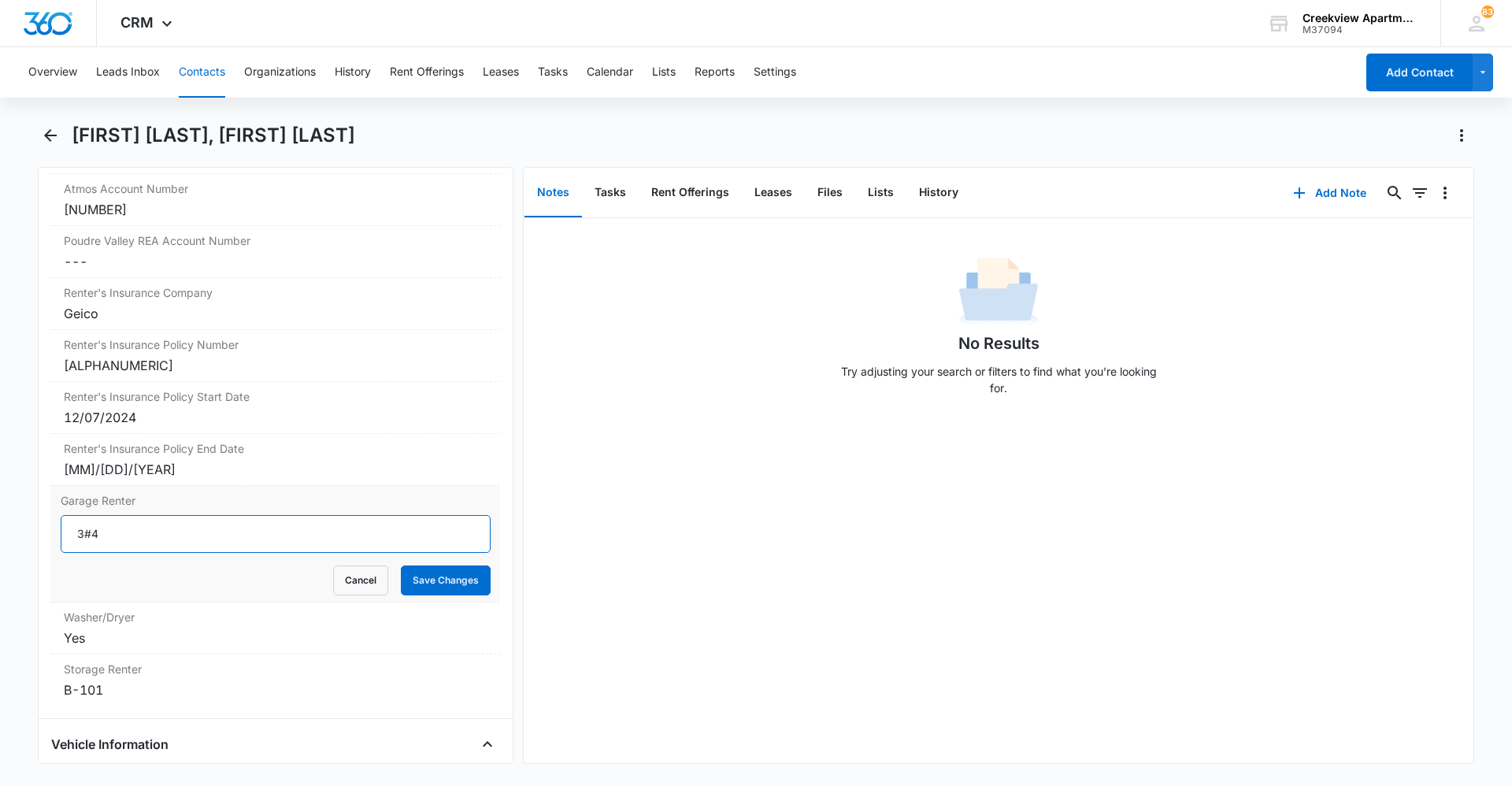 type on "3#4" 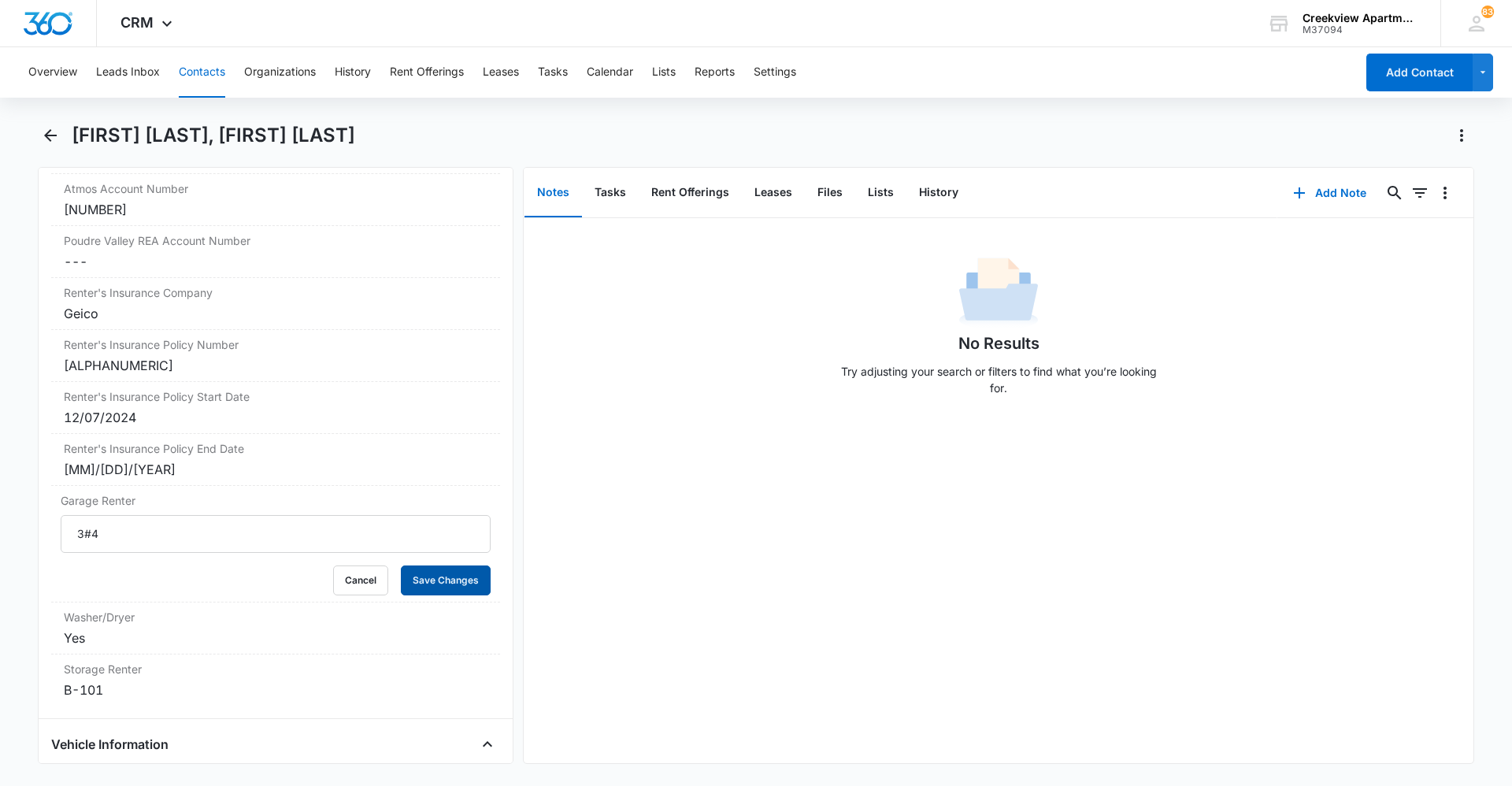 click on "Garage Renter 3#4 Cancel Save Changes" at bounding box center [276, 544] 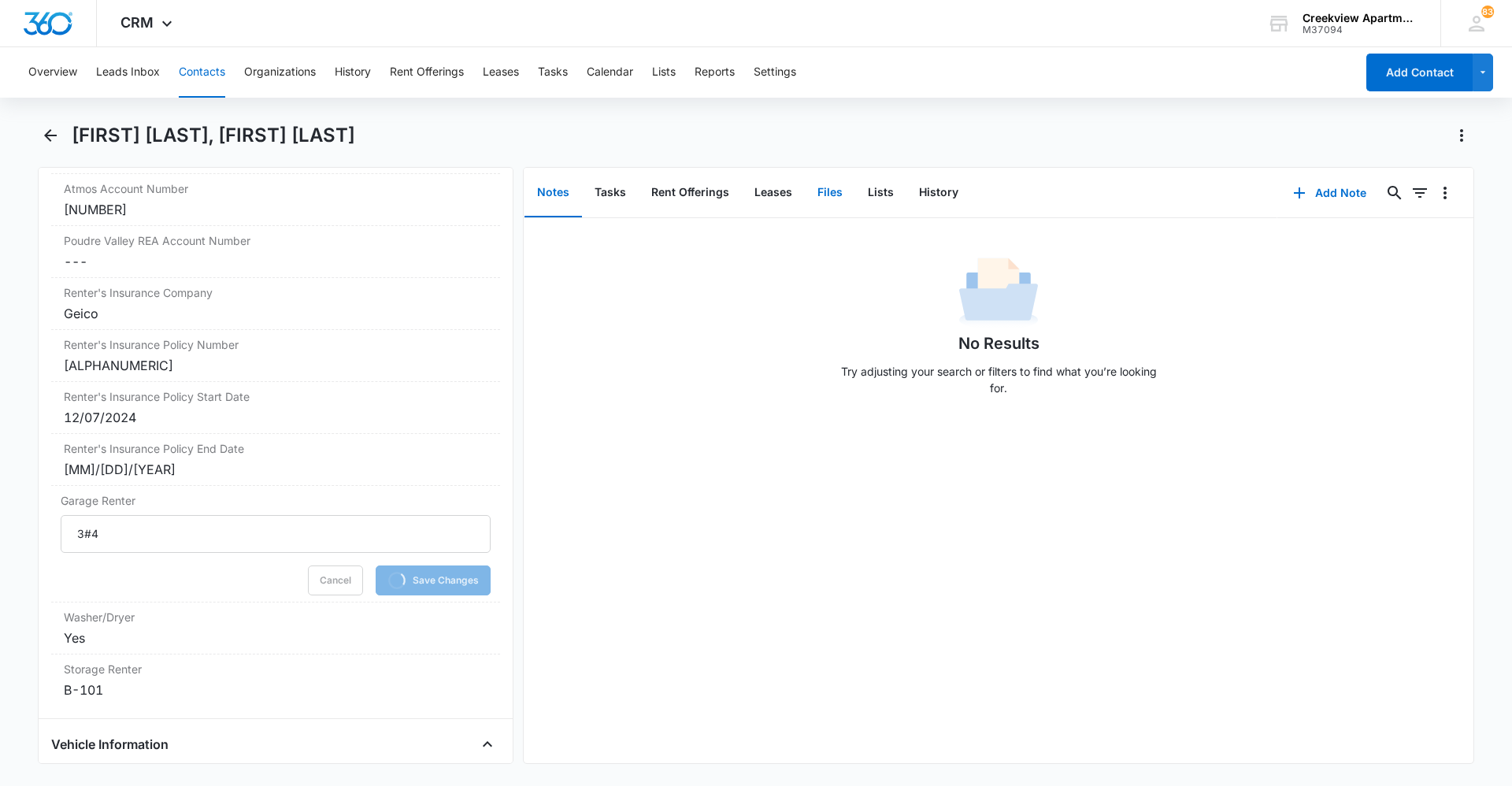 click on "Files" at bounding box center (830, 193) 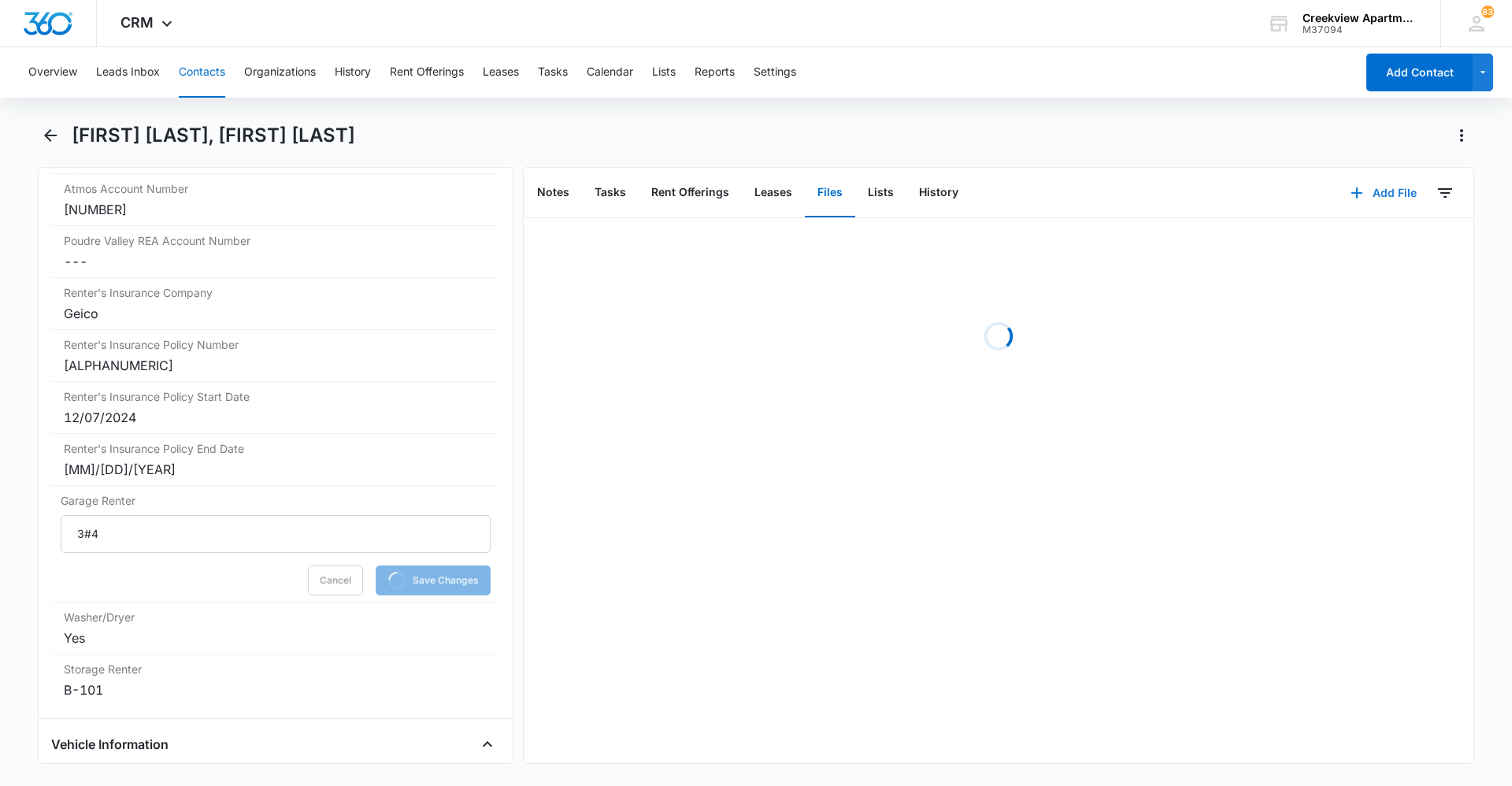 click on "Add File" at bounding box center (1384, 193) 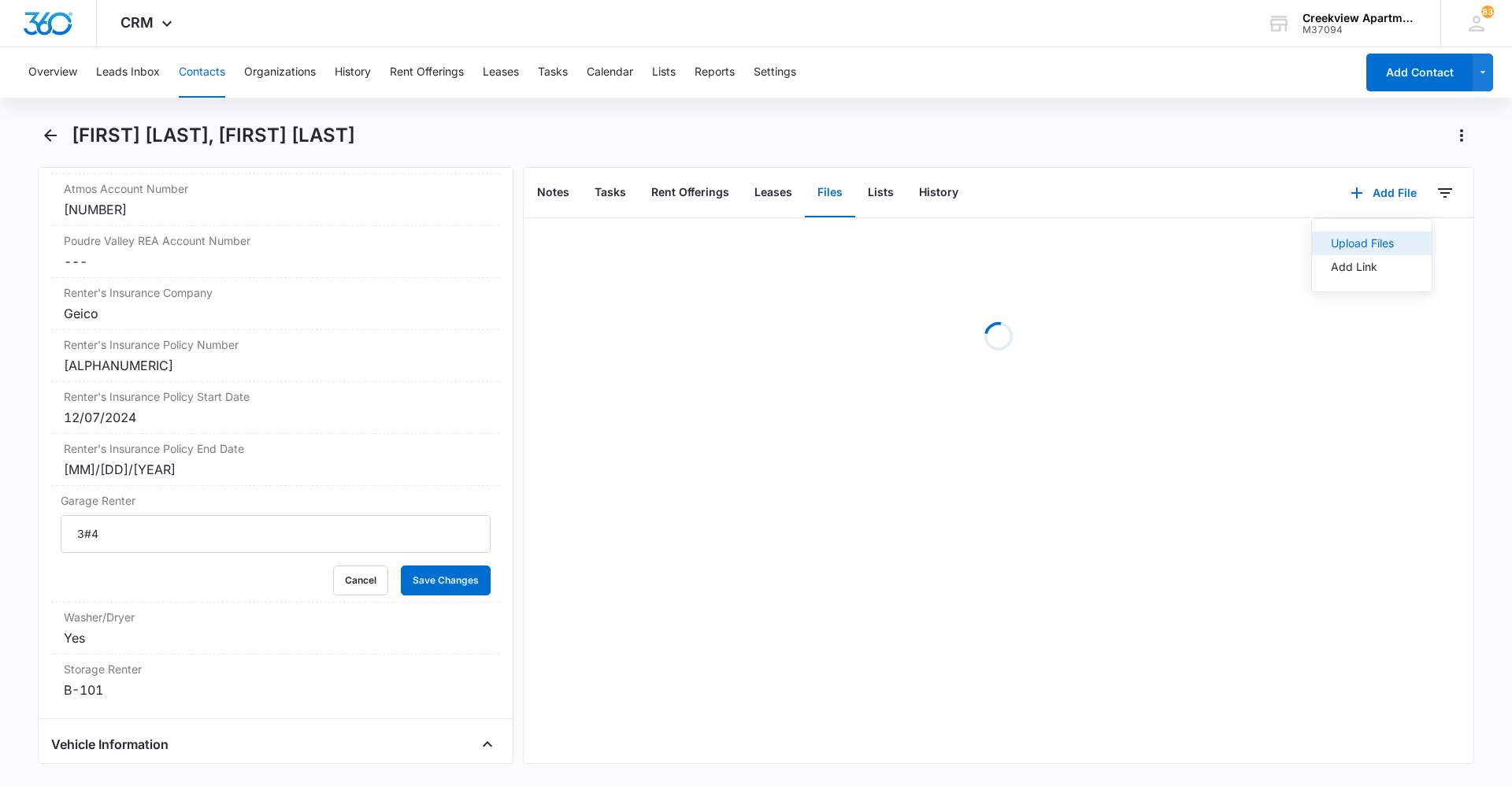 click on "Upload Files" at bounding box center [1362, 243] 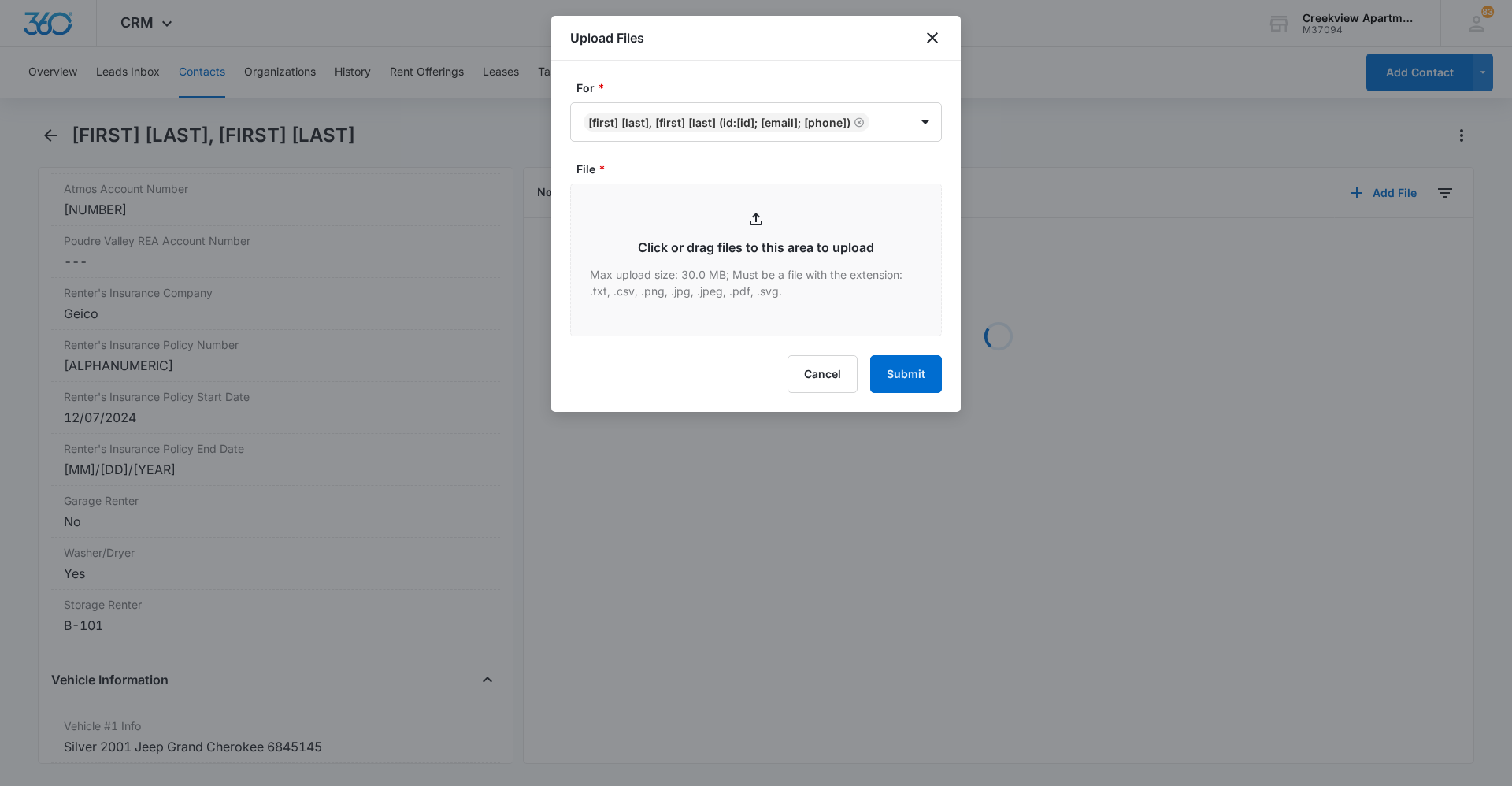 type on "C:\fakepath\B101 Garage Addendum.pdf" 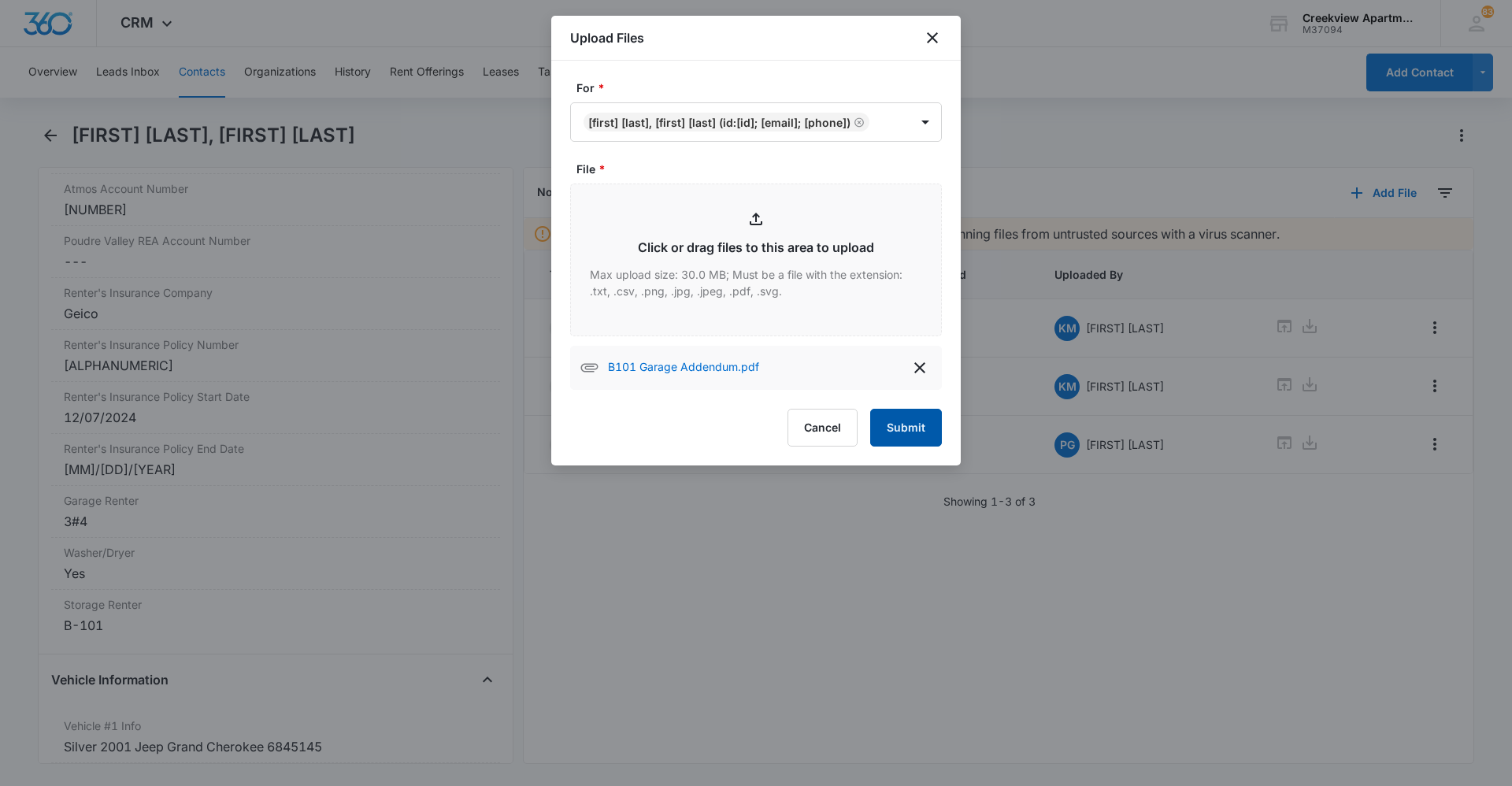 click on "Submit" at bounding box center [906, 428] 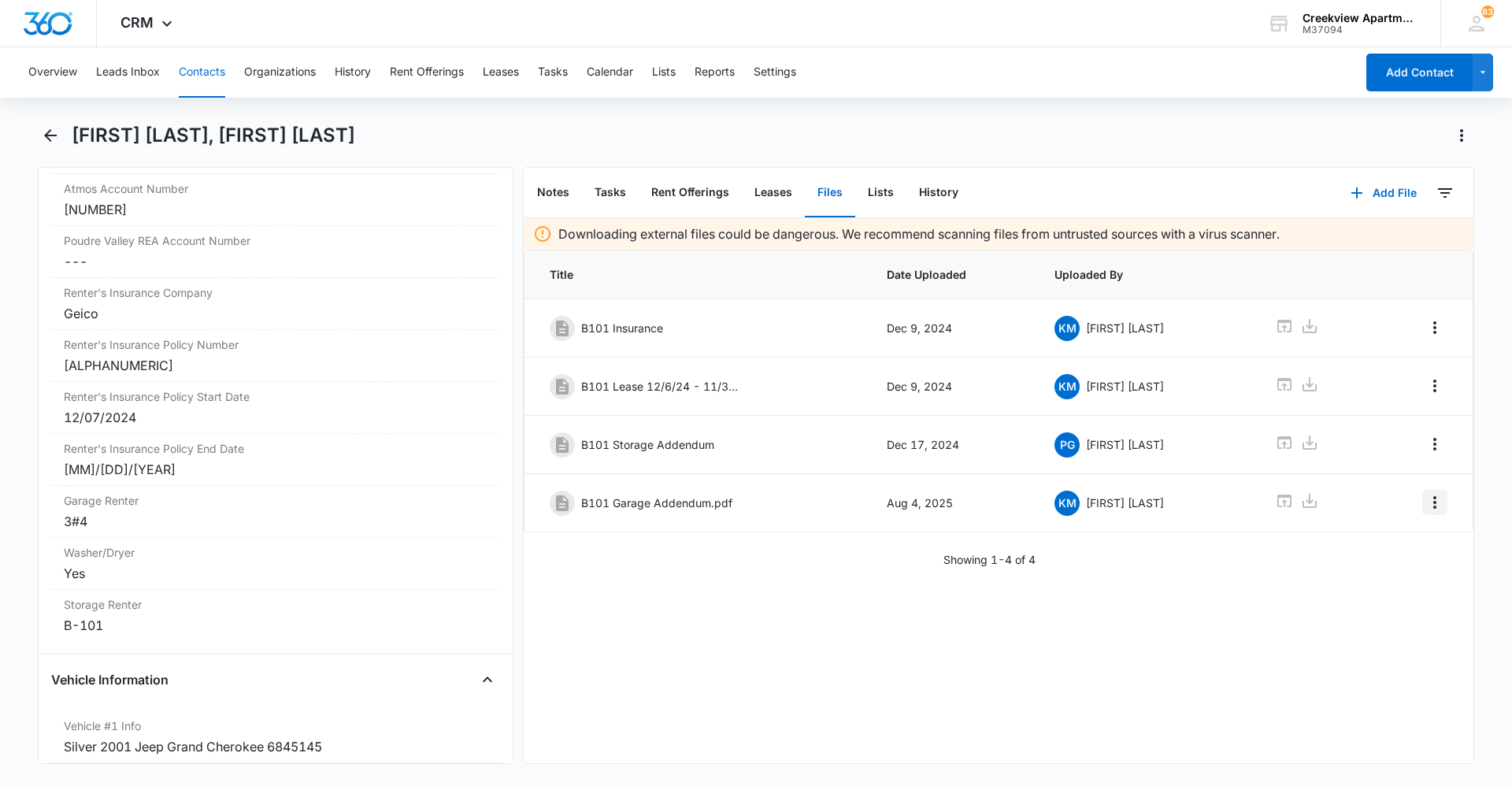 click 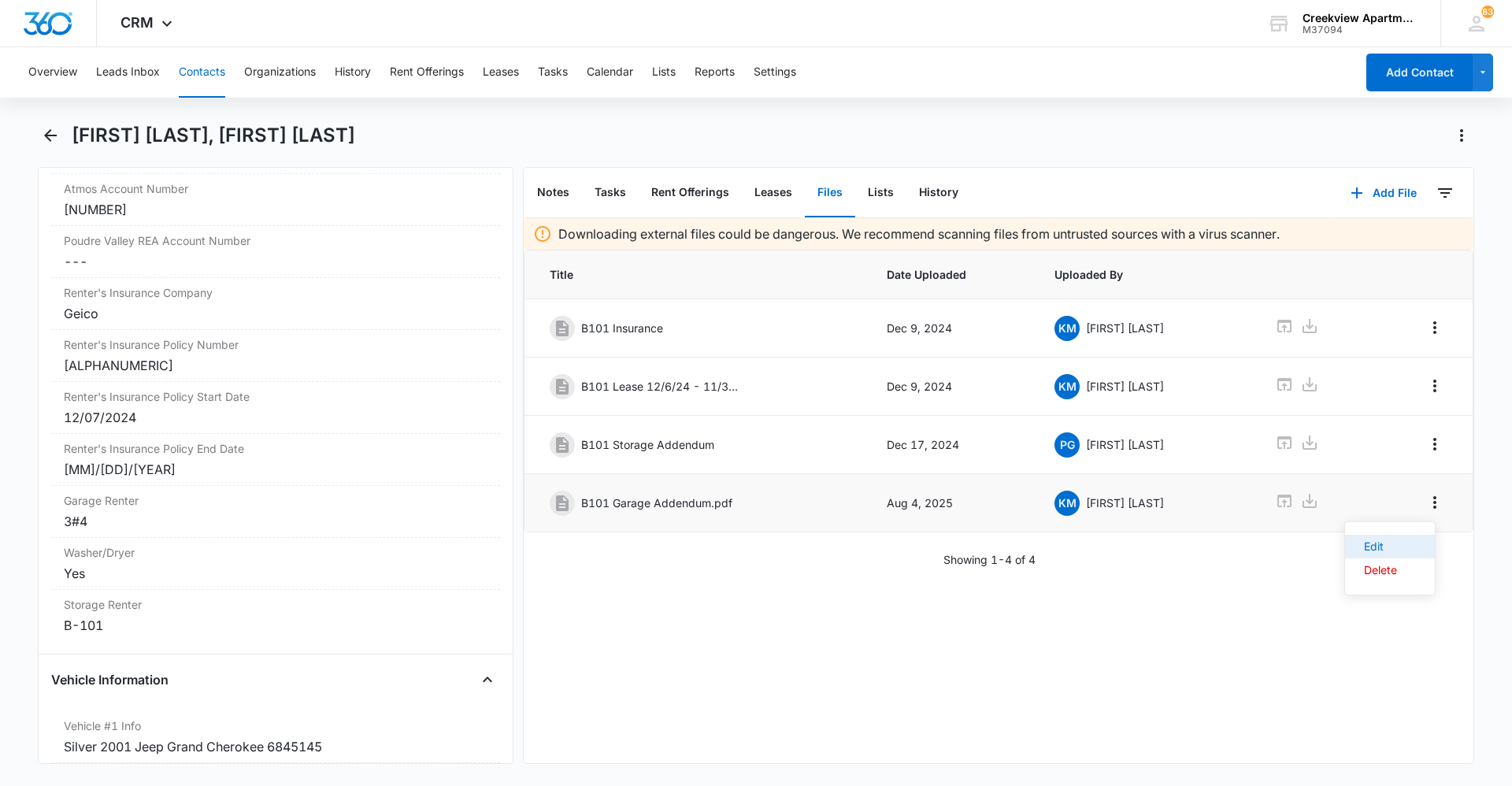 click on "Edit" at bounding box center [1390, 547] 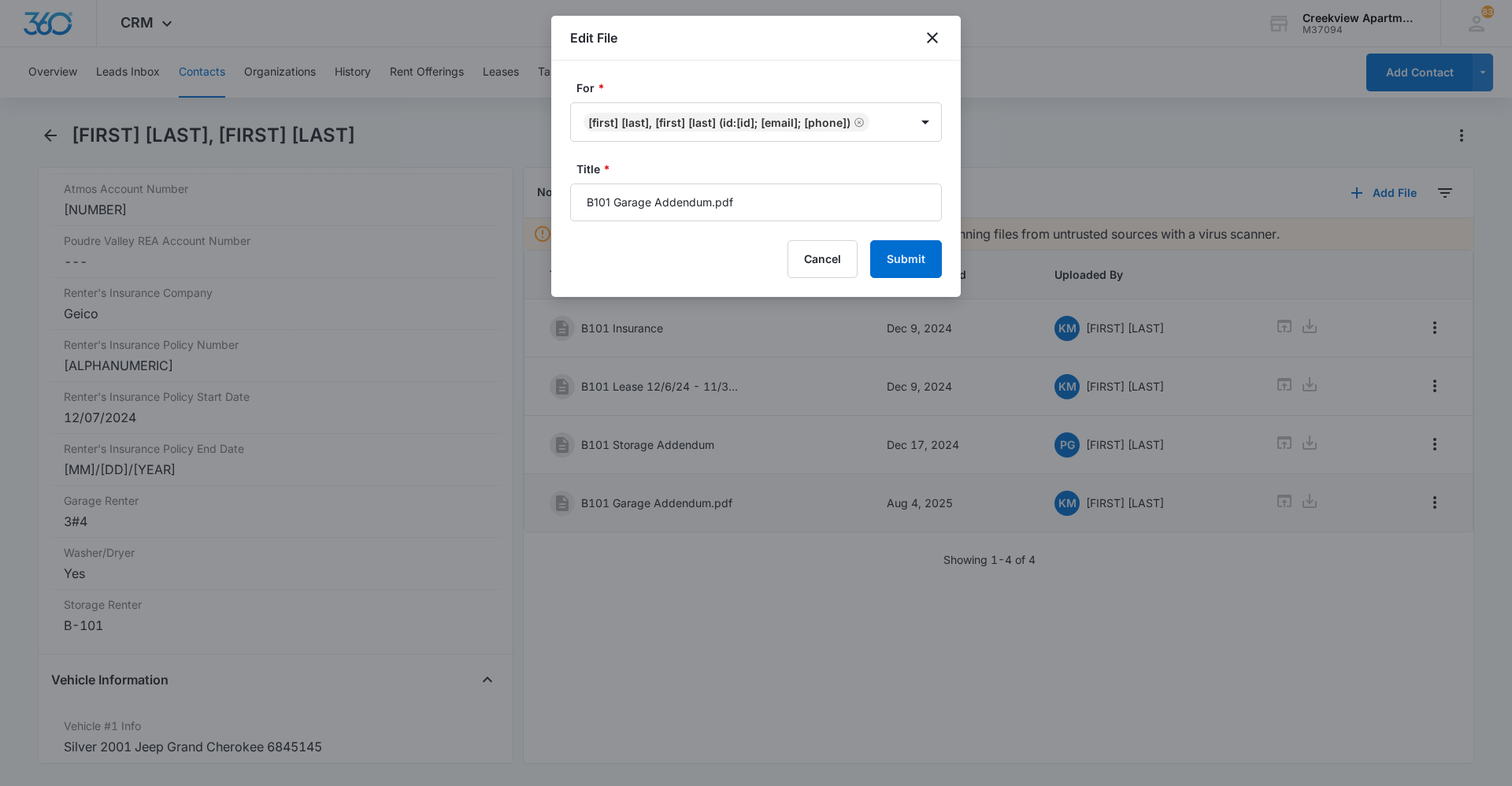 click on "B101 Garage Addendum.pdf" at bounding box center (756, 202) 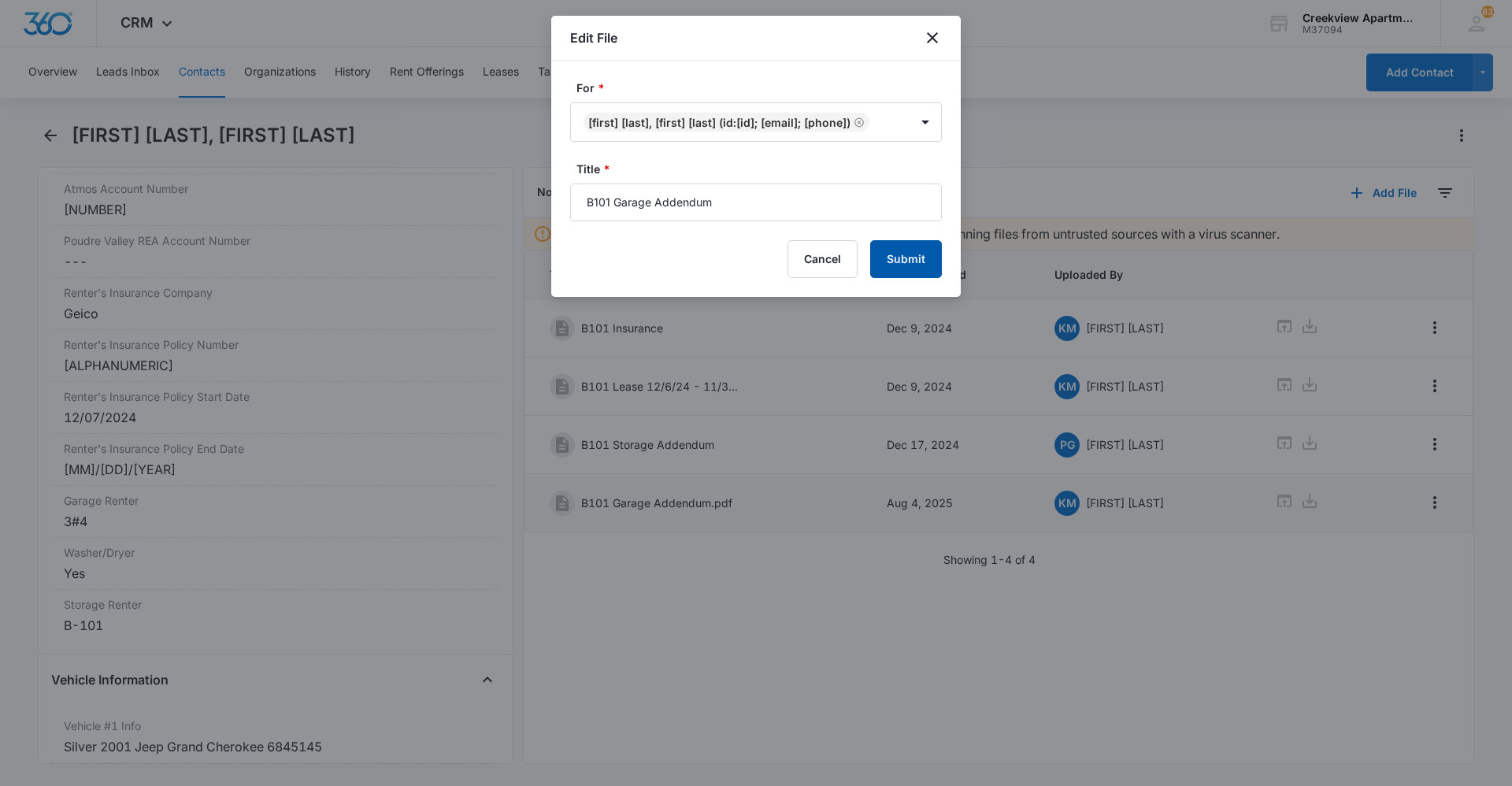 type on "B101 Garage Addendum" 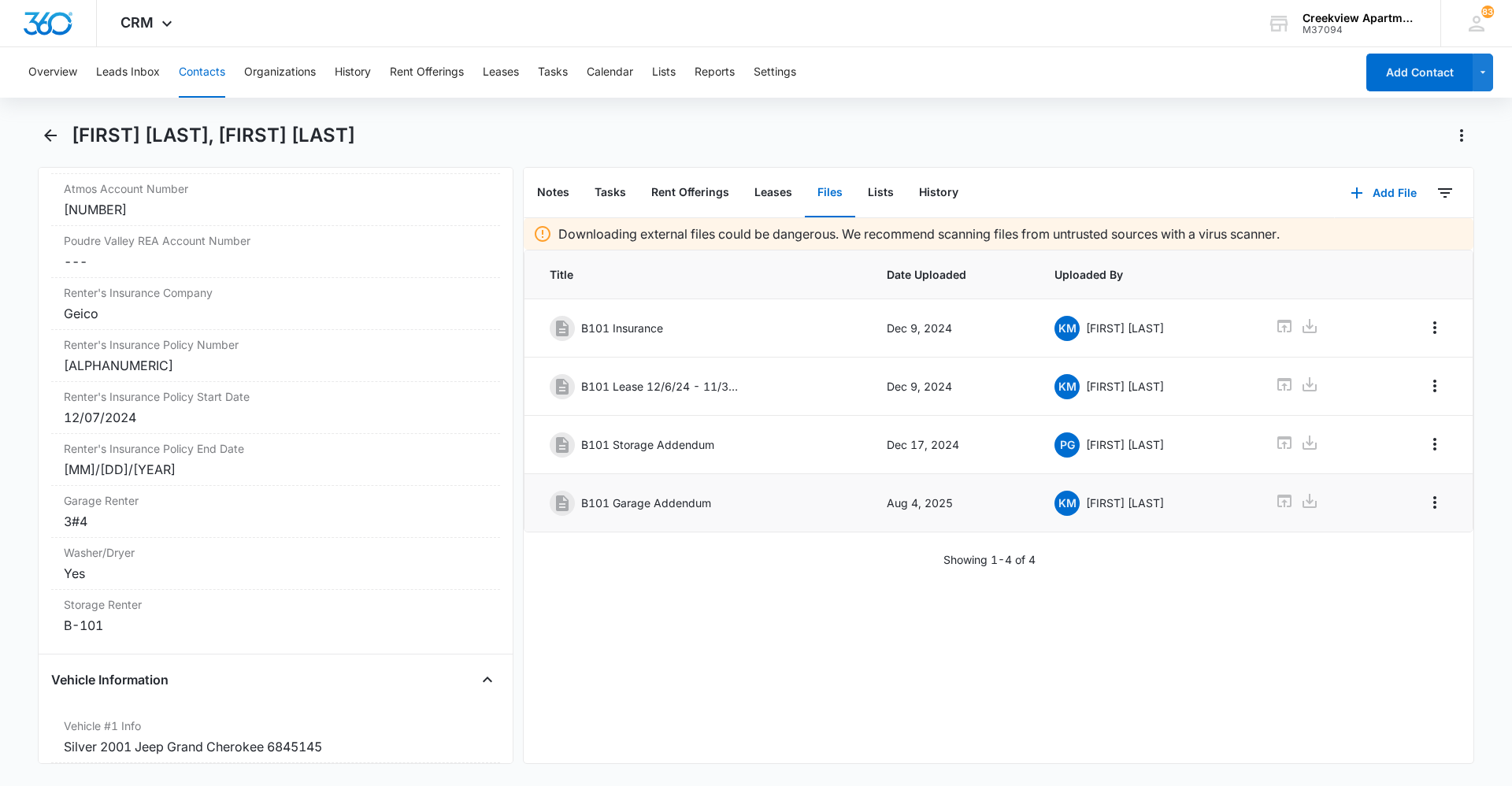 click on "Downloading external files could be dangerous. We recommend scanning files from untrusted sources with a virus scanner. Title Date Uploaded Uploaded By B101 Insurance [MONTH] [DAY], [YEAR] KM [FIRST] [LAST] B101 Lease [DATE] [MONTH] [DAY], [YEAR] KM [FIRST] [LAST] B101 Storage Addendum [MONTH] [DAY], [YEAR] PG [FIRST] [LAST] [LAST] B101 Garage Addendum [MONTH] [DAY], [YEAR] KM [FIRST] [LAST] Showing   1-4   of   4" at bounding box center (999, 491) 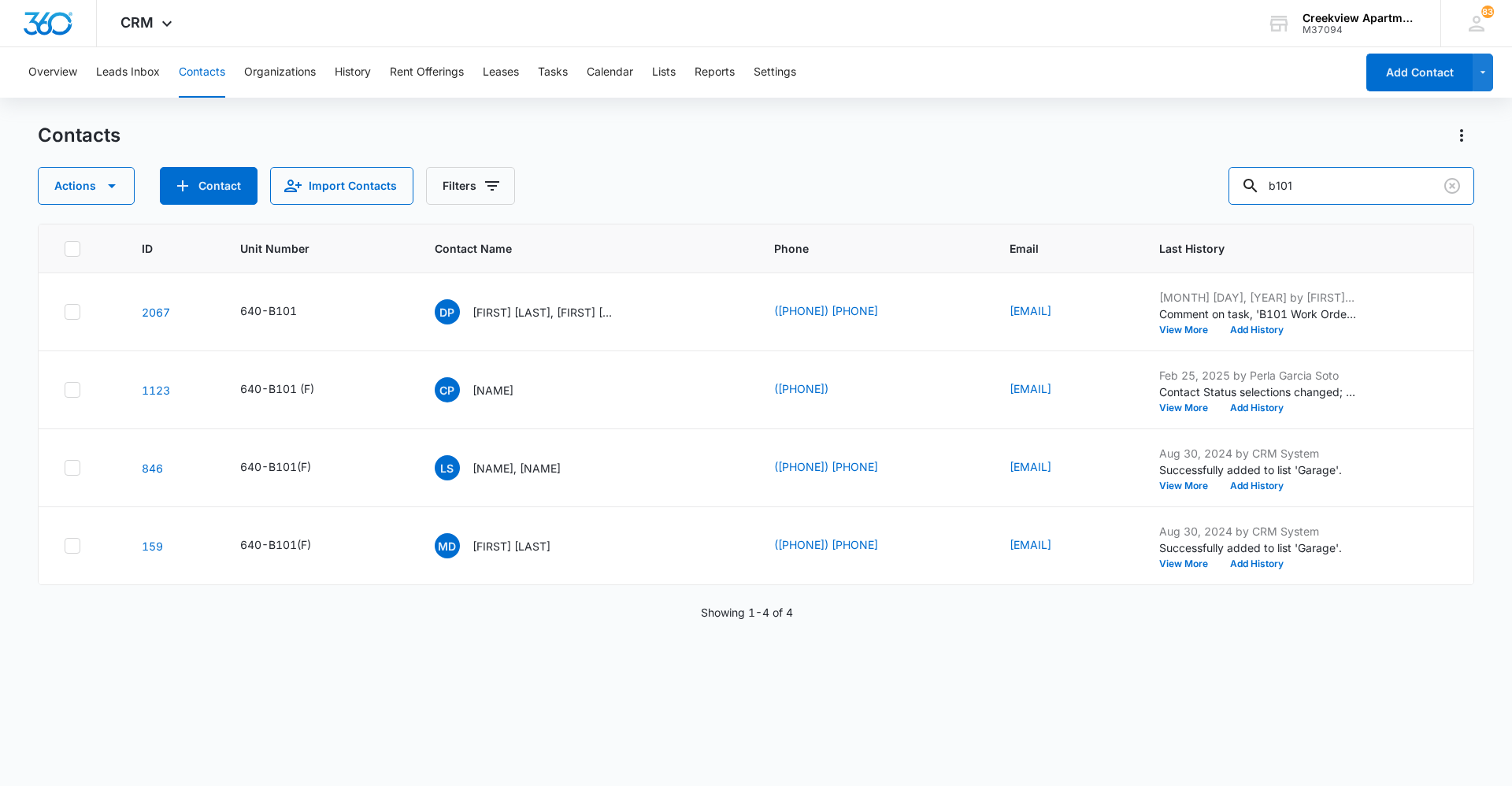 drag, startPoint x: 1316, startPoint y: 195, endPoint x: 1235, endPoint y: 205, distance: 81.61495 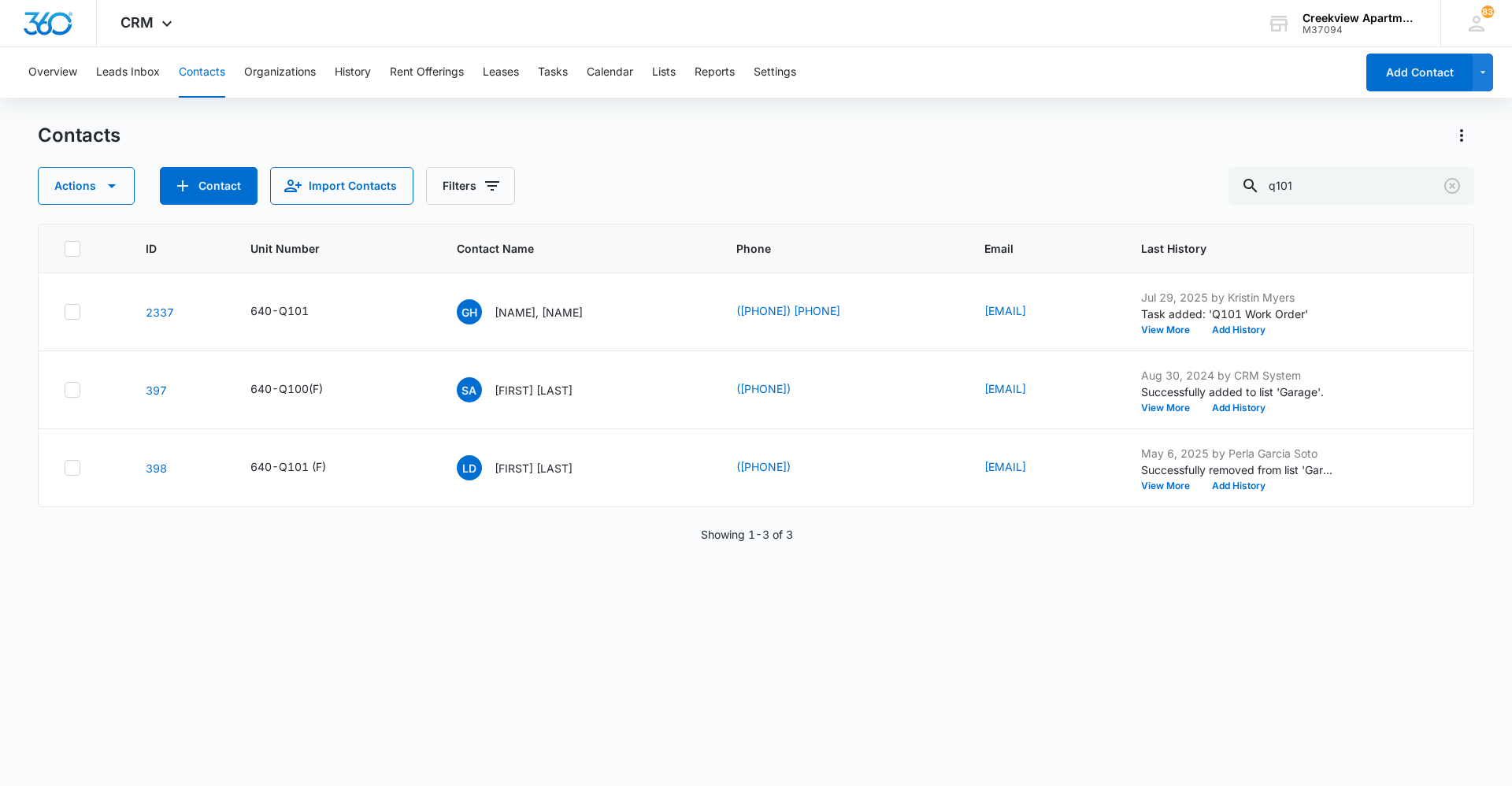 click on "ID Unit Number Contact Name Phone Email Last History 2337 640-Q101 GH [FIRST] [LAST], [FIRST] [LAST] ([PHONE]) [EMAIL] [MONTH] [DAY], [YEAR] by [FIRST] [LAST] Task added: 'Q101 Work Order' View More Add History 397 640-Q100(F) SA [FIRST] [LAST] ([PHONE]) [EMAIL] [MONTH] [DAY], [YEAR] by CRM System Successfully added to list 'Garage'. View More Add History 398 640-Q101 (F) LD [FIRST] [LAST] ([PHONE]) [EMAIL] [MONTH] [DAY], [YEAR] by [FIRST] [LAST] [LAST] Successfully removed from list 'Garage Renters'. View More Add History Showing   1-3   of   3" at bounding box center (756, 495) 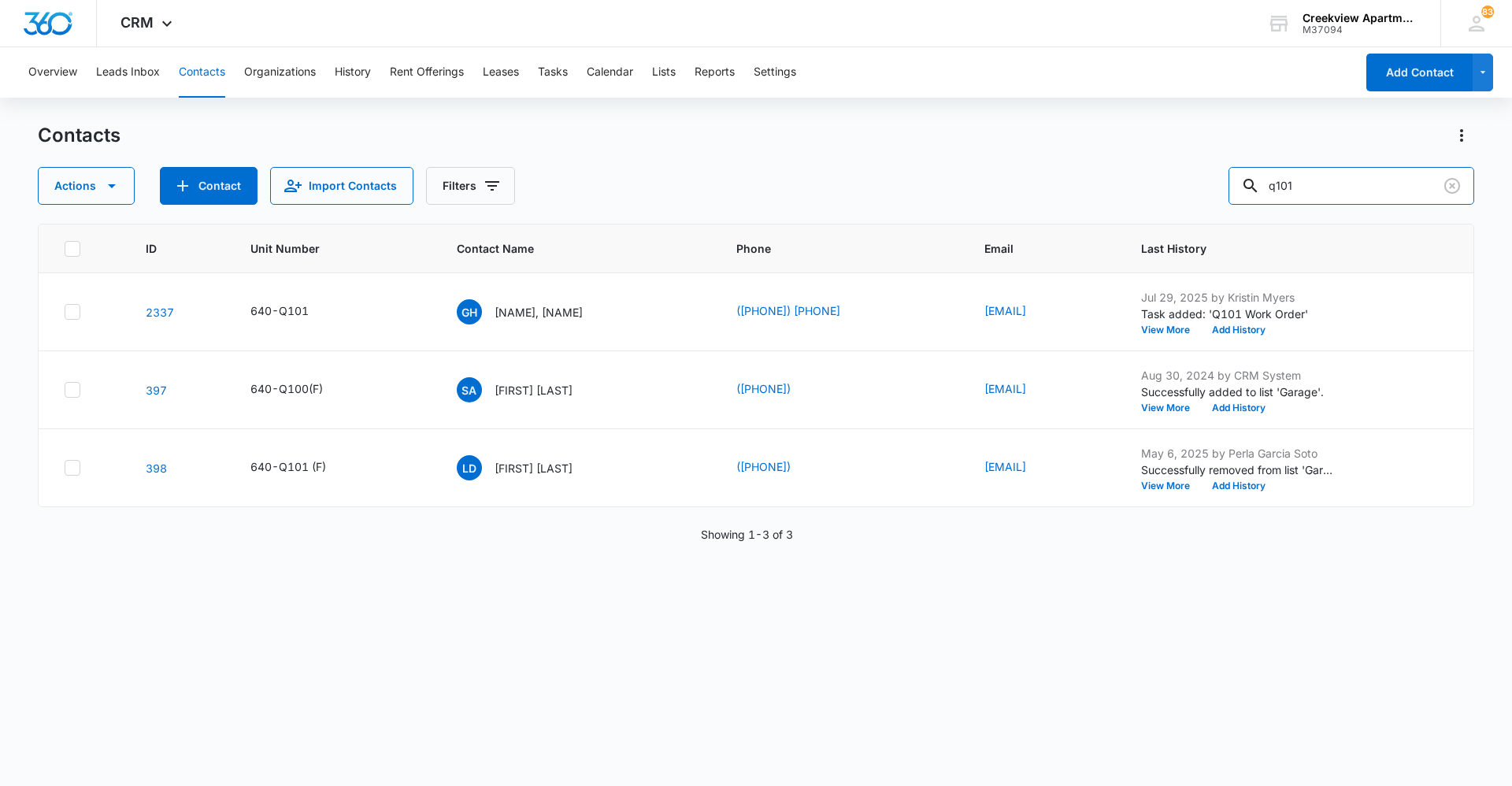 drag, startPoint x: 1280, startPoint y: 179, endPoint x: 1192, endPoint y: 189, distance: 88.56636 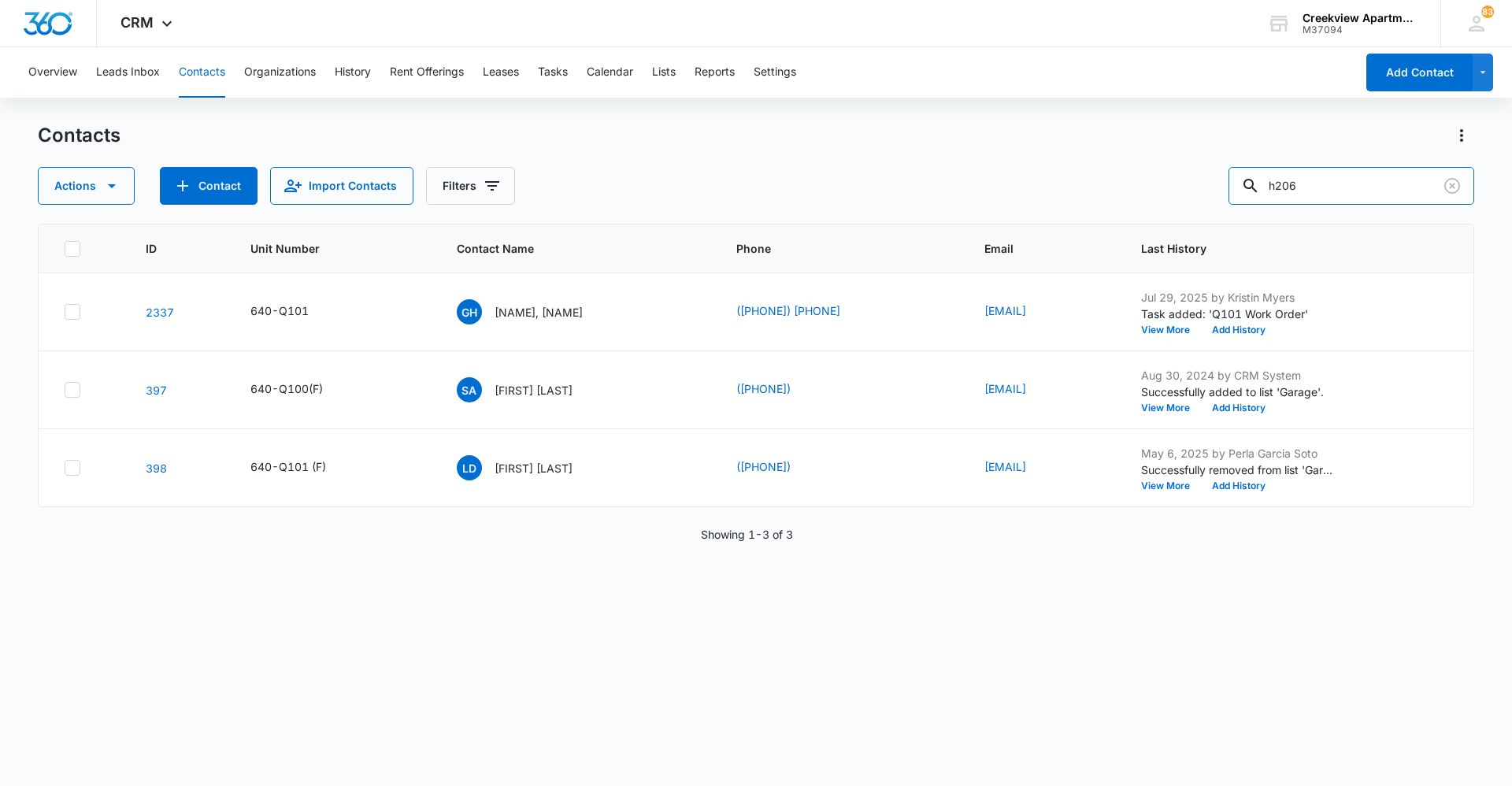 type on "h206" 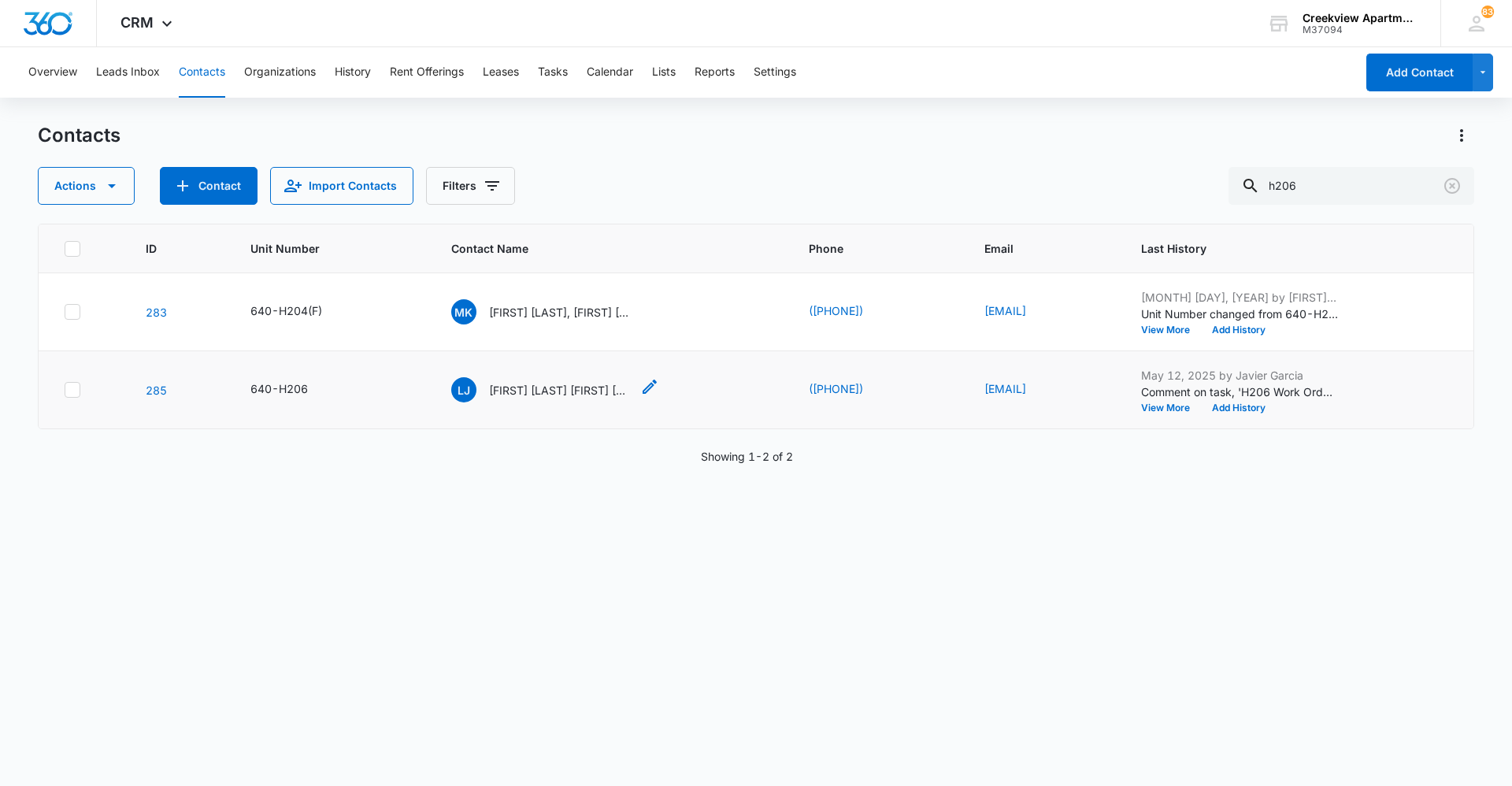 click on "[FIRST] [LAST] [FIRST] [LAST]" at bounding box center (560, 390) 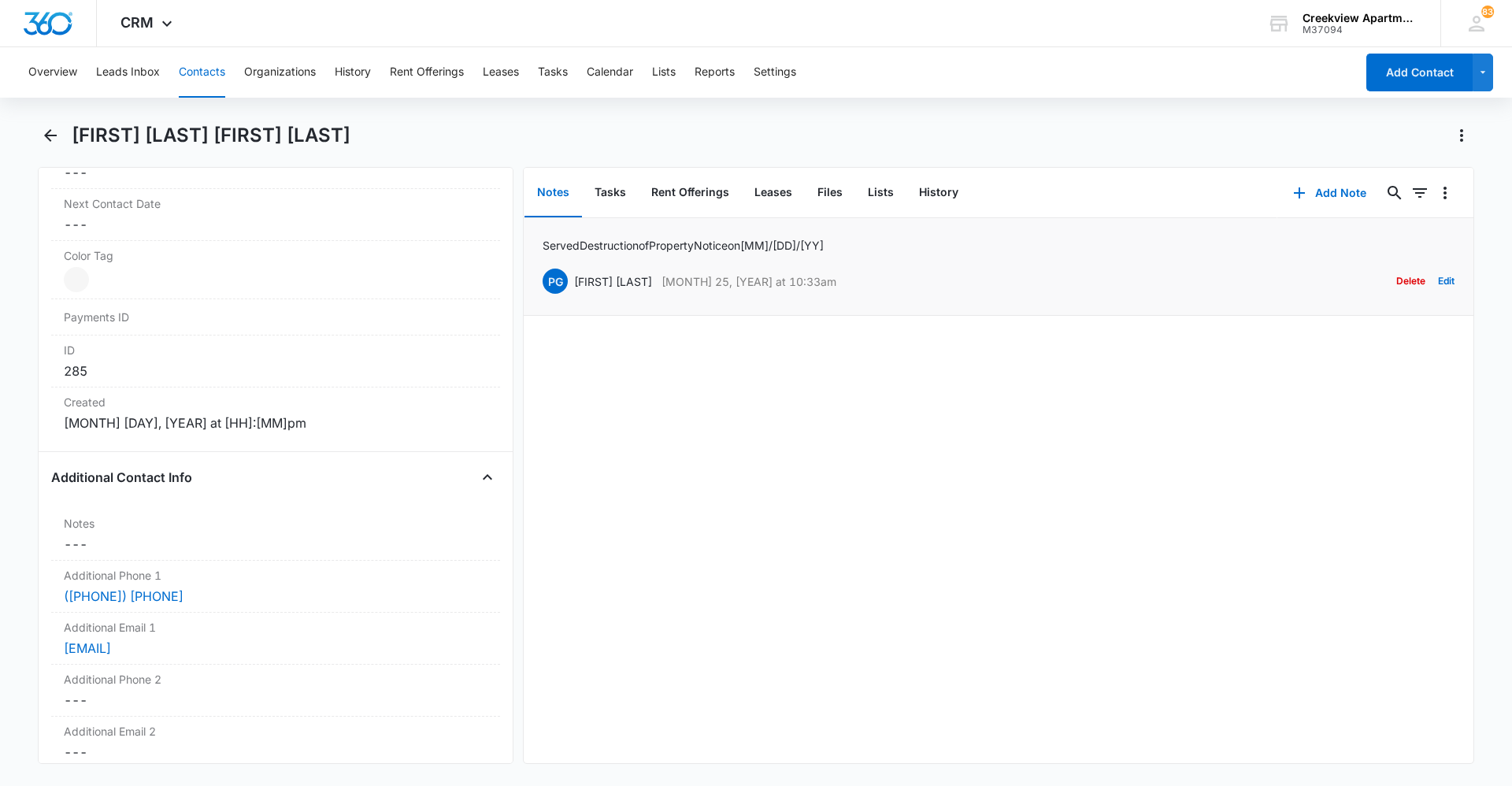 scroll, scrollTop: 945, scrollLeft: 0, axis: vertical 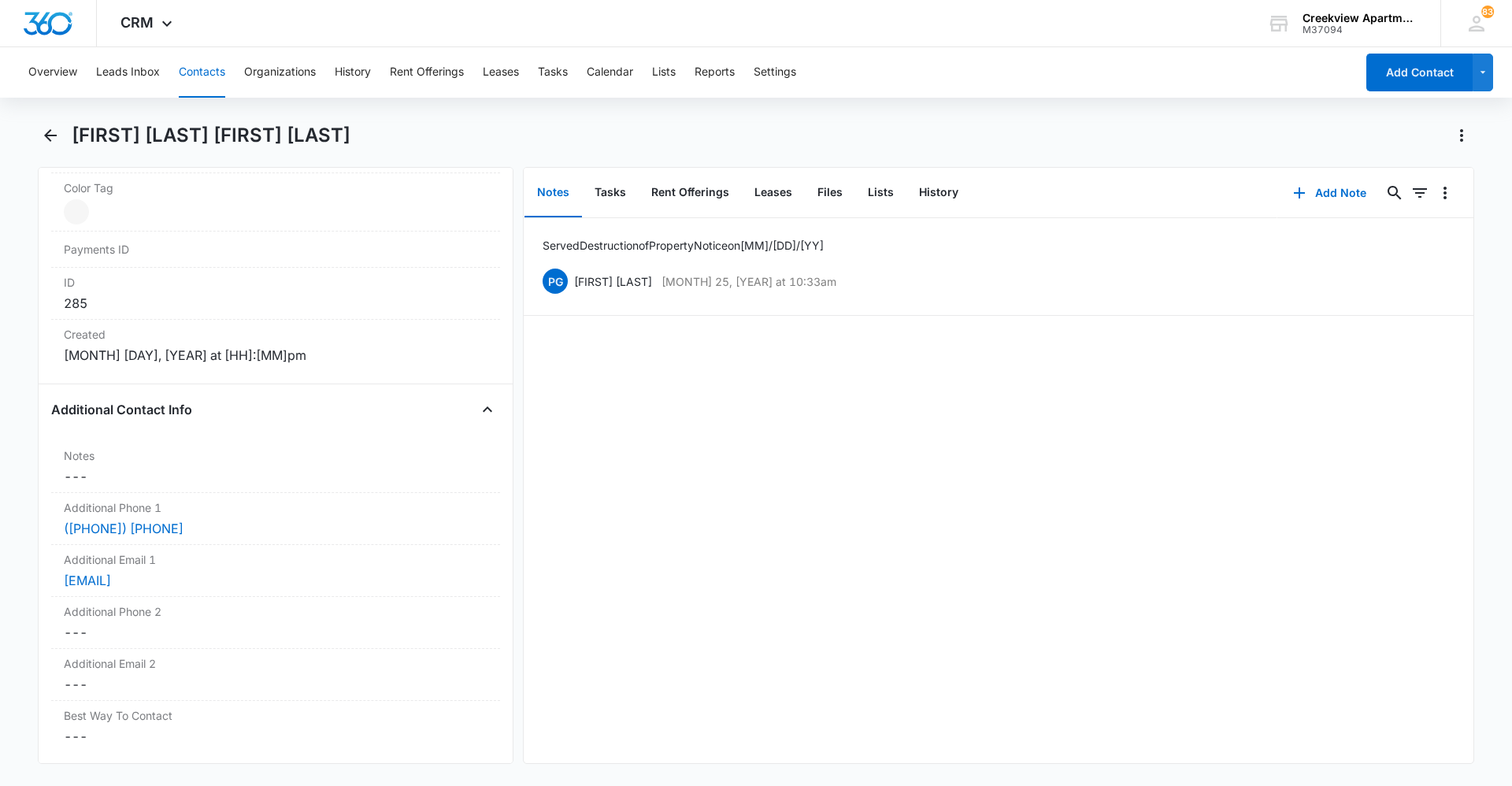 click on "Served   Destruction   of   Property   Notice   on   [MM]/[DD]/[YY]   [INITIALS] [FIRST] [LAST] [MONTH] [DAY], [YEAR] at [HH]:[MM]am Delete Edit" at bounding box center (999, 491) 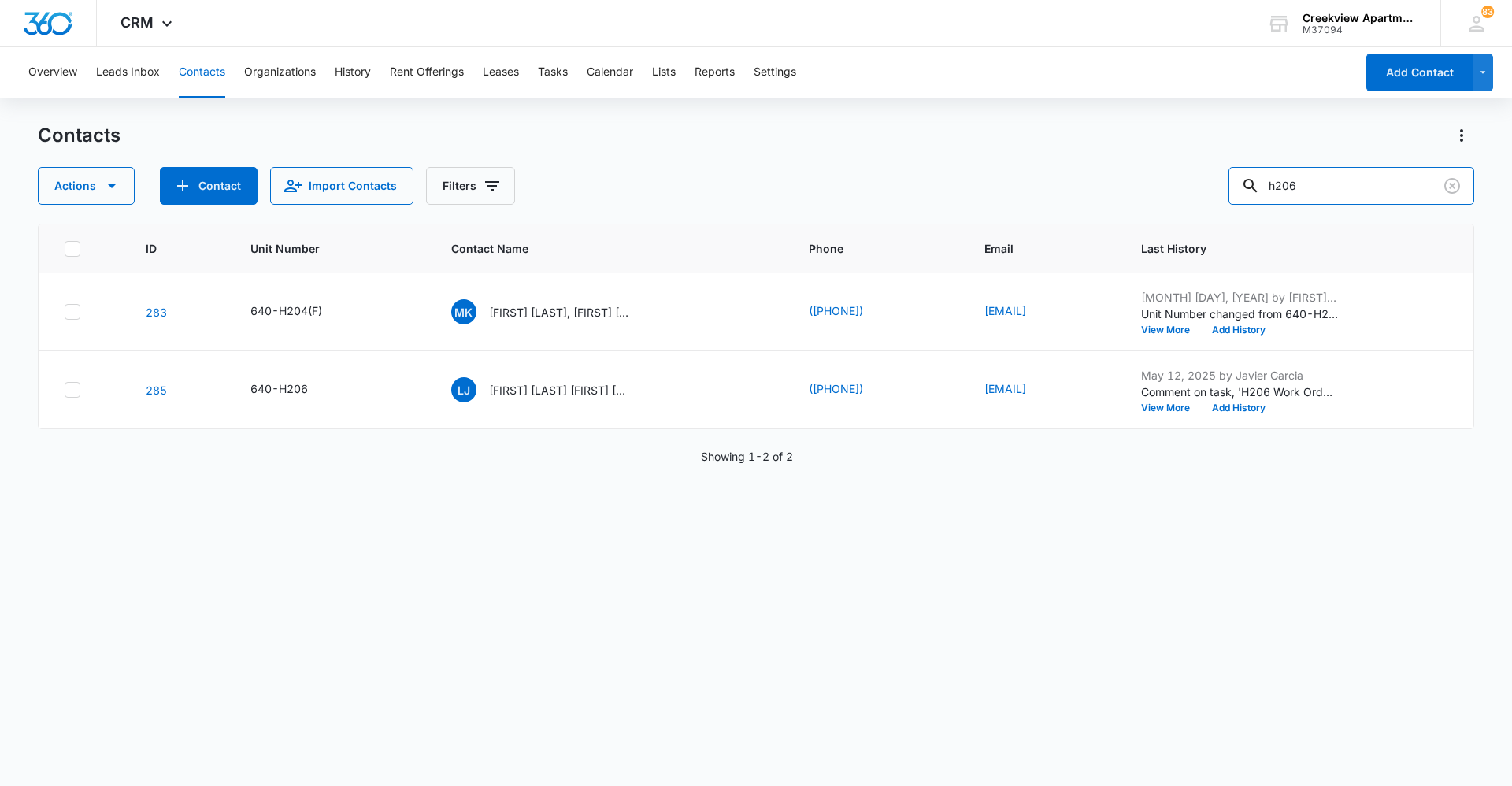 drag, startPoint x: 1331, startPoint y: 189, endPoint x: 1178, endPoint y: 212, distance: 154.7191 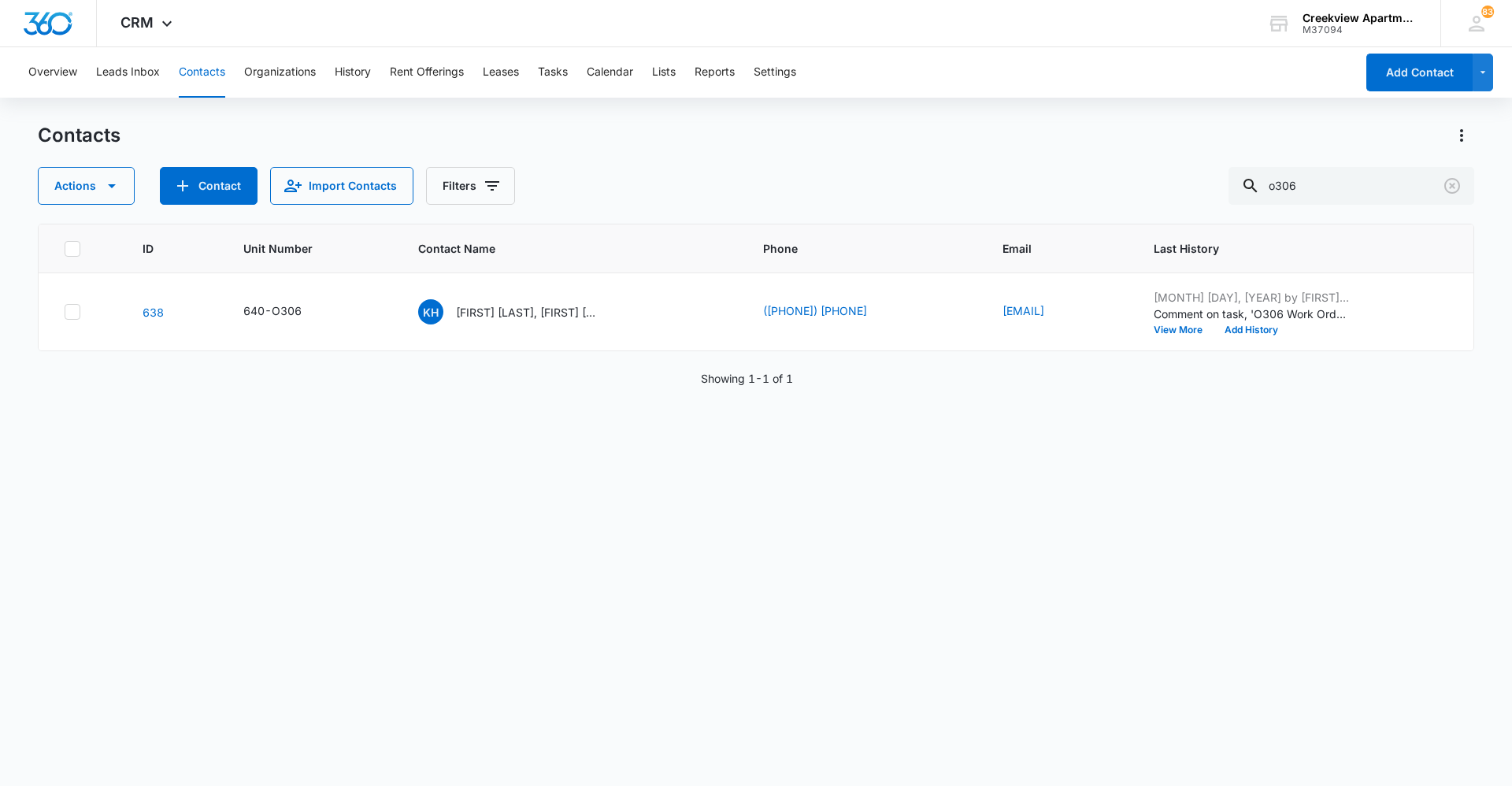 click on "ID Unit Number Contact Name Phone Email Last History 638 640-O306 KH [FIRST] [LAST], [FIRST] [LAST], [FIRST] [LAST] ([PHONE]) [EMAIL] [MONTH] [DAY], [YEAR] by [FIRST] [LAST] Comment on task, 'O306 Work Order *PENDING*'
"New door painted/installed.  " View More Add History Showing   1-1   of   1" at bounding box center (756, 495) 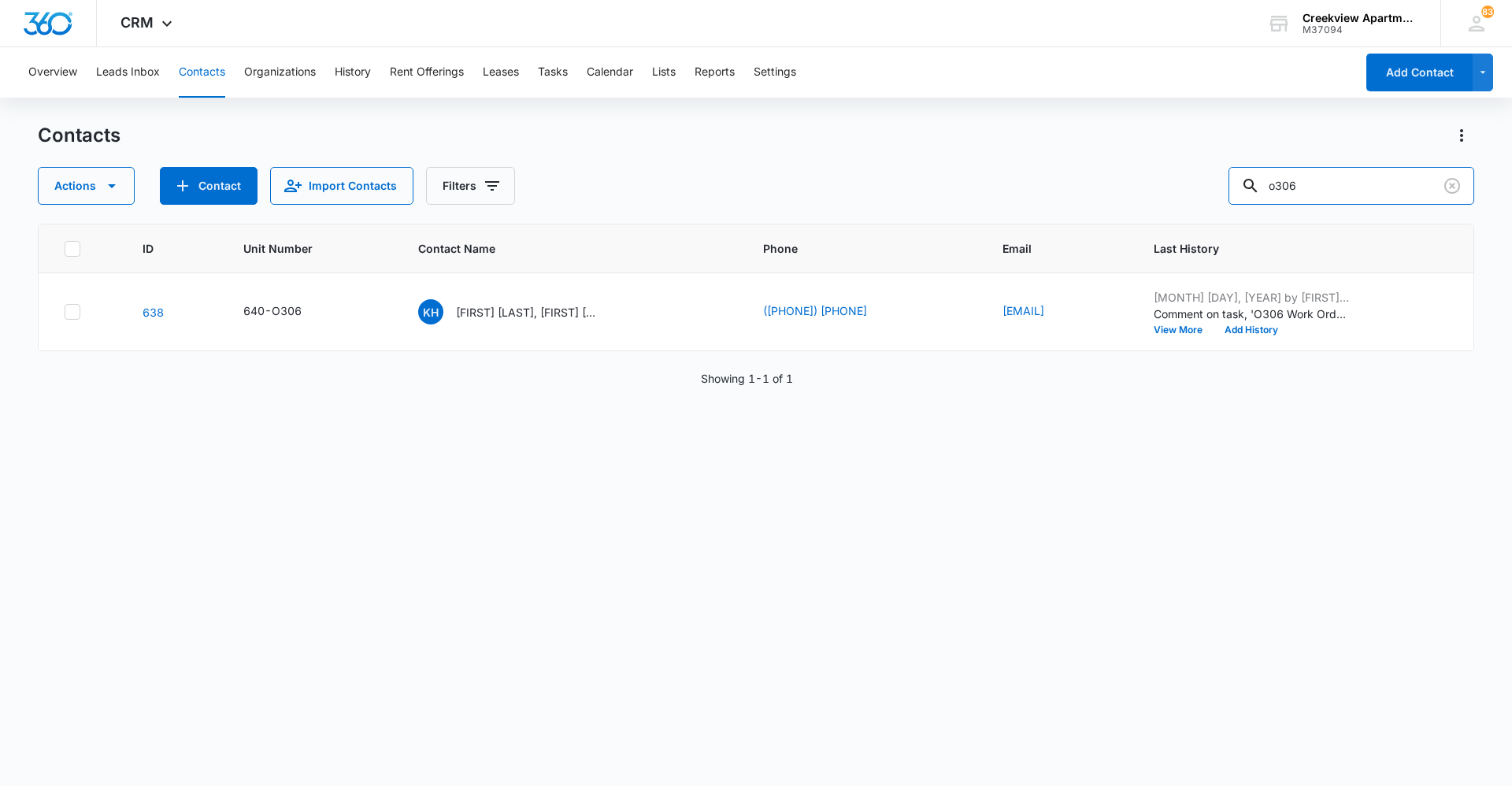 drag, startPoint x: 1347, startPoint y: 184, endPoint x: 1201, endPoint y: 192, distance: 146.21901 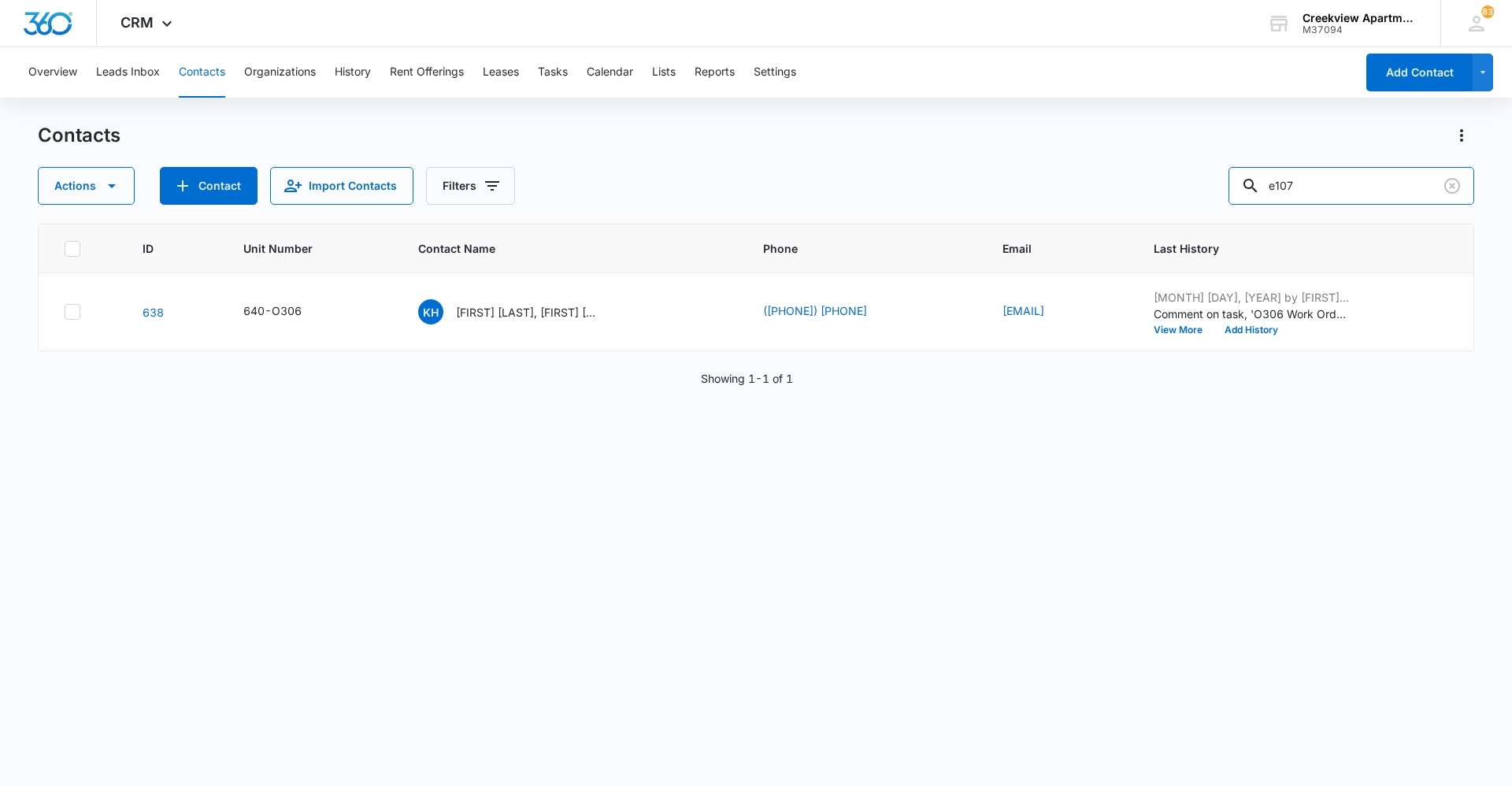 type on "e107" 